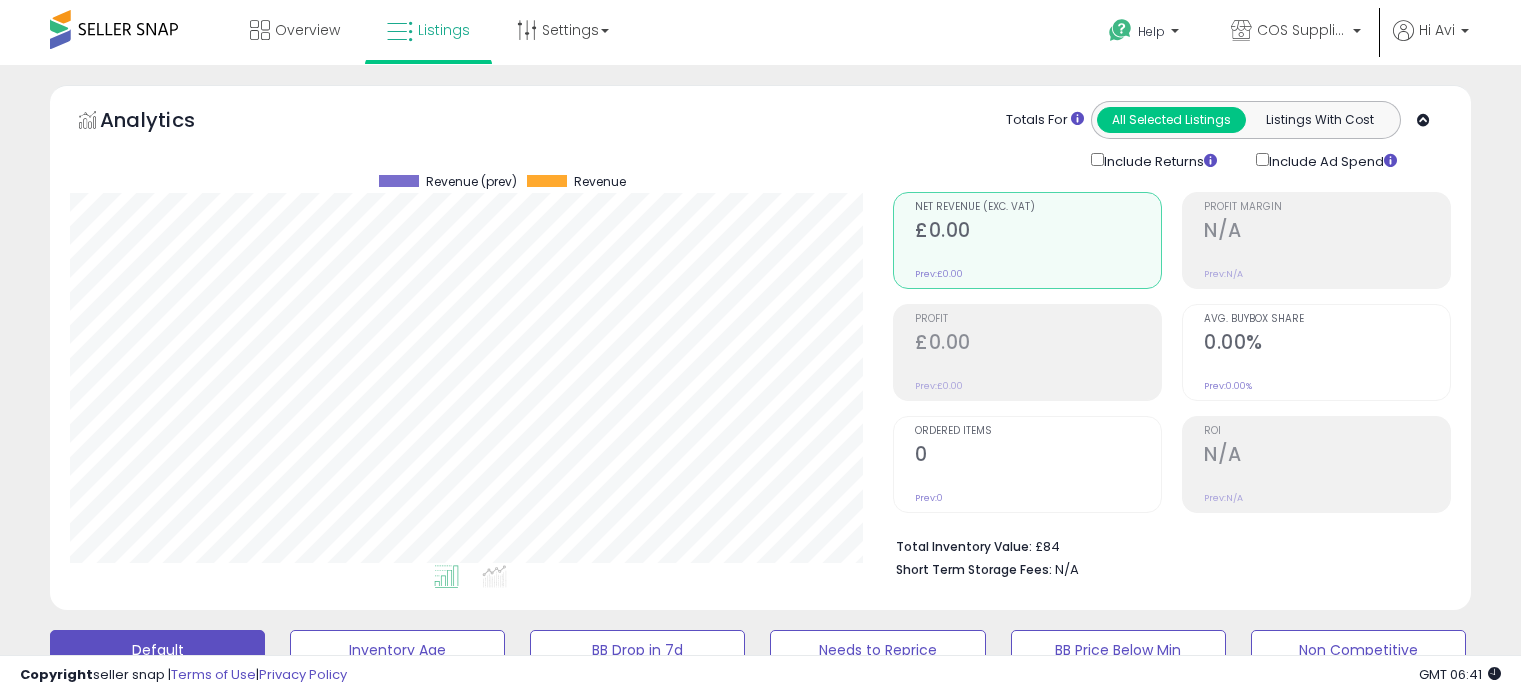 scroll, scrollTop: 677, scrollLeft: 0, axis: vertical 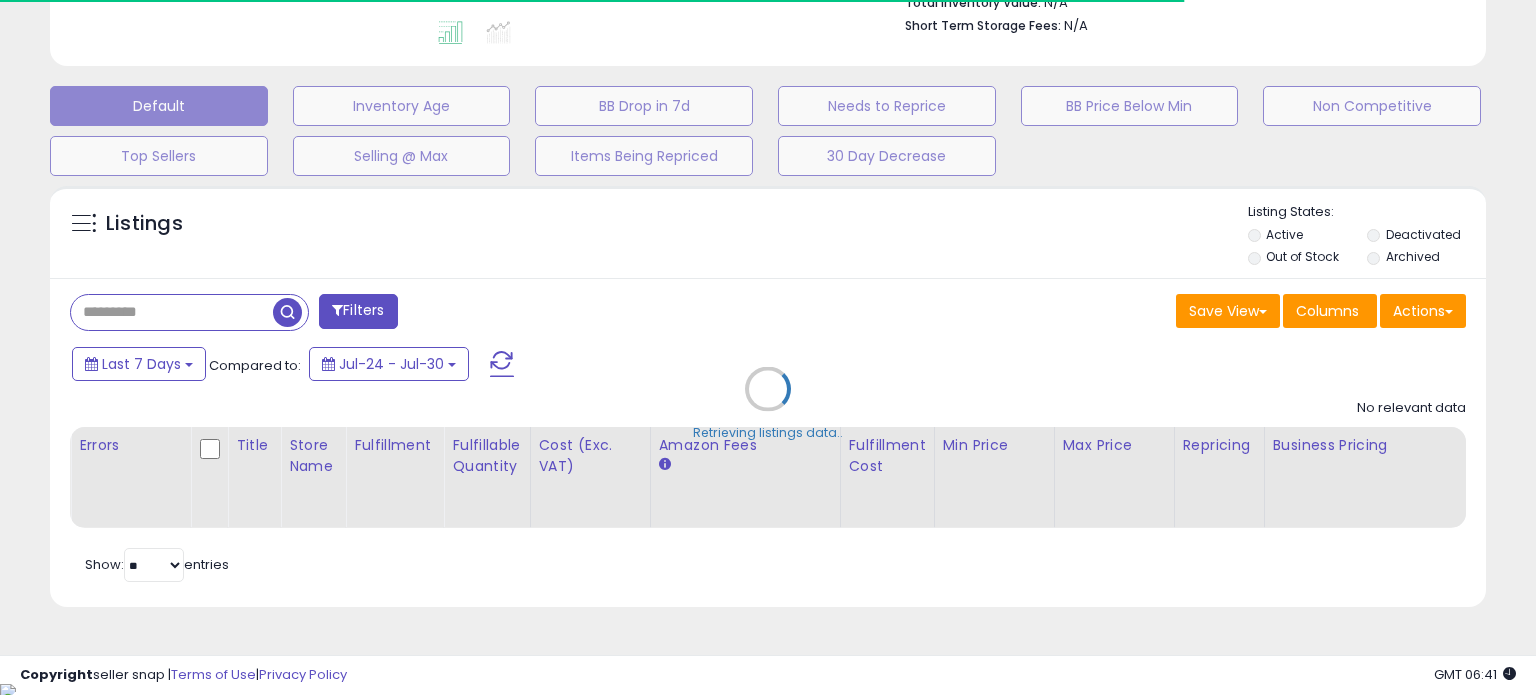 type on "**********" 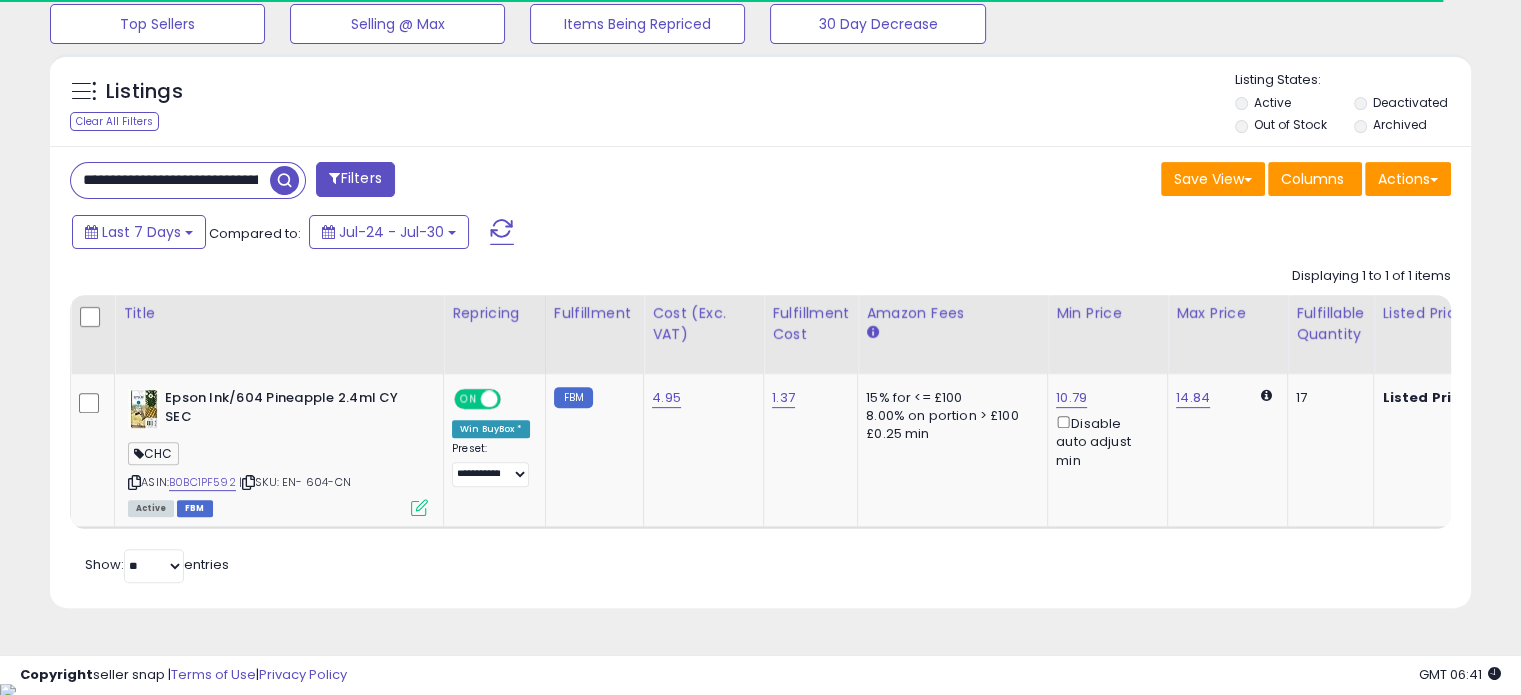 scroll, scrollTop: 677, scrollLeft: 0, axis: vertical 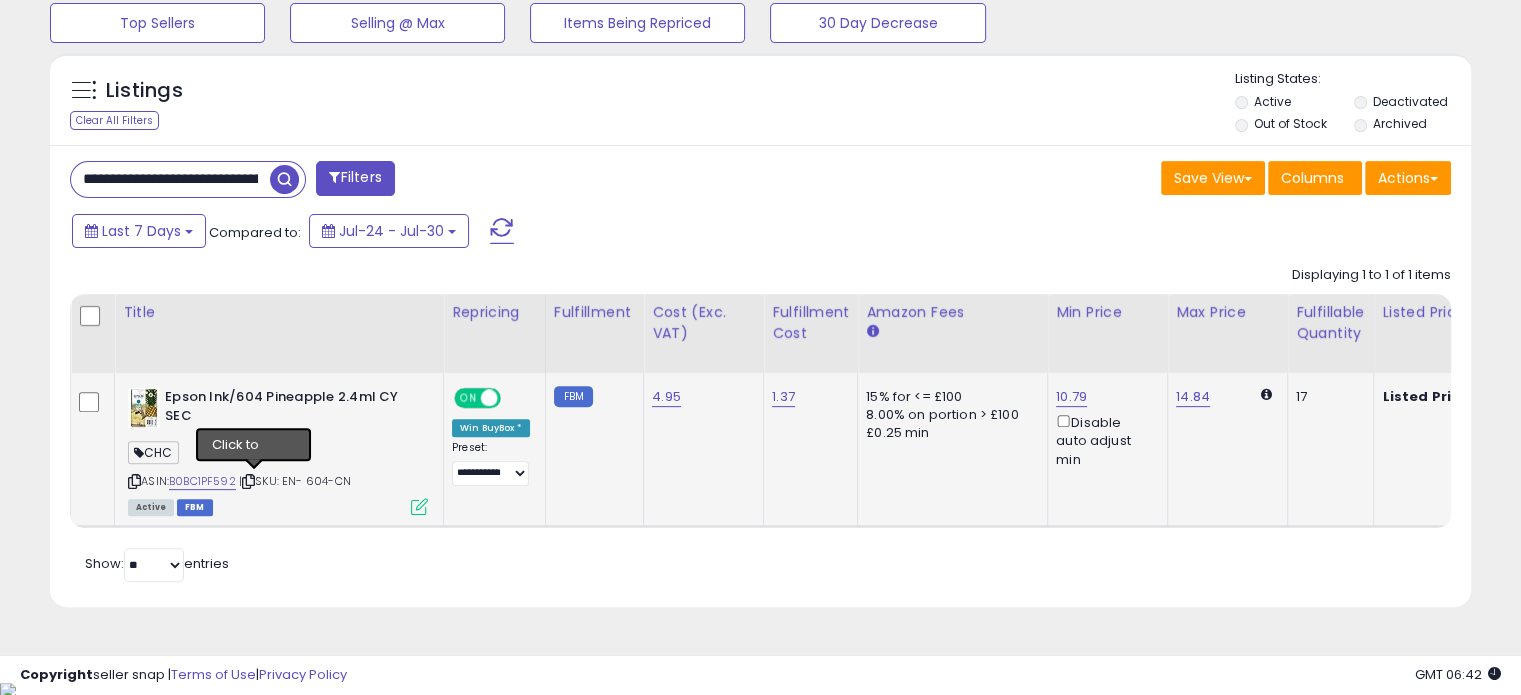 click at bounding box center [248, 481] 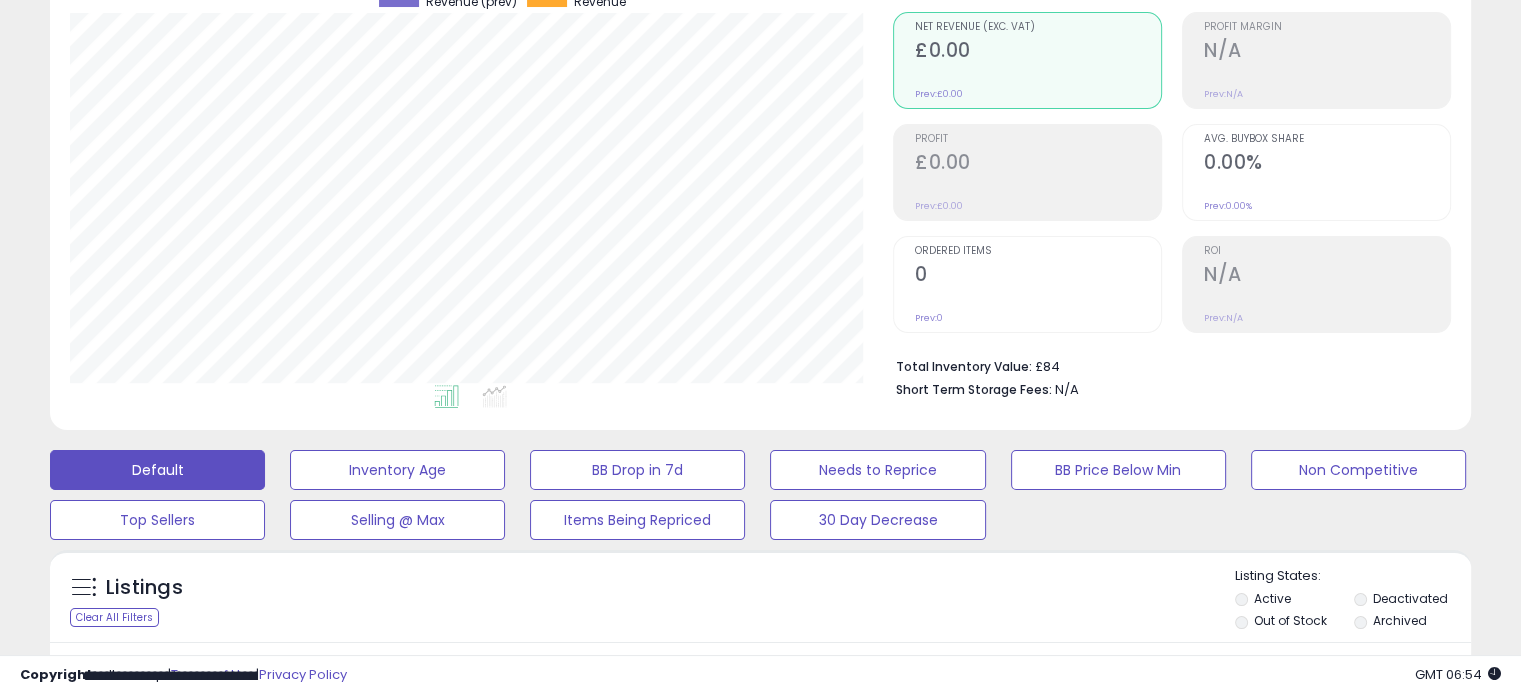 scroll, scrollTop: 0, scrollLeft: 0, axis: both 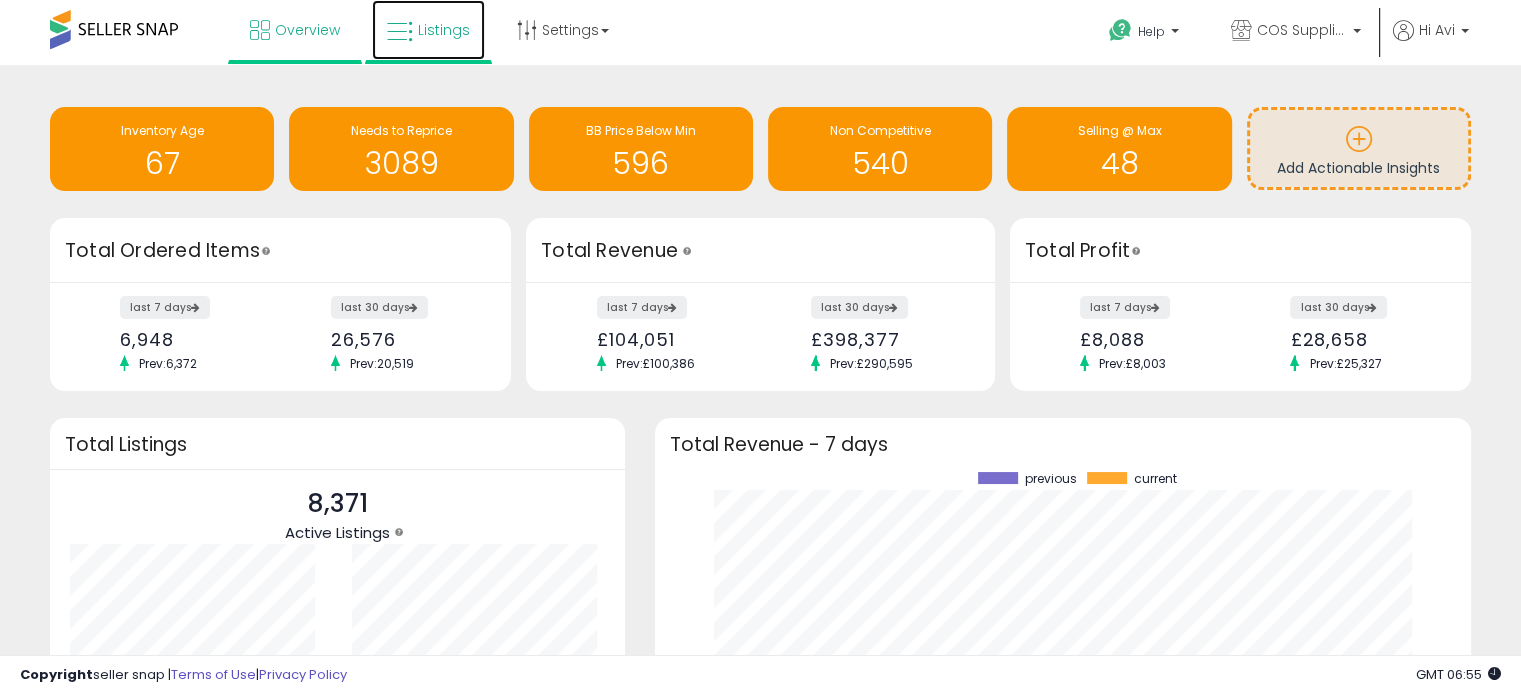 click on "Listings" at bounding box center [444, 30] 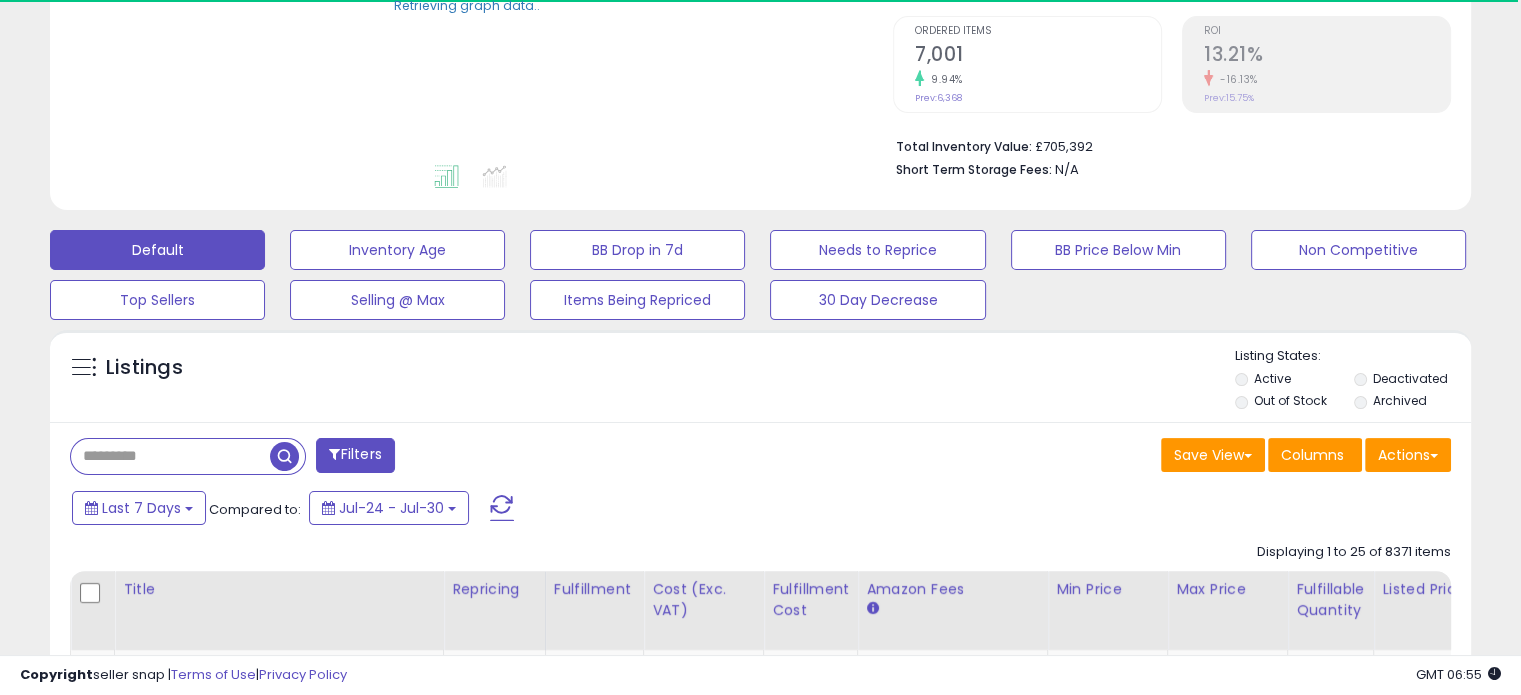 scroll, scrollTop: 600, scrollLeft: 0, axis: vertical 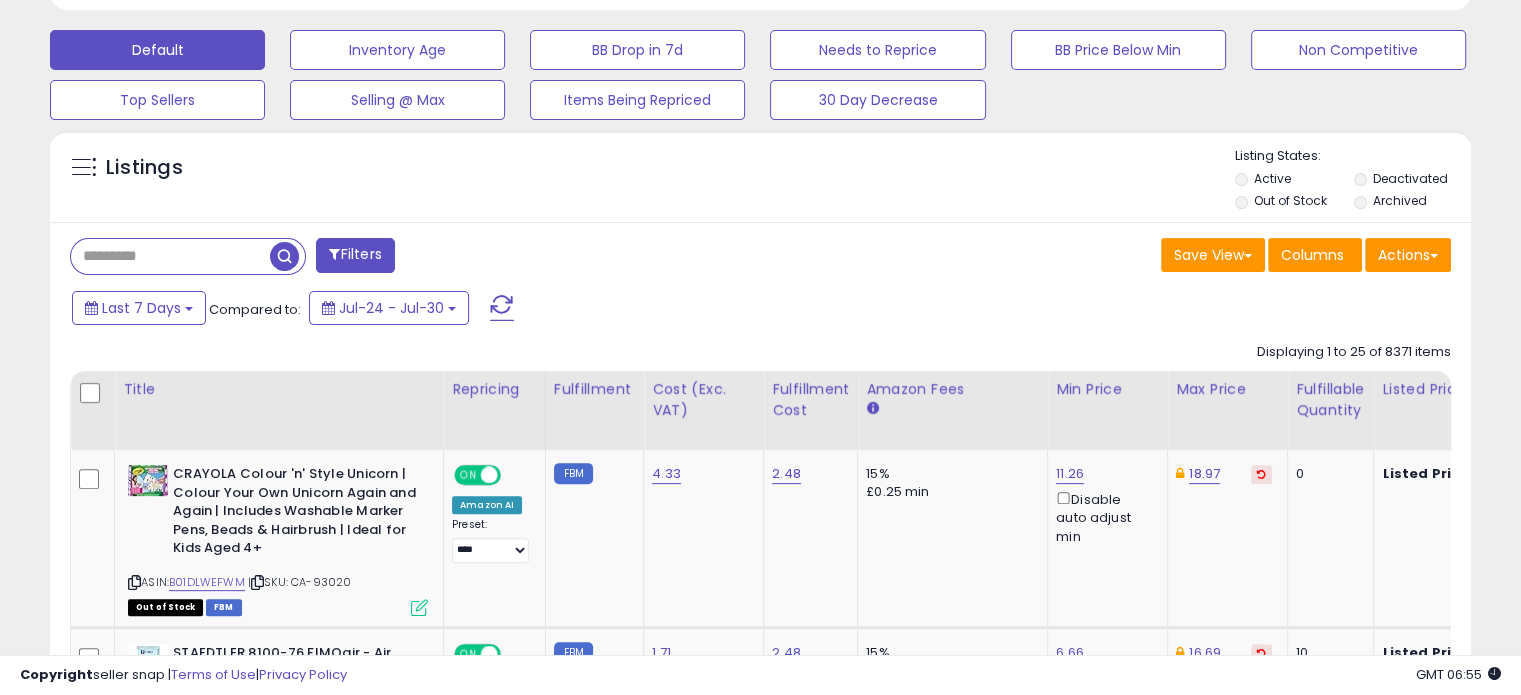 click on "Filters" at bounding box center [355, 255] 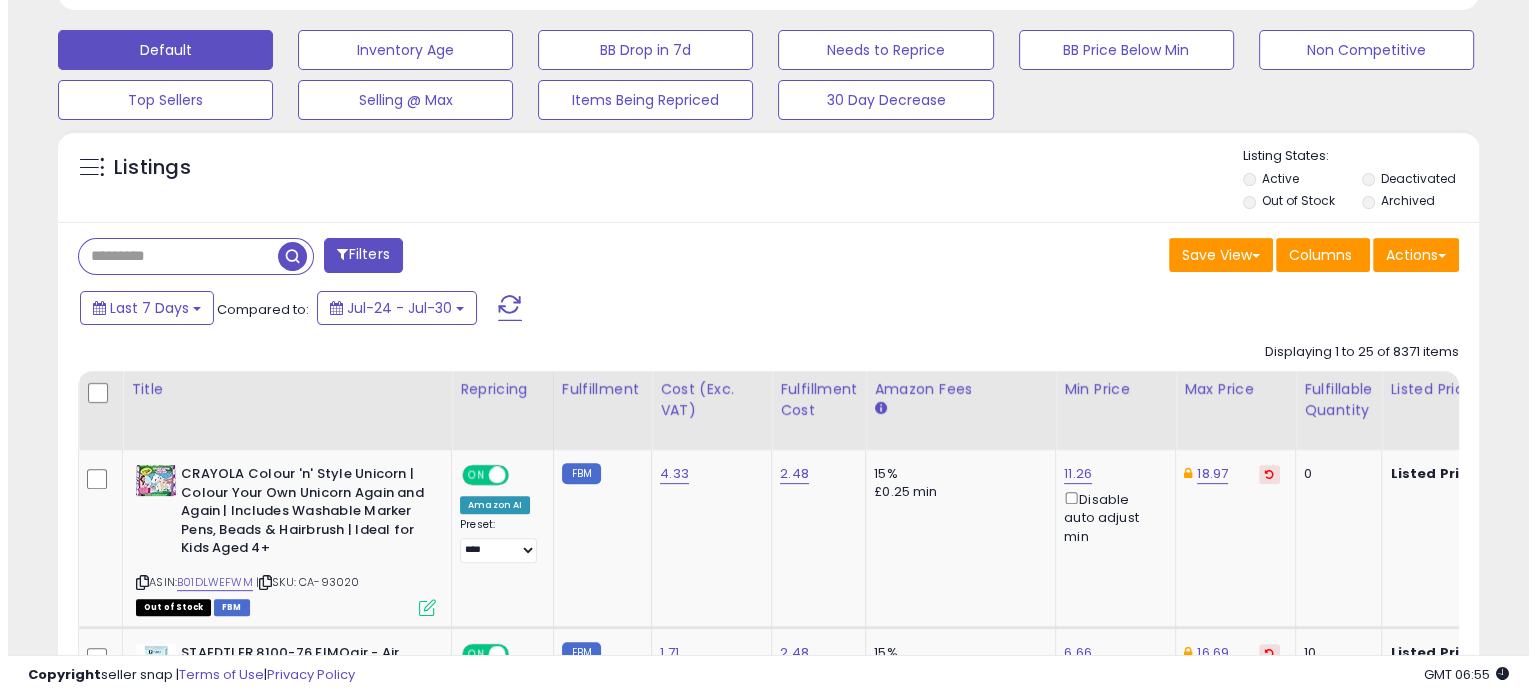 scroll, scrollTop: 999589, scrollLeft: 999168, axis: both 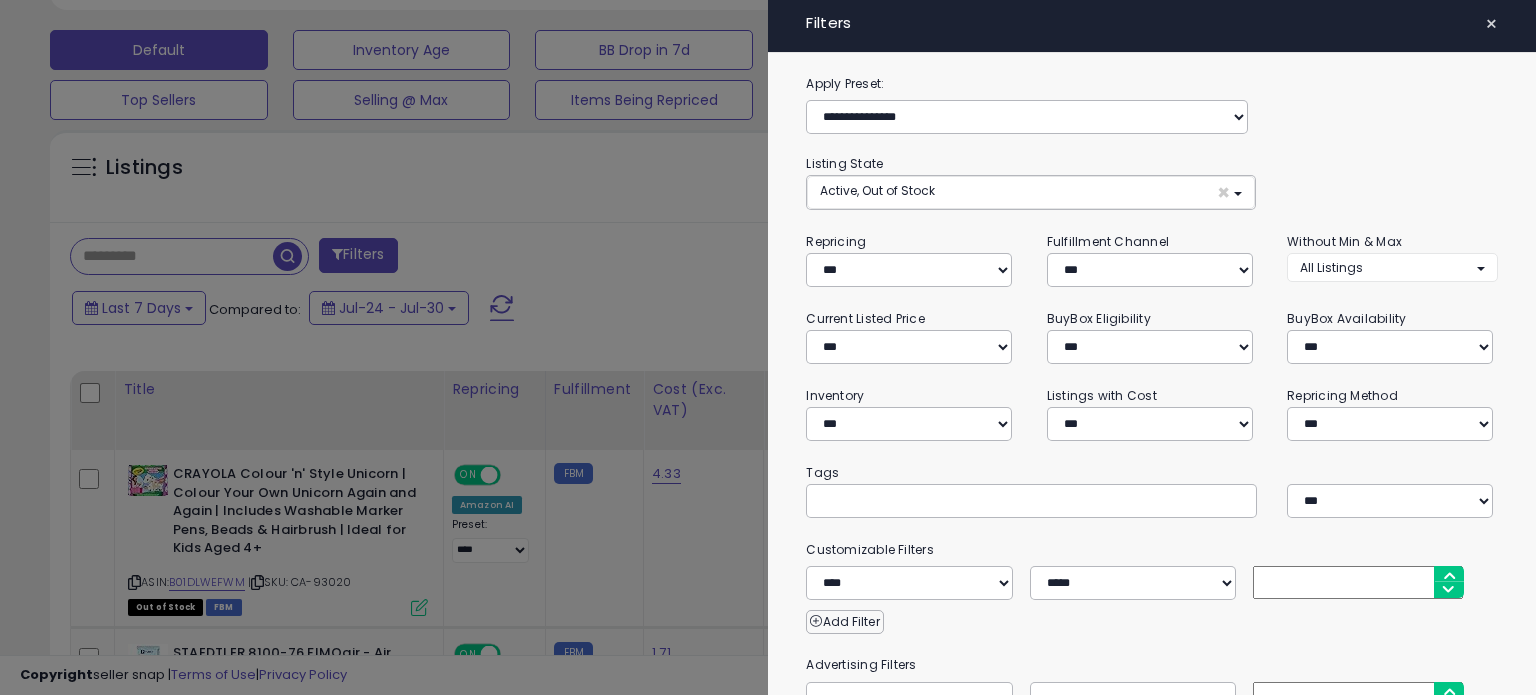 click on "×" at bounding box center (1491, 24) 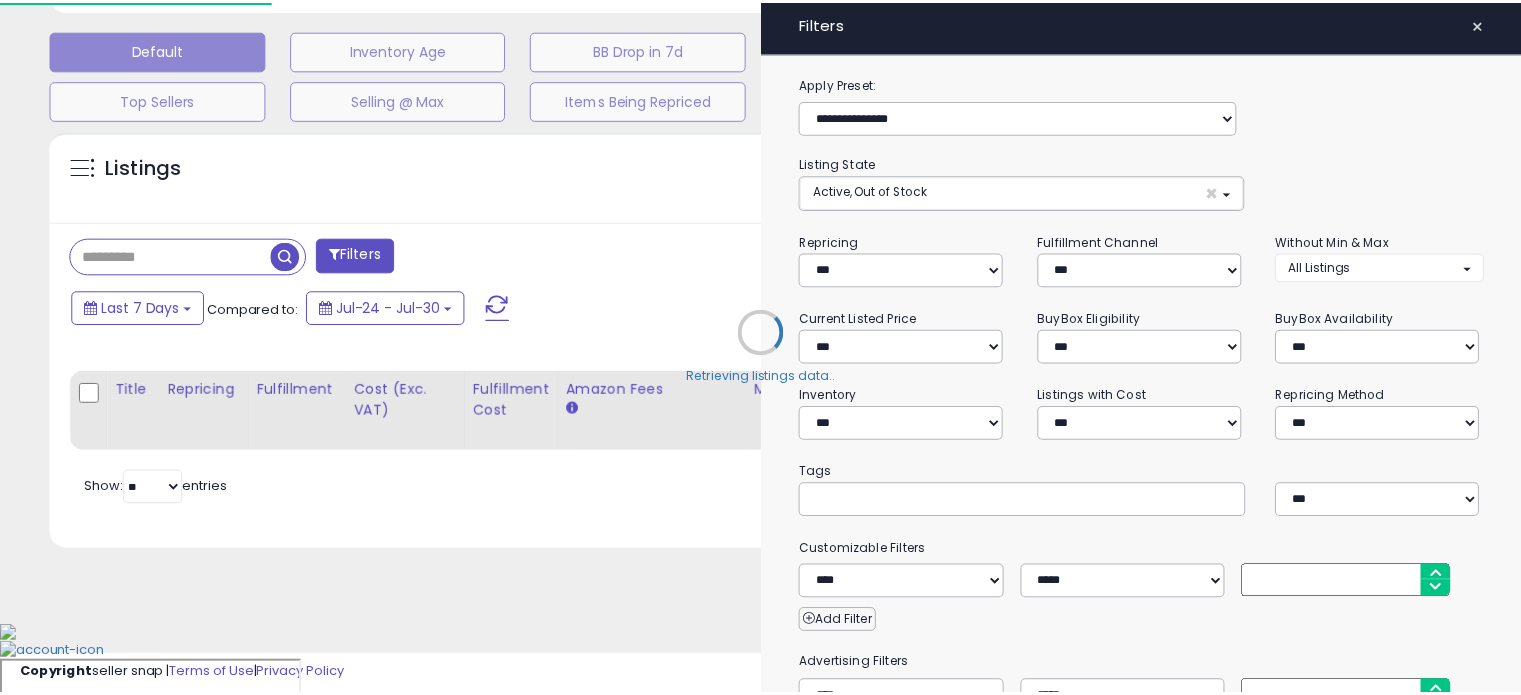 scroll, scrollTop: 544, scrollLeft: 0, axis: vertical 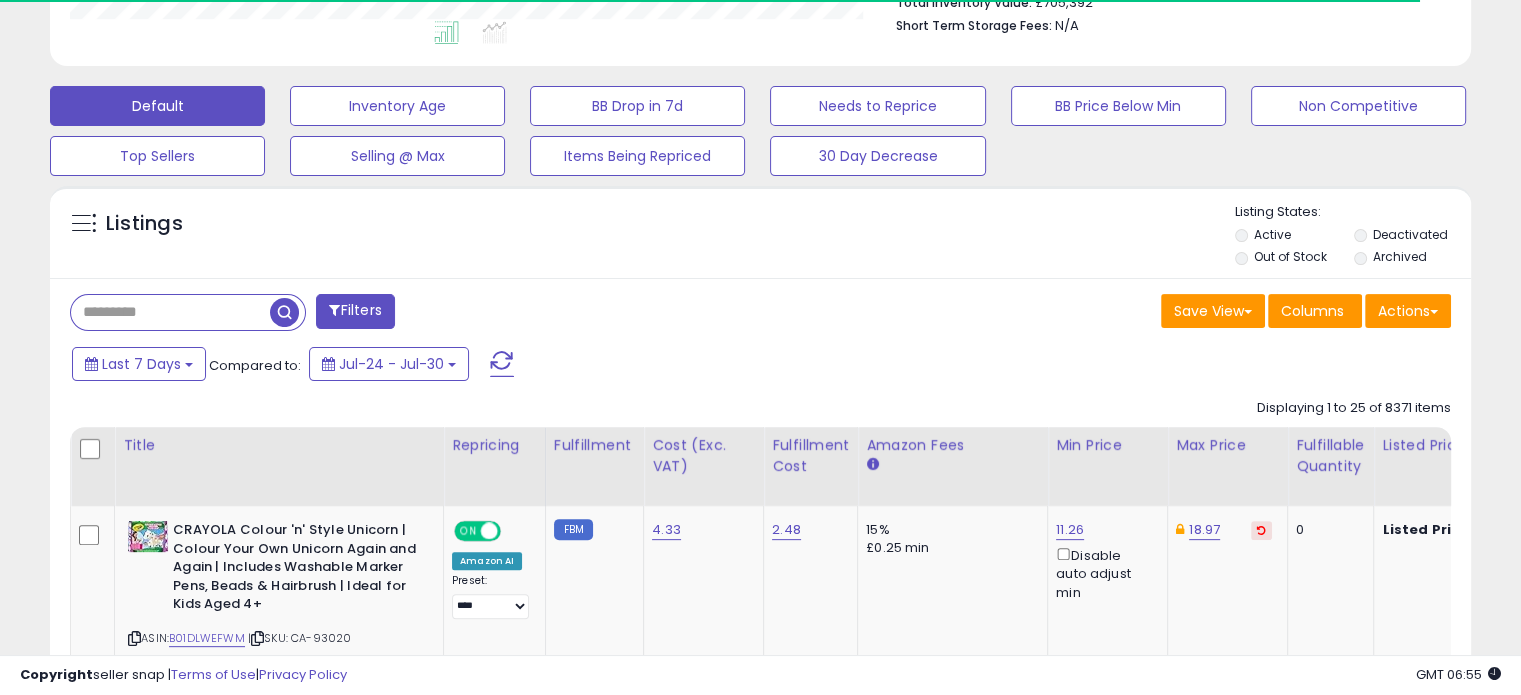 click on "Filters" at bounding box center [355, 311] 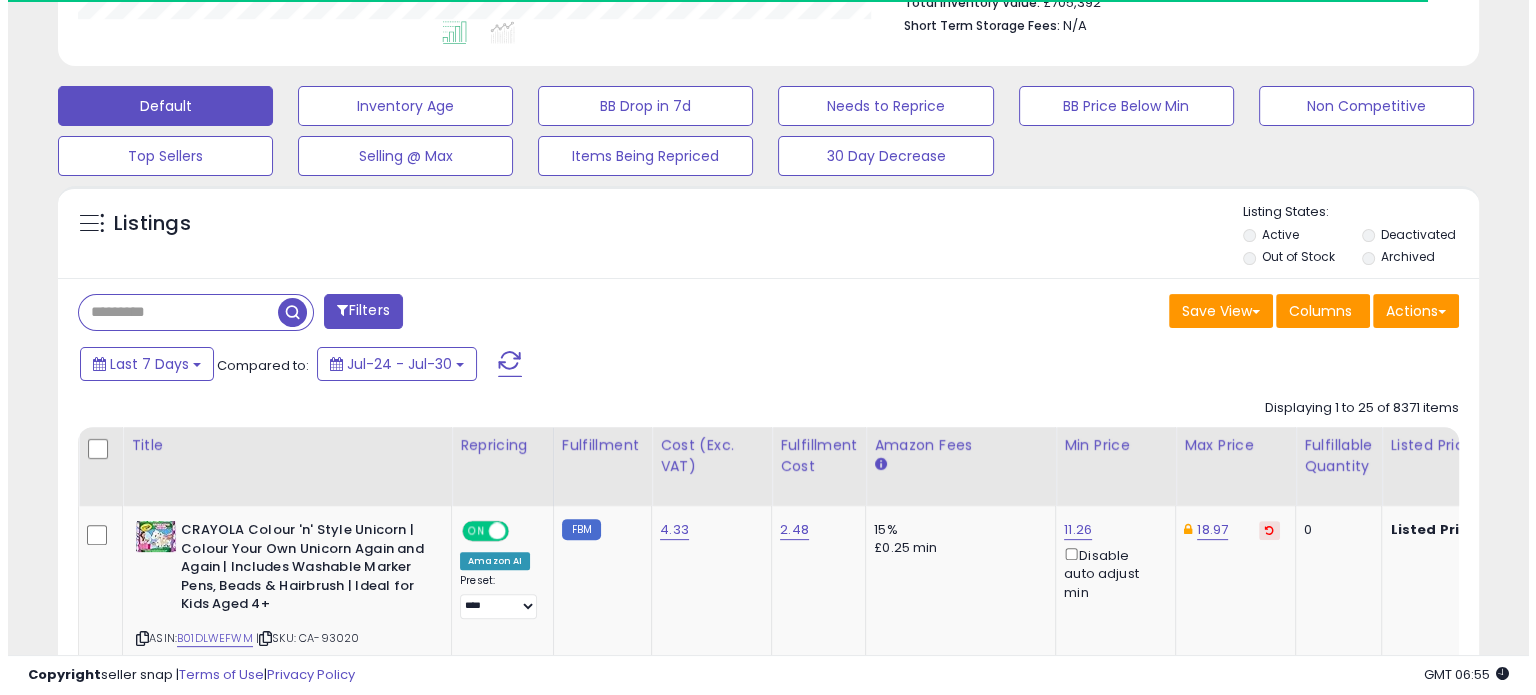 scroll, scrollTop: 999589, scrollLeft: 999168, axis: both 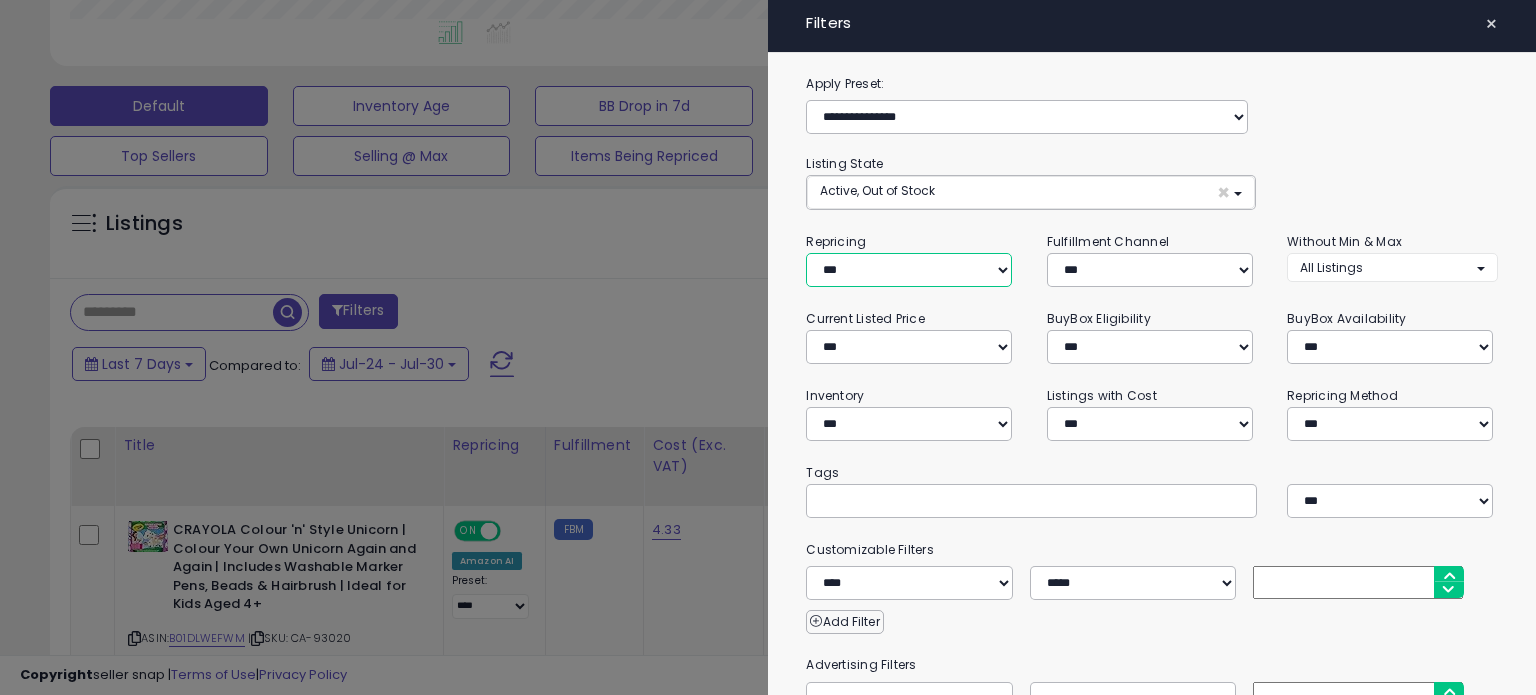 click on "**********" at bounding box center (909, 270) 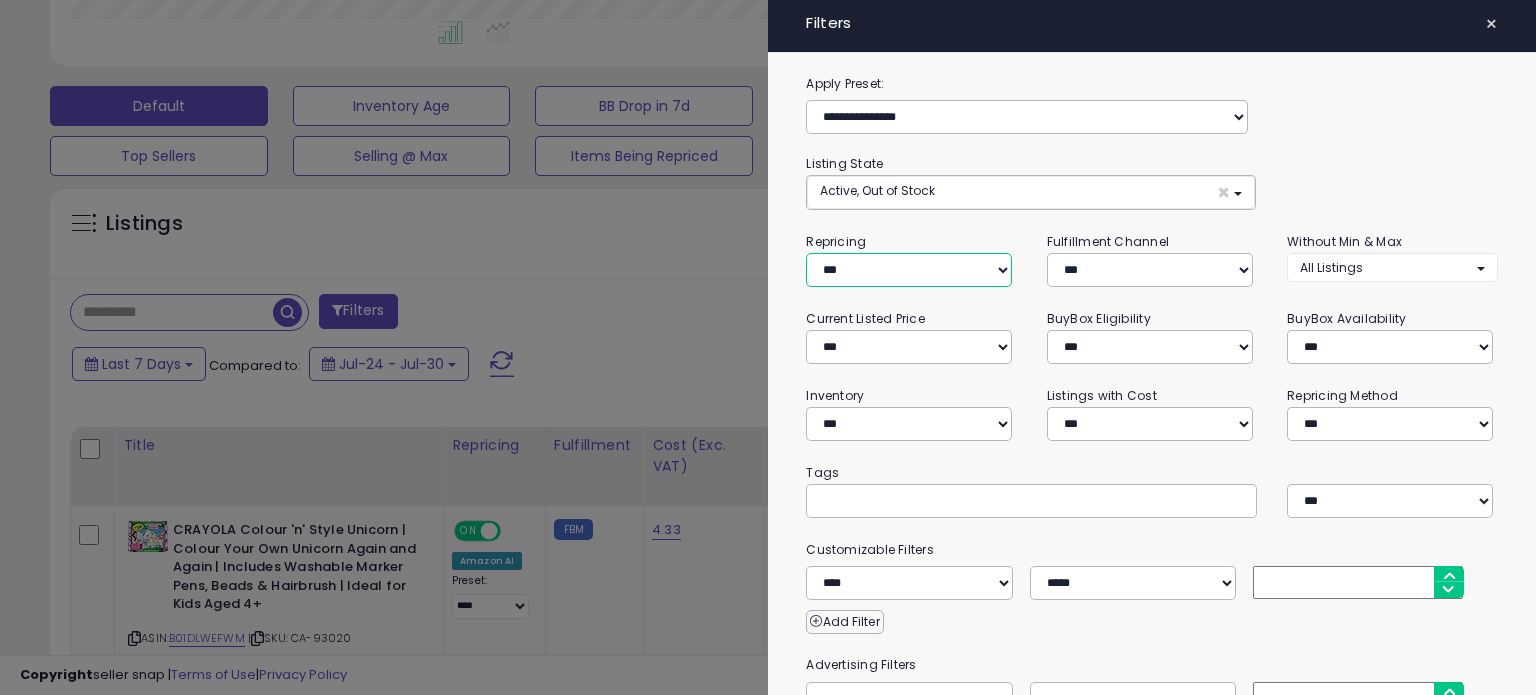 select on "***" 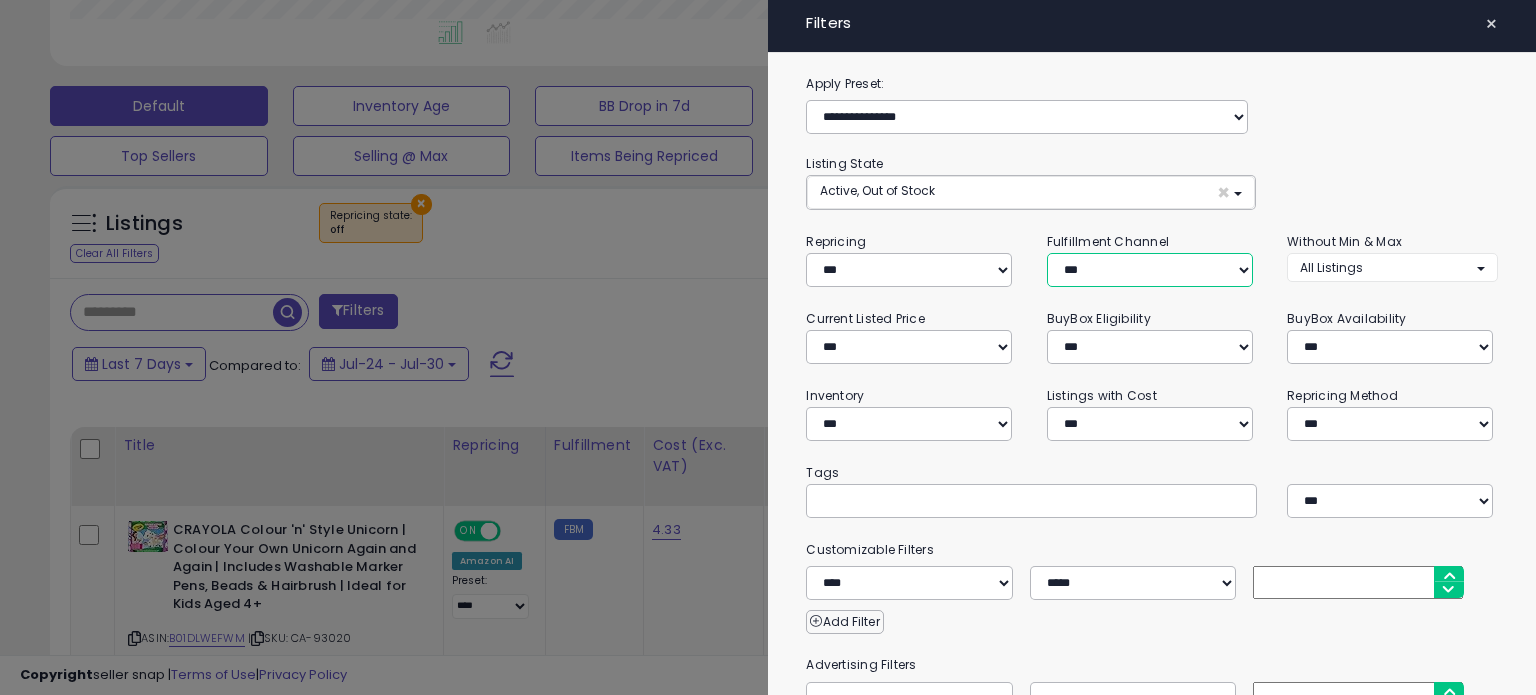 click on "***
***
***
***" at bounding box center (1150, 270) 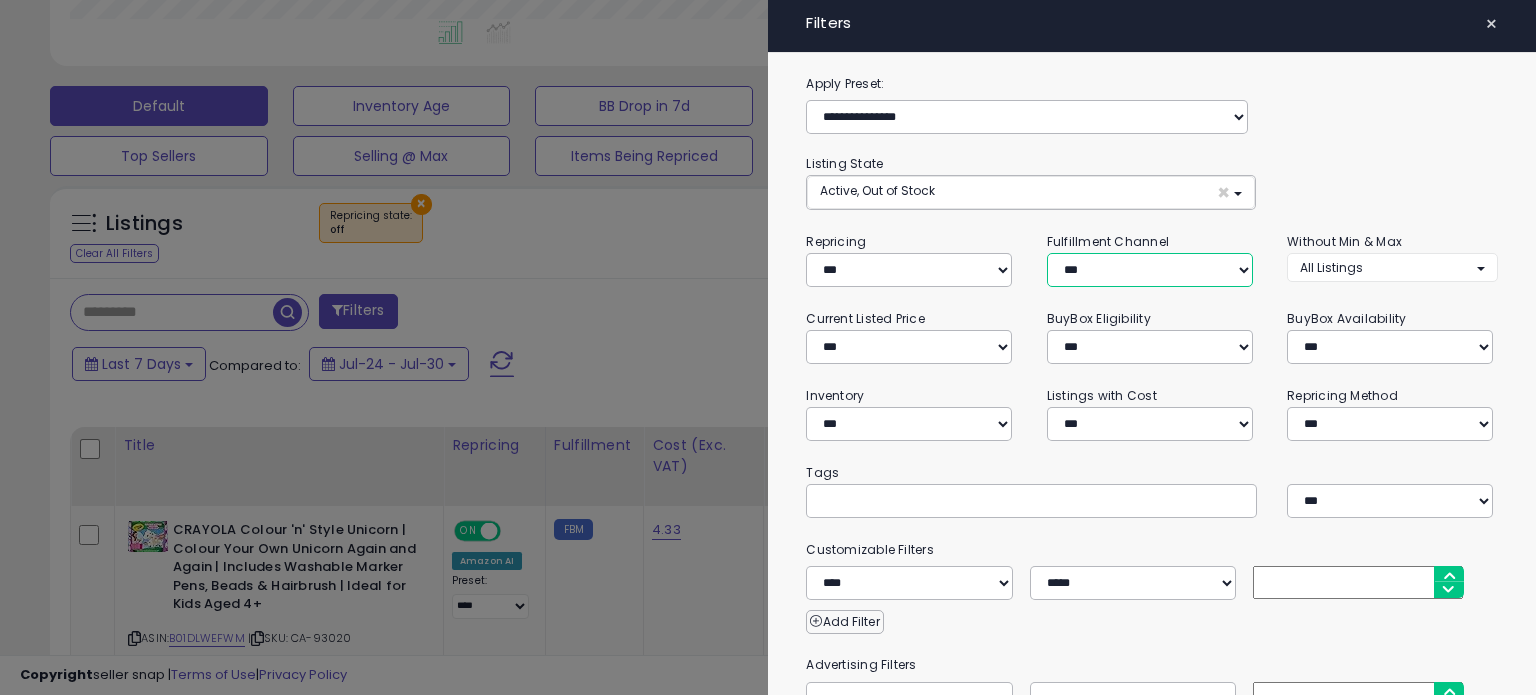 select on "***" 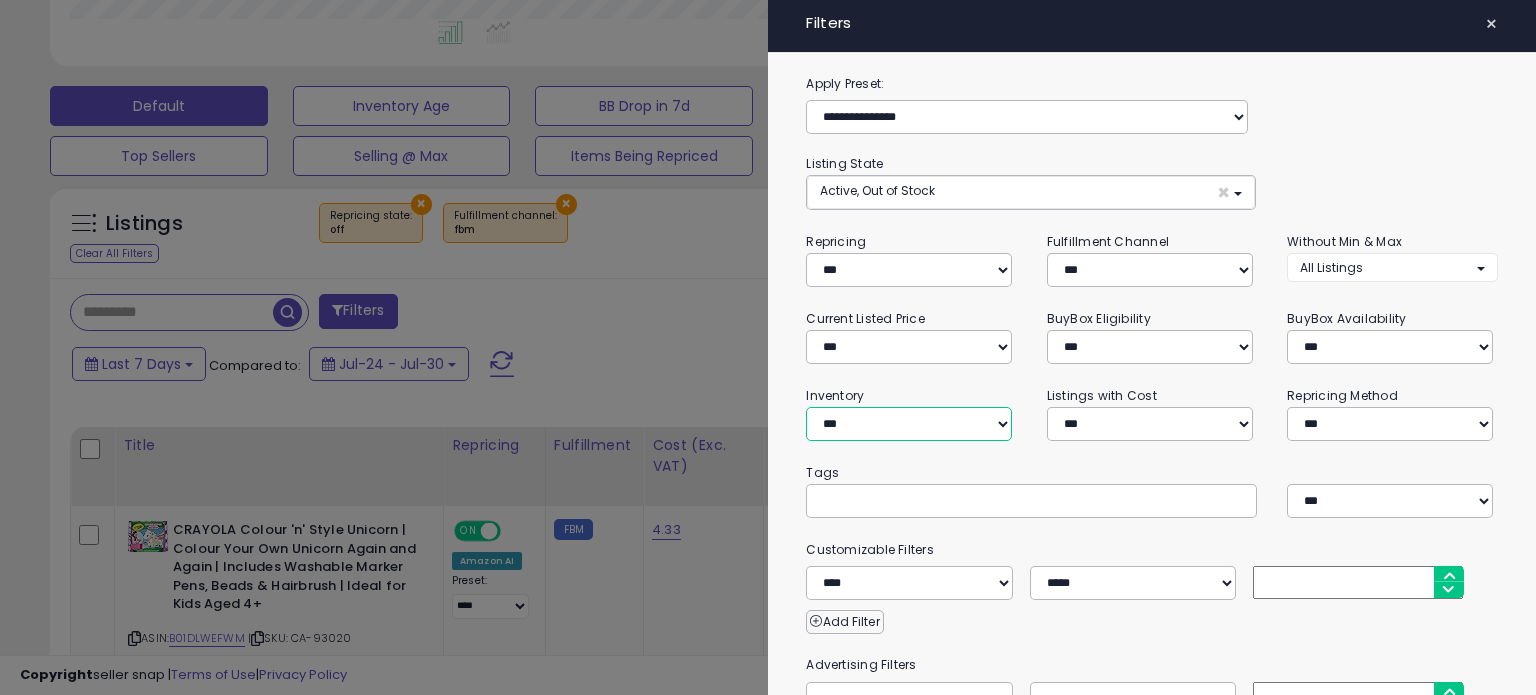 click on "**********" at bounding box center [909, 424] 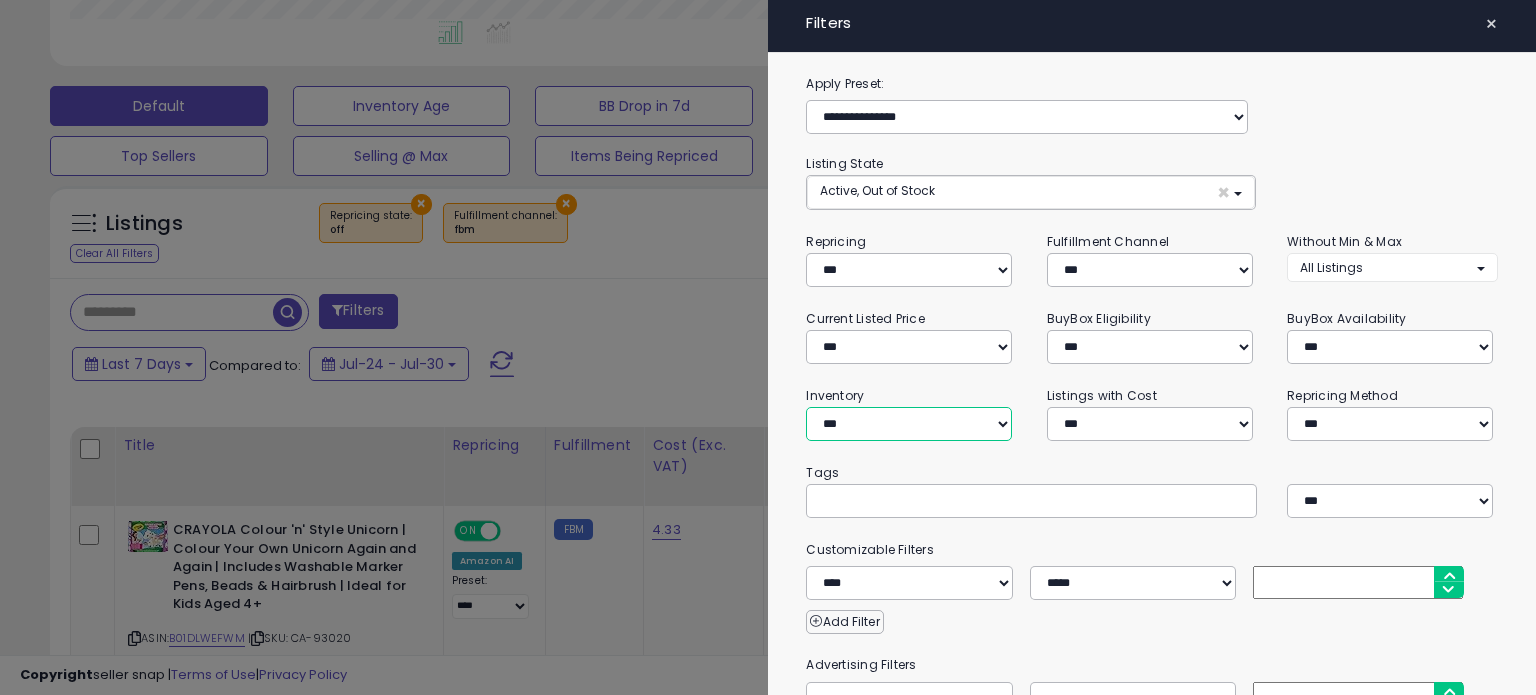 select on "********" 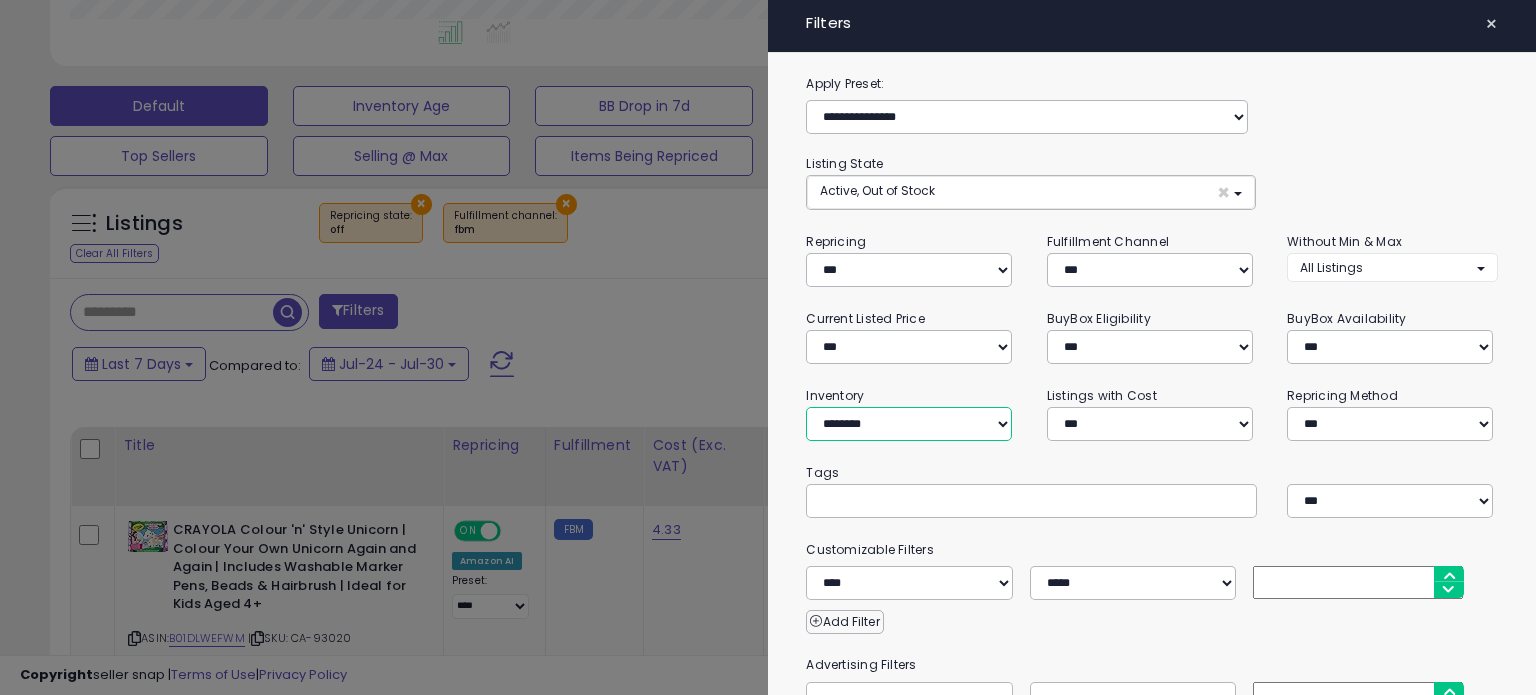 click on "**********" at bounding box center (909, 424) 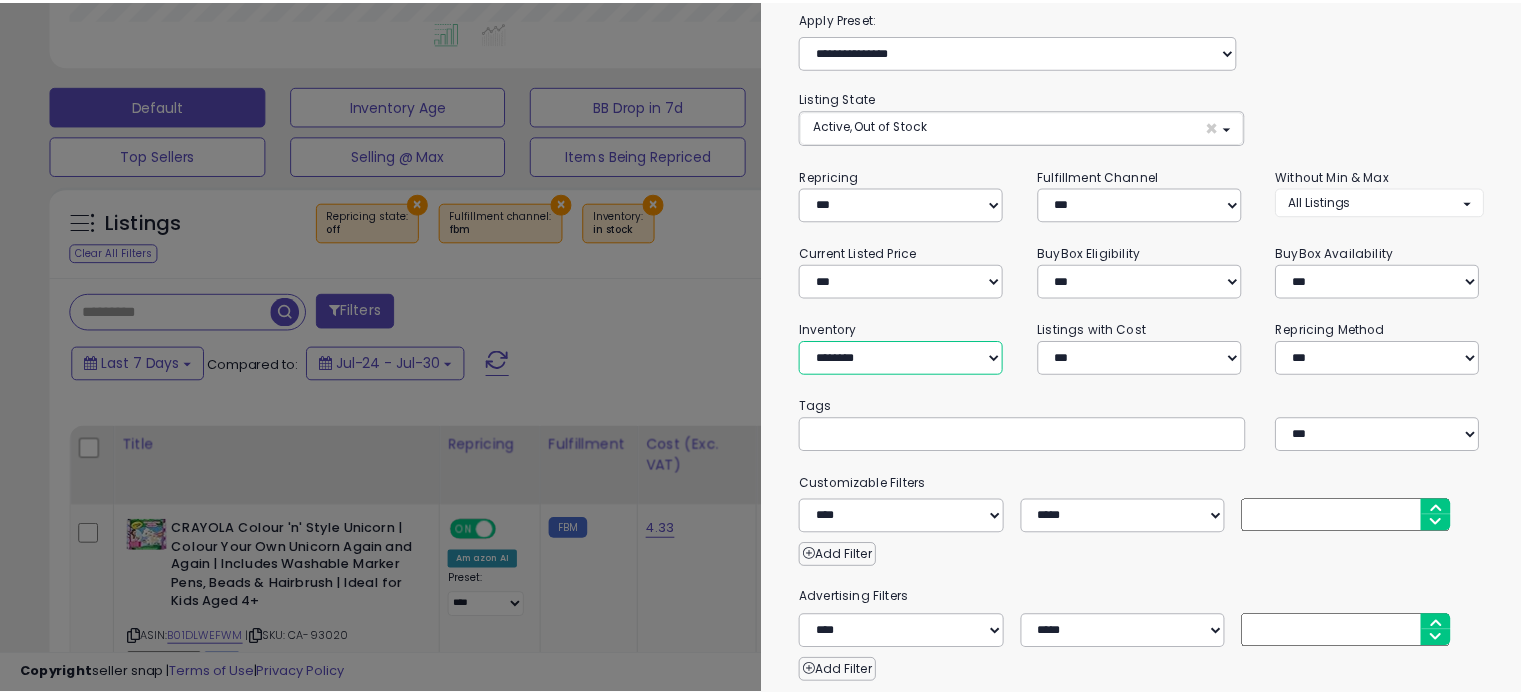 scroll, scrollTop: 269, scrollLeft: 0, axis: vertical 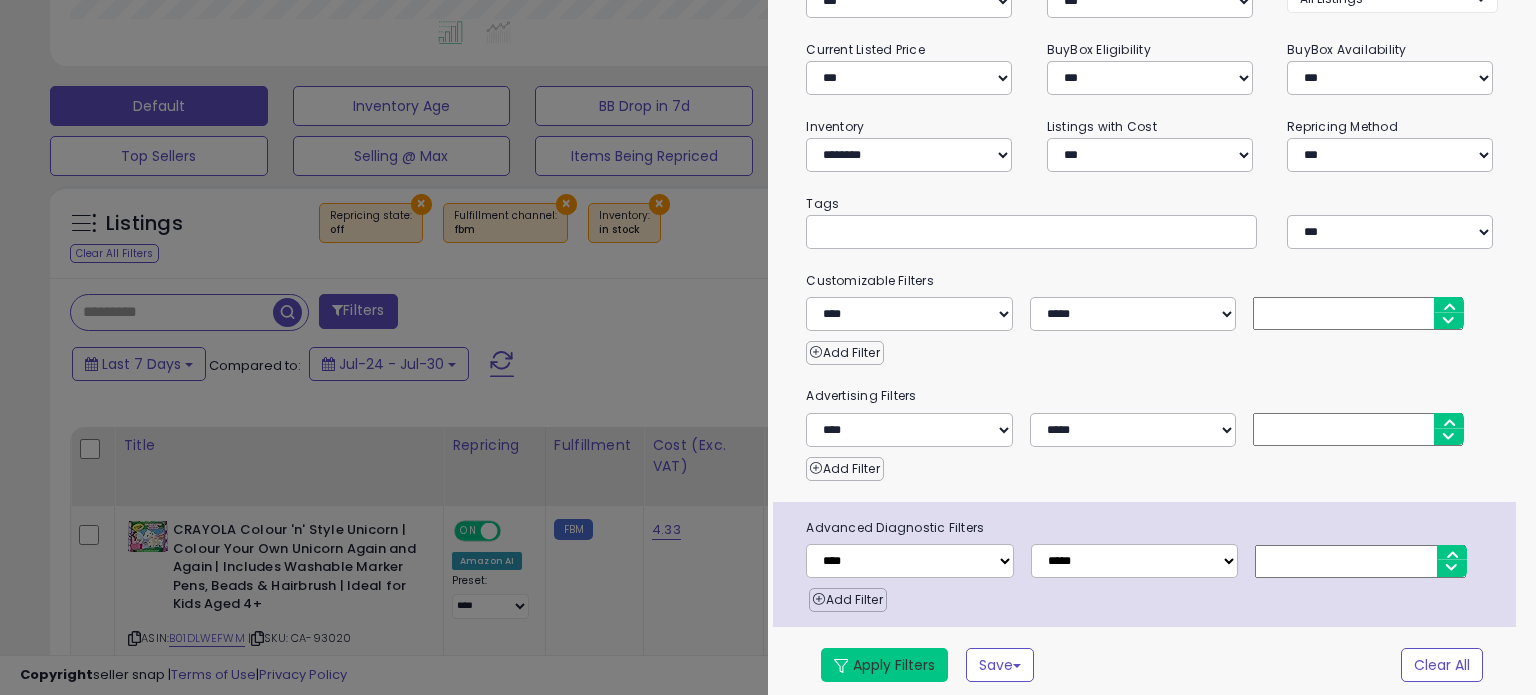 click on "Apply Filters" at bounding box center (884, 665) 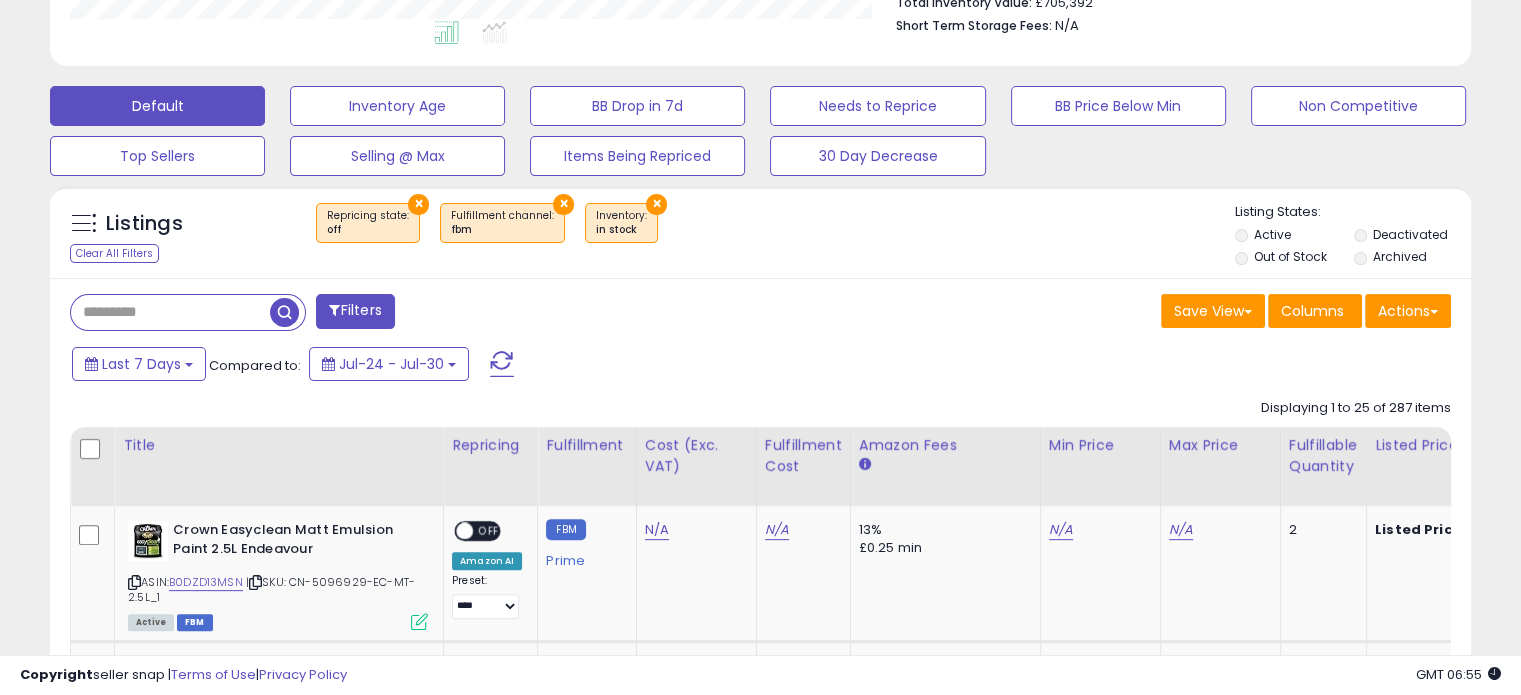 scroll, scrollTop: 409, scrollLeft: 822, axis: both 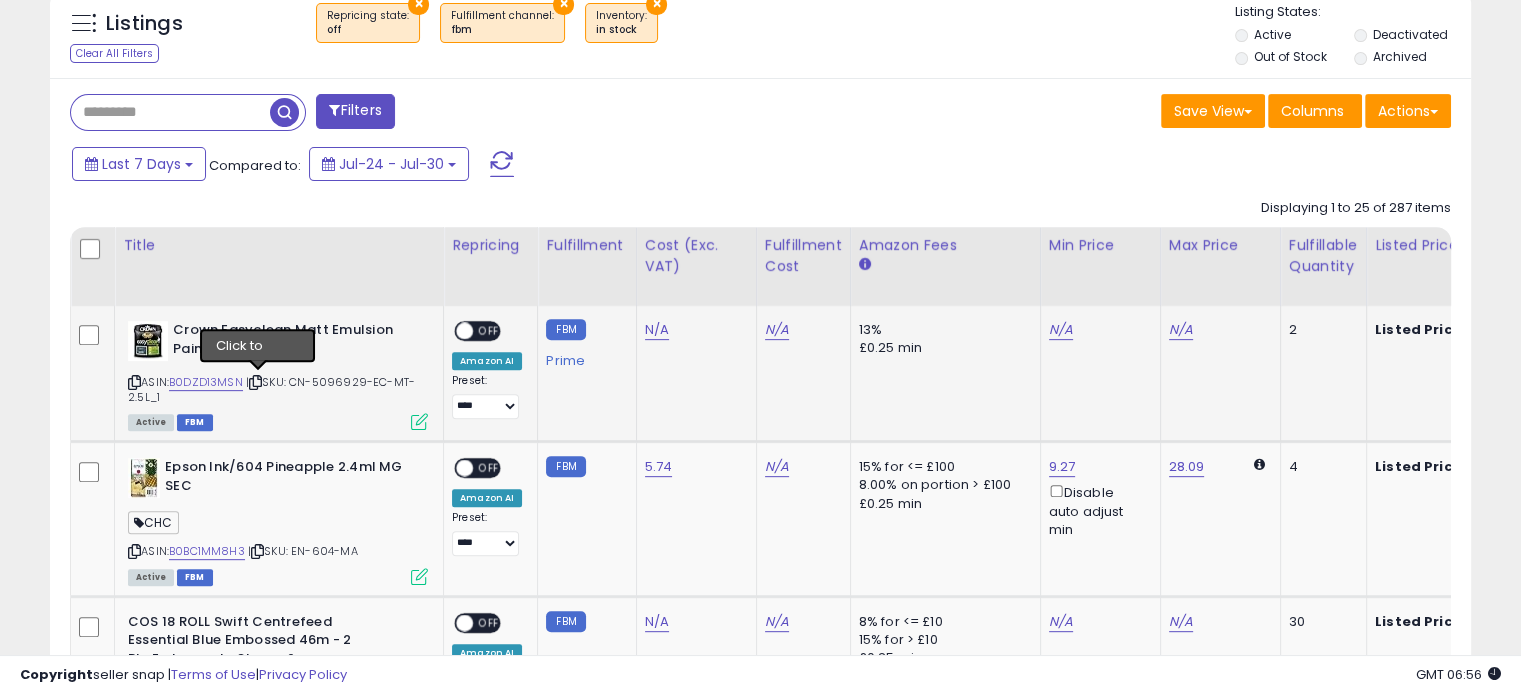 click at bounding box center (255, 382) 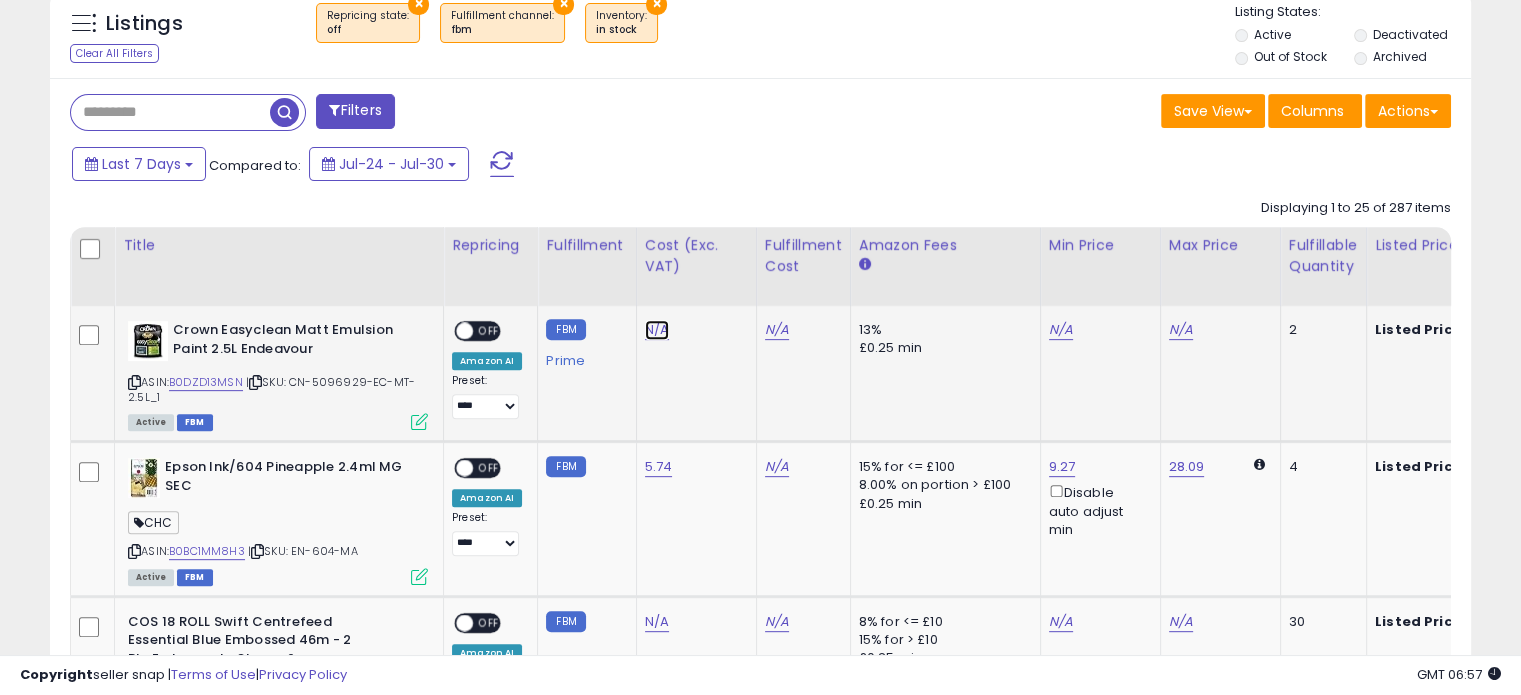 click on "N/A" at bounding box center [657, 330] 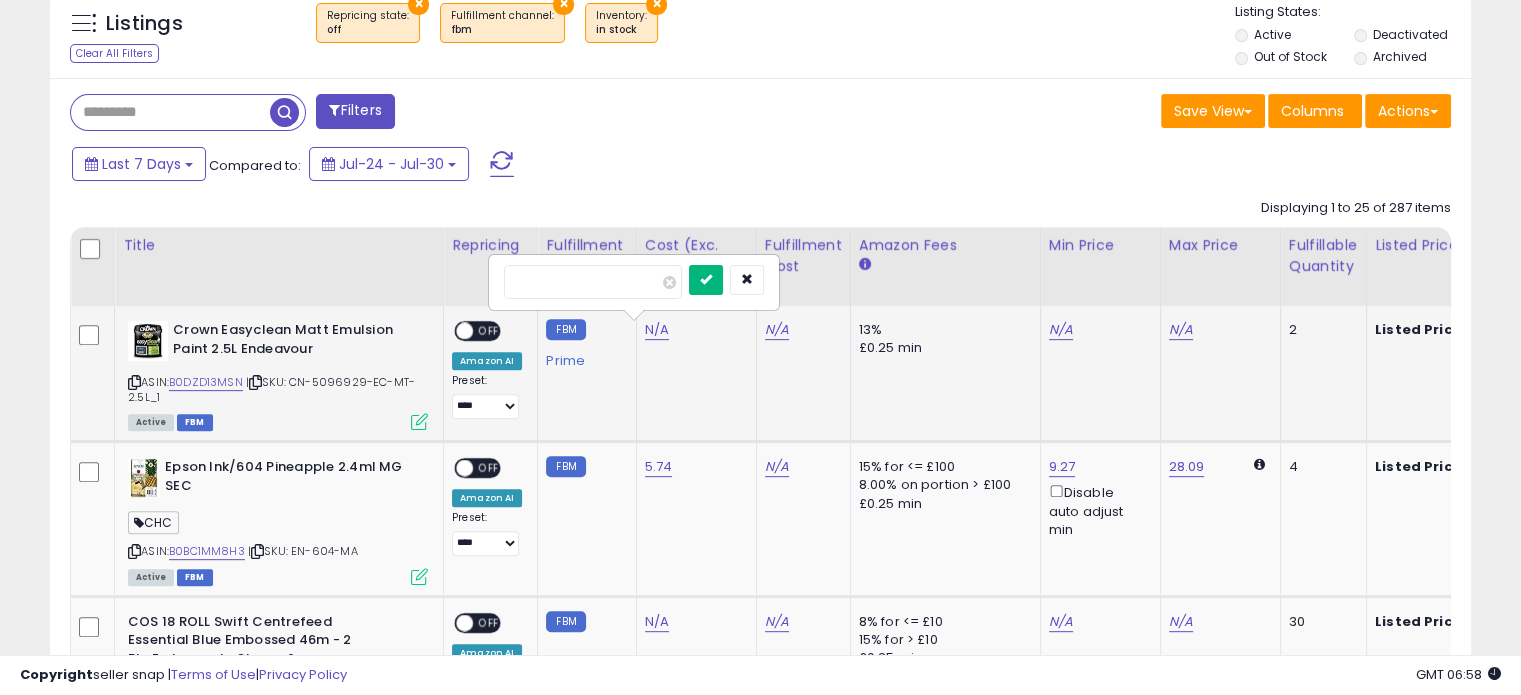type on "*****" 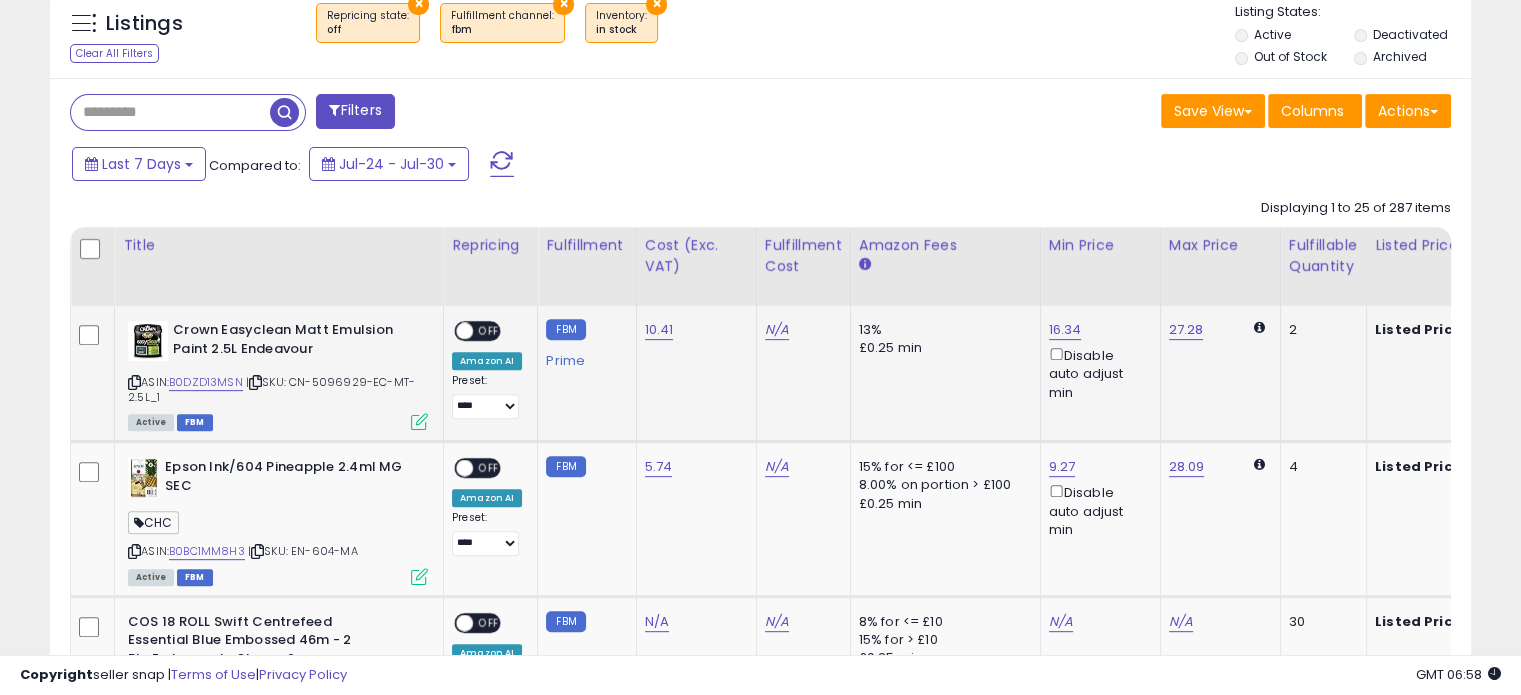 scroll, scrollTop: 0, scrollLeft: 41, axis: horizontal 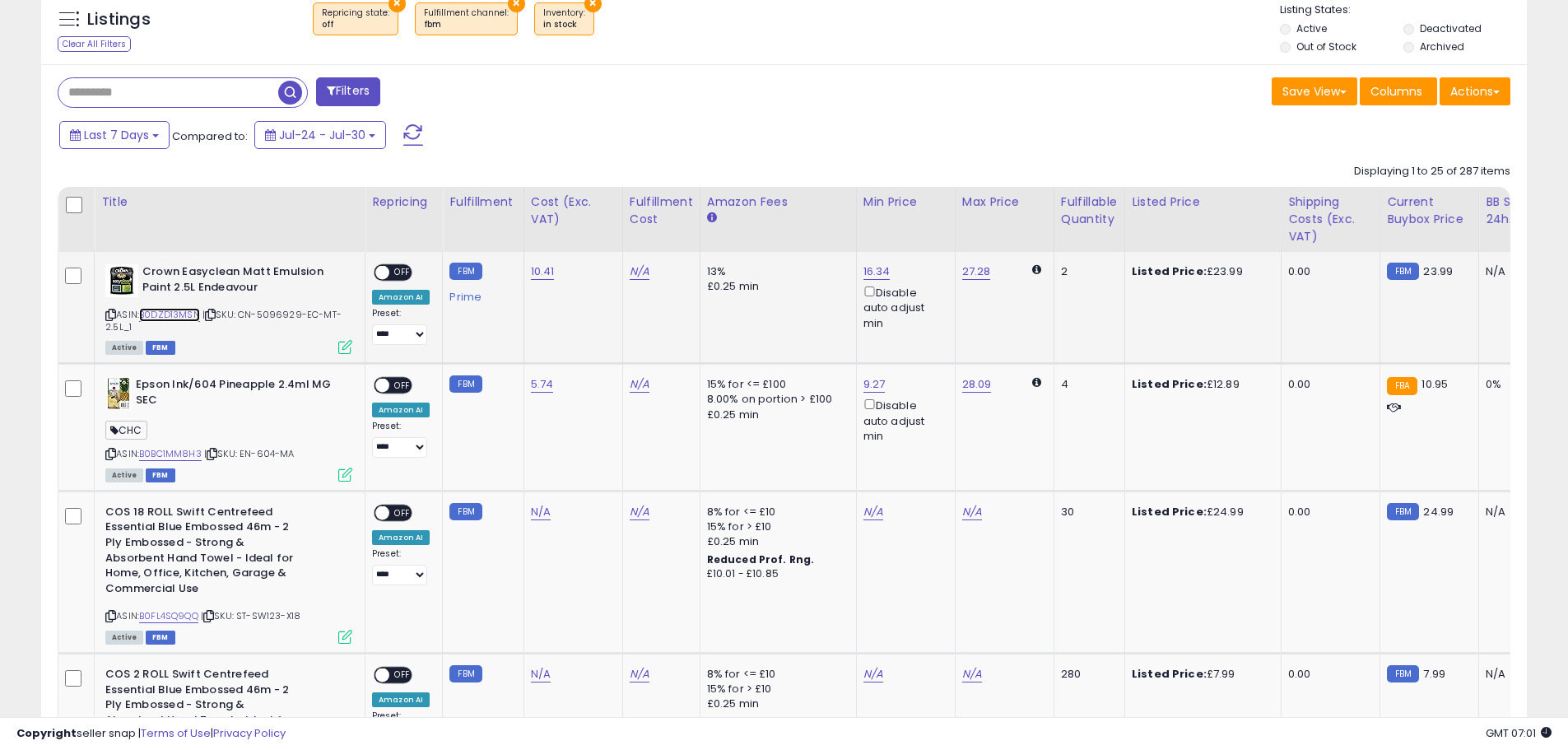 click on "B0DZD13MSN" at bounding box center [170, 314] 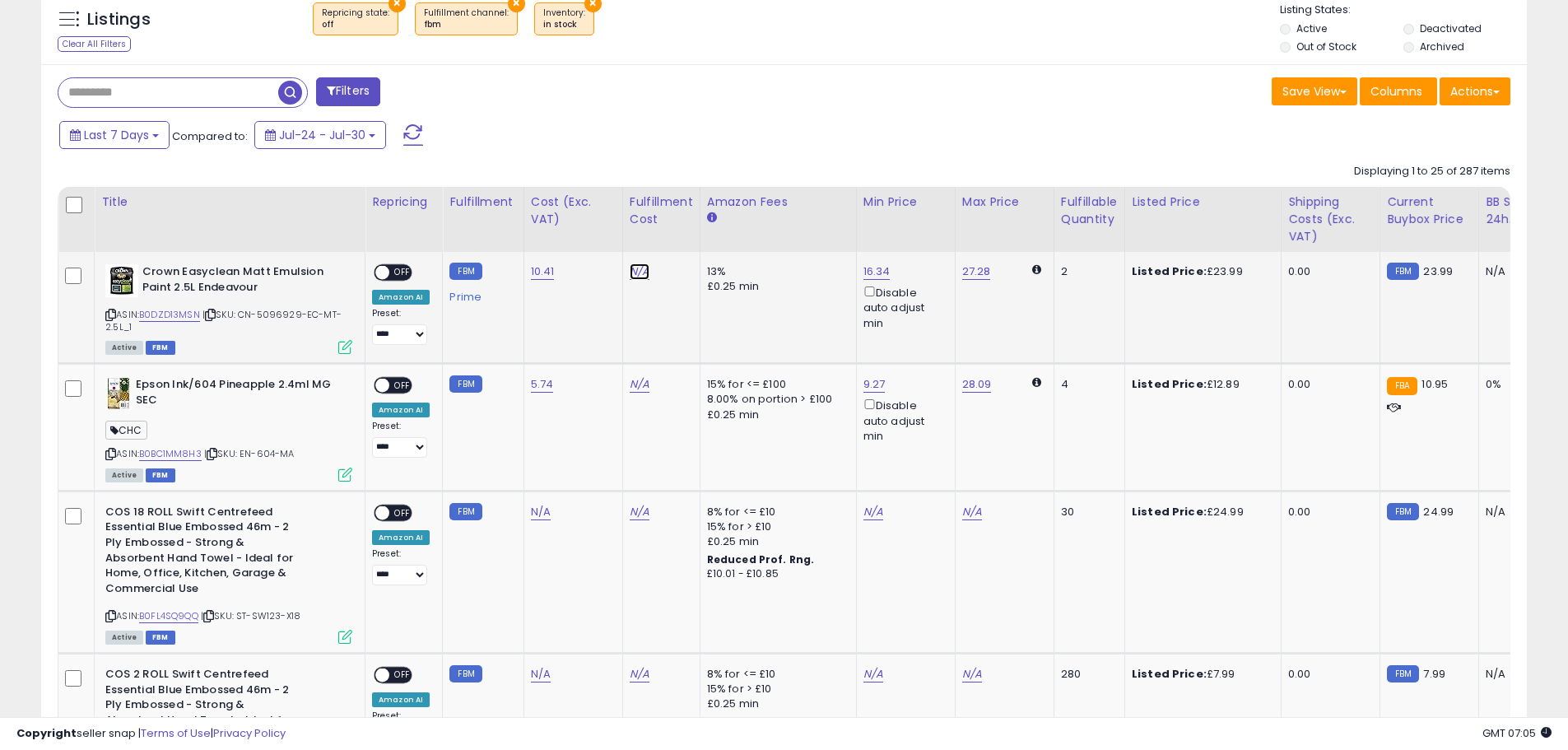 click on "N/A" at bounding box center (640, 272) 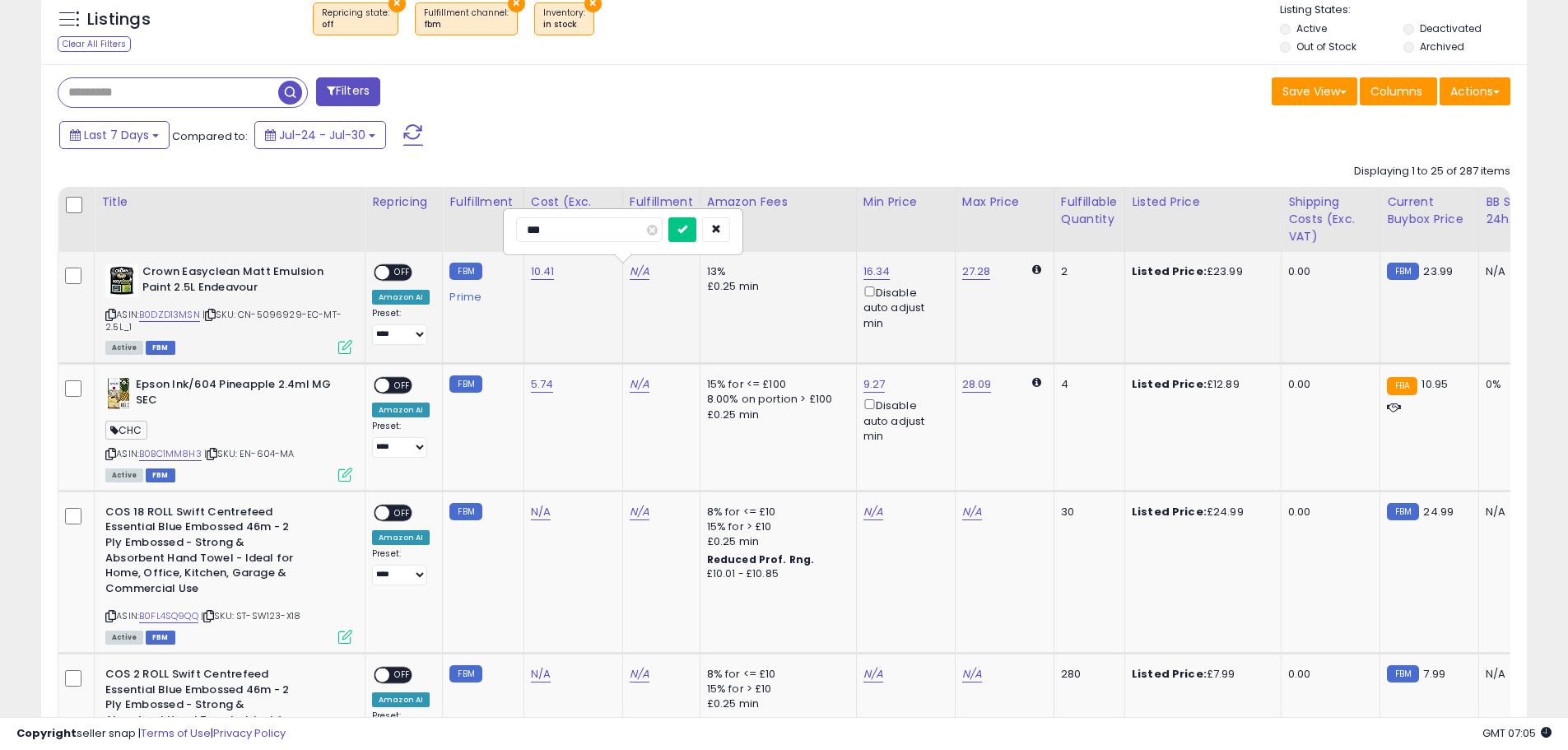 type on "****" 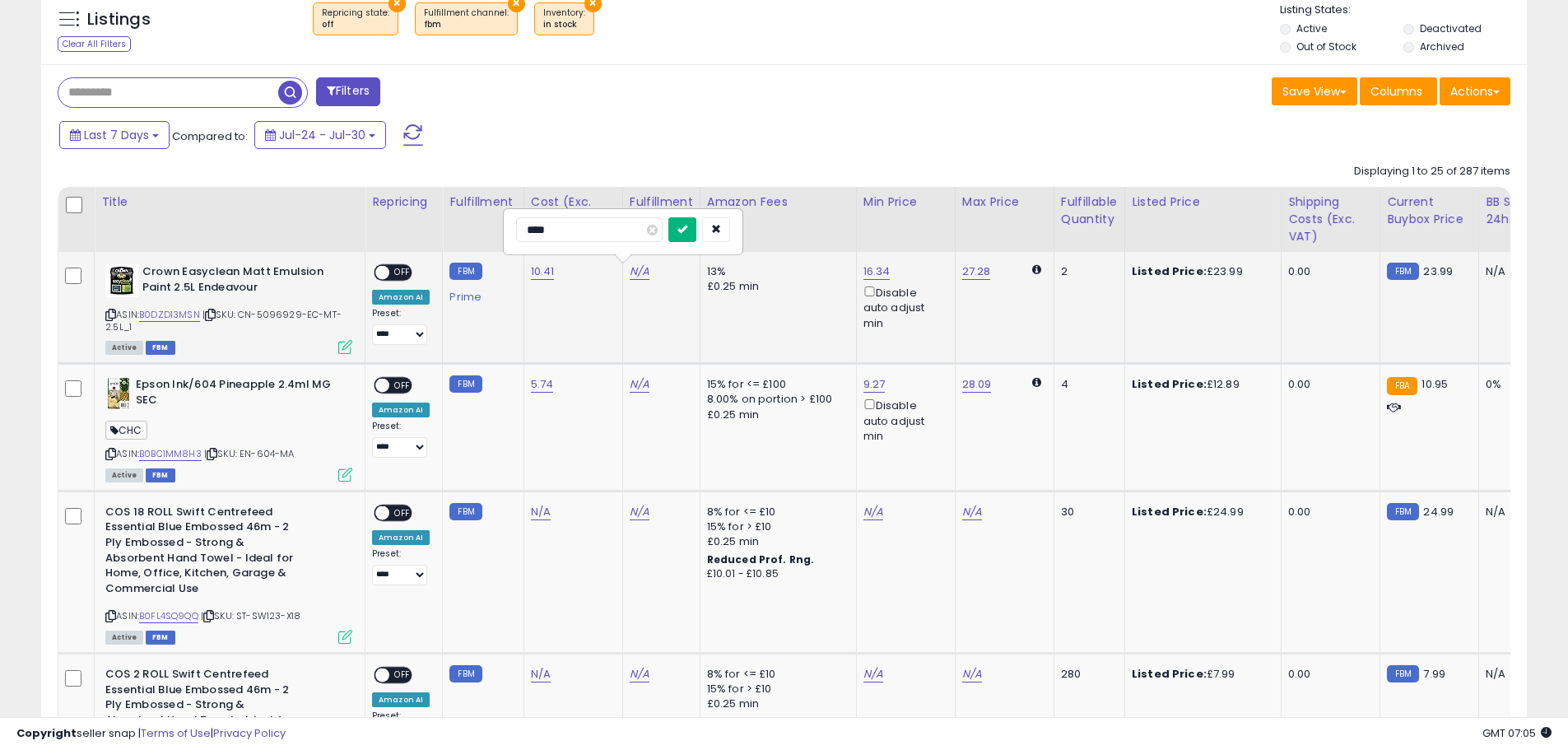 click at bounding box center [682, 230] 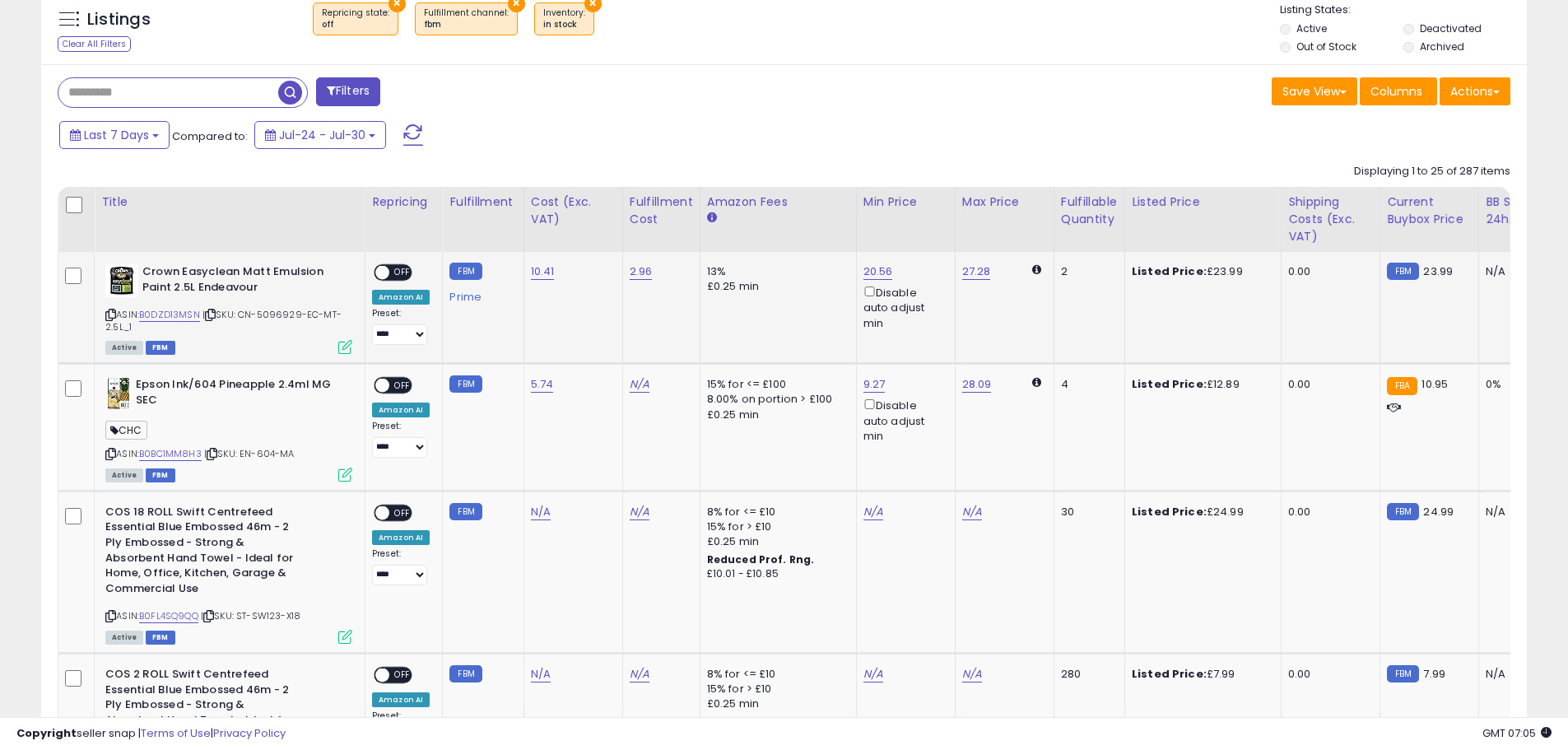 click at bounding box center (345, 347) 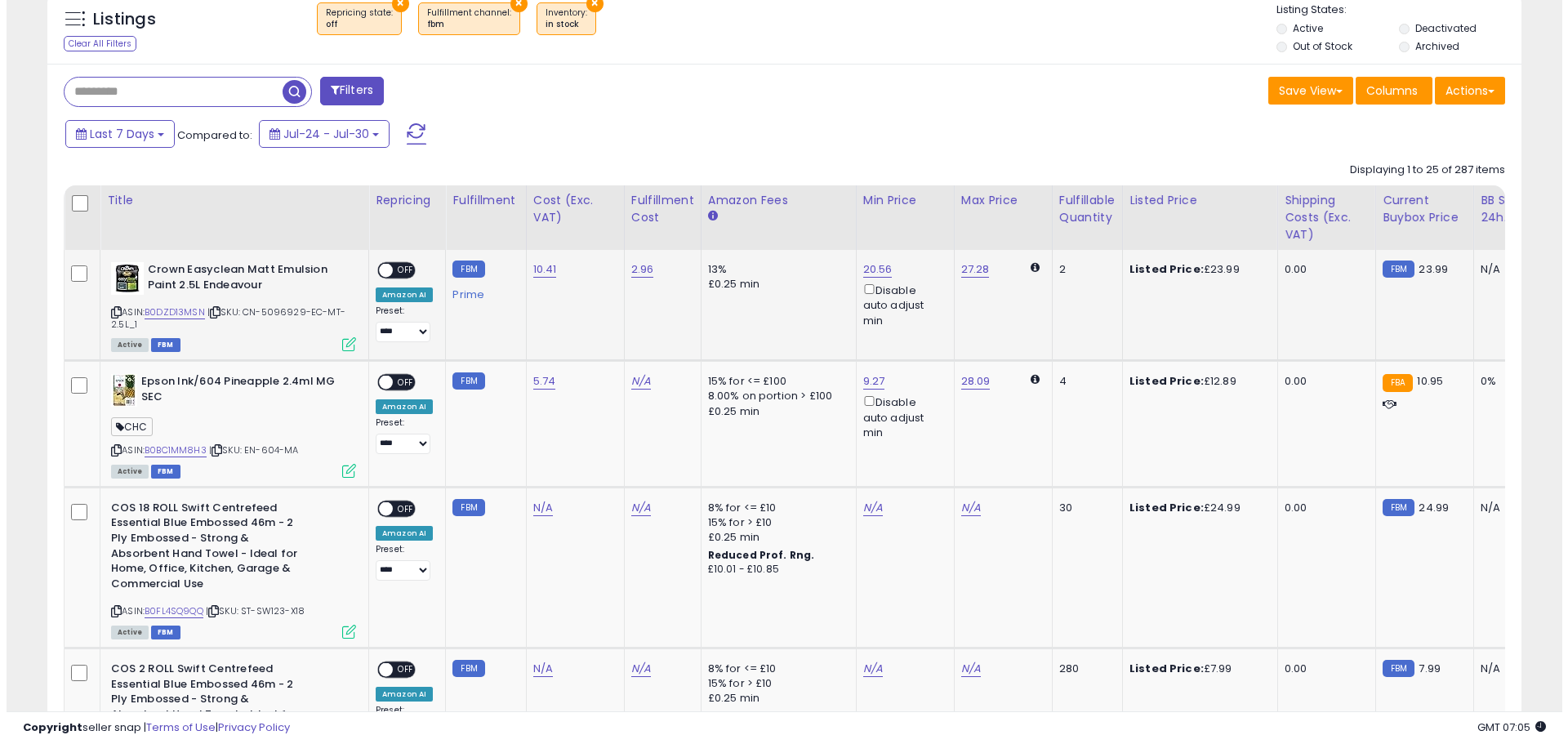 scroll, scrollTop: 816350, scrollLeft: 815804, axis: both 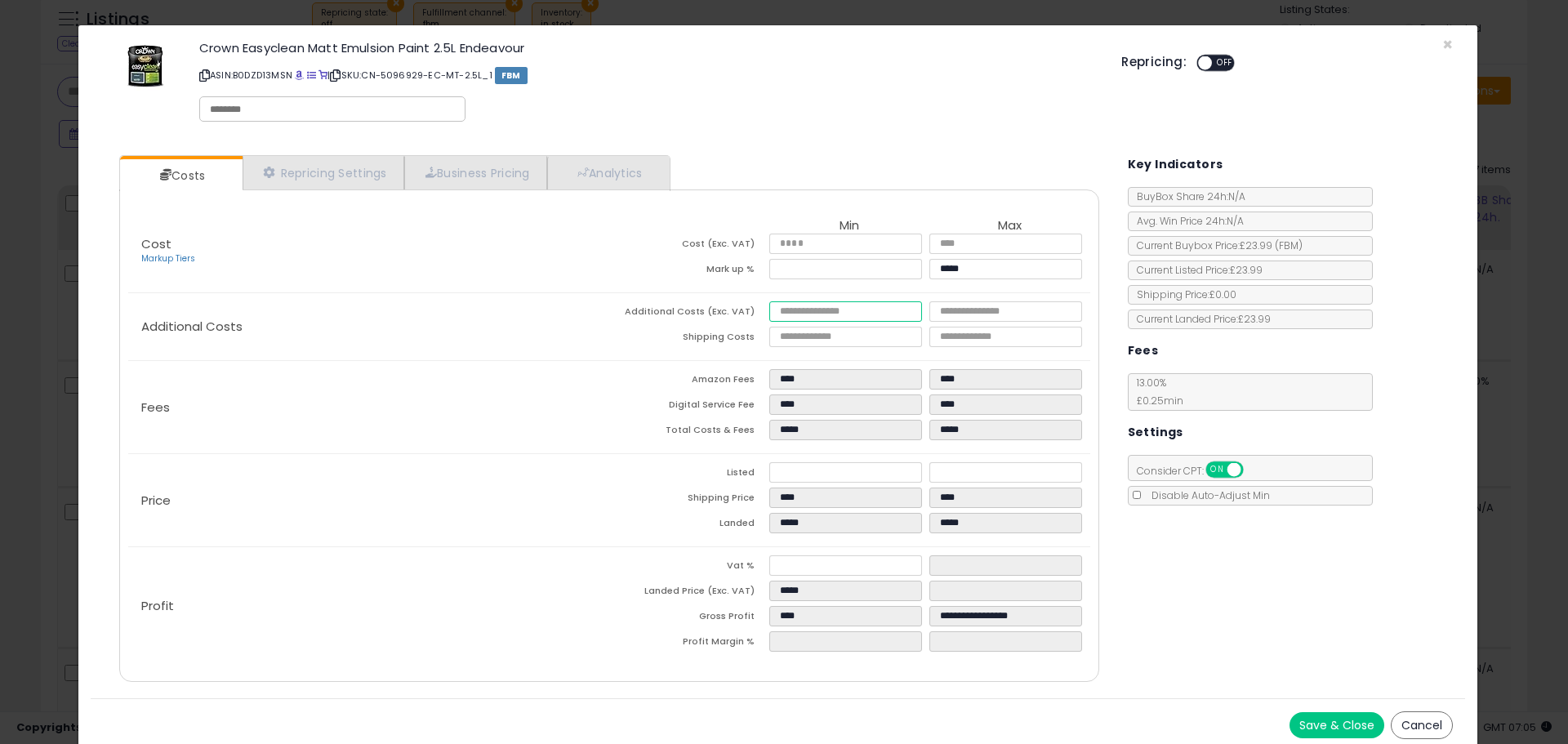 click at bounding box center (845, 311) 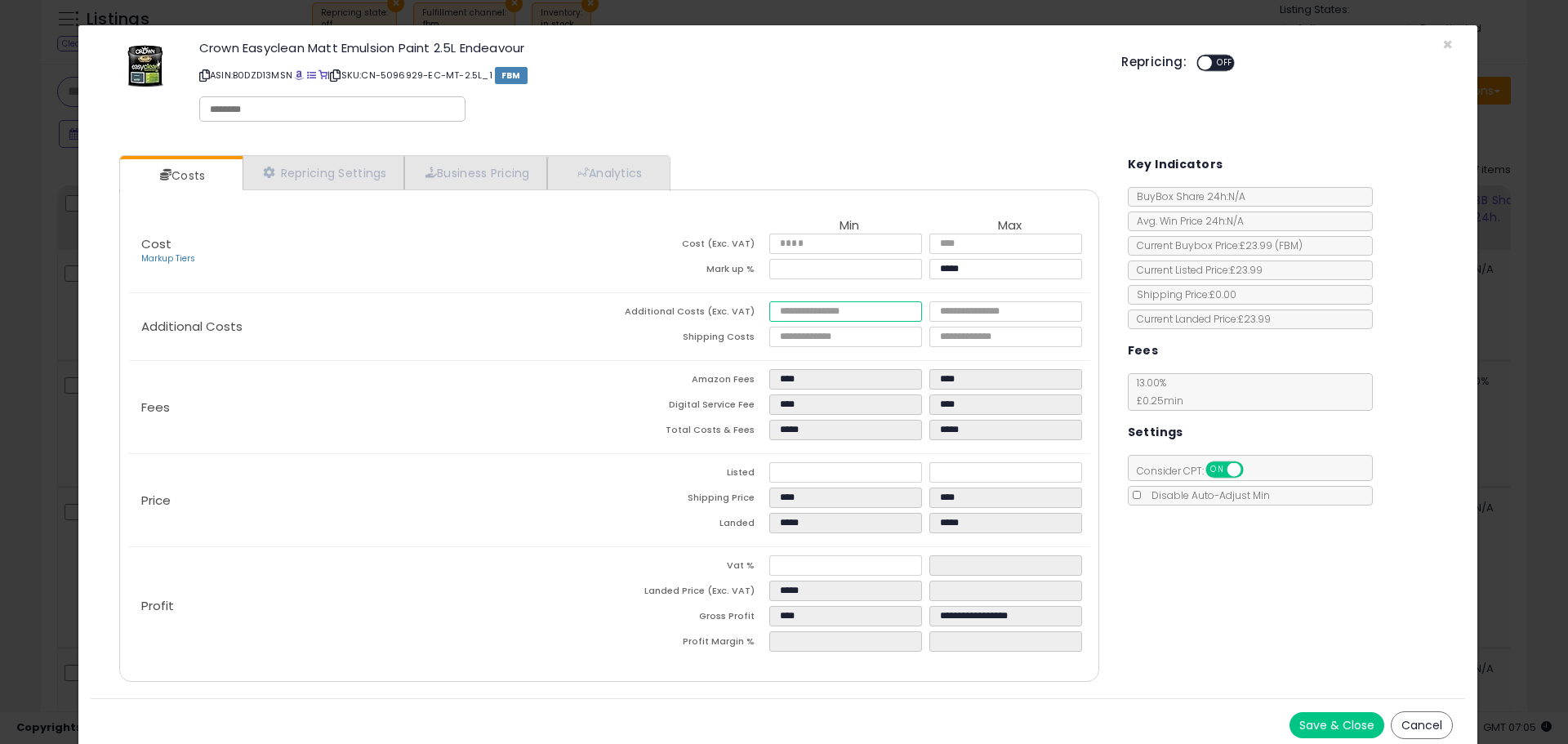 type on "*" 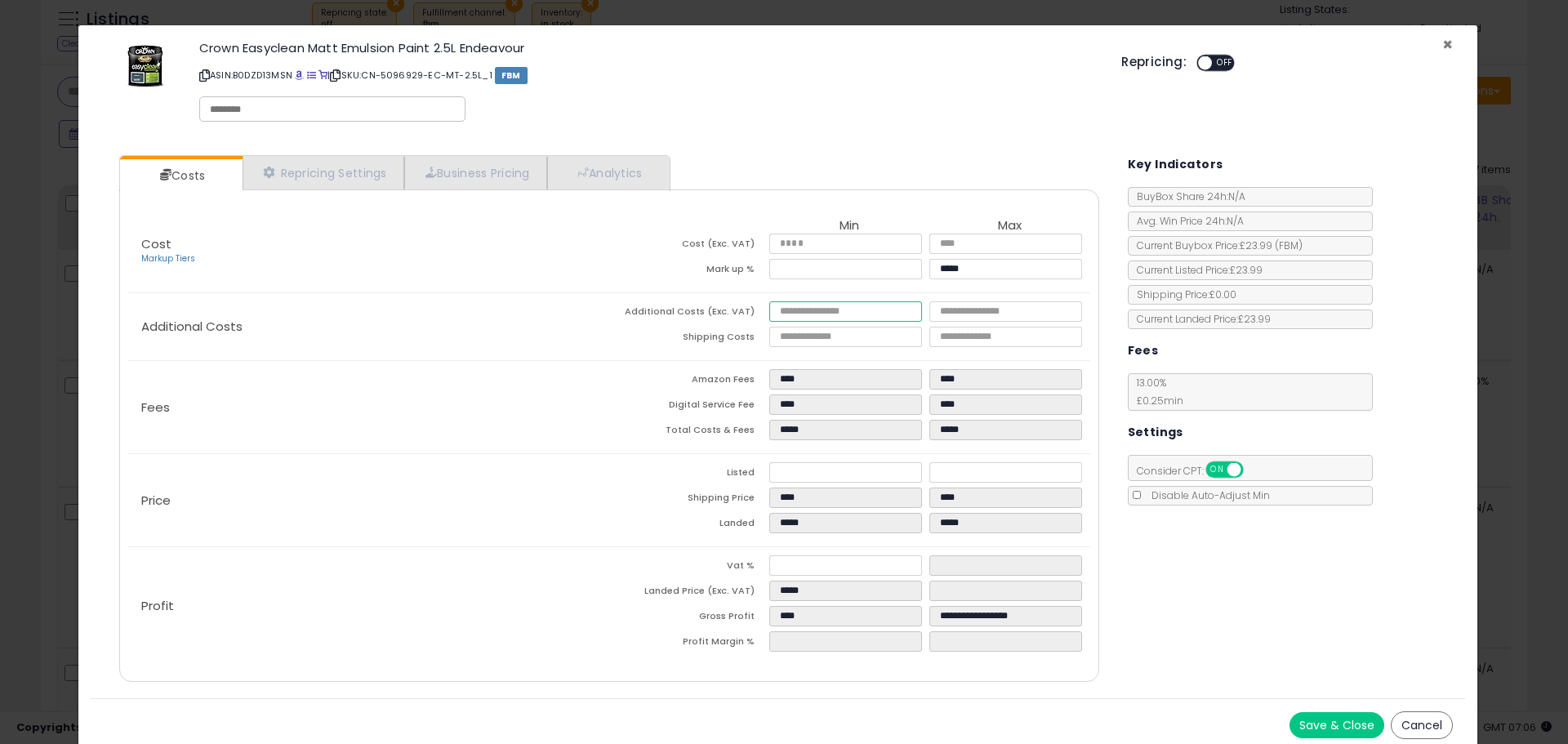 type on "****" 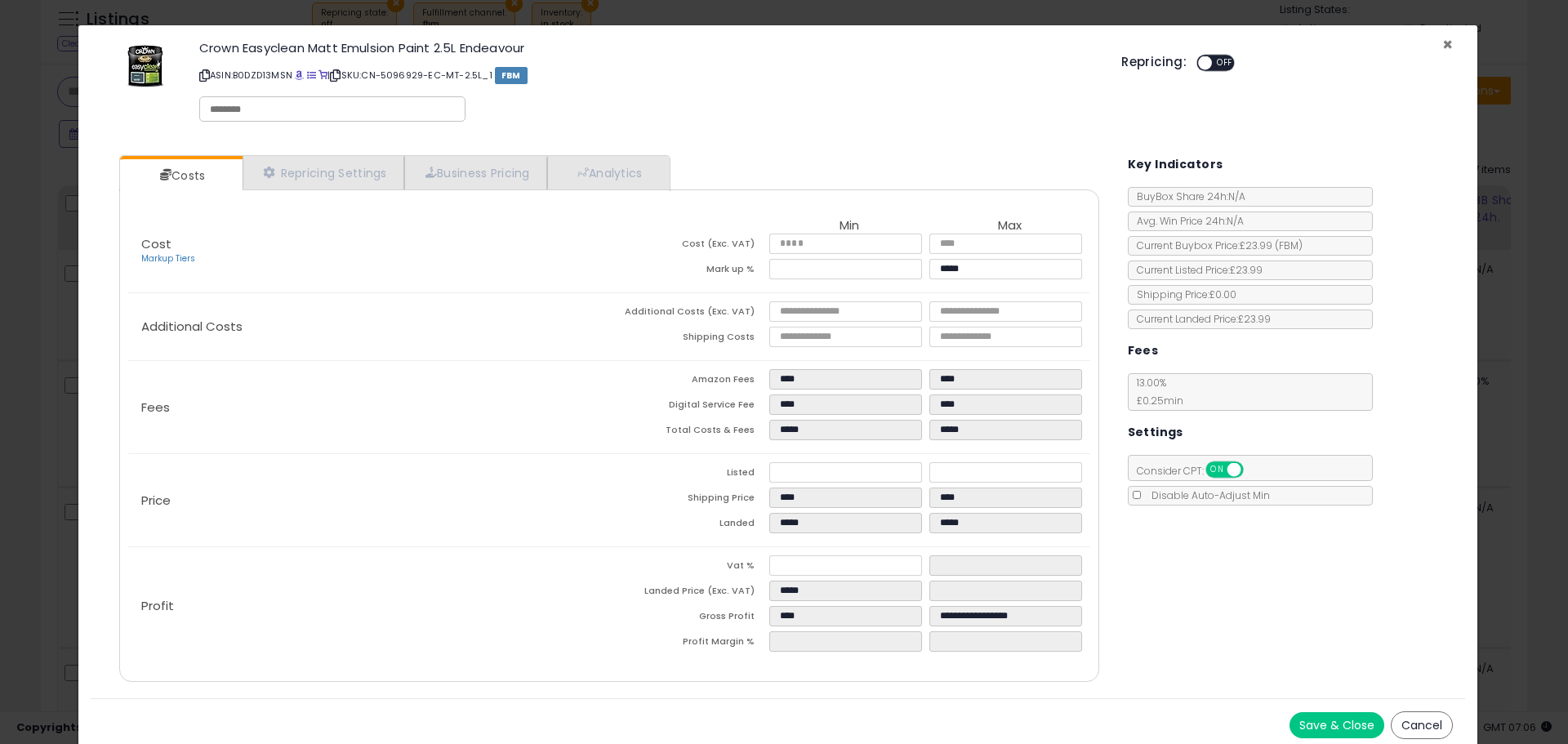 type on "*****" 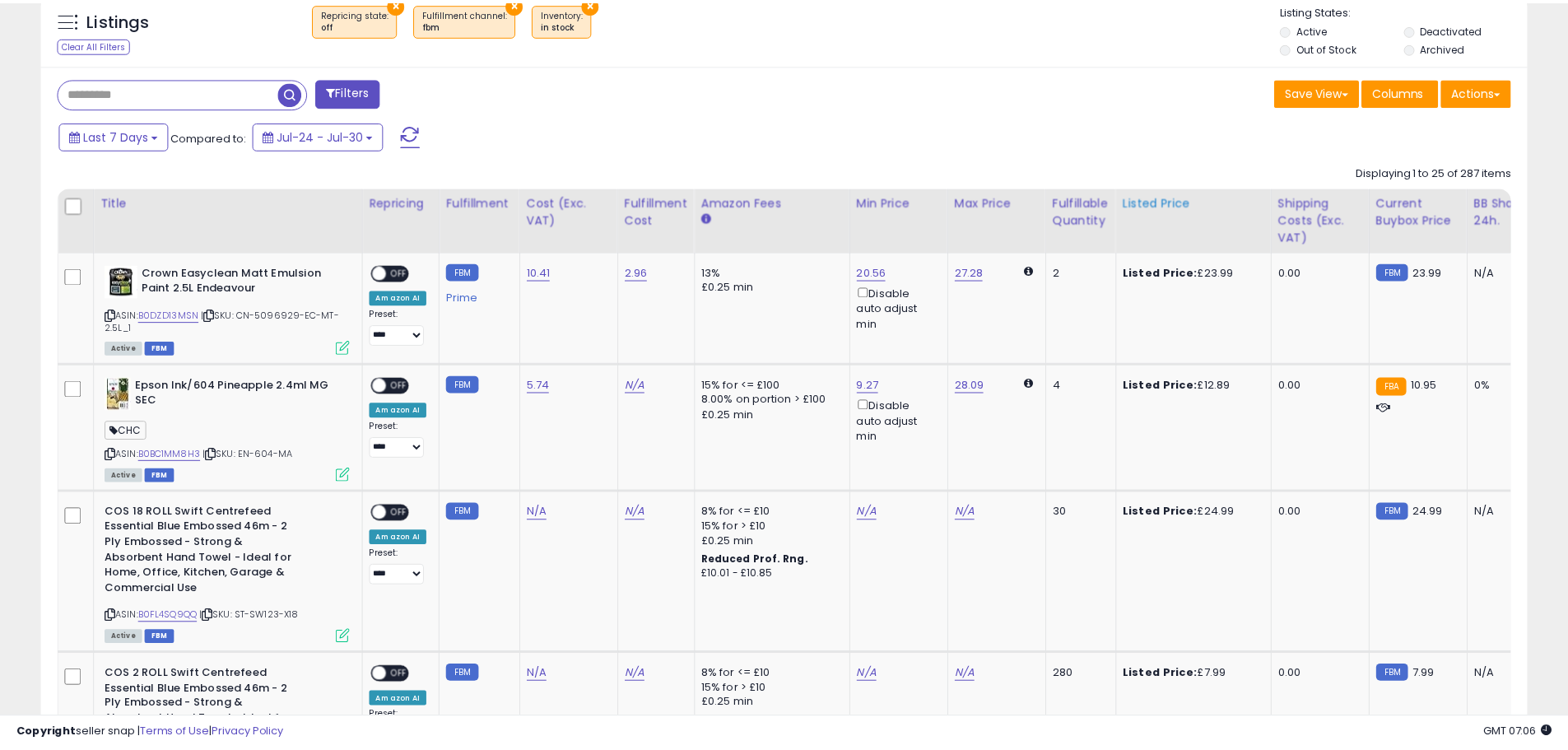 scroll, scrollTop: 338, scrollLeft: 862, axis: both 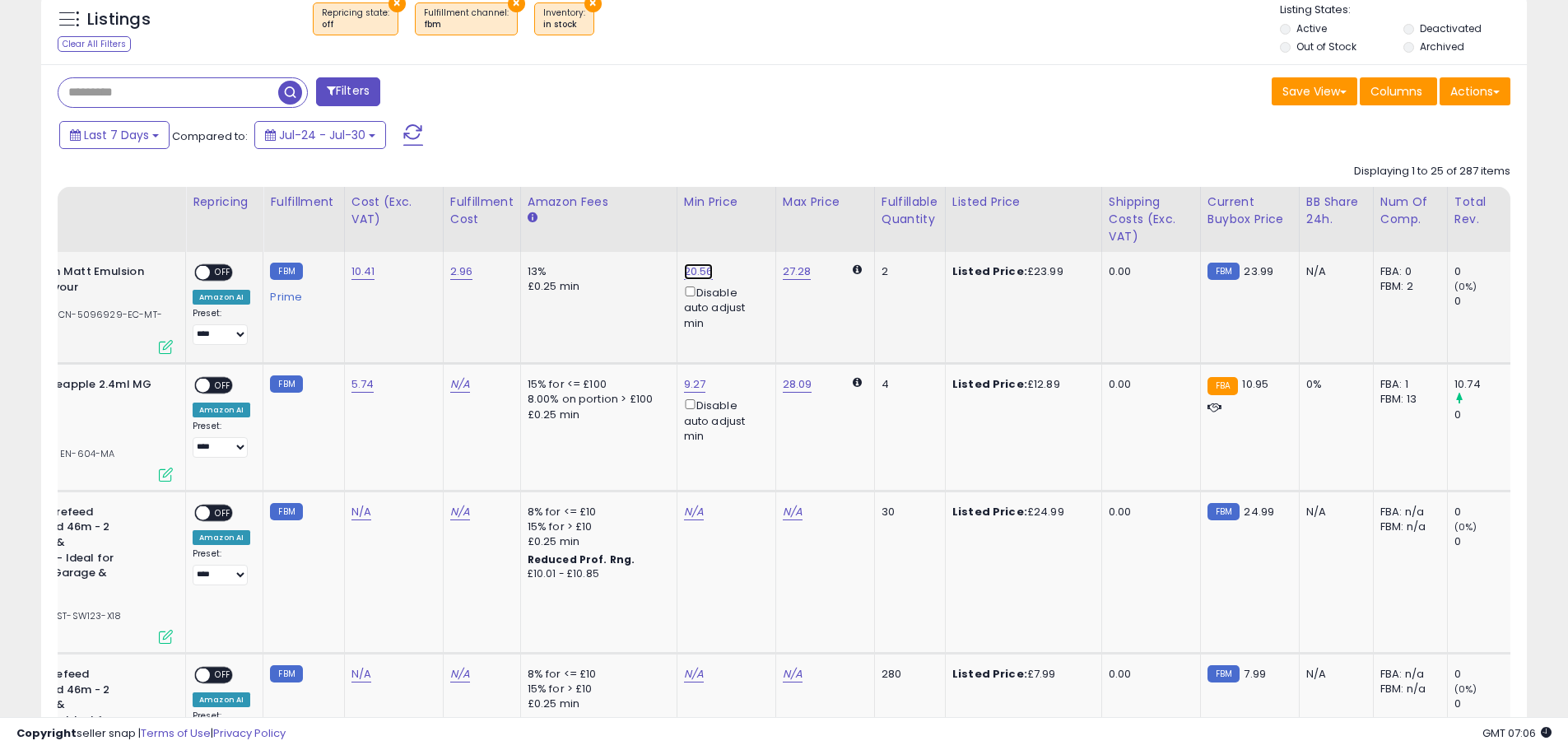 click on "20.56" at bounding box center [699, 272] 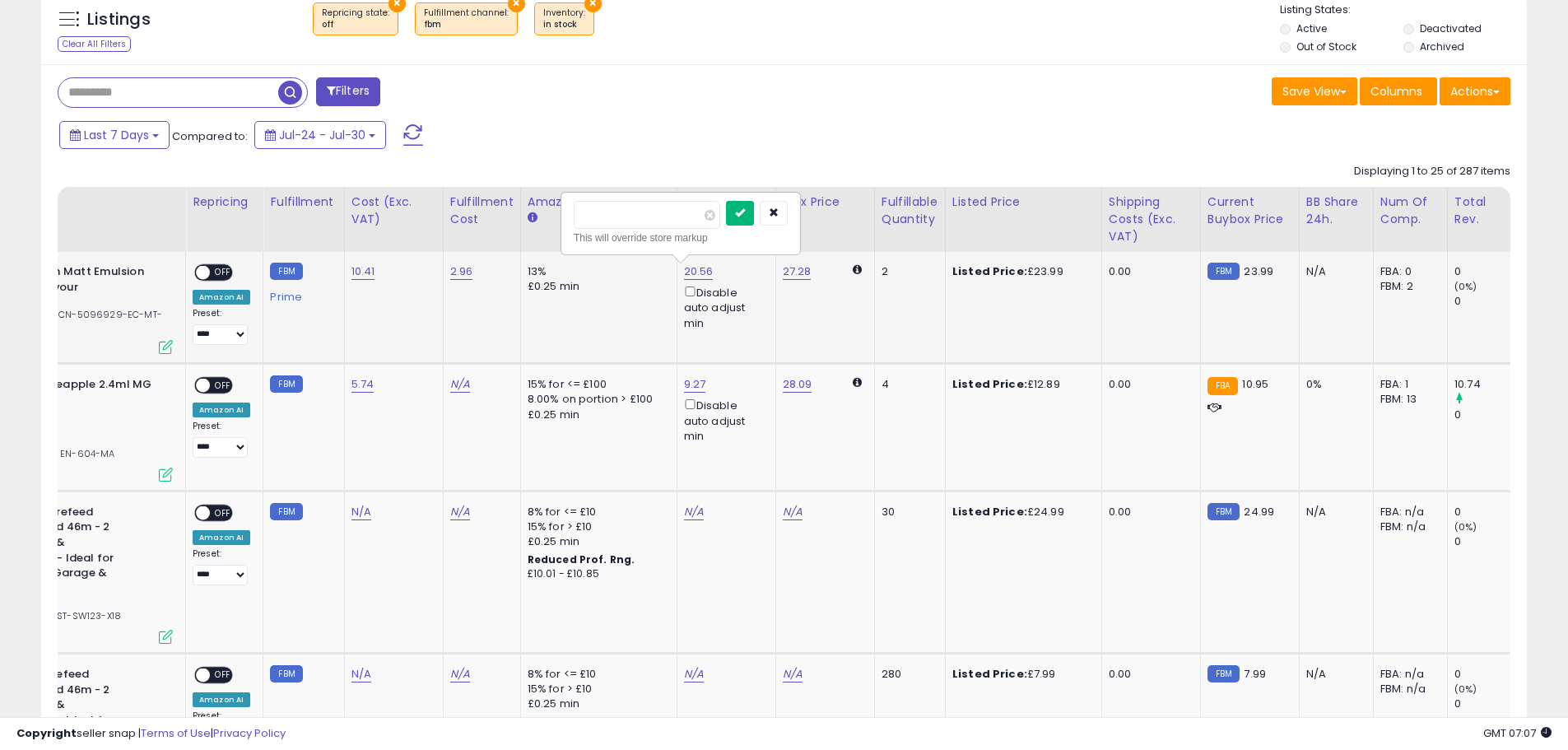 type on "*****" 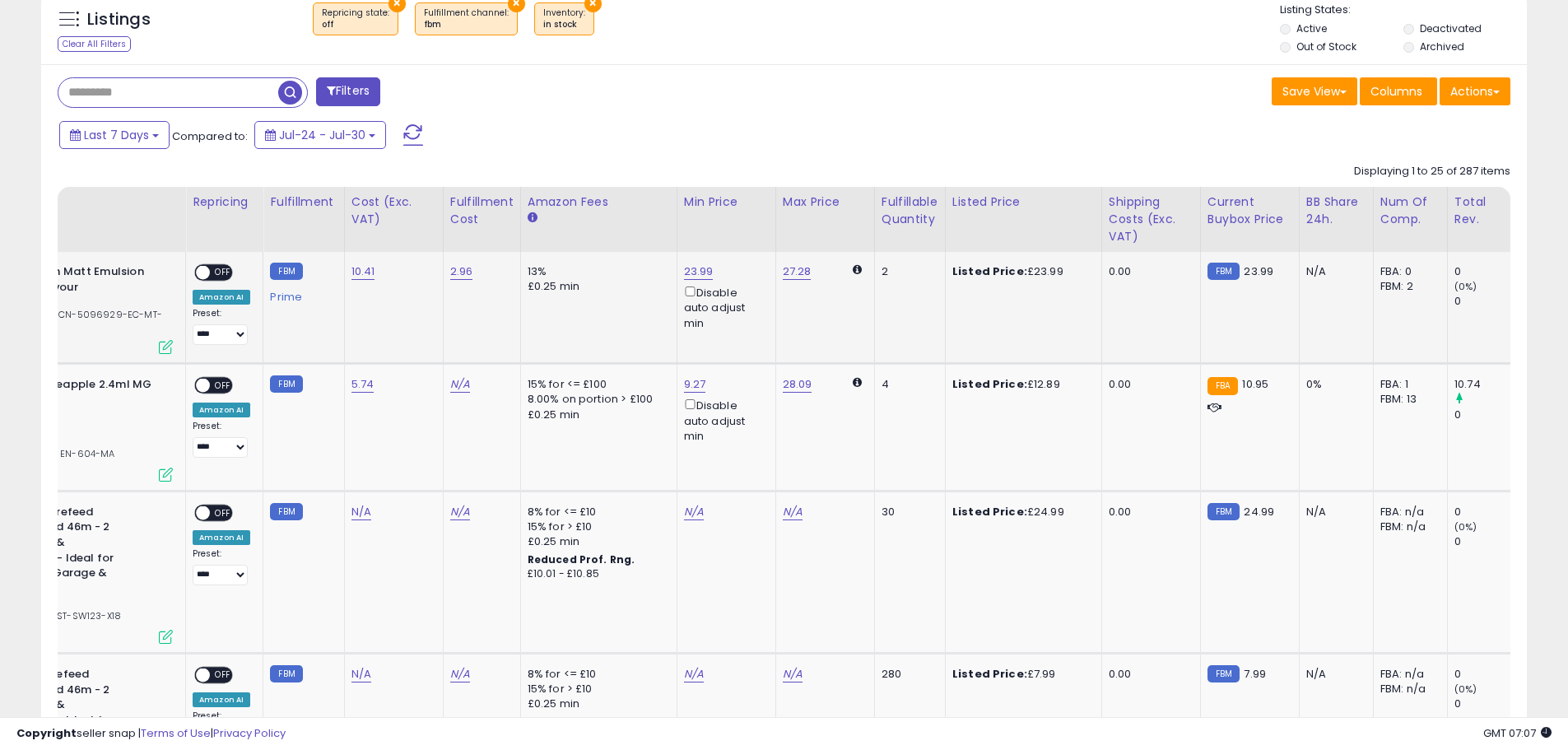 click at bounding box center [165, 347] 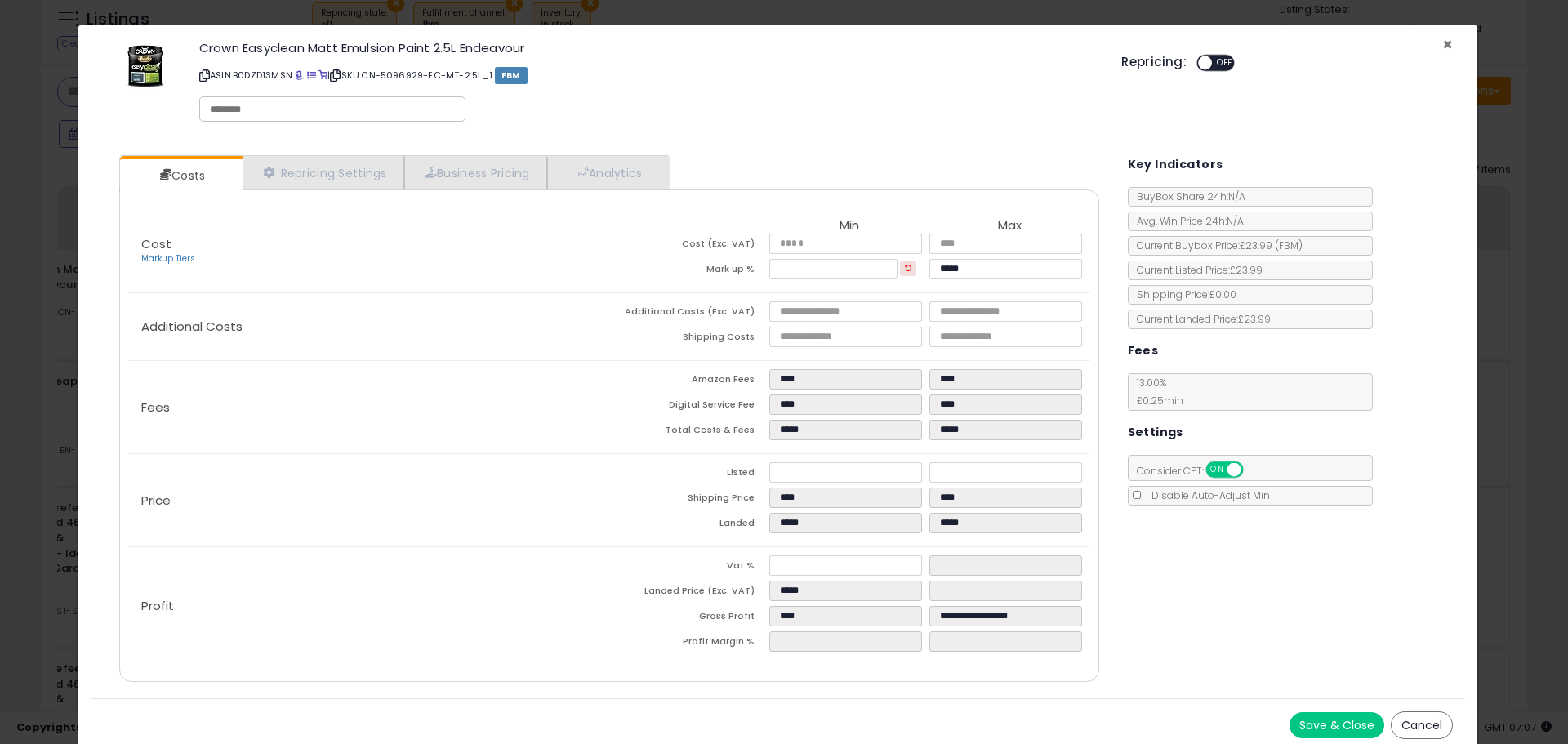 click on "×" at bounding box center [1447, 44] 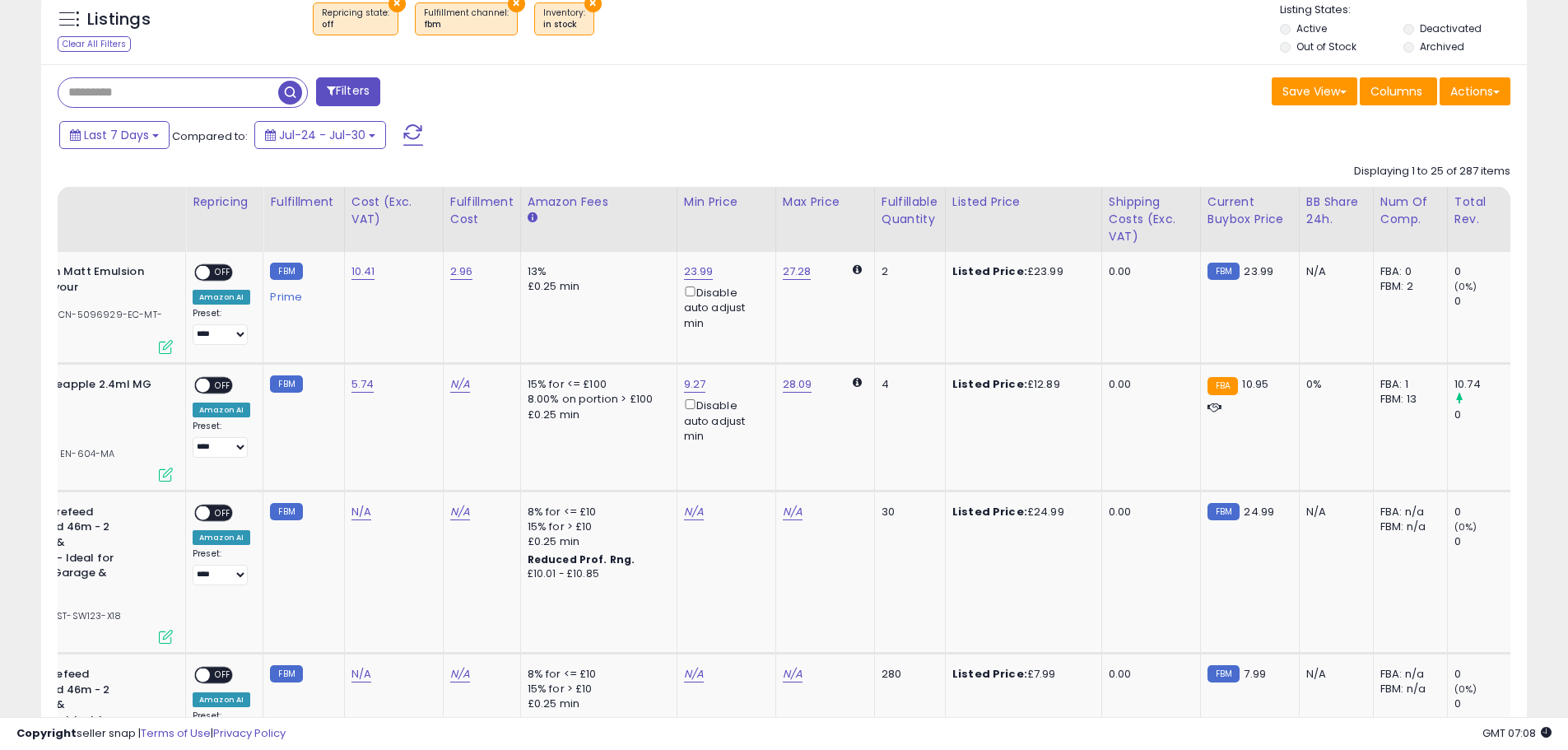 scroll, scrollTop: 0, scrollLeft: 109, axis: horizontal 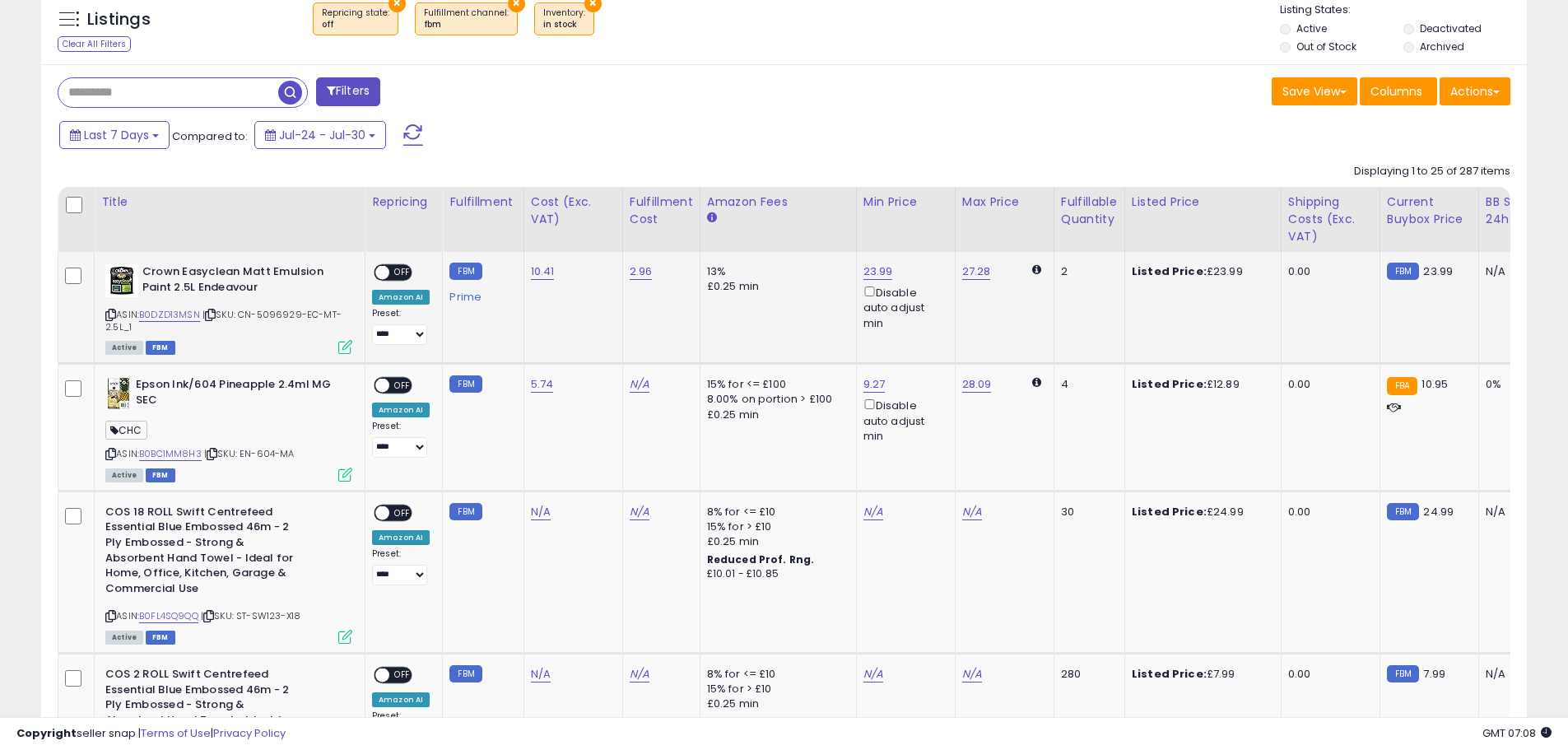 click at bounding box center (345, 347) 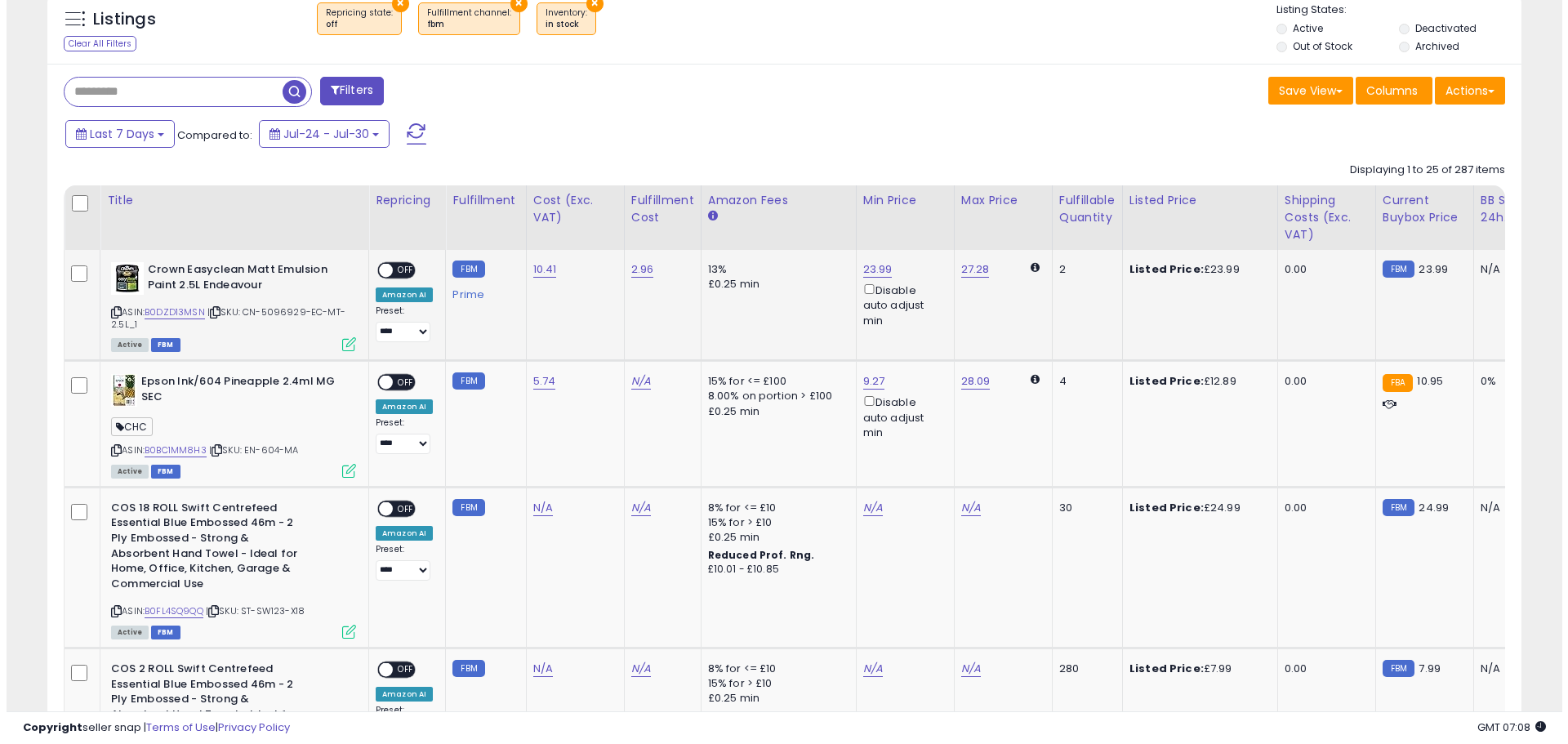 scroll, scrollTop: 816350, scrollLeft: 815804, axis: both 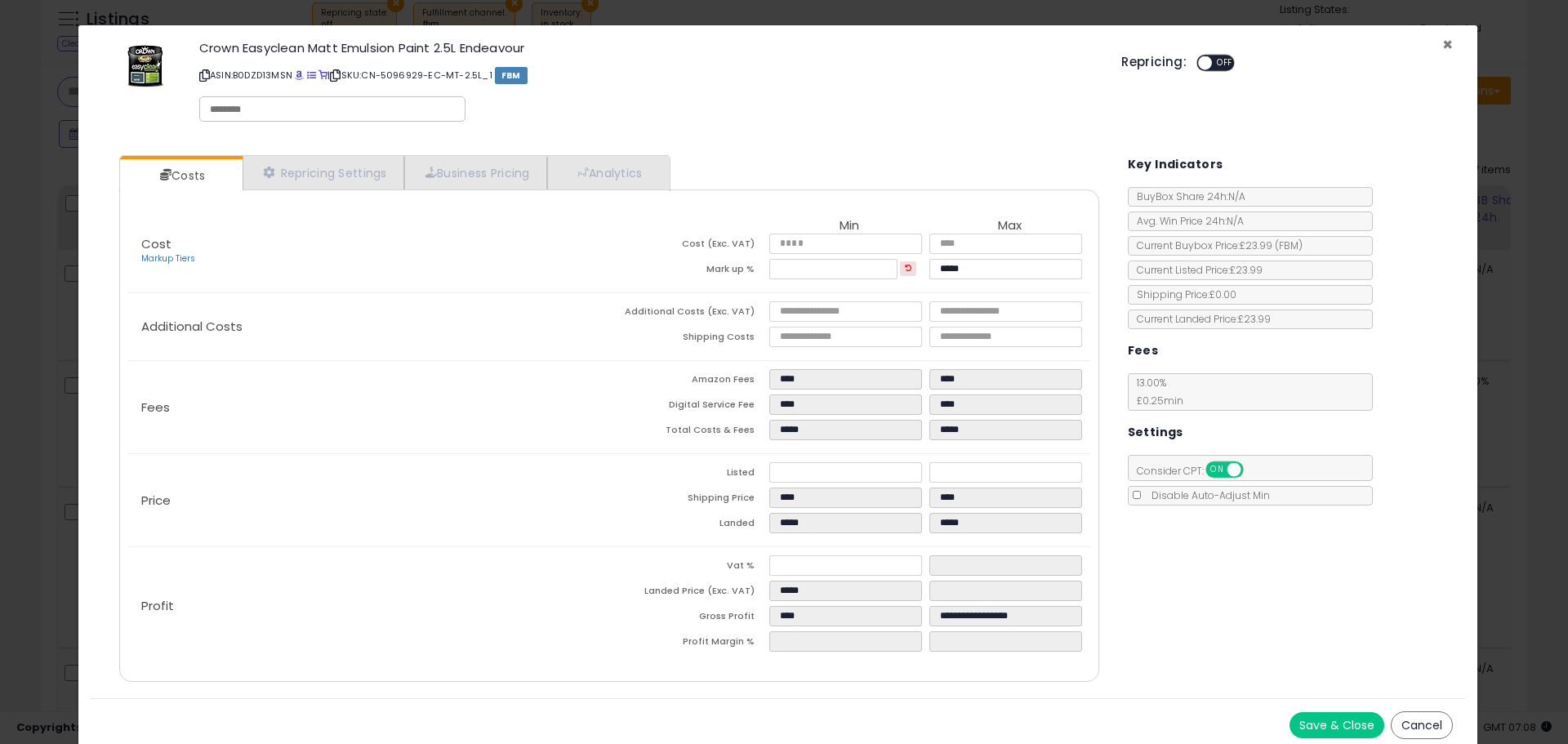 click on "×" at bounding box center [1447, 44] 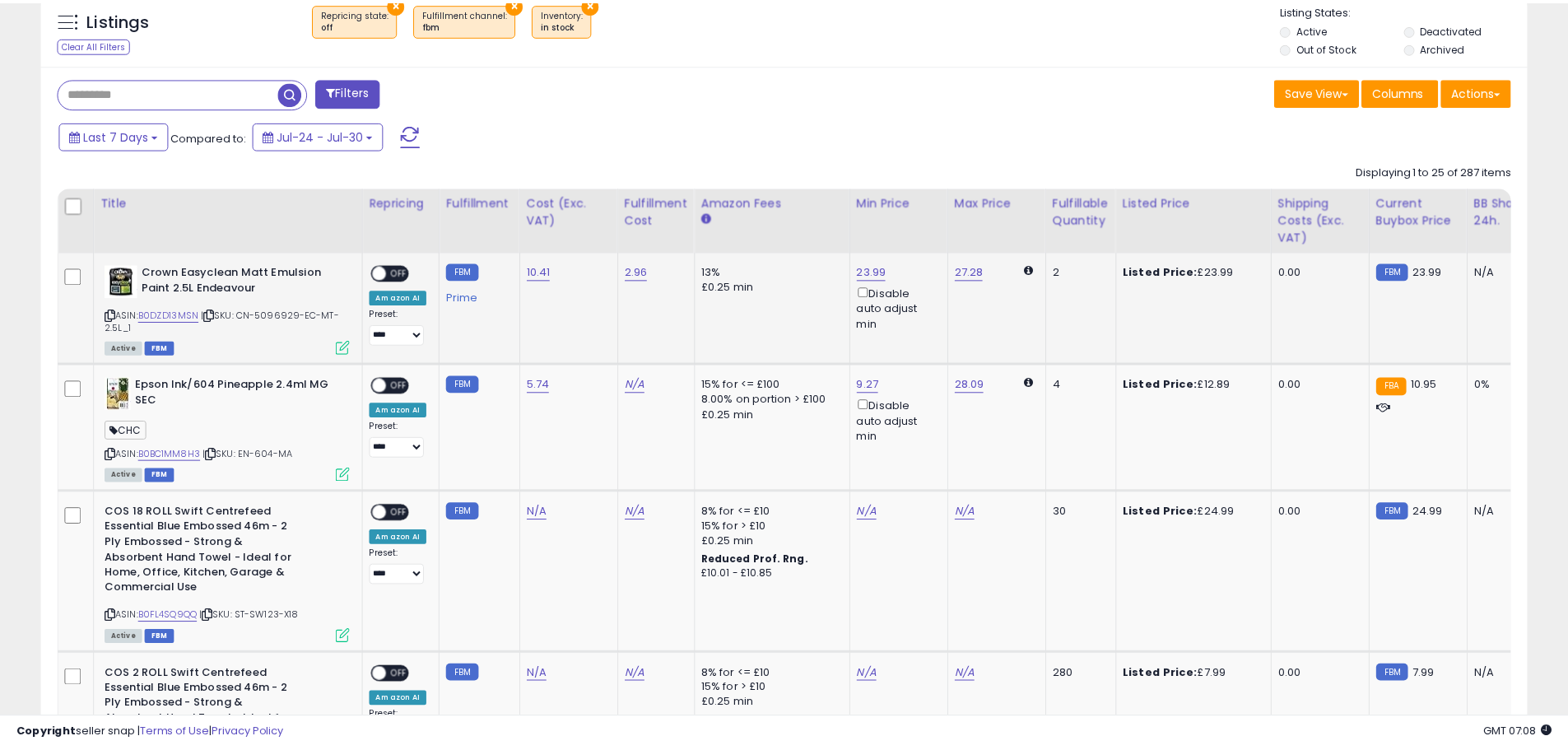 scroll, scrollTop: 338, scrollLeft: 862, axis: both 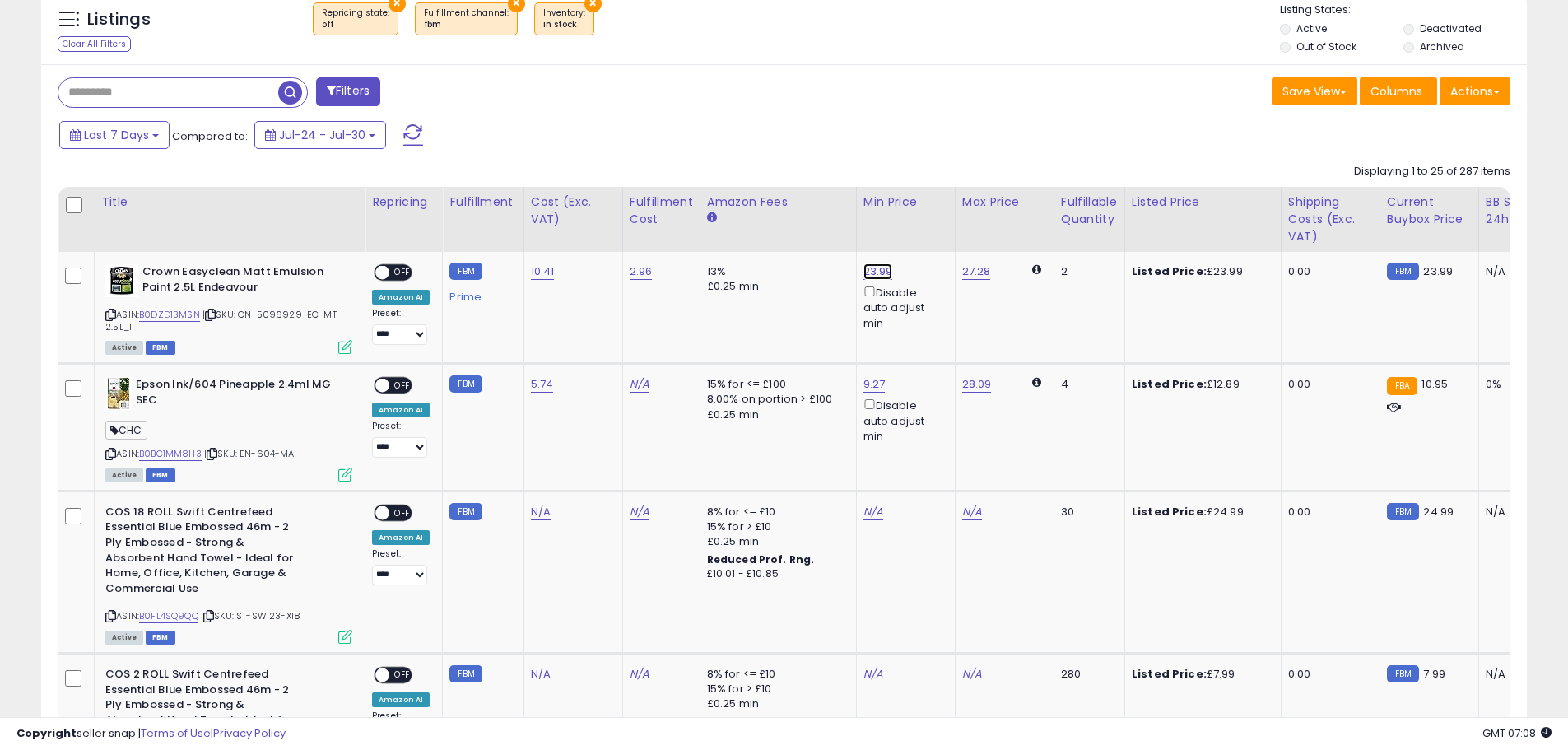 click on "23.99" at bounding box center [878, 272] 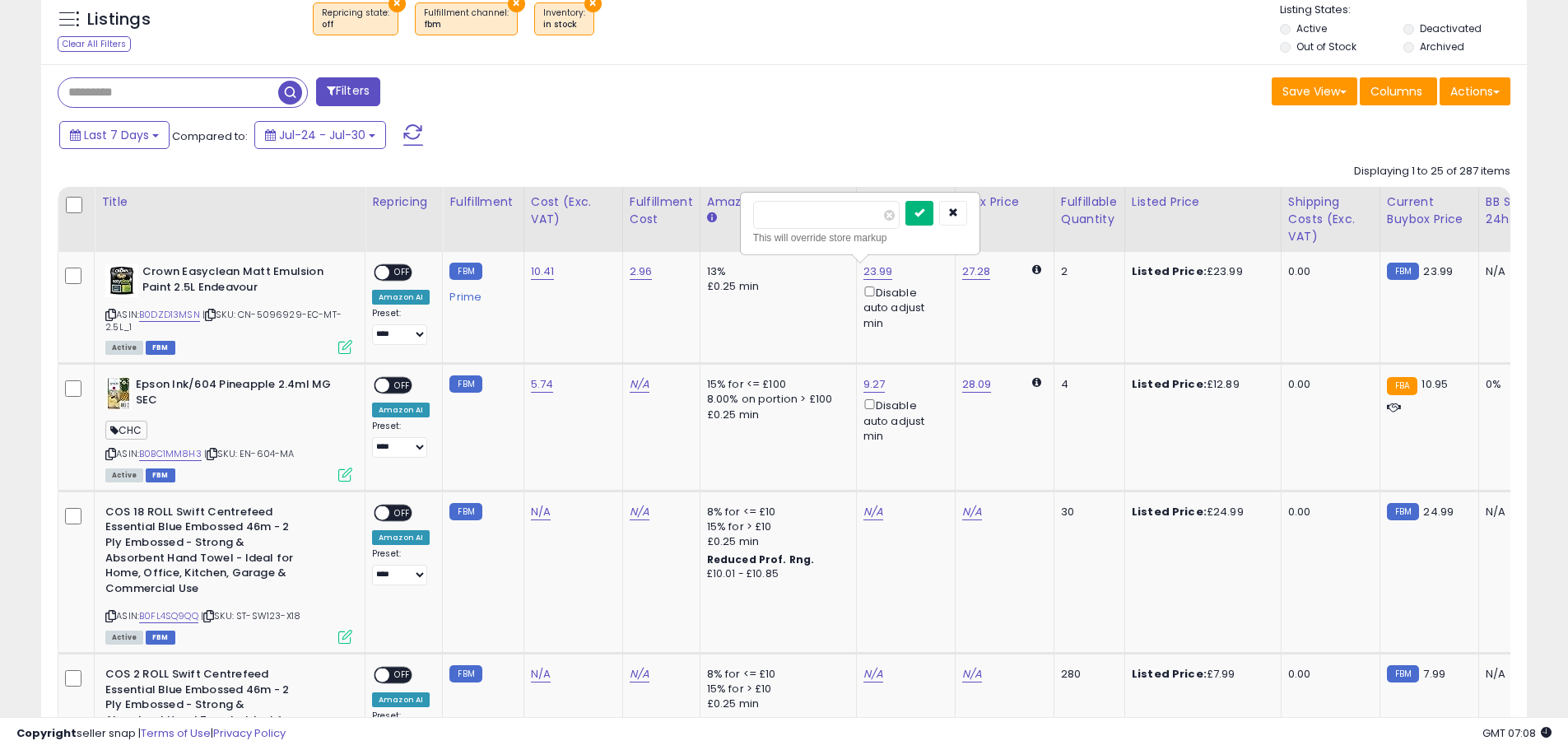 type on "*****" 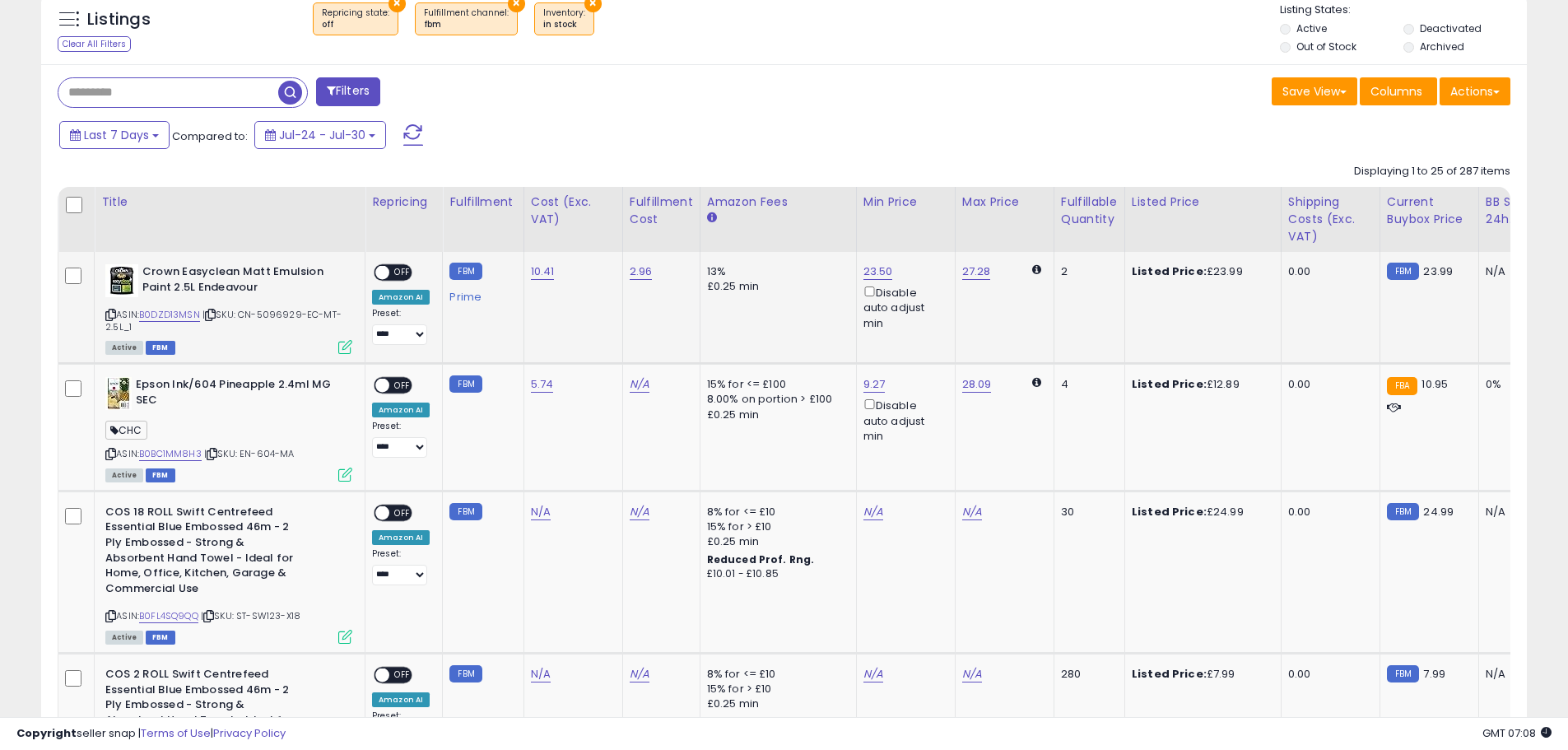 click at bounding box center (345, 347) 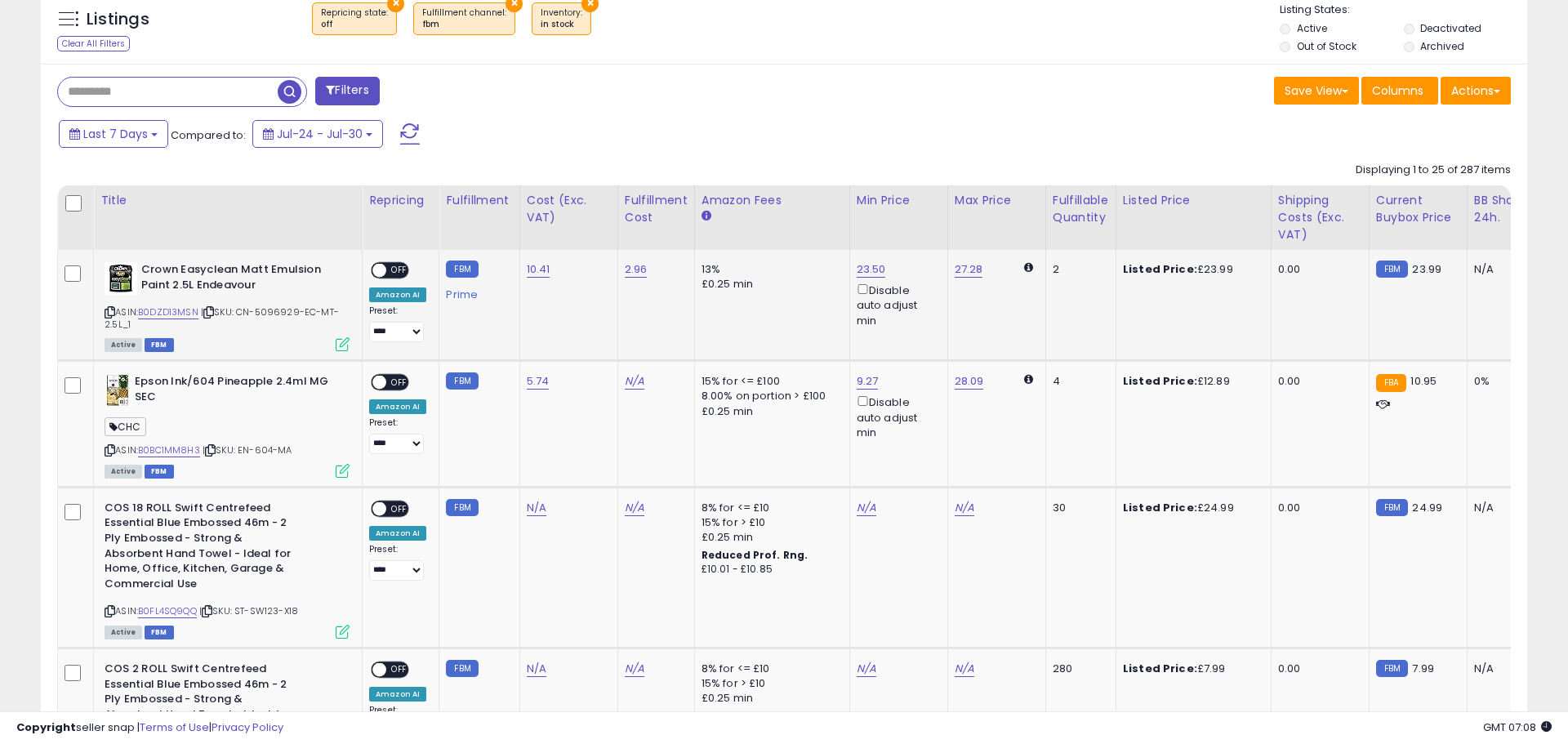 scroll, scrollTop: 816350, scrollLeft: 815804, axis: both 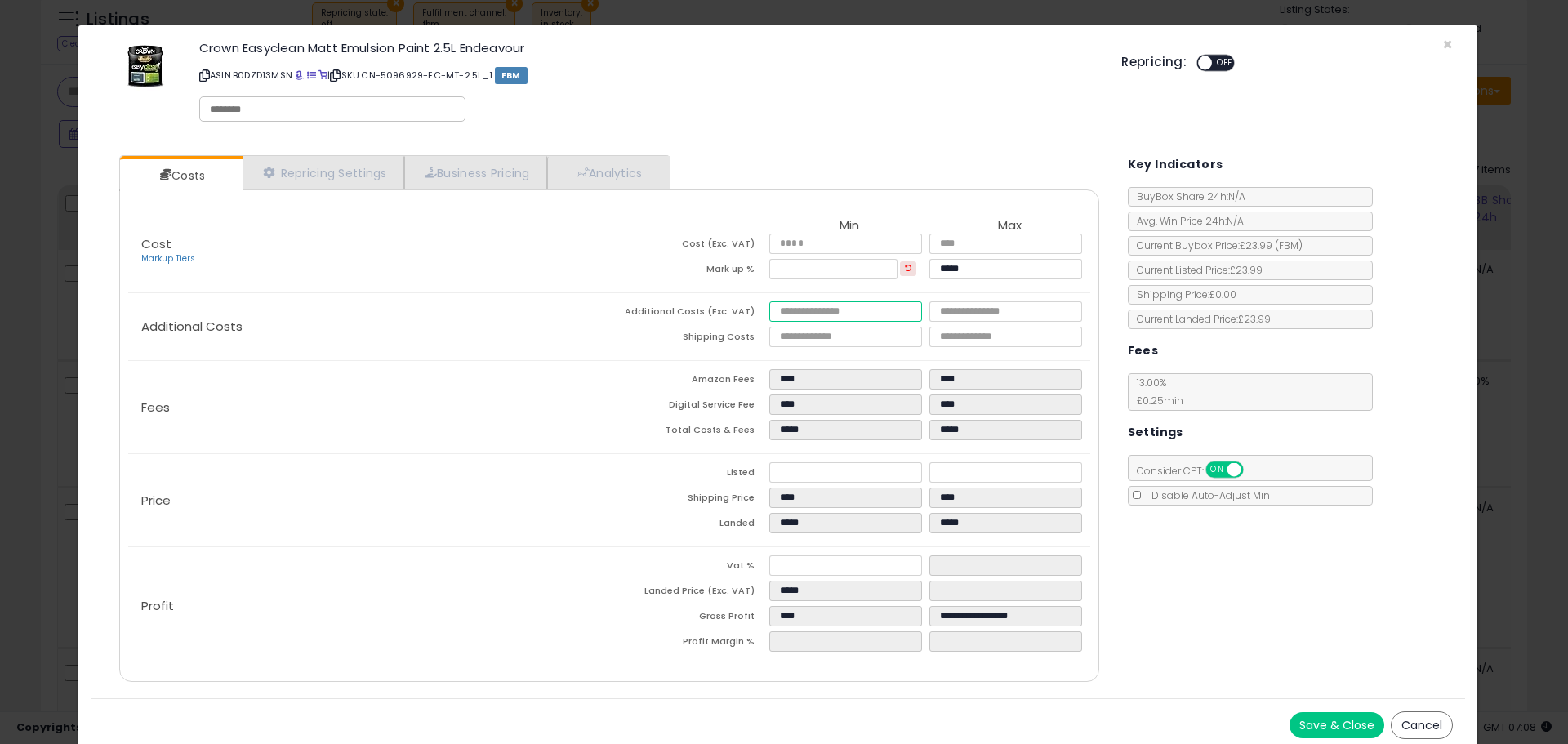click at bounding box center [845, 311] 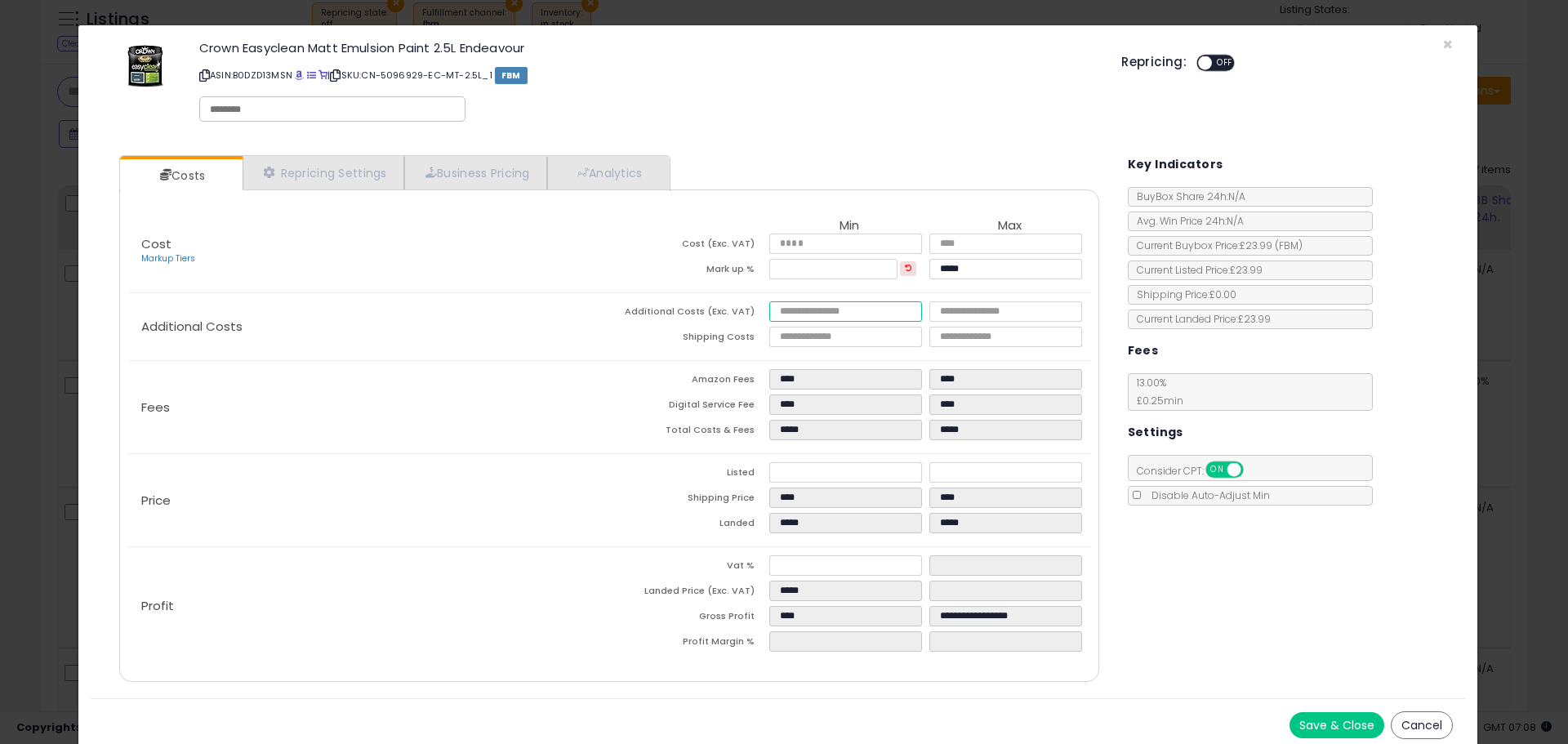 type on "*" 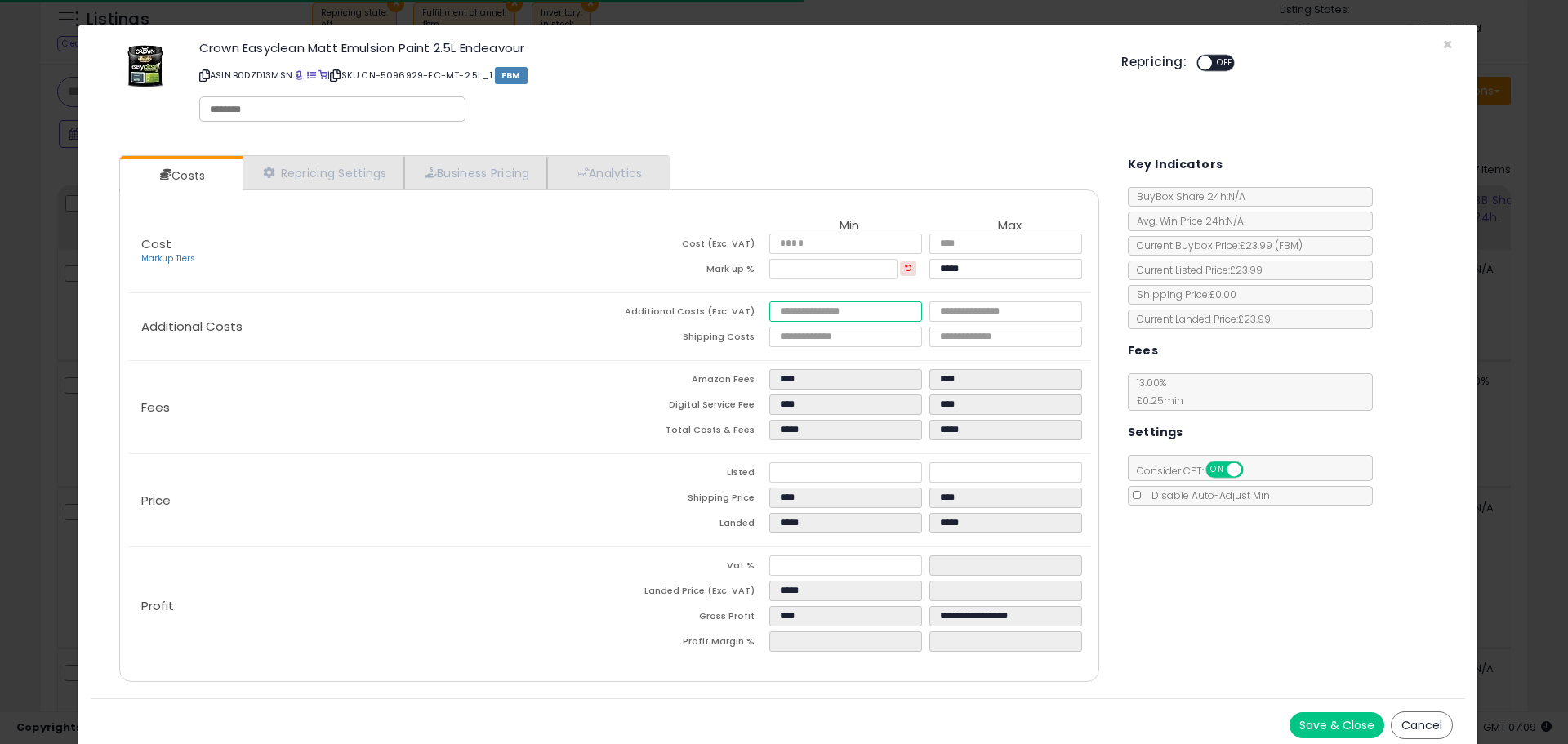 type on "****" 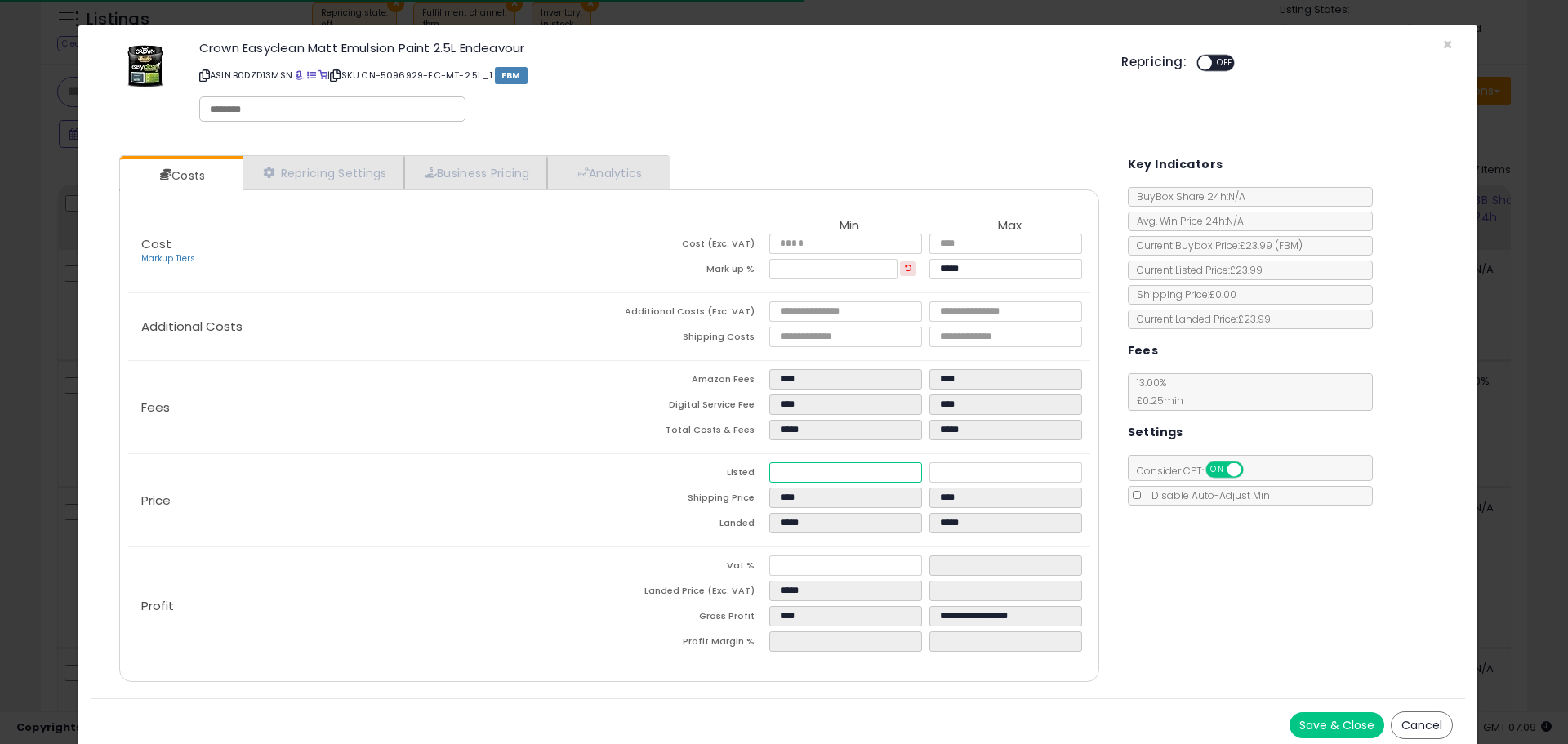 type on "*****" 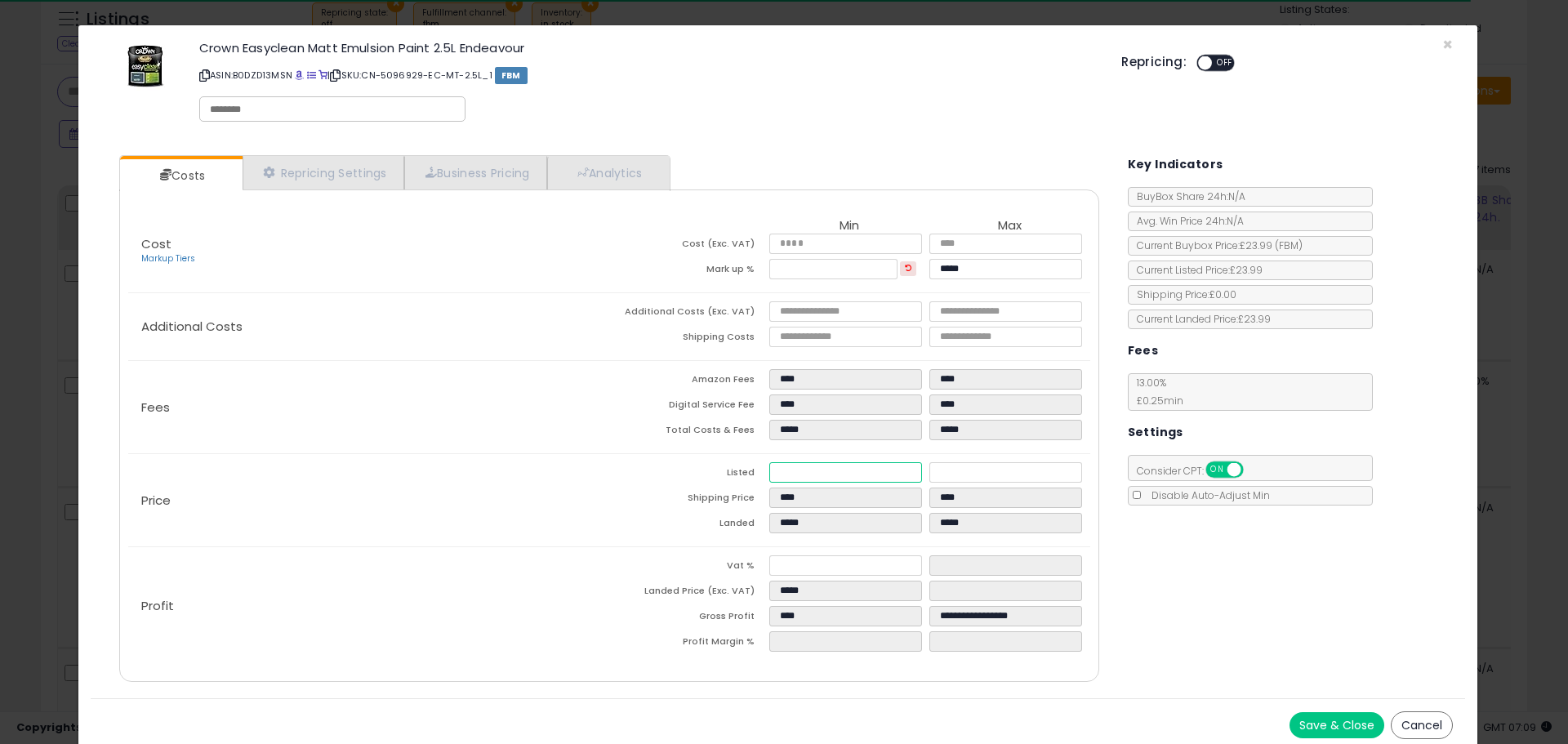 drag, startPoint x: 802, startPoint y: 472, endPoint x: 786, endPoint y: 471, distance: 16.03122 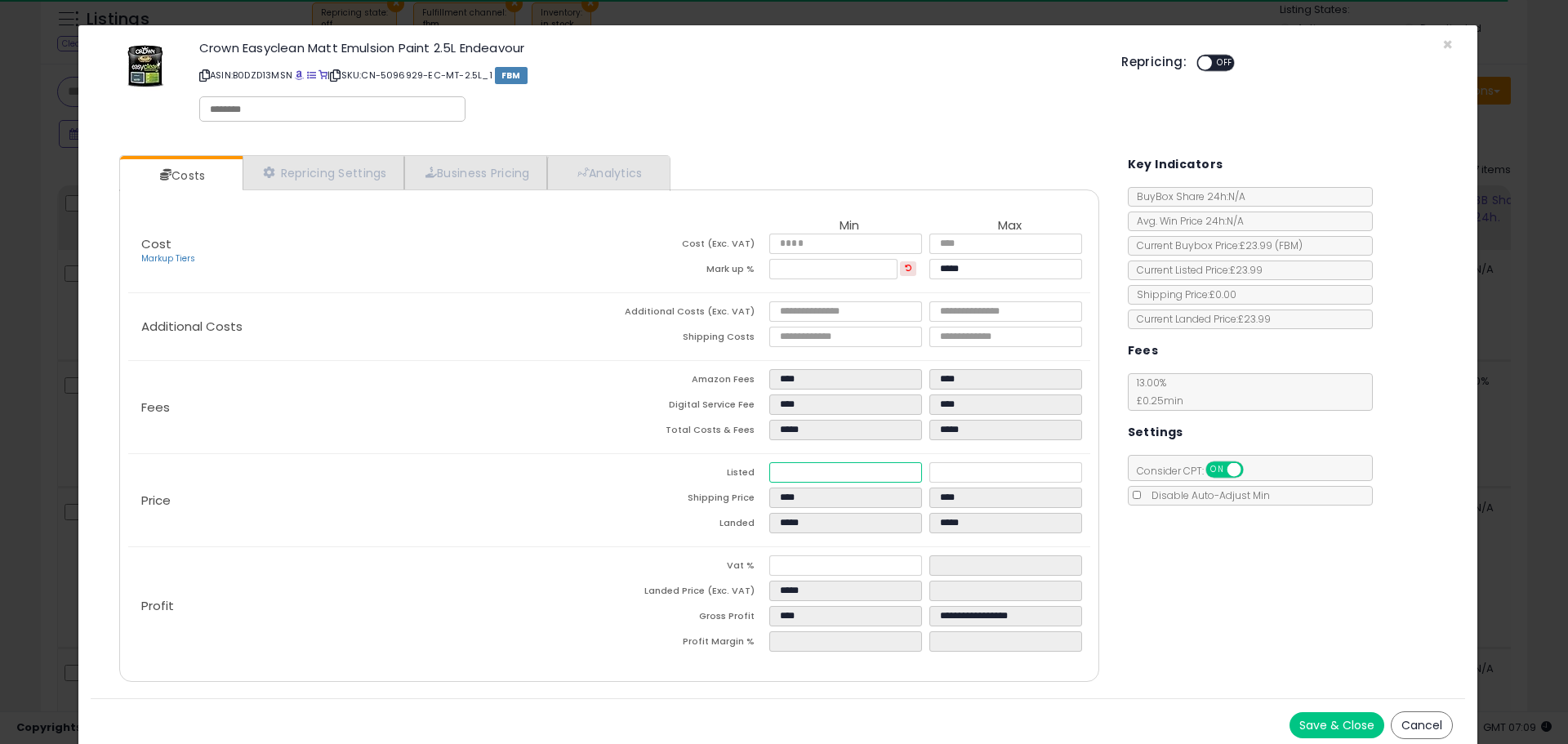 click on "*****" at bounding box center [845, 472] 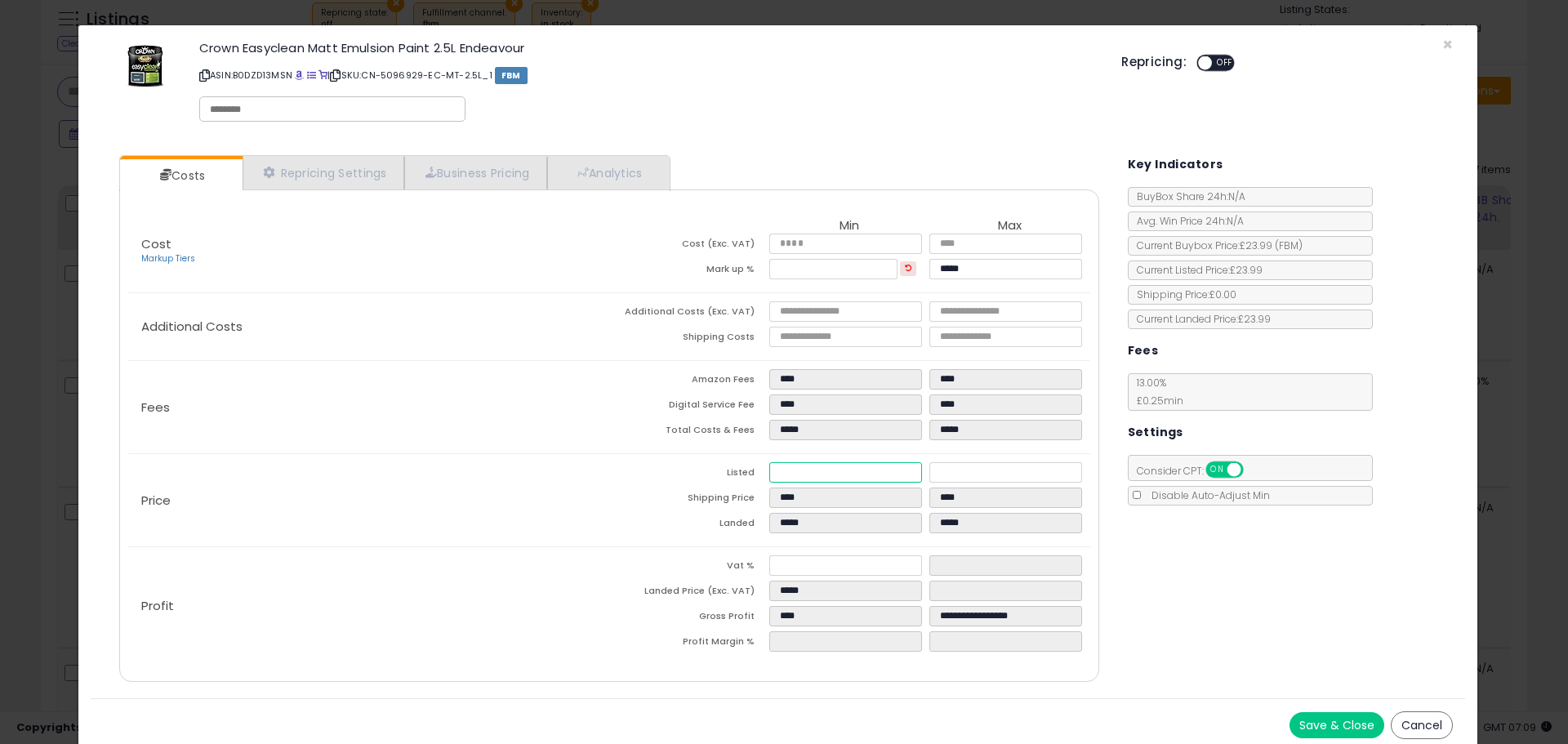 click on "*****" at bounding box center [845, 472] 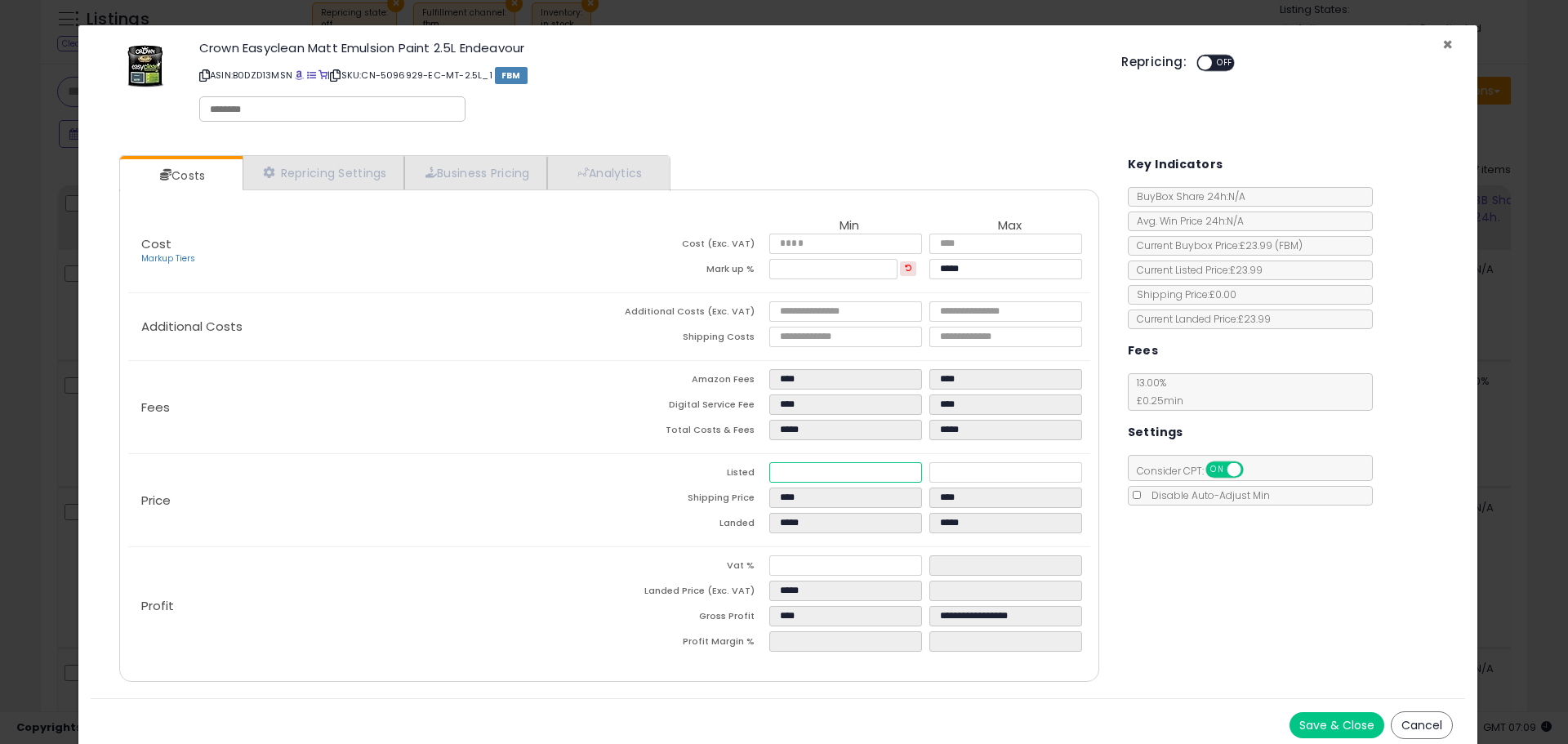 type on "*****" 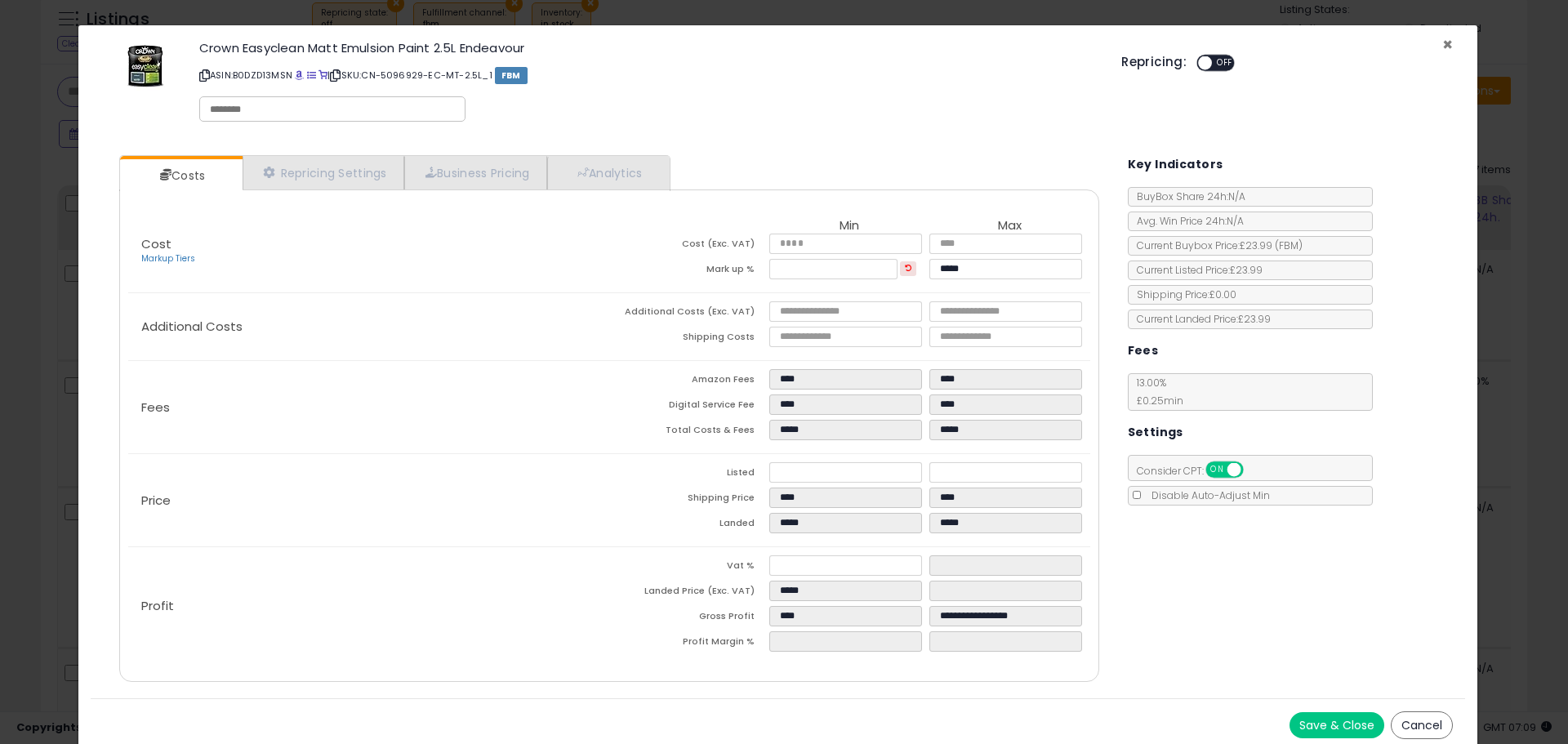 type on "*****" 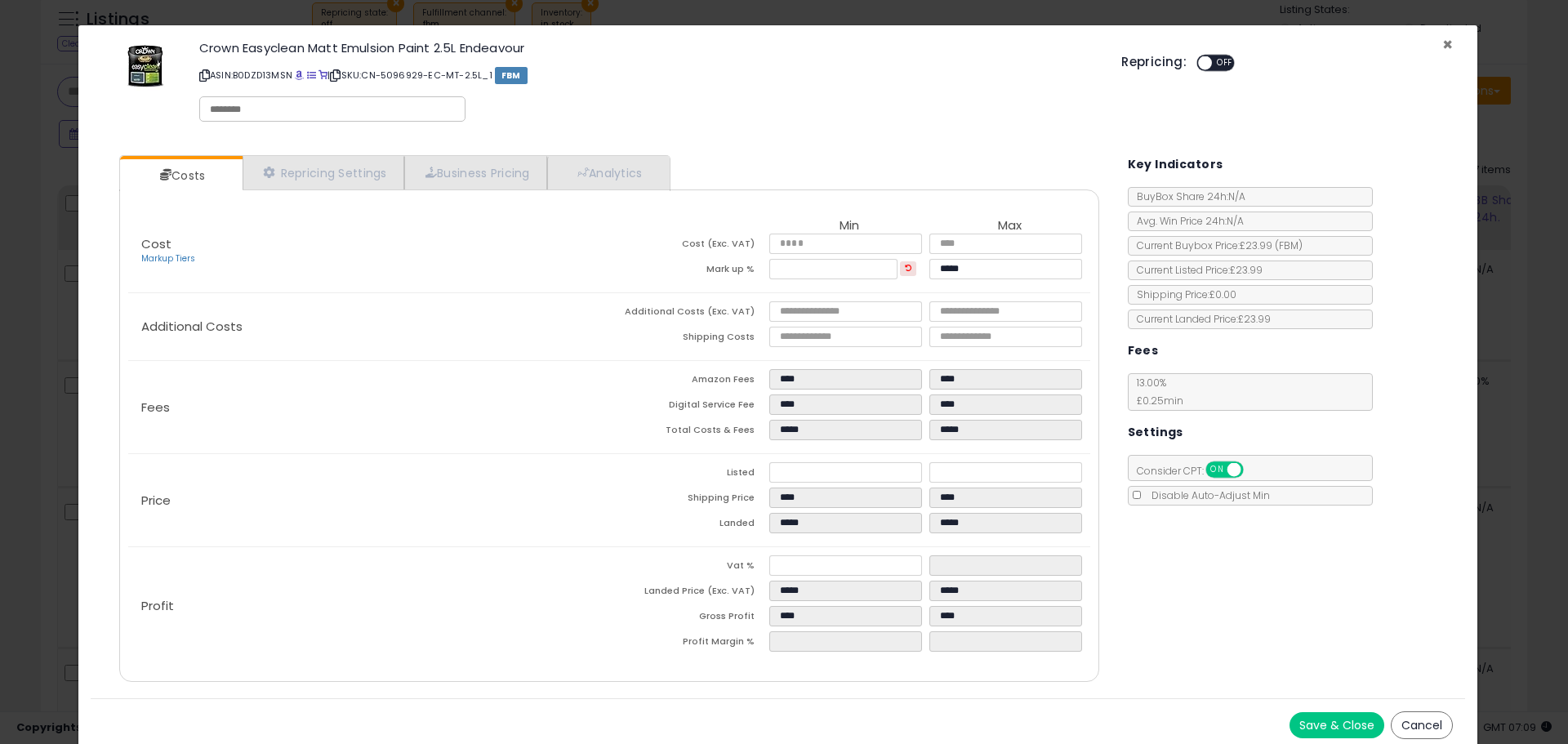click on "×" at bounding box center [1447, 44] 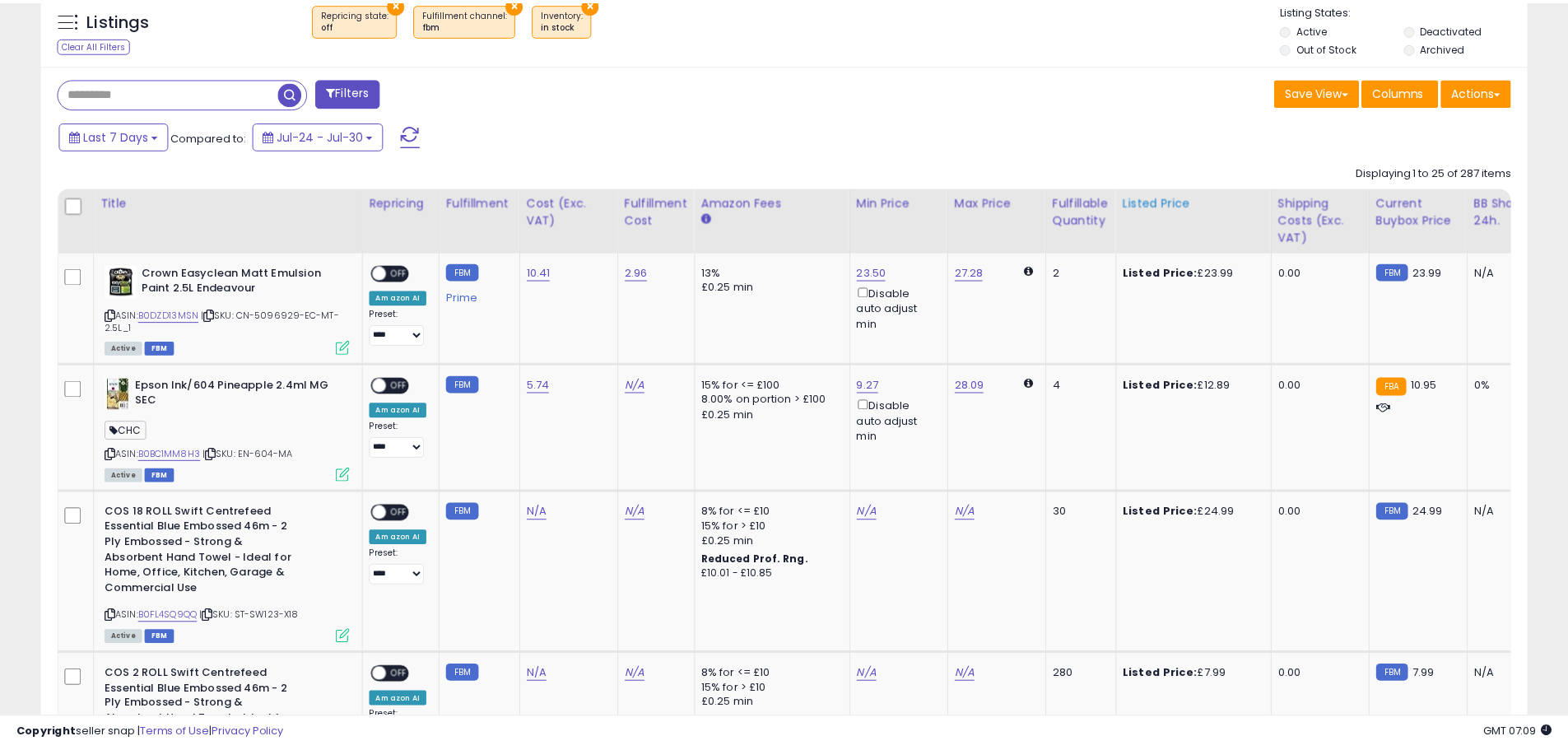 scroll, scrollTop: 338, scrollLeft: 862, axis: both 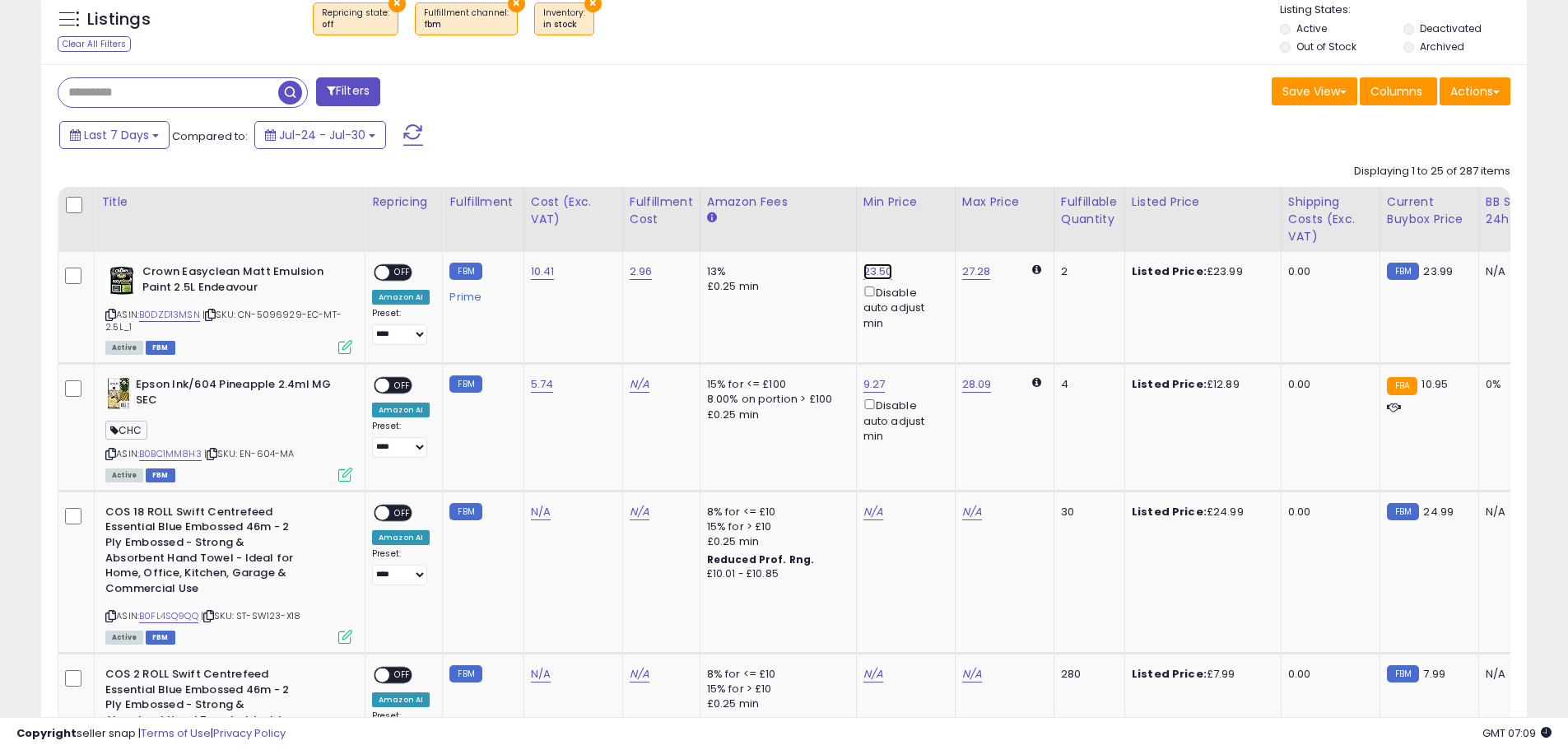 click on "23.50" at bounding box center [878, 272] 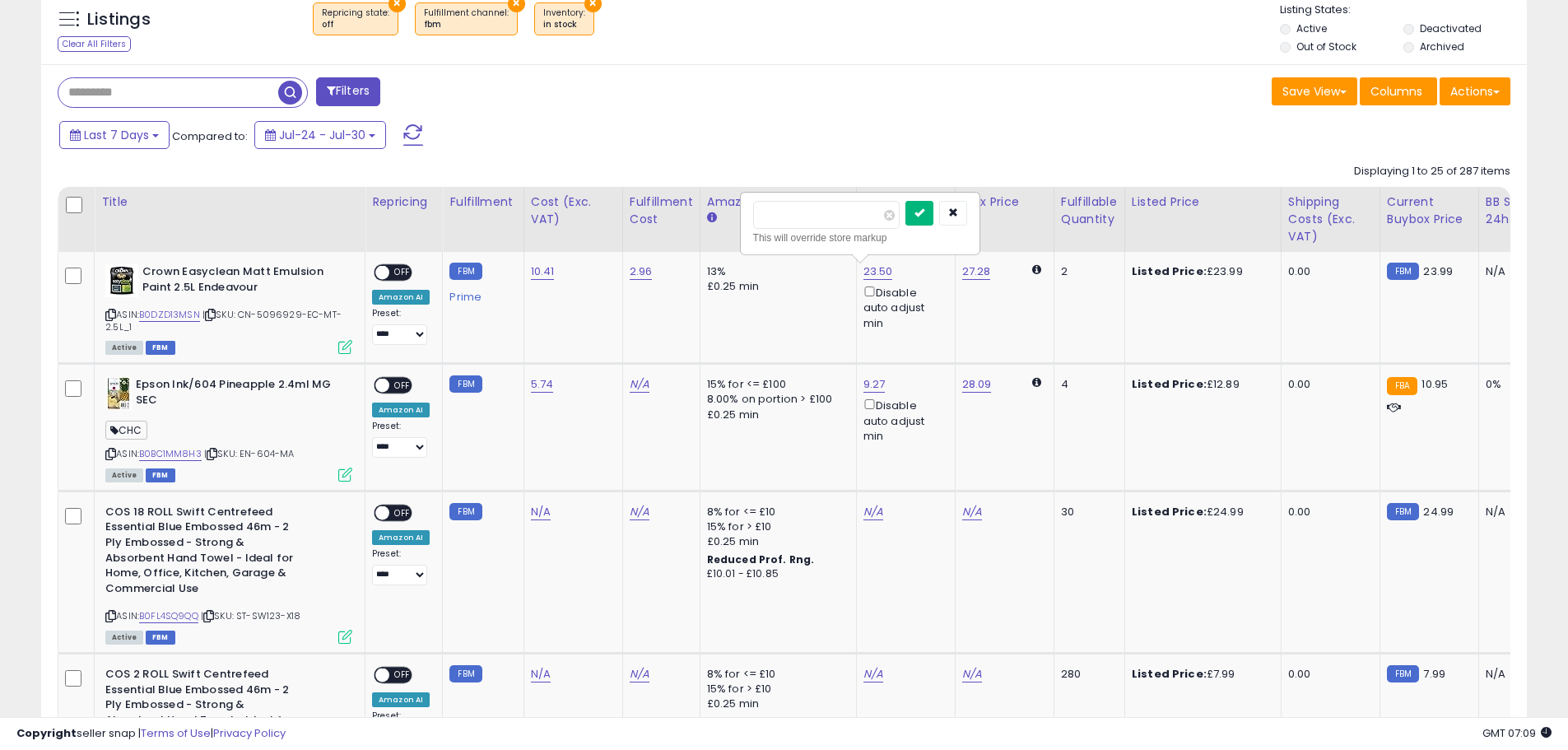 type on "*****" 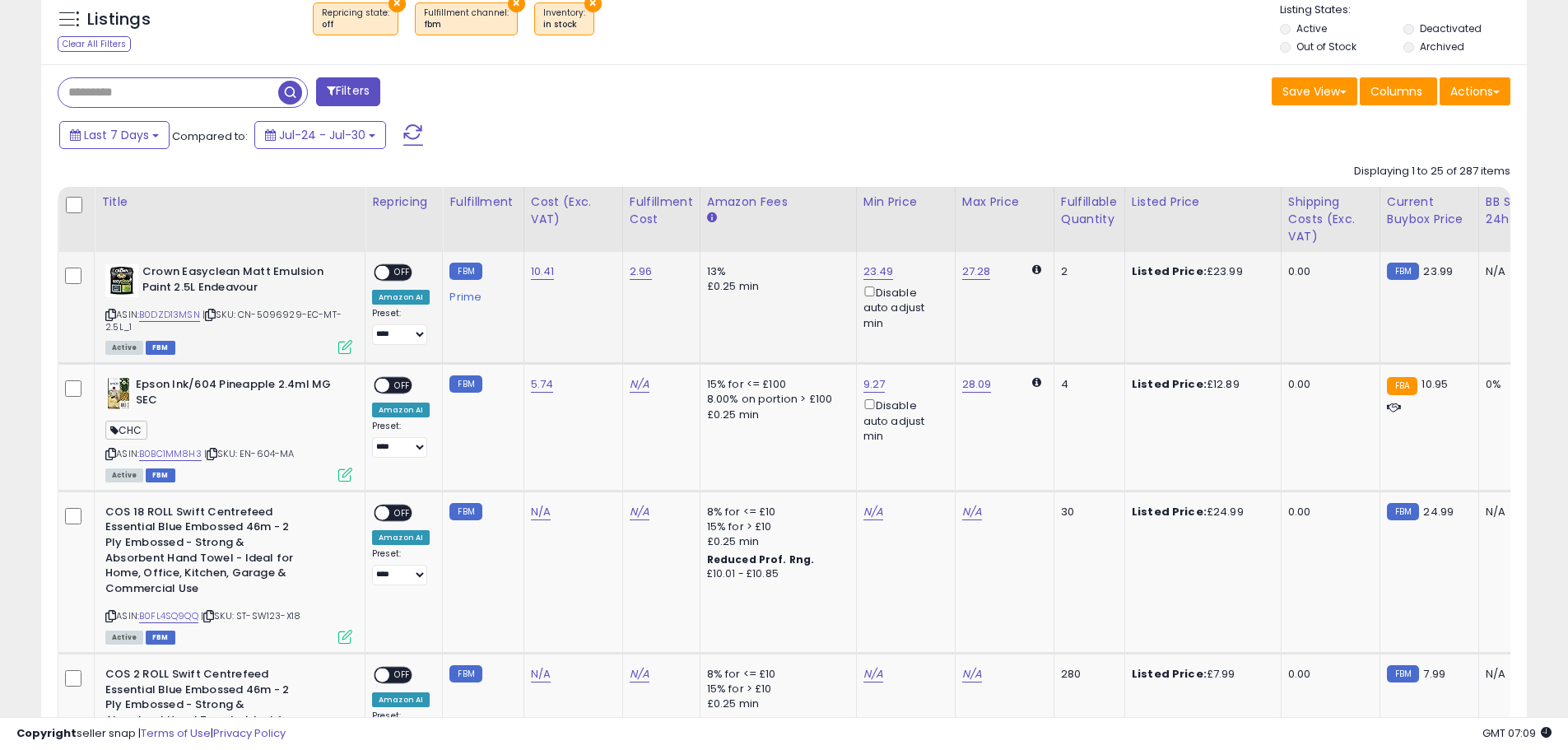 click on "OFF" at bounding box center [402, 273] 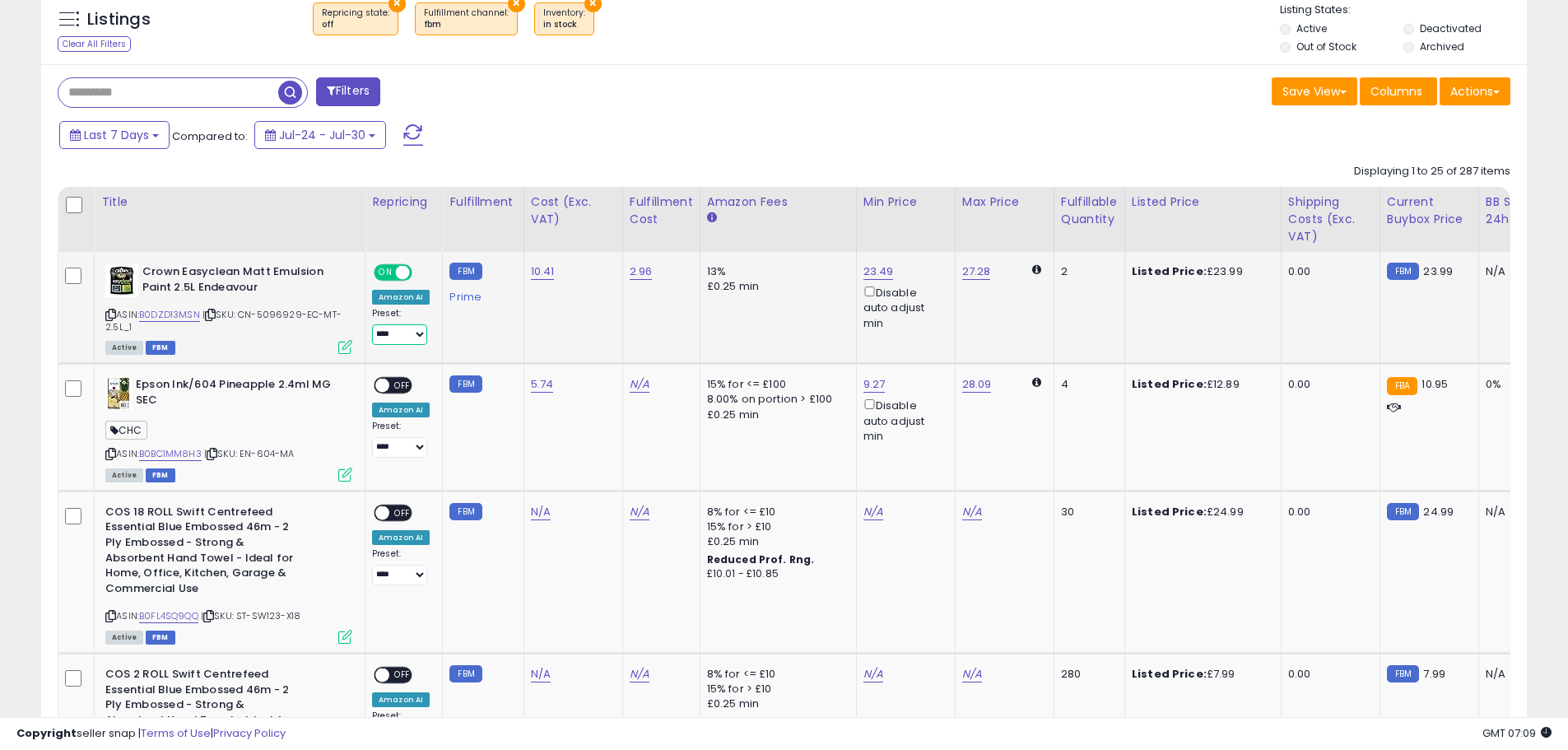 click on "**********" at bounding box center (399, 334) 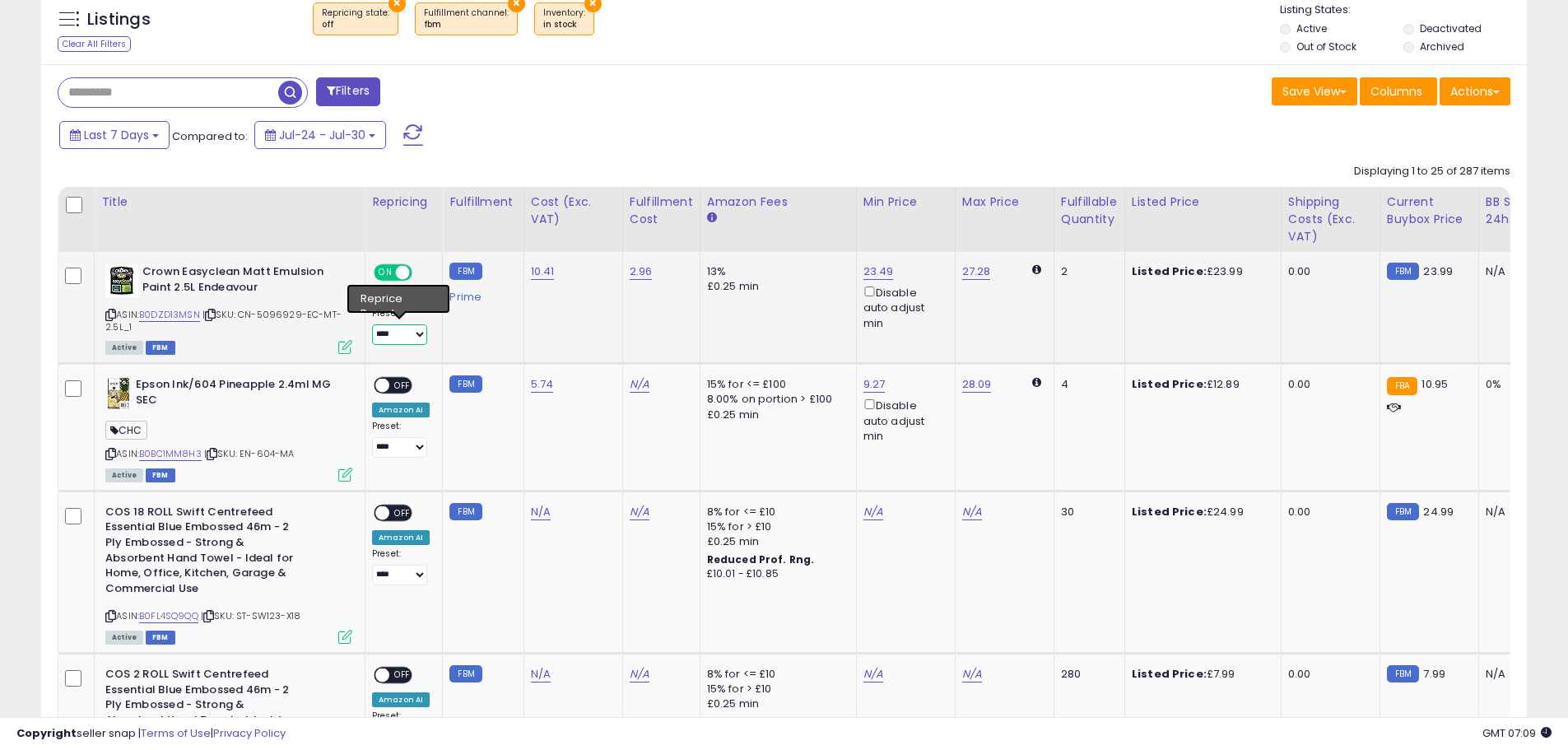 select on "**********" 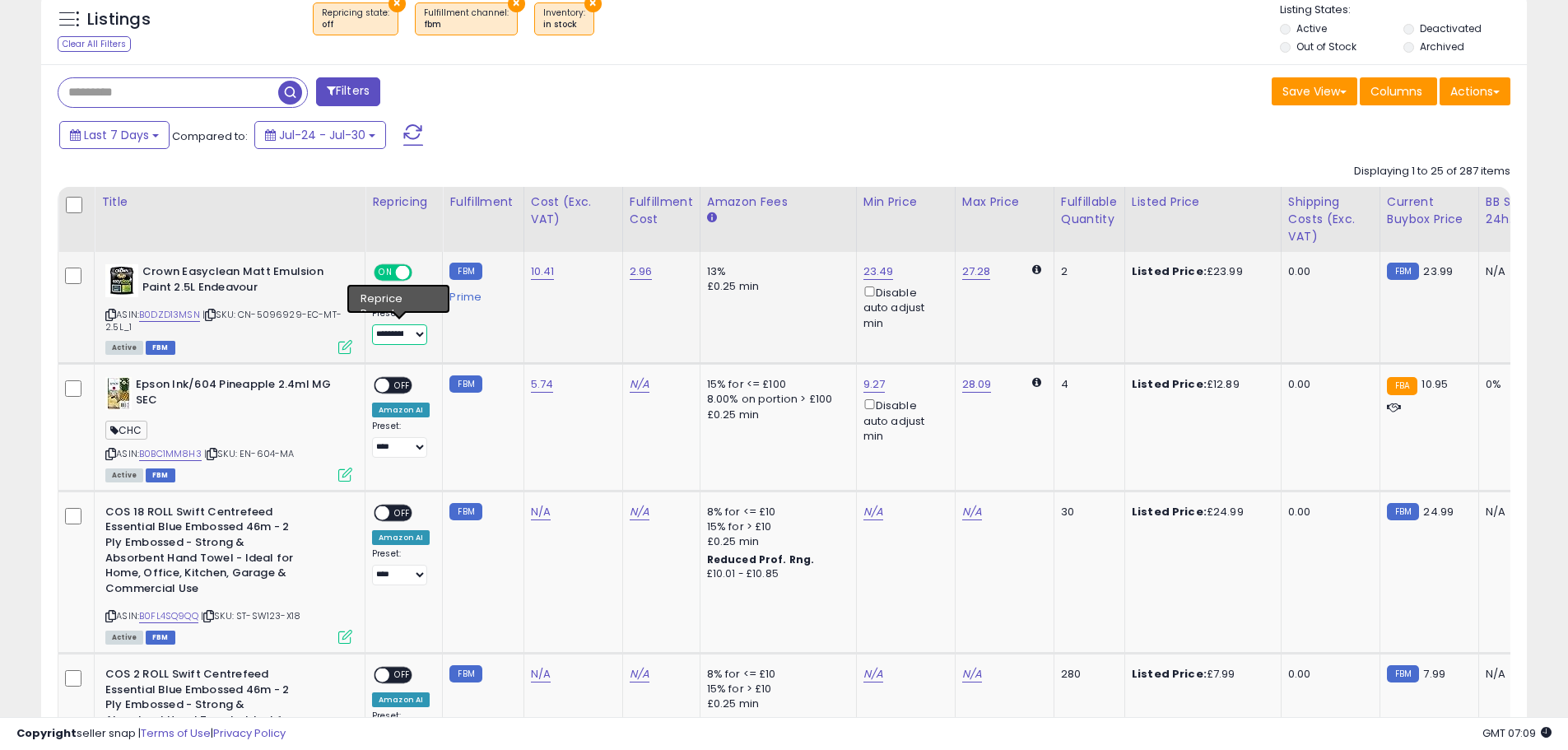 click on "**********" at bounding box center [399, 334] 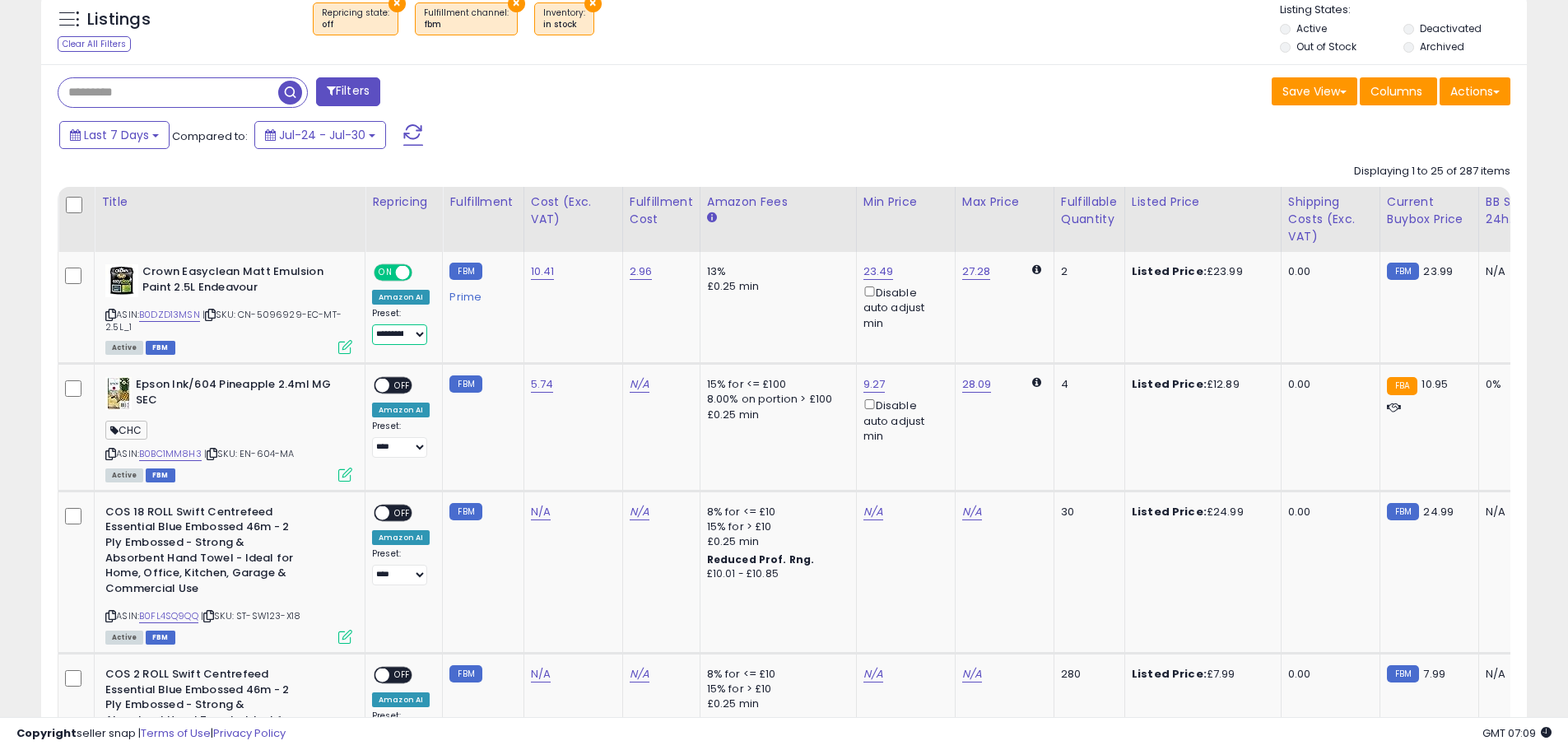 scroll, scrollTop: 0, scrollLeft: 4, axis: horizontal 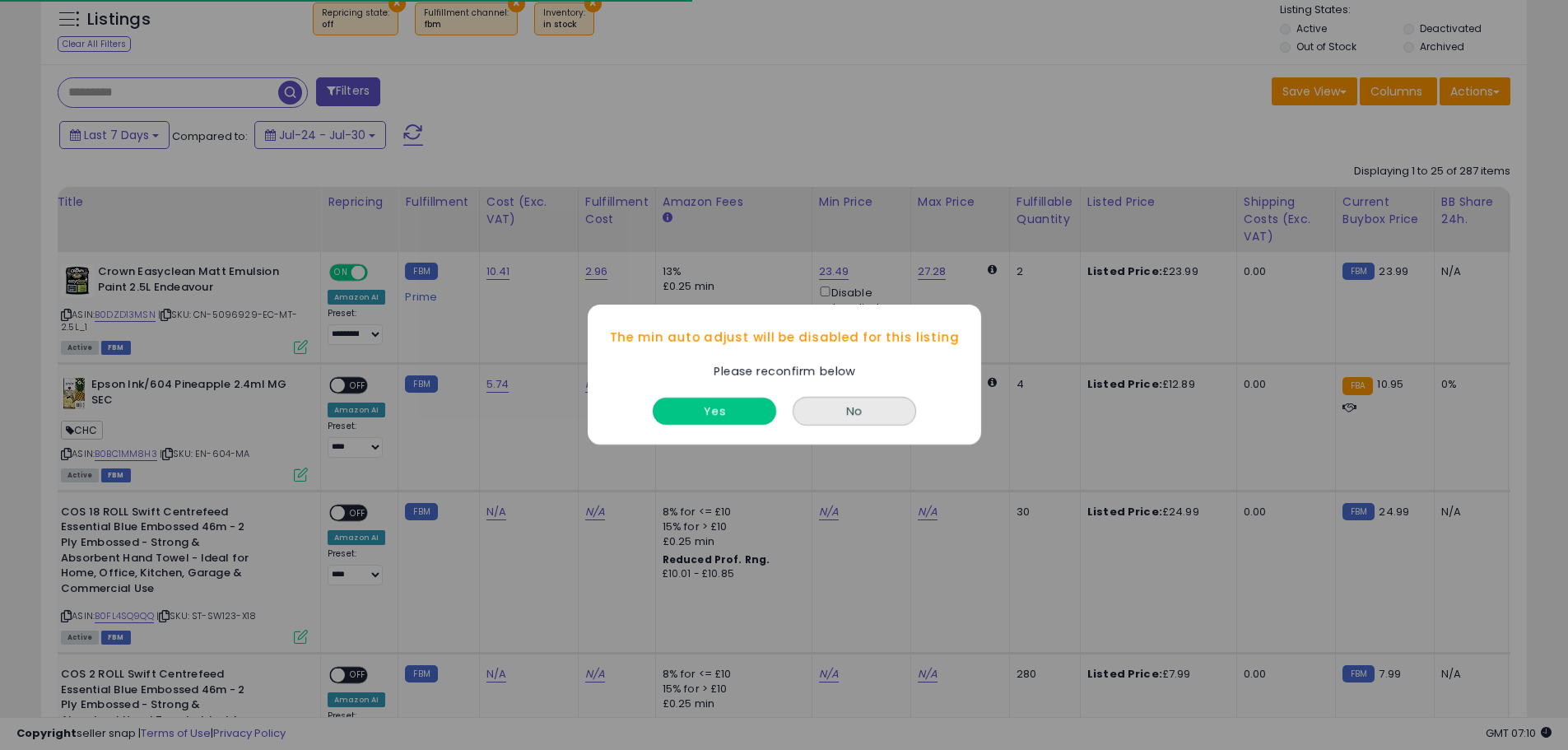 click on "Yes" at bounding box center (714, 412) 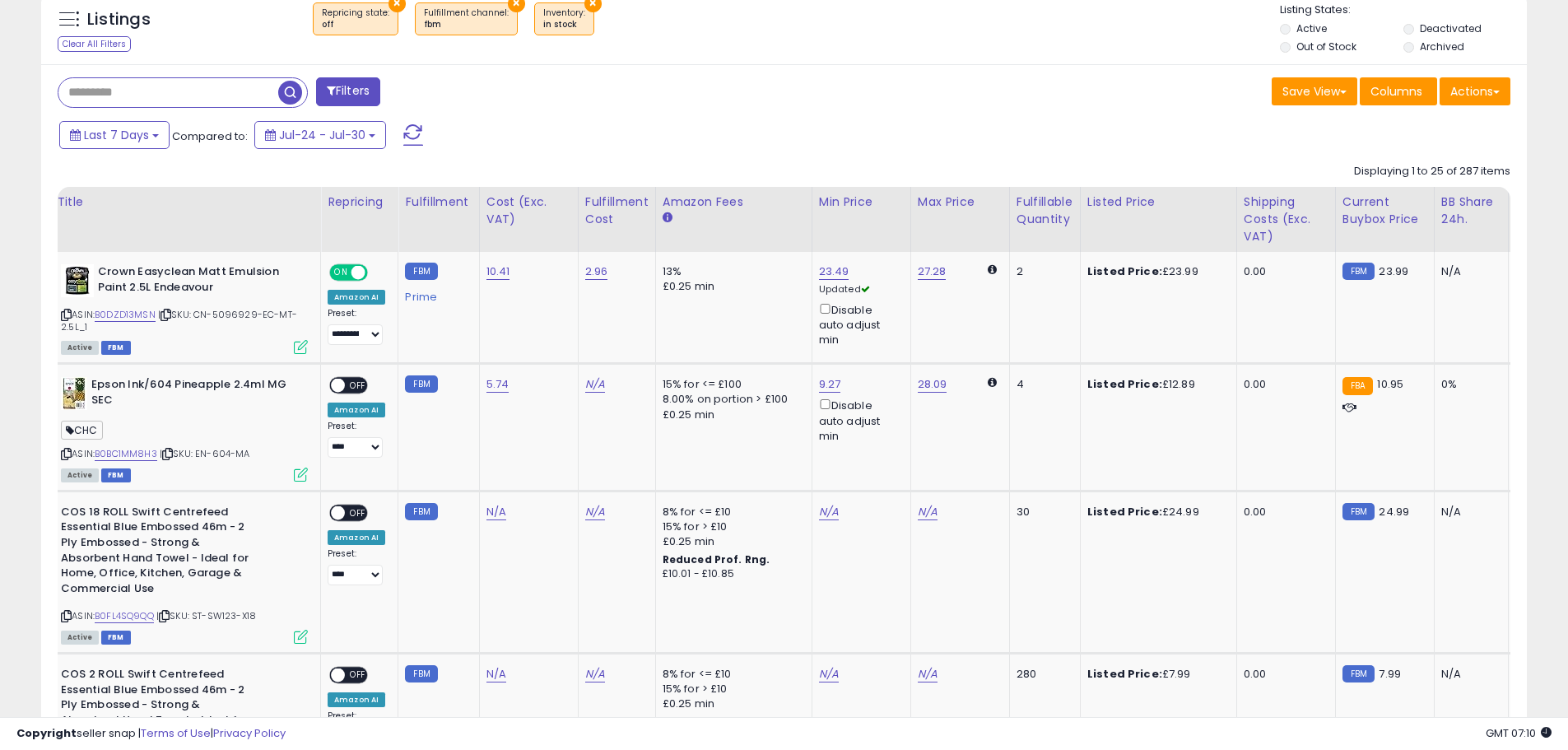 scroll, scrollTop: 0, scrollLeft: 63, axis: horizontal 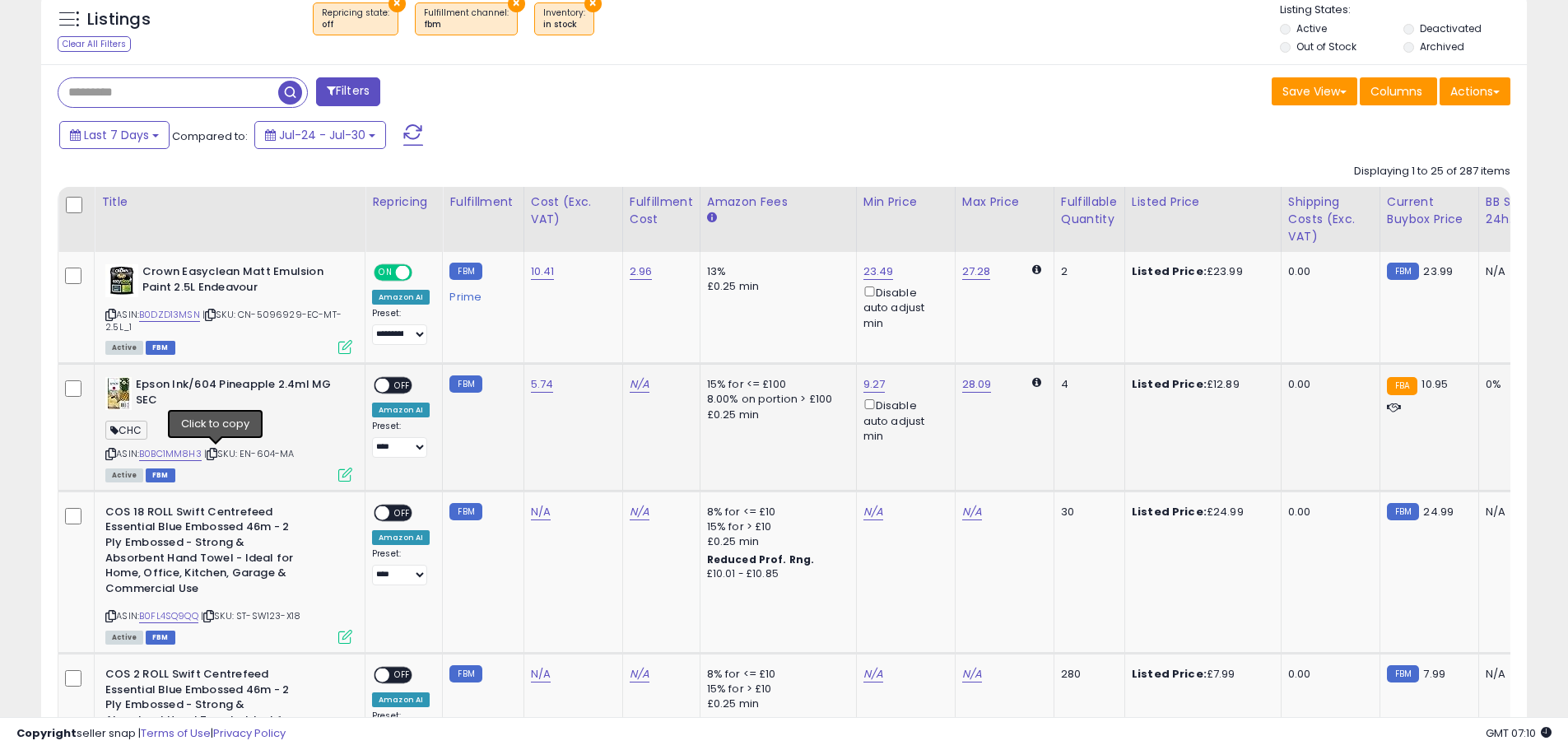 click at bounding box center [212, 454] 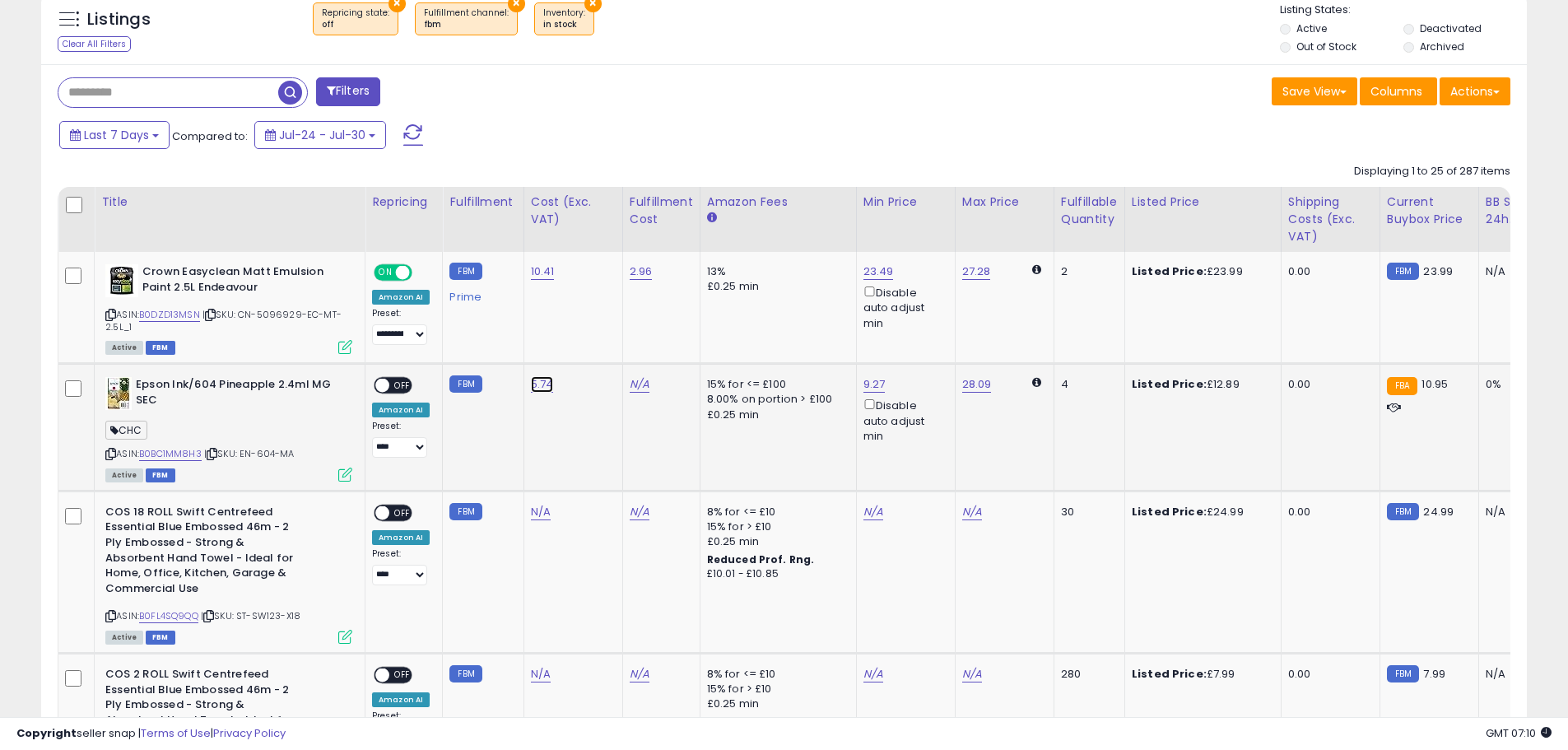 click on "5.74" at bounding box center (542, 272) 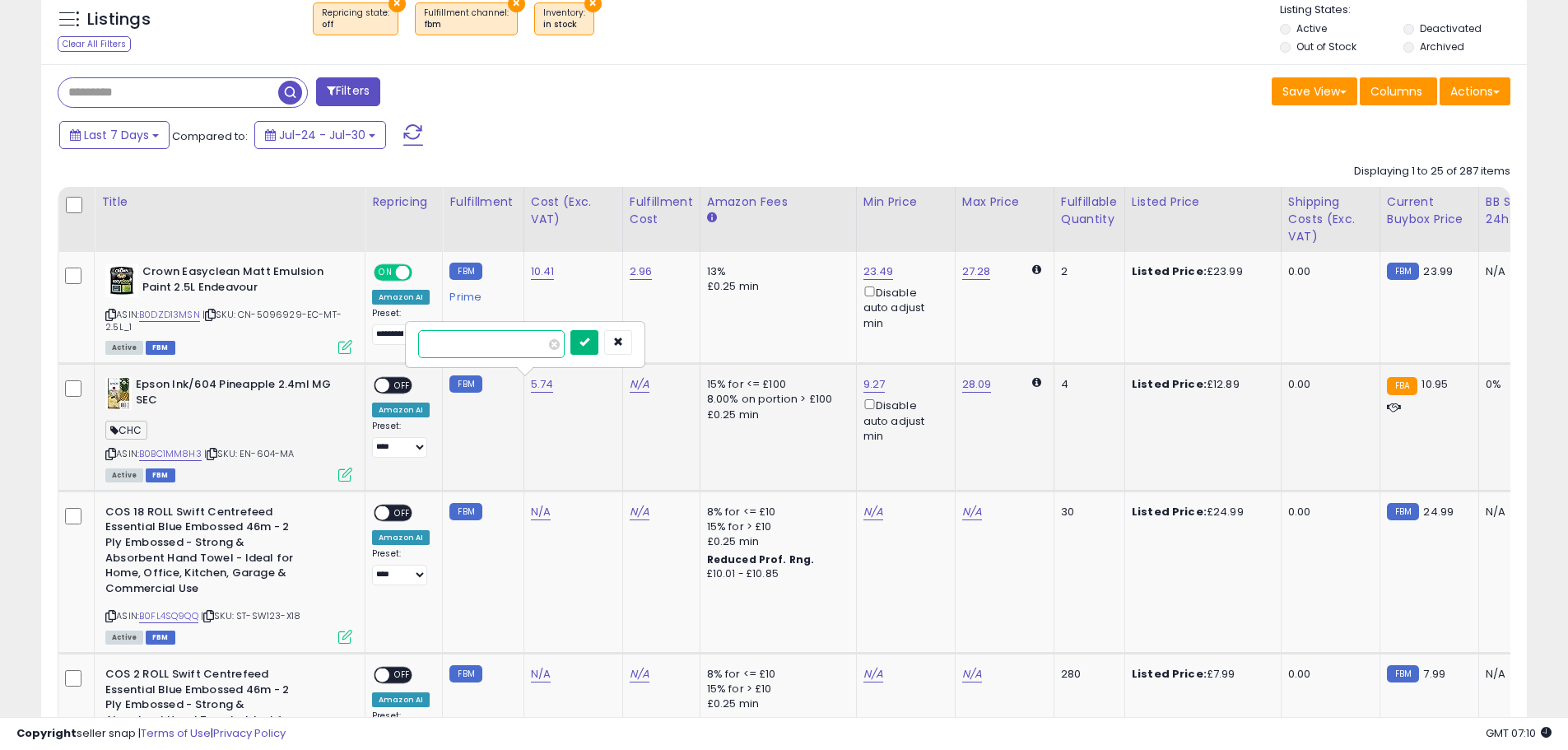 type on "****" 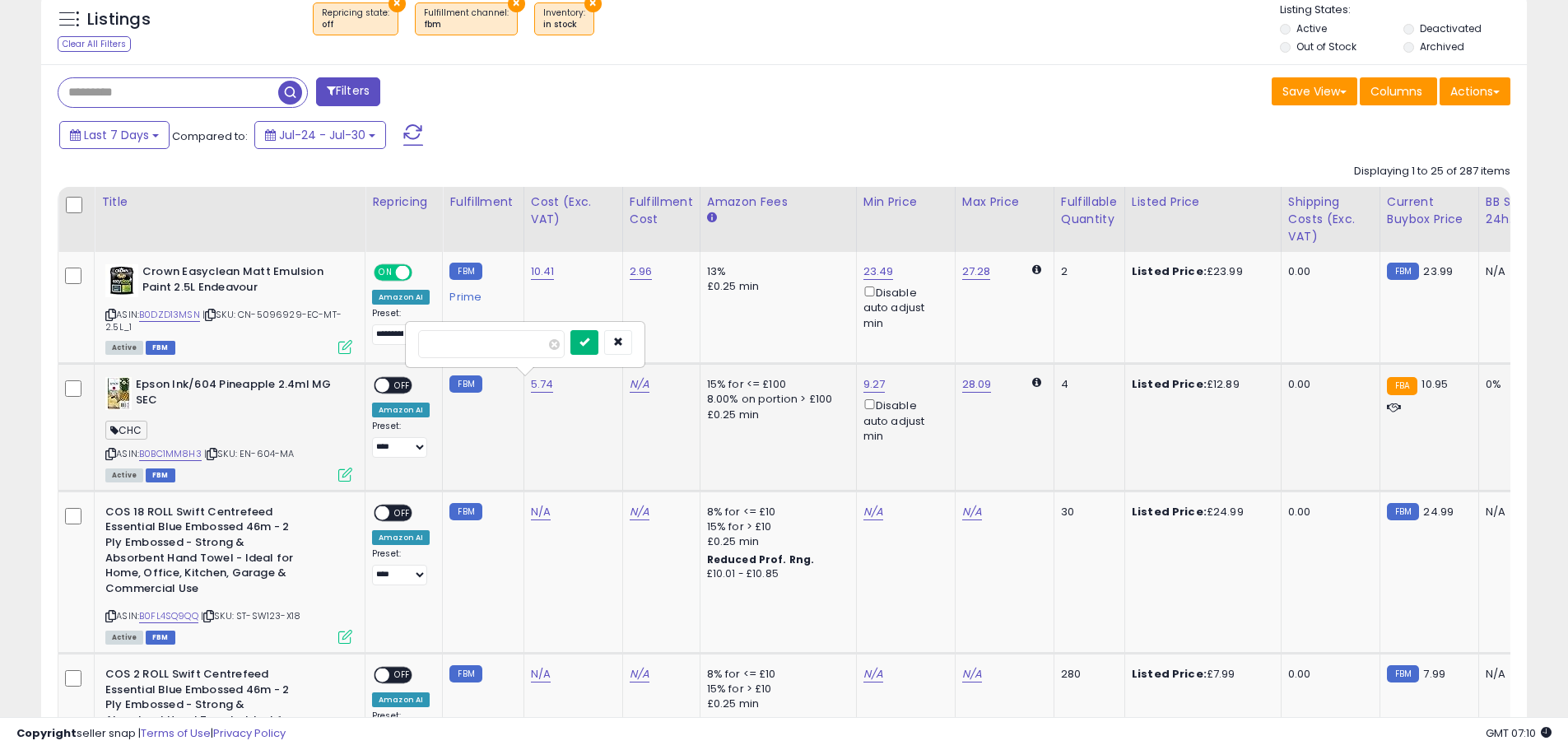 click at bounding box center (584, 342) 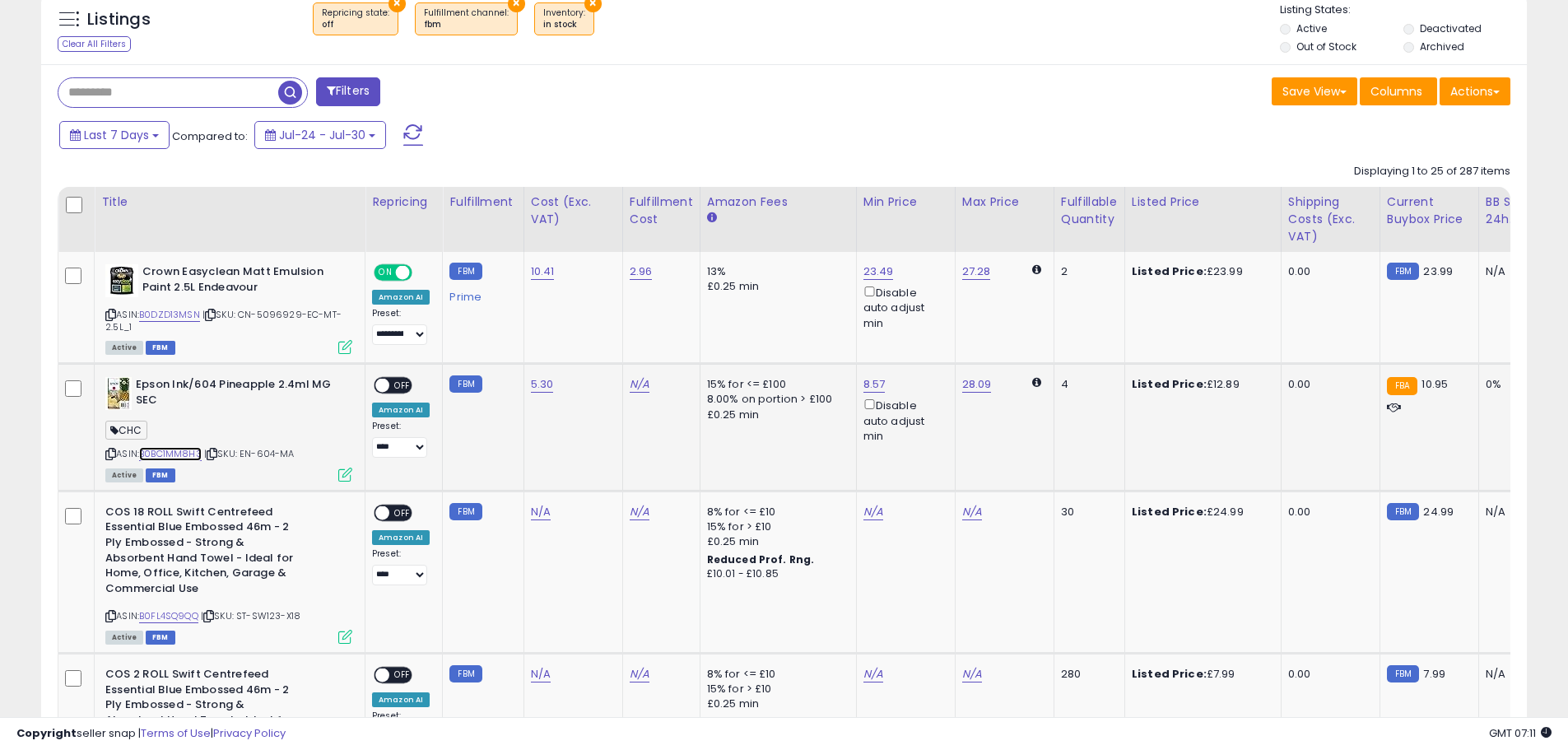 click on "B0BC1MM8H3" at bounding box center (170, 454) 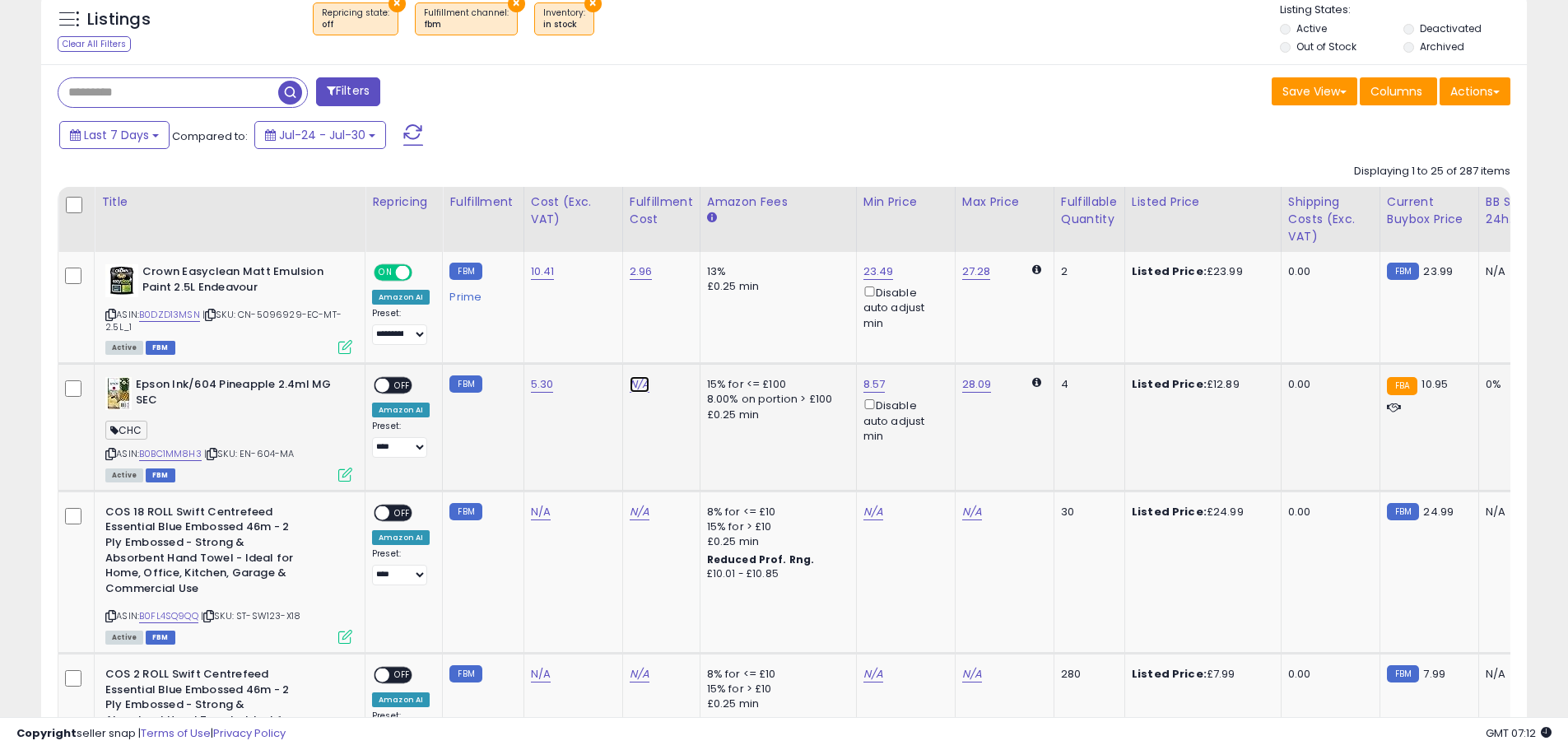 click on "N/A" at bounding box center [640, 384] 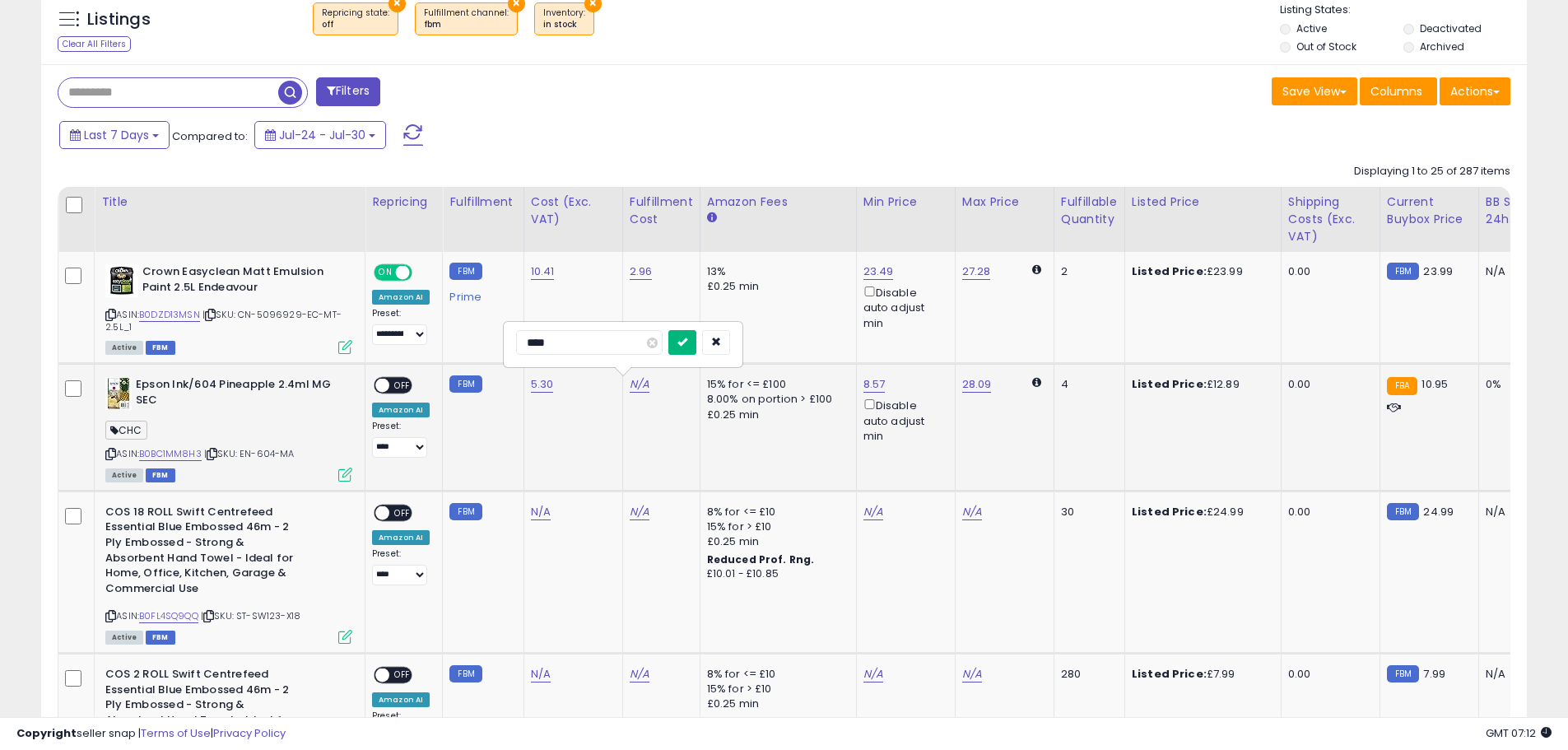 type on "****" 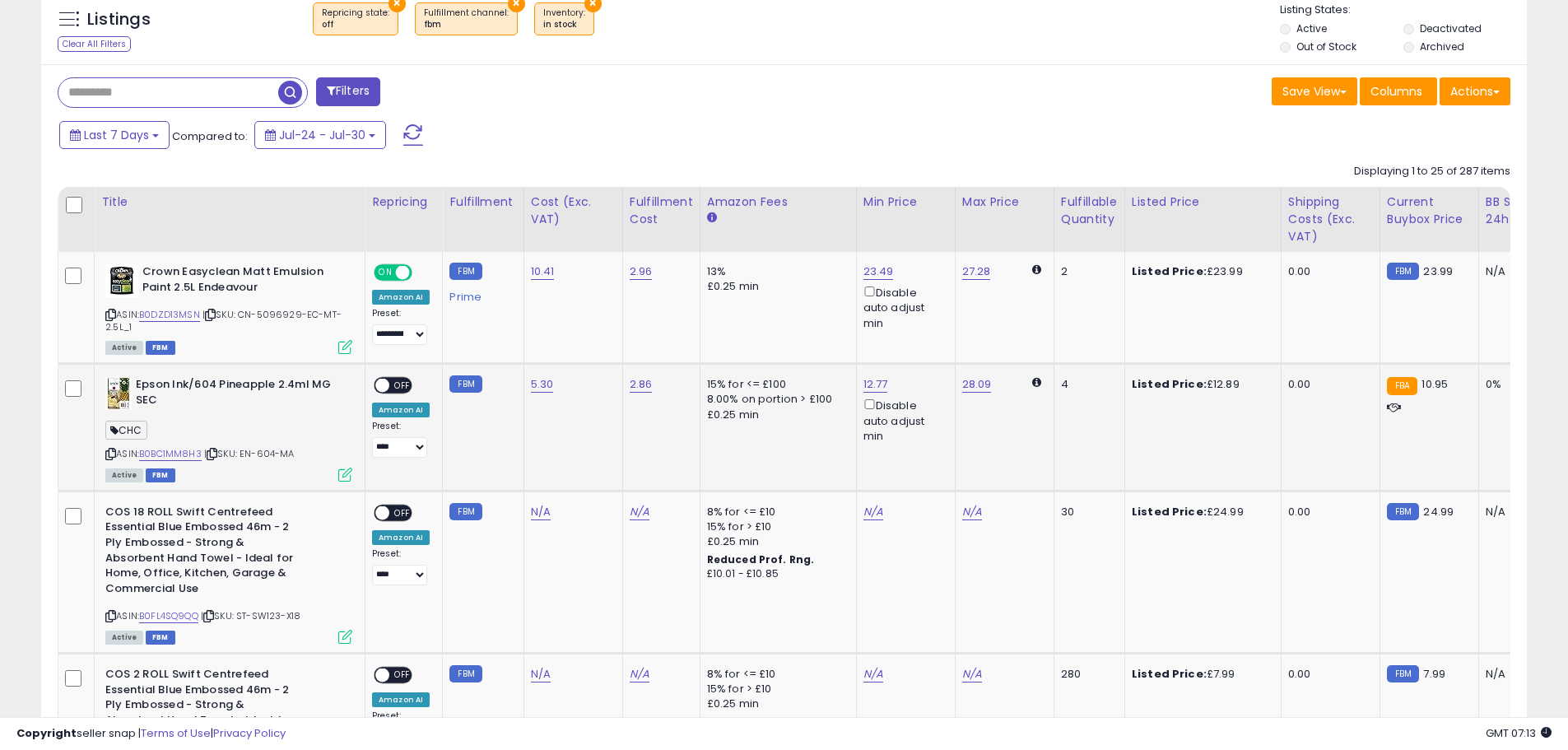 click at bounding box center (345, 474) 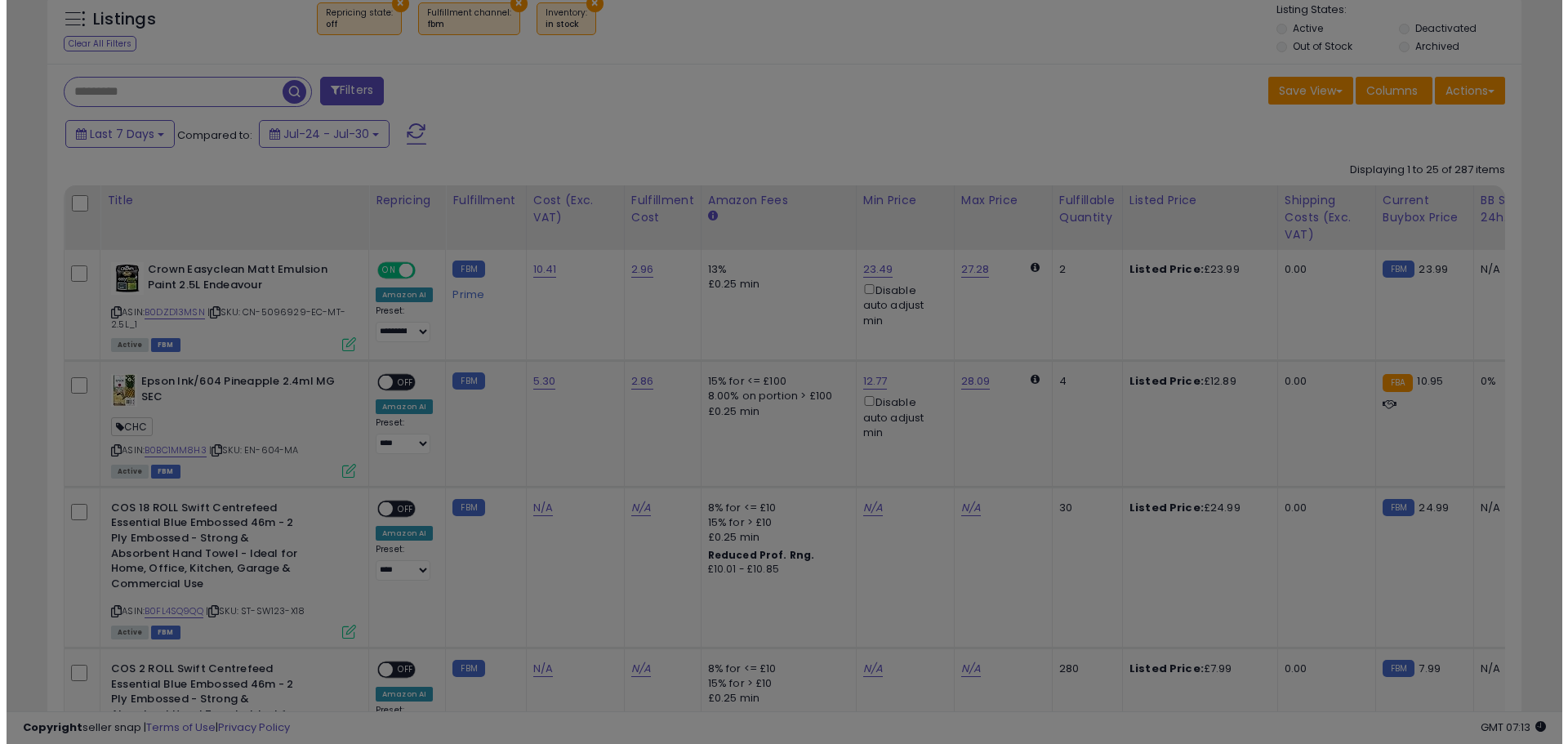 scroll, scrollTop: 816350, scrollLeft: 815804, axis: both 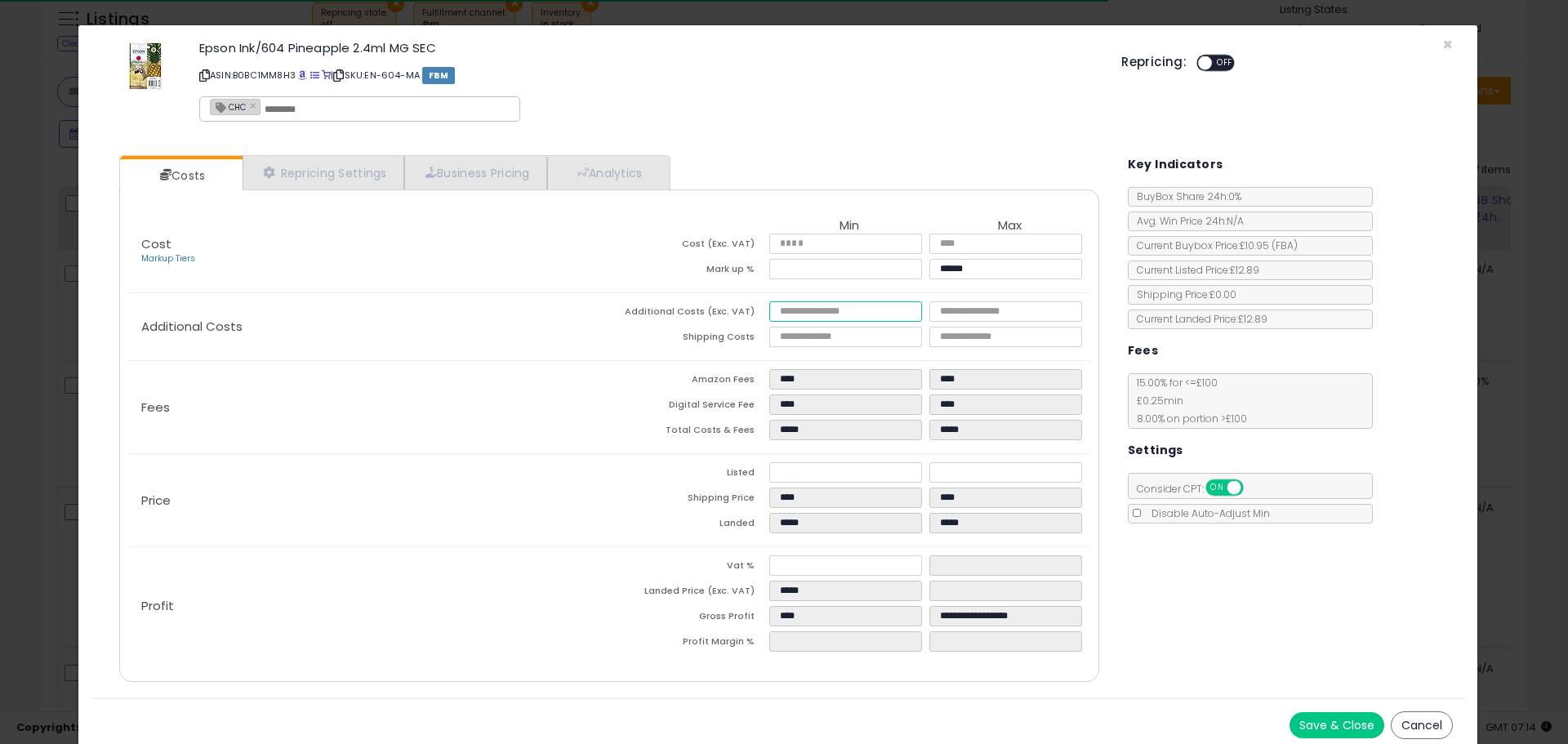 click at bounding box center (845, 311) 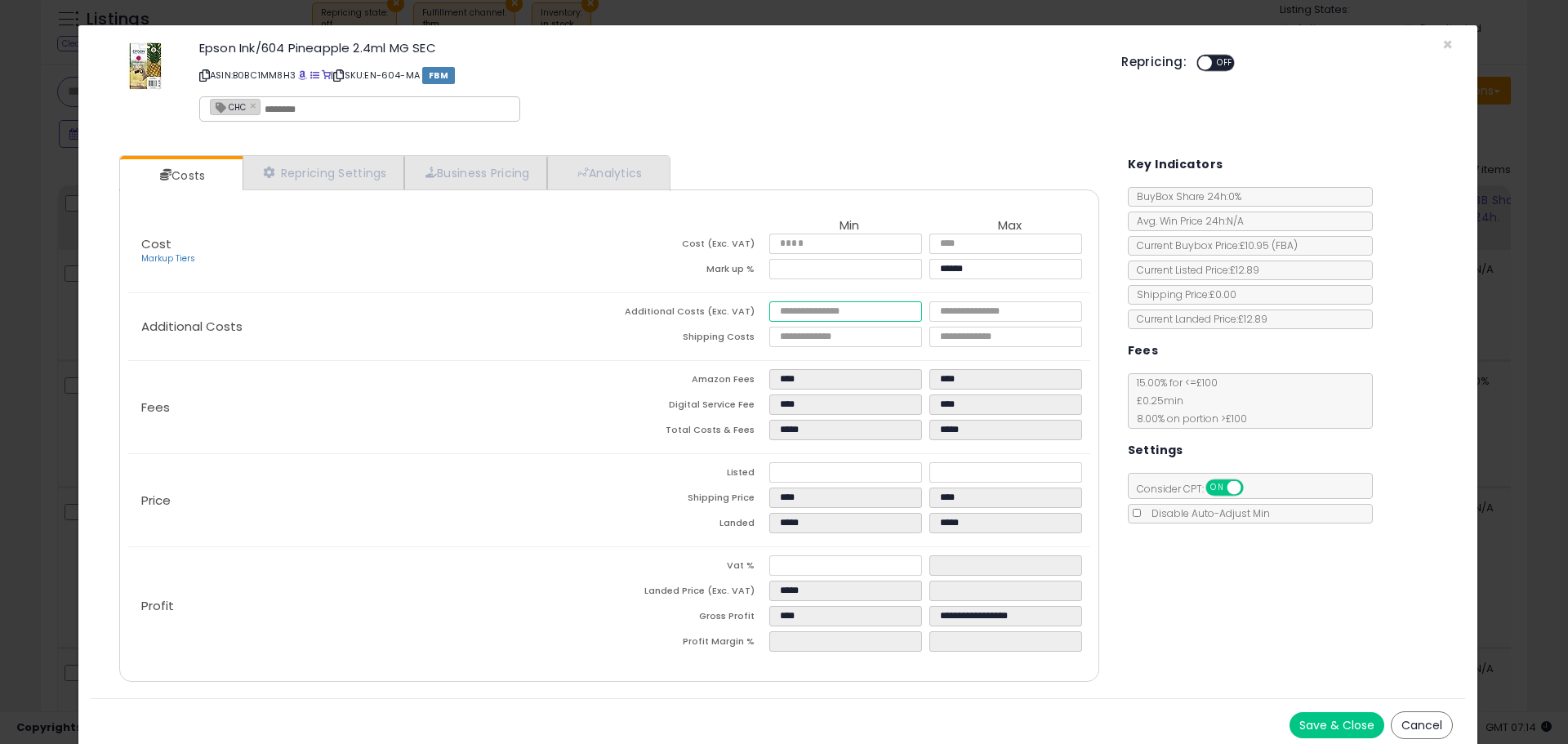type on "*" 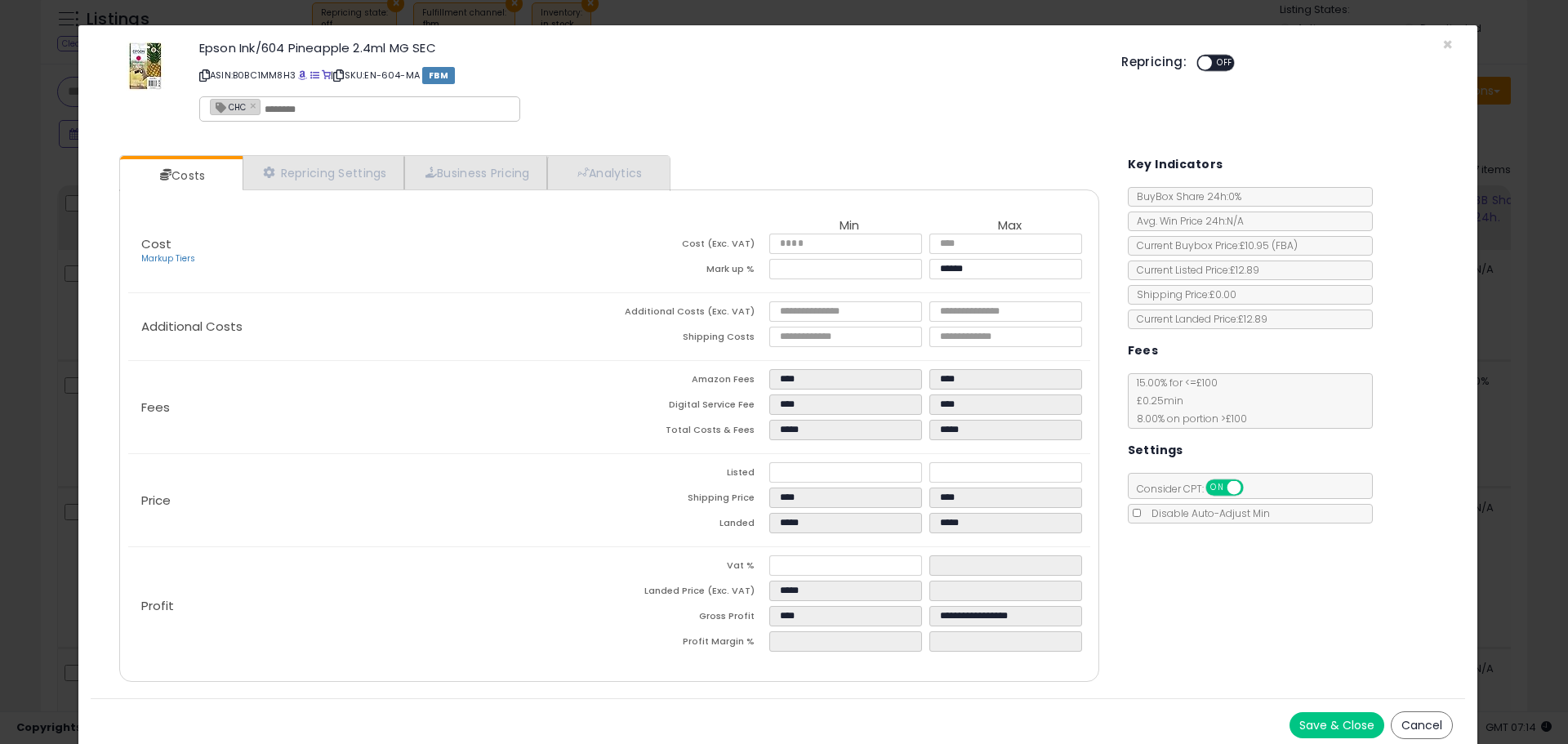 type on "******" 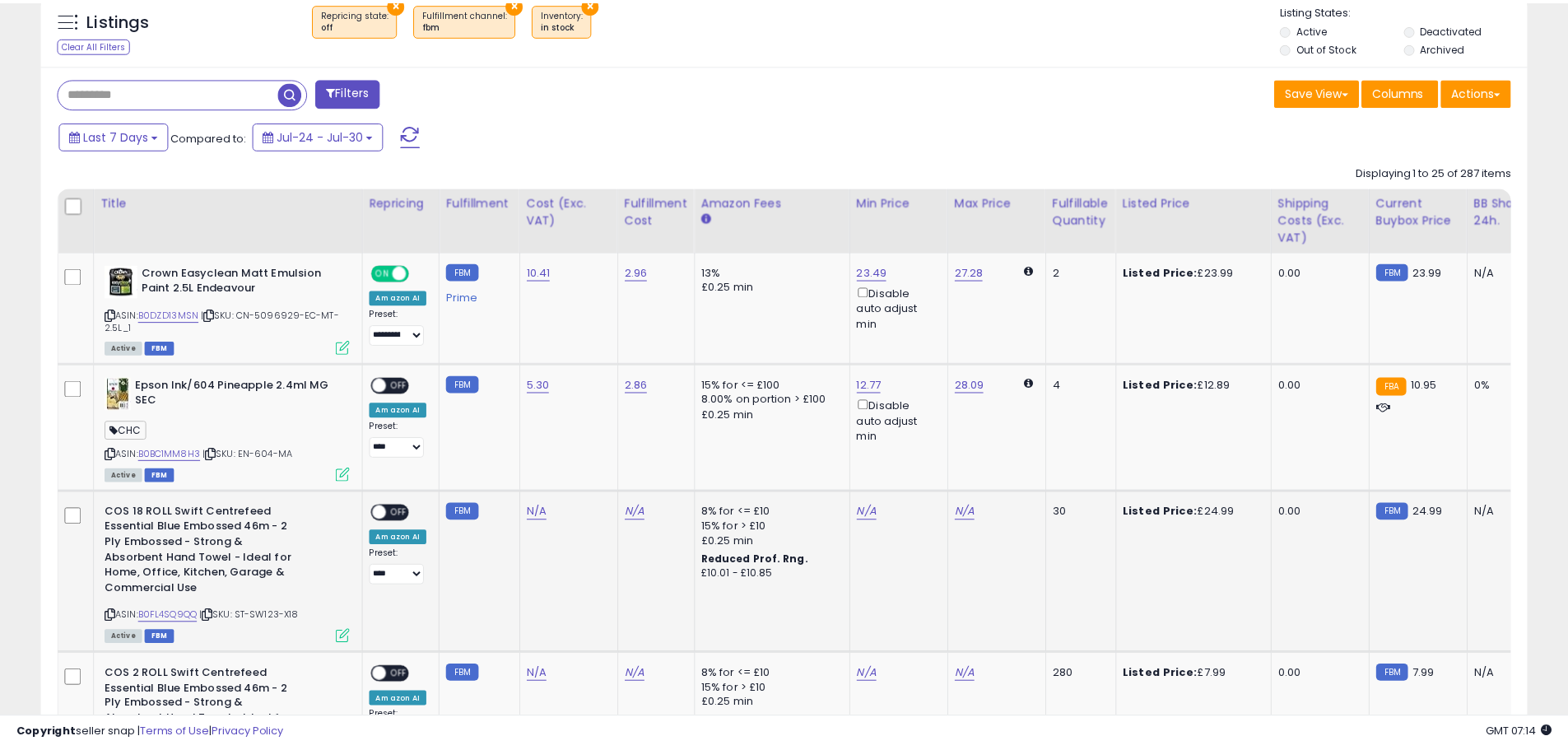 scroll, scrollTop: 338, scrollLeft: 862, axis: both 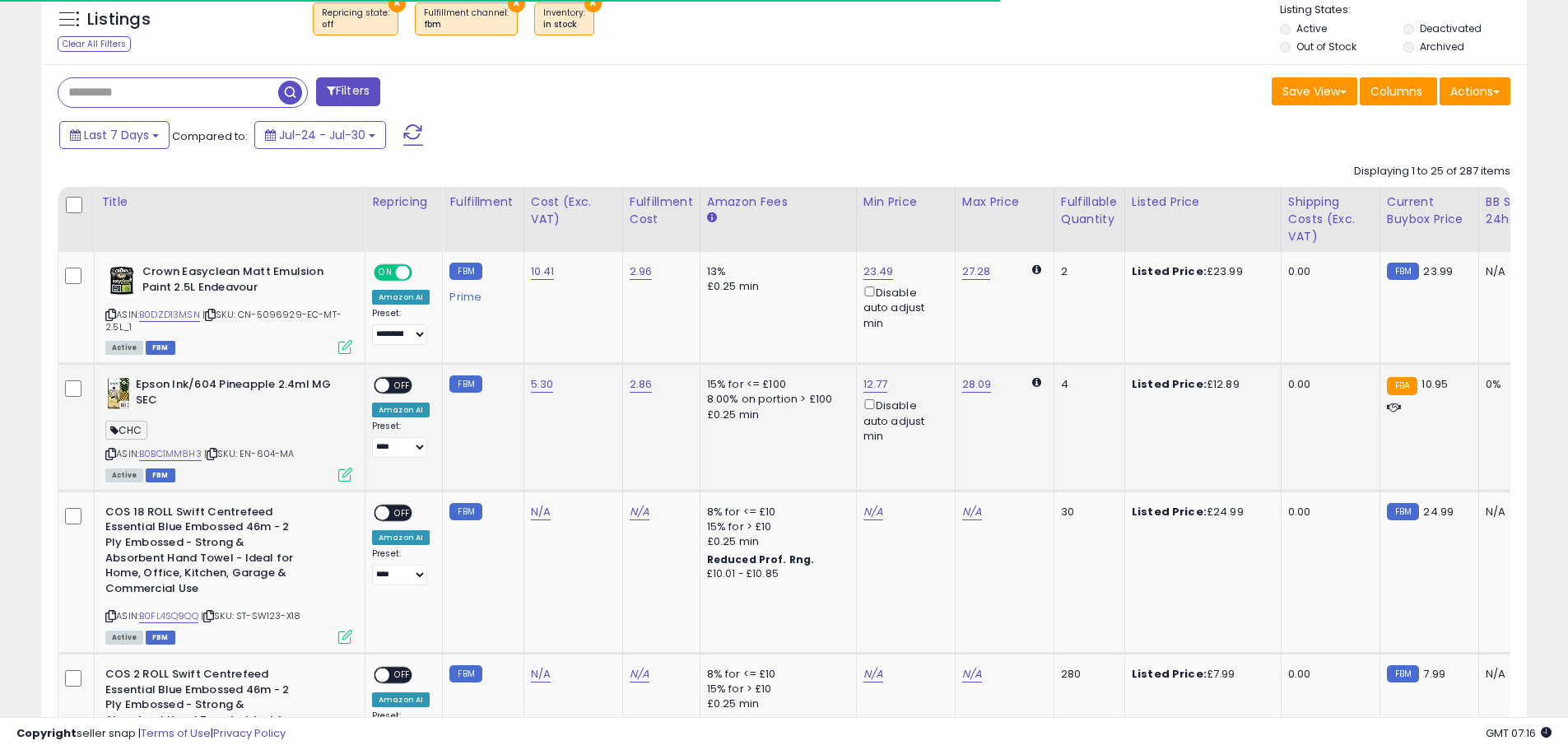 click at bounding box center (345, 474) 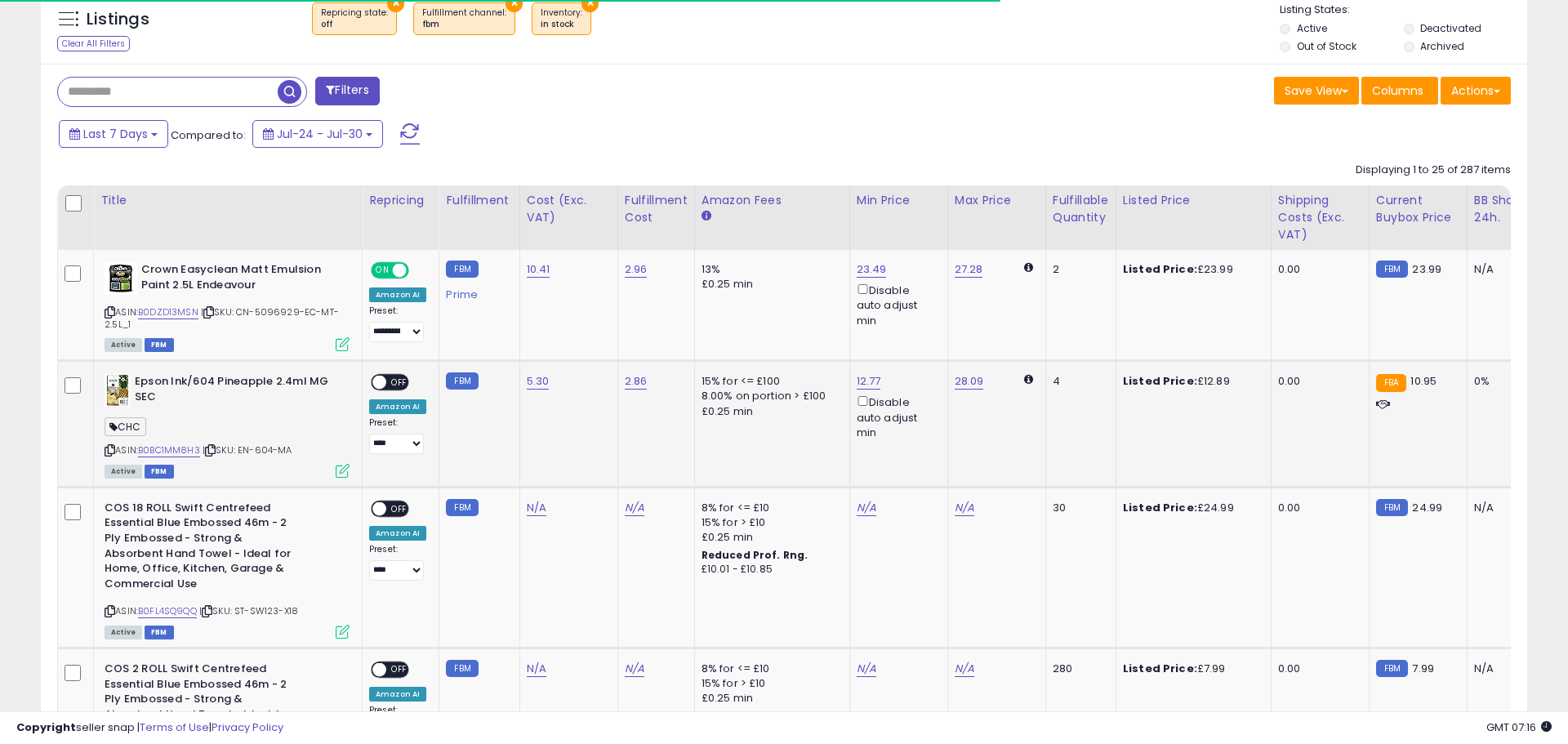 scroll, scrollTop: 816350, scrollLeft: 815804, axis: both 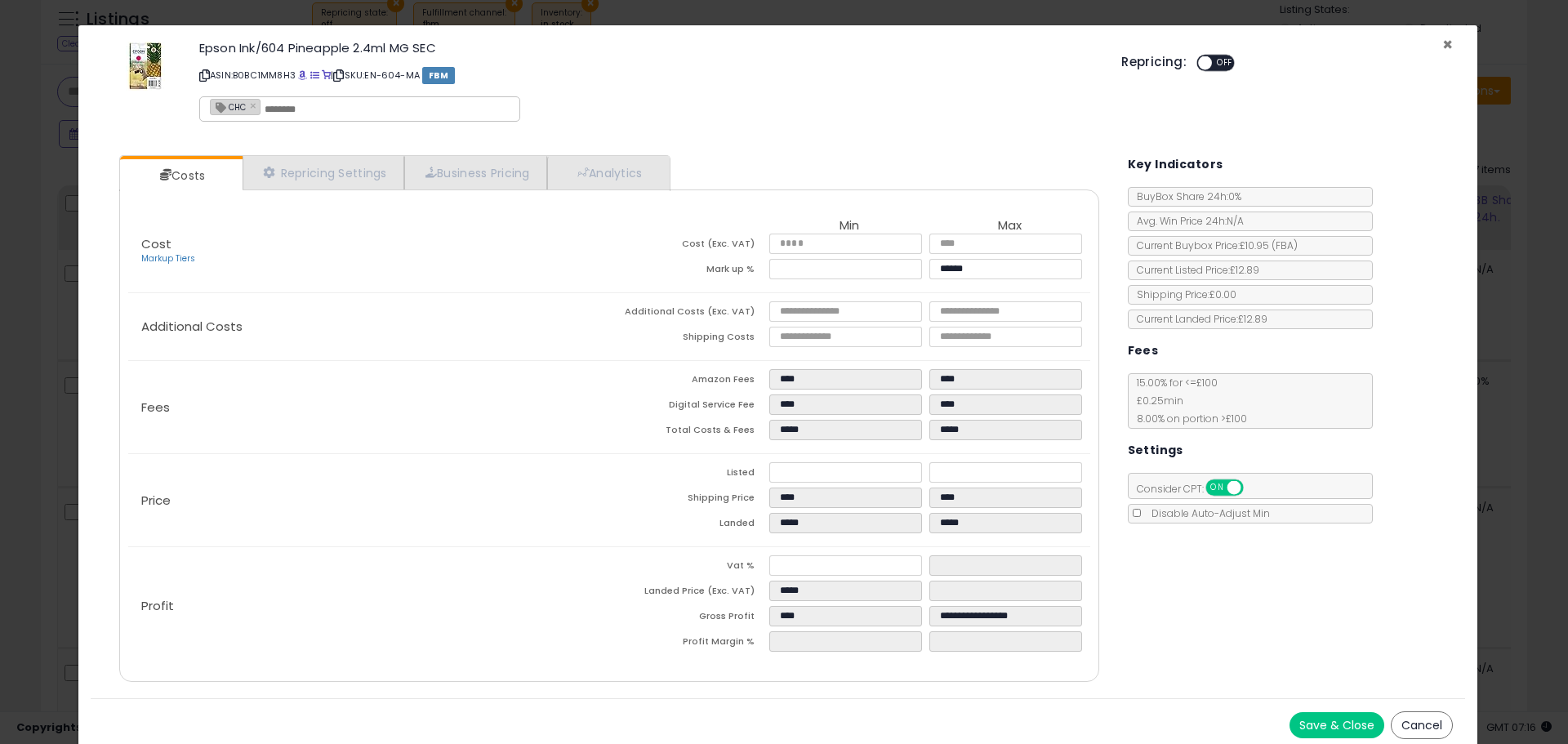 click on "×" at bounding box center [1447, 44] 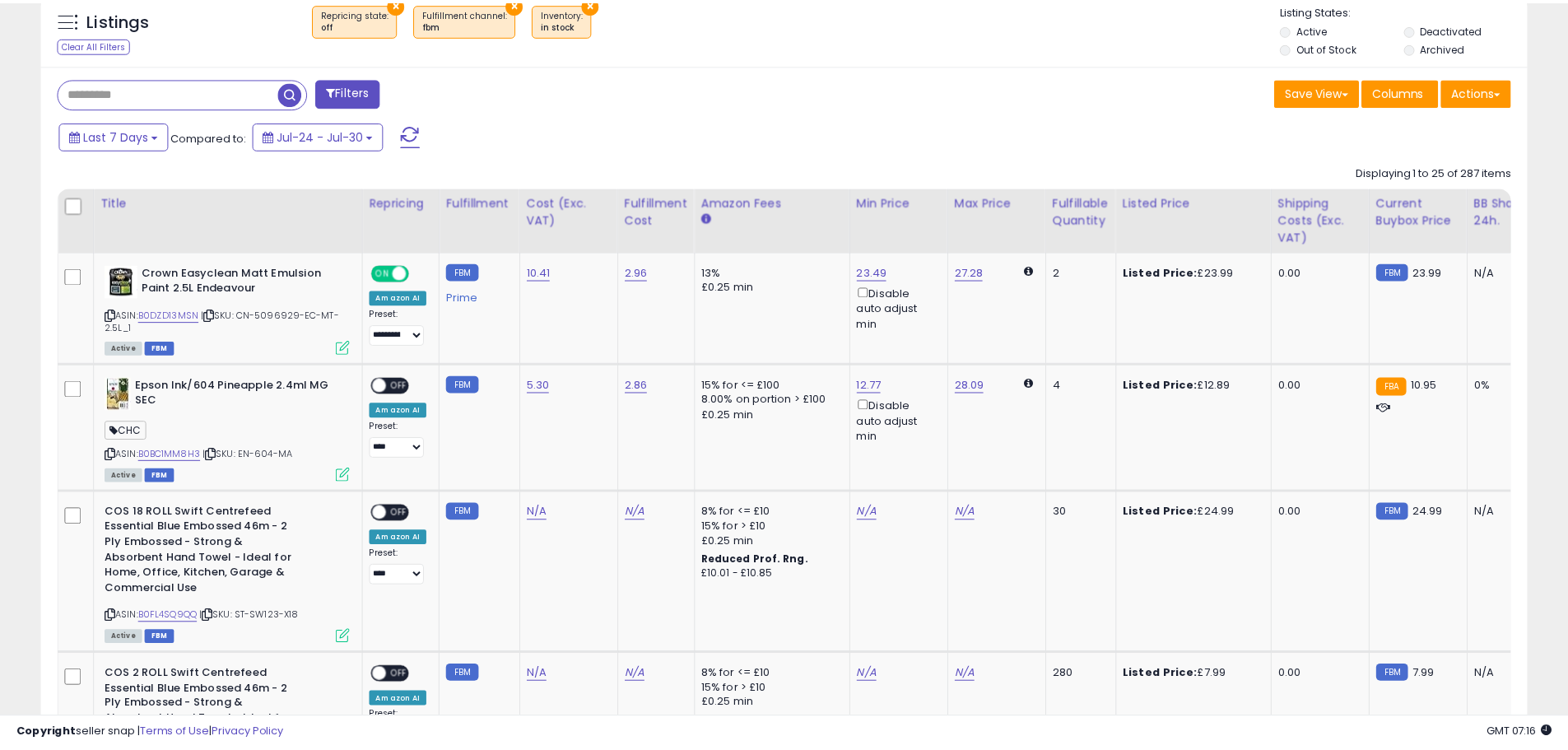 scroll, scrollTop: 338, scrollLeft: 862, axis: both 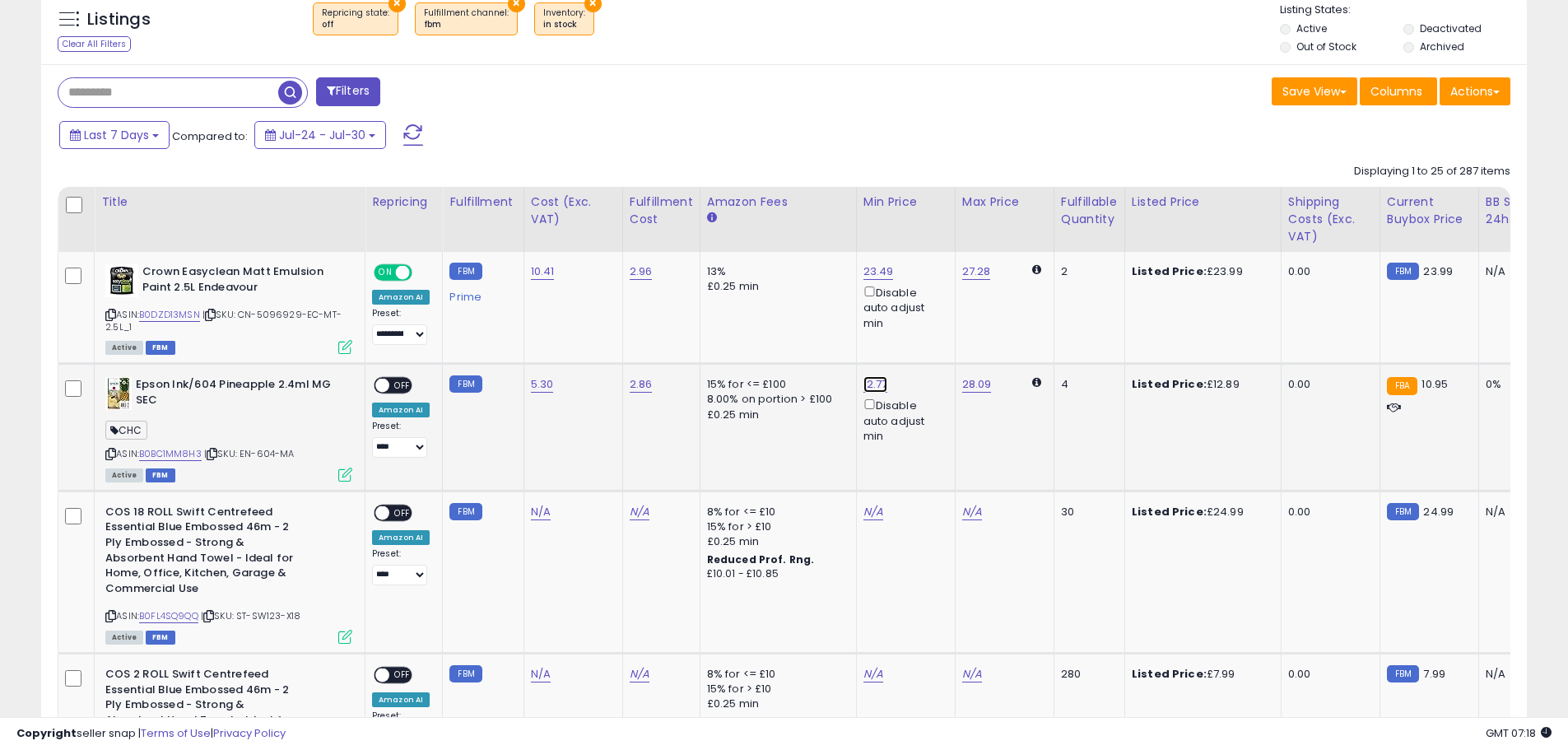 click on "12.77" at bounding box center (878, 272) 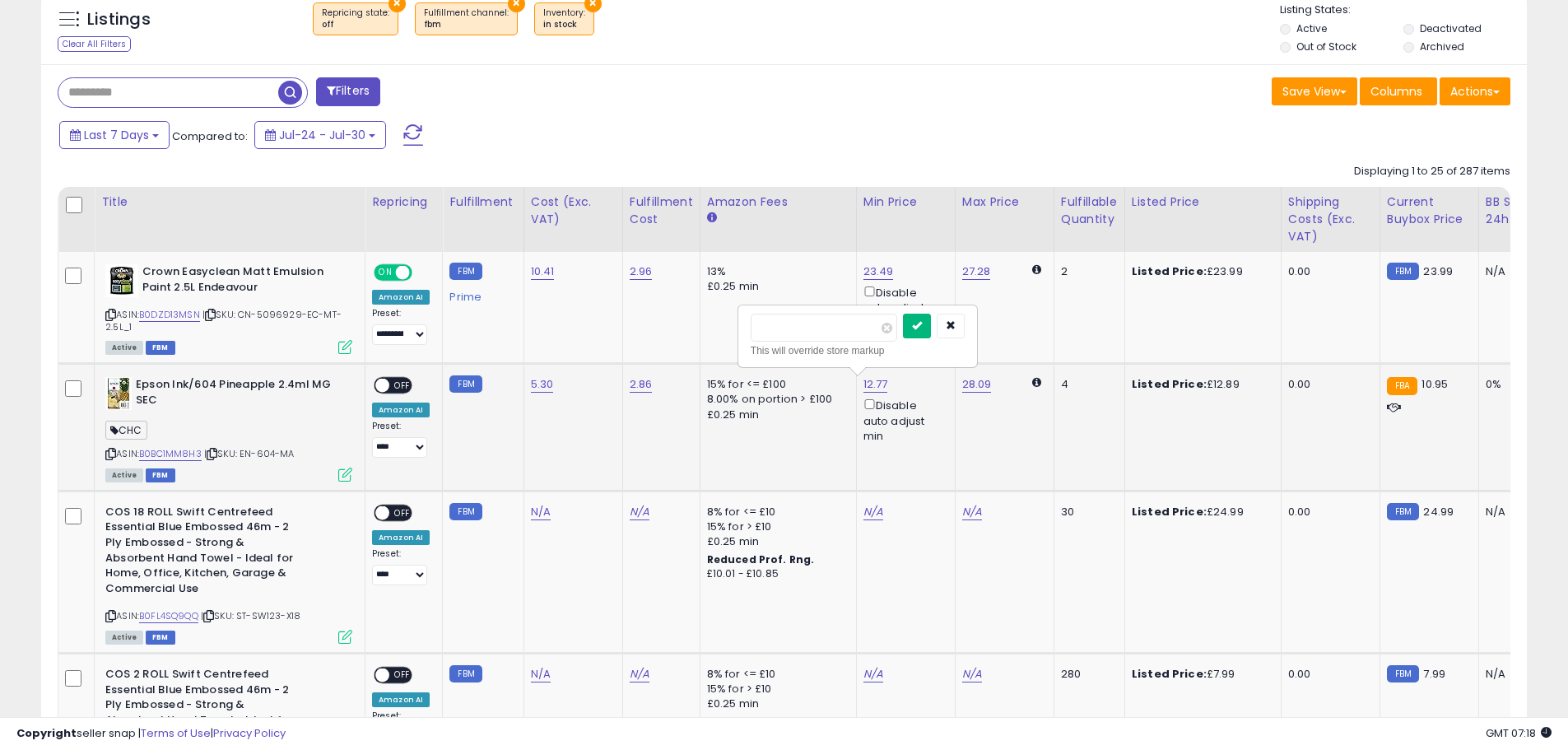 type on "*****" 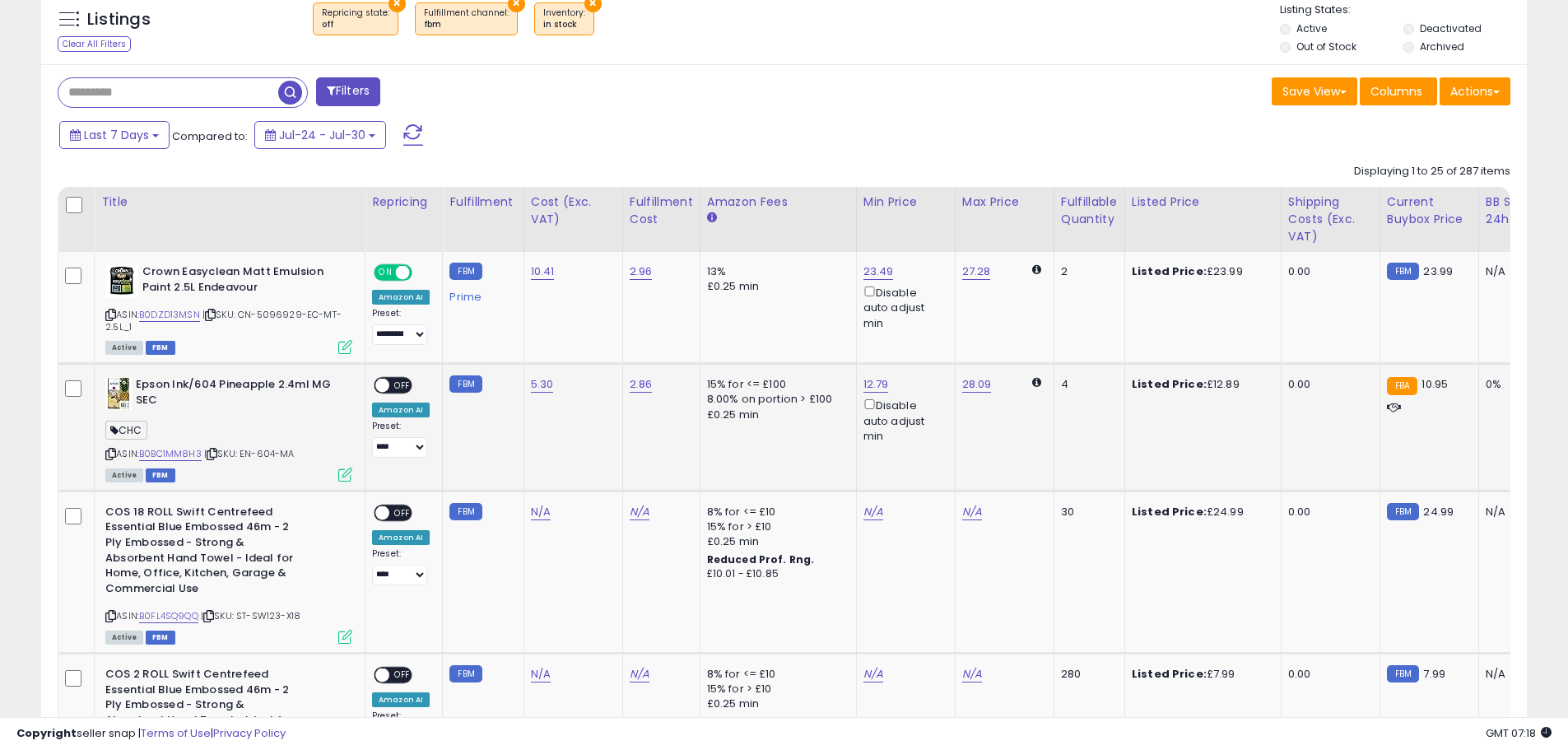 click at bounding box center [345, 474] 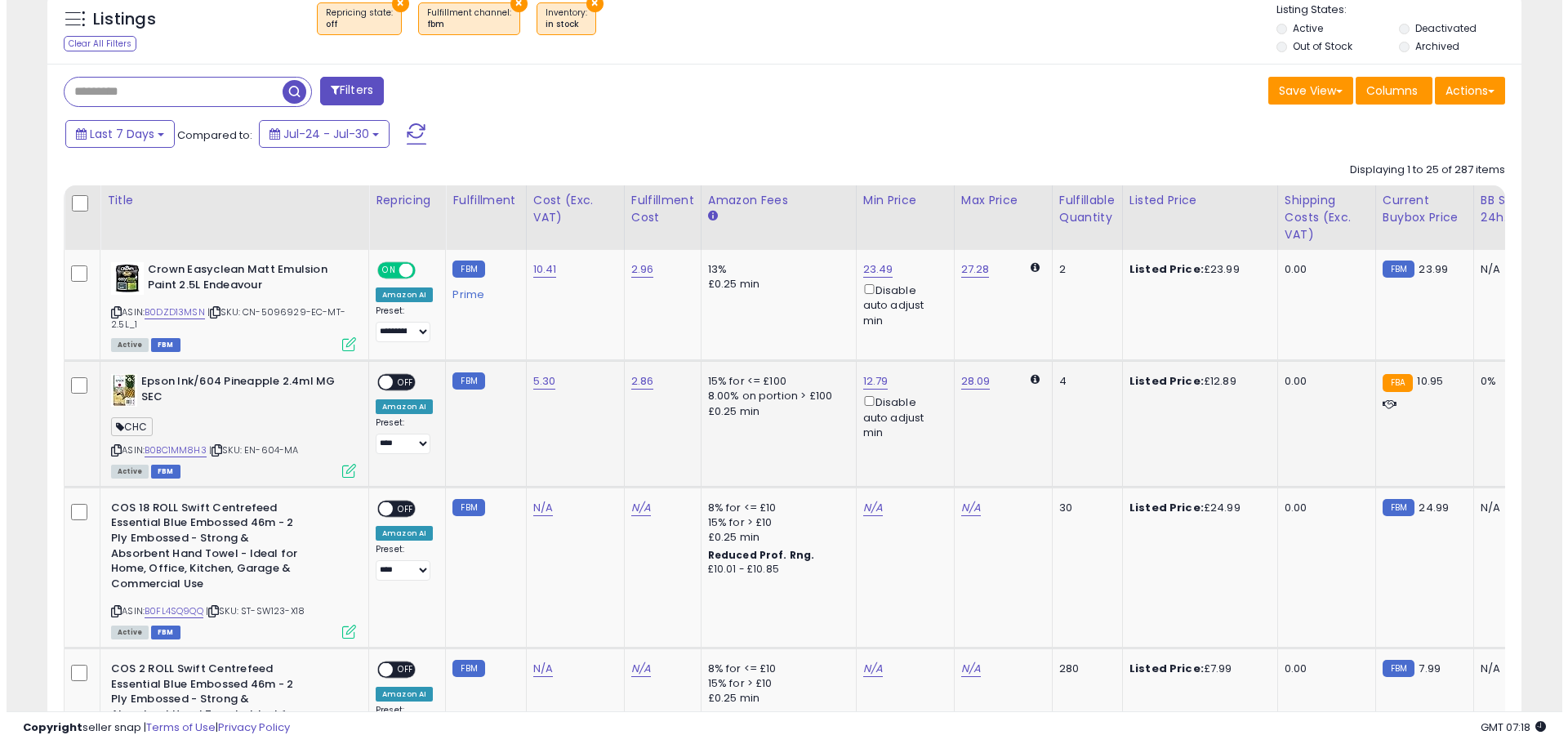scroll, scrollTop: 816350, scrollLeft: 815804, axis: both 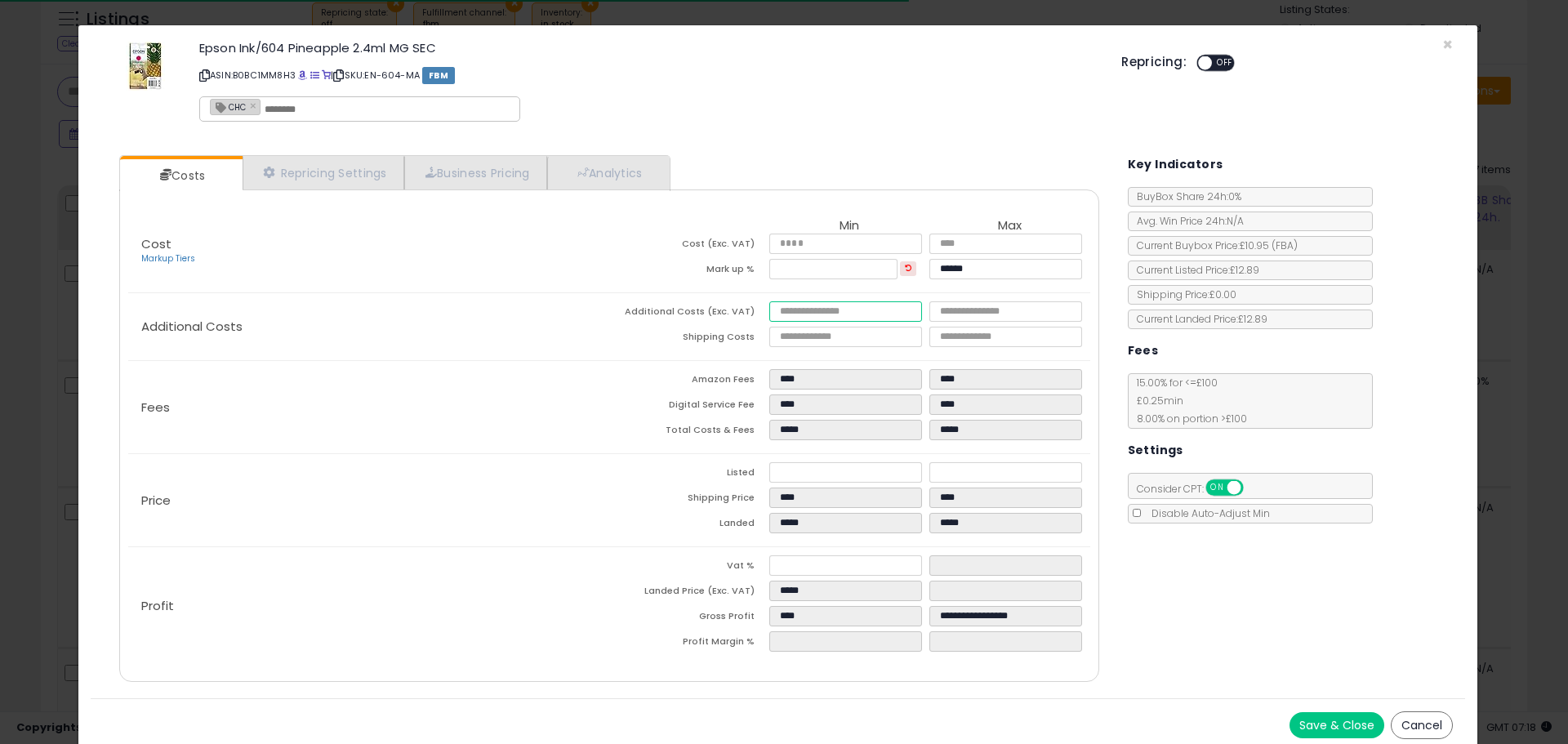 click at bounding box center [845, 311] 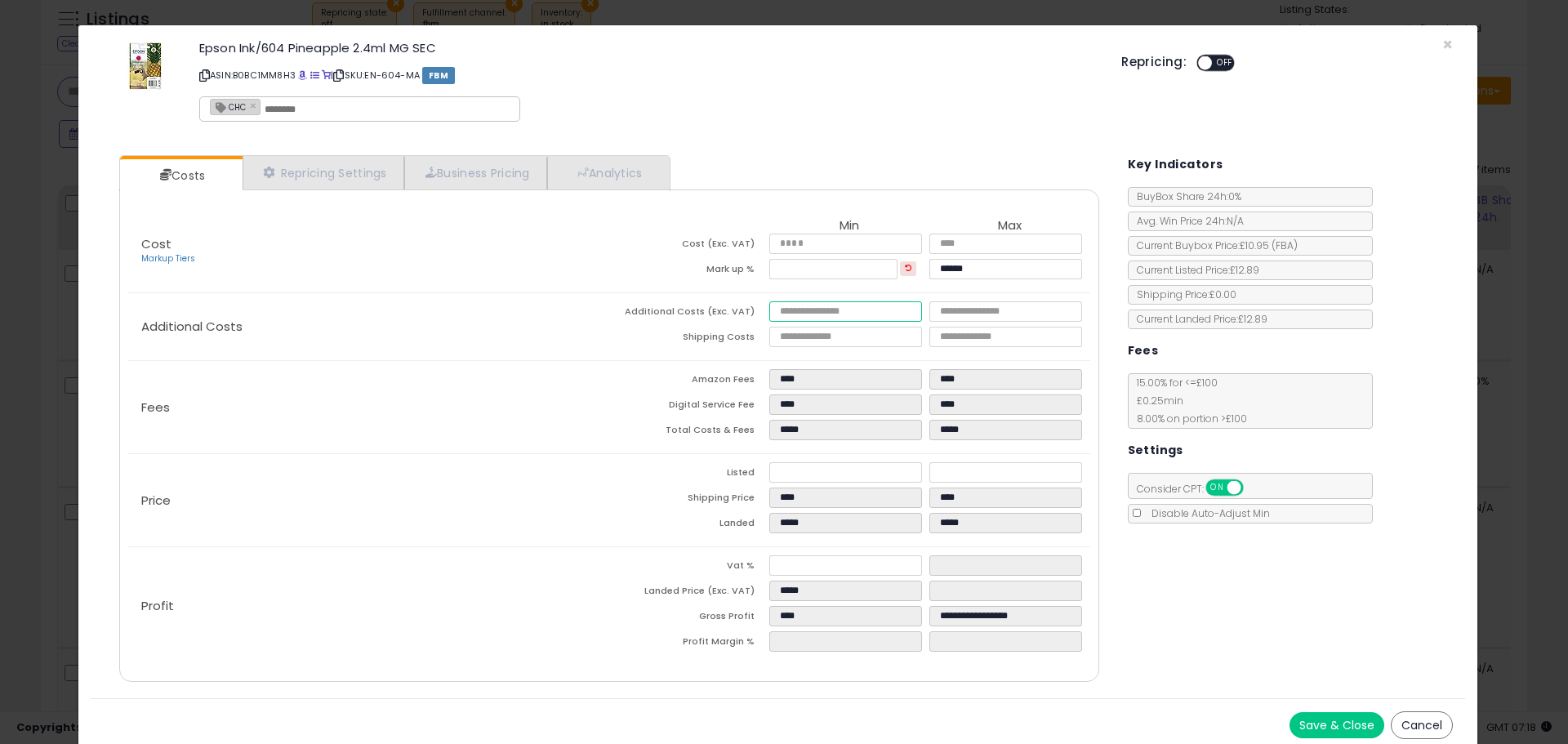 type on "*" 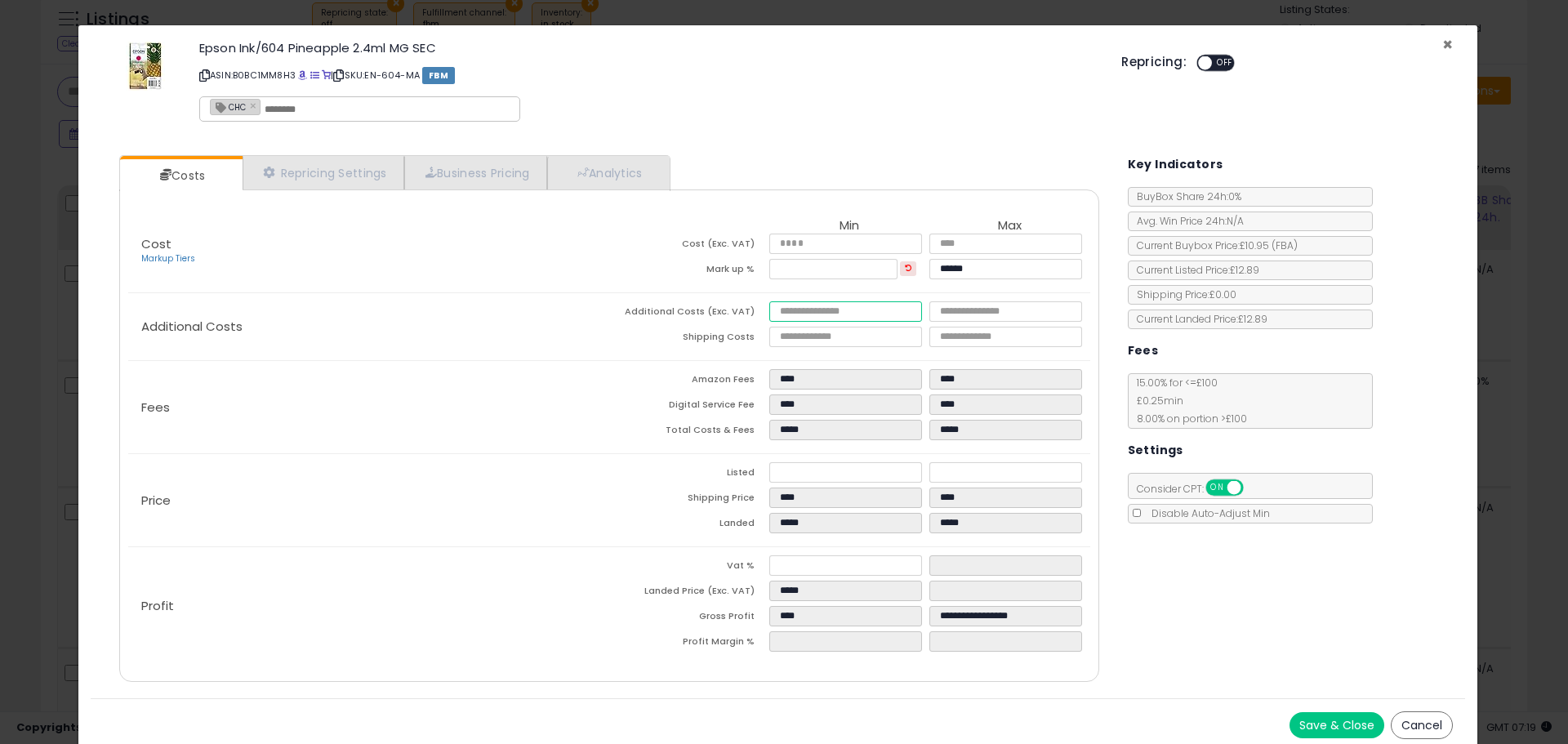 type on "***" 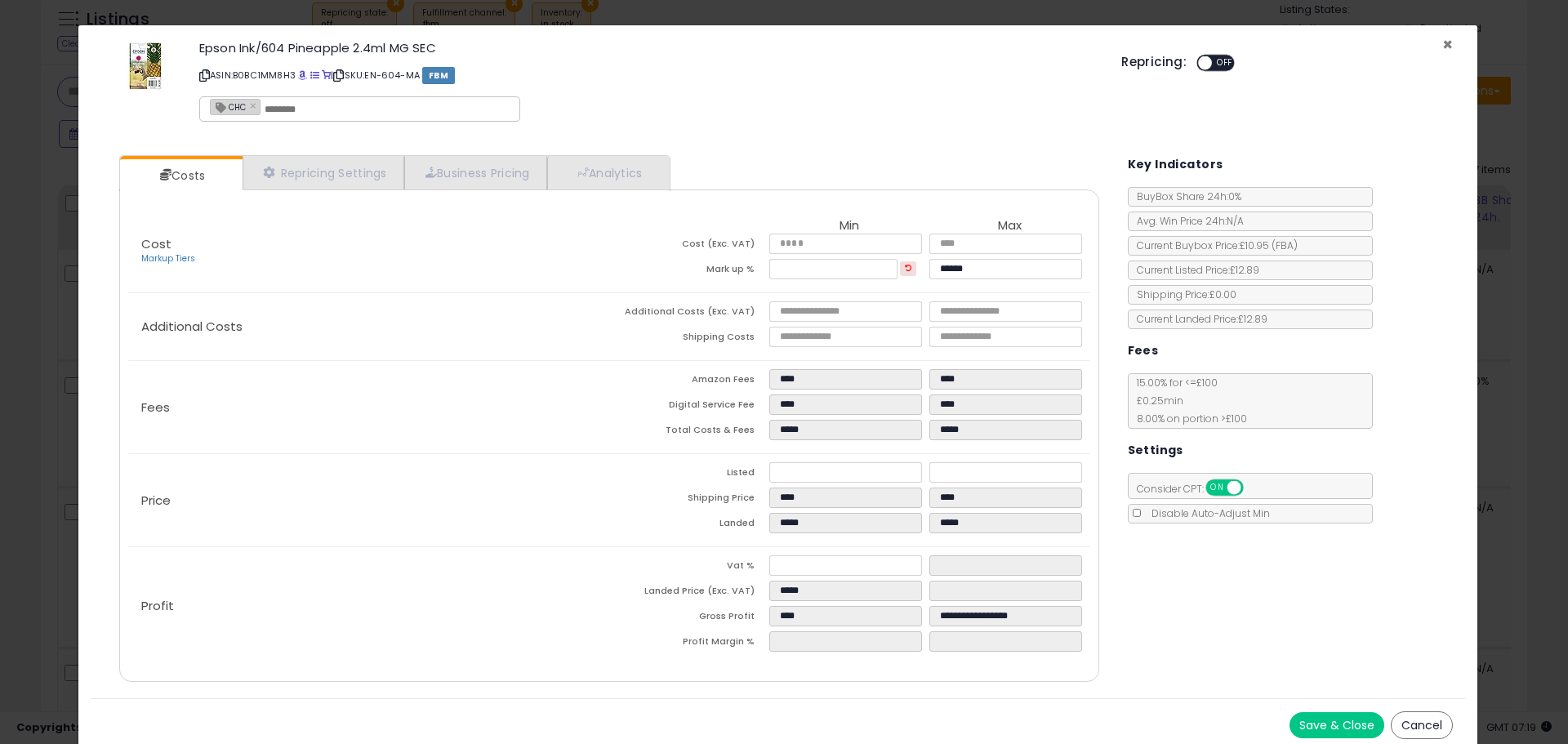 type on "******" 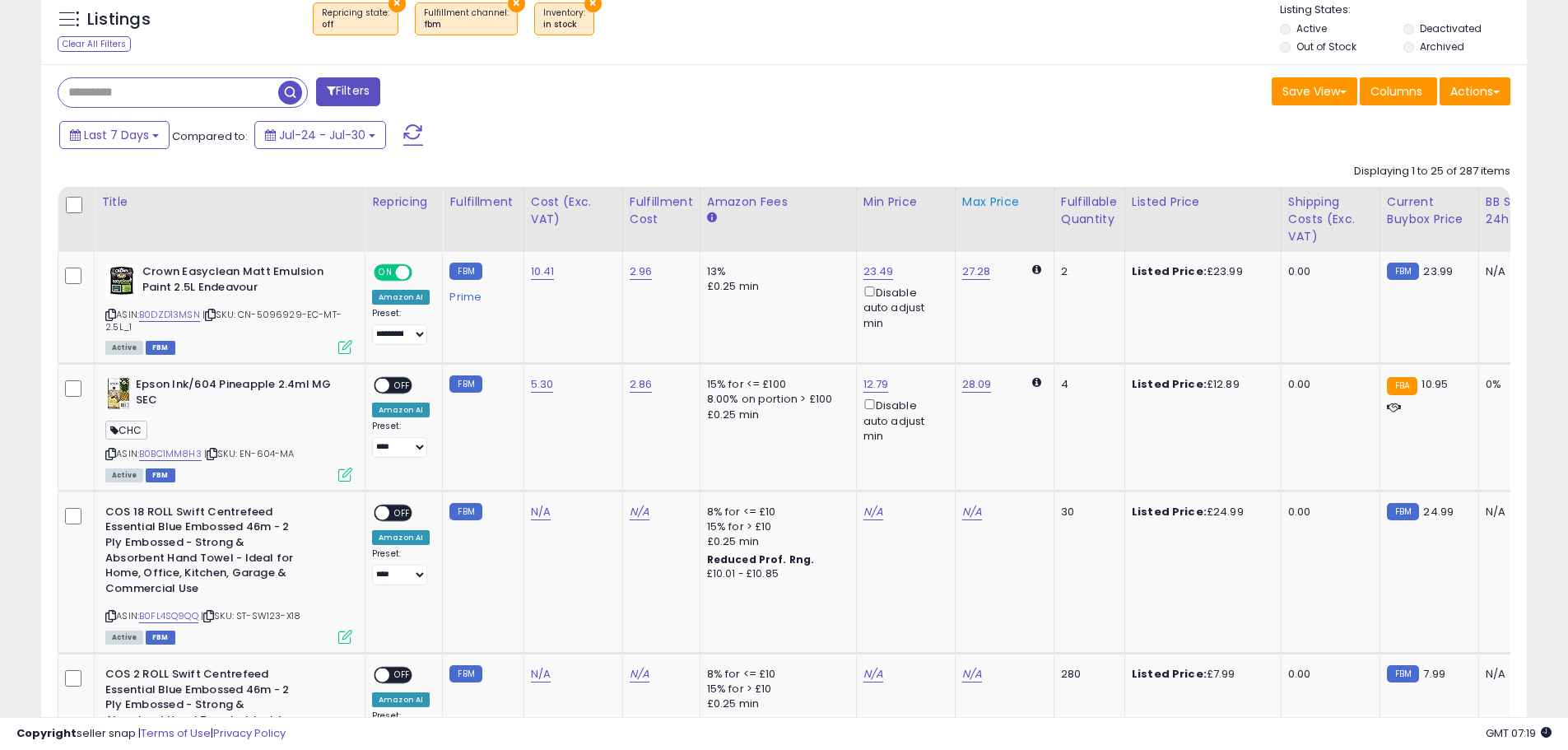 scroll, scrollTop: 338, scrollLeft: 862, axis: both 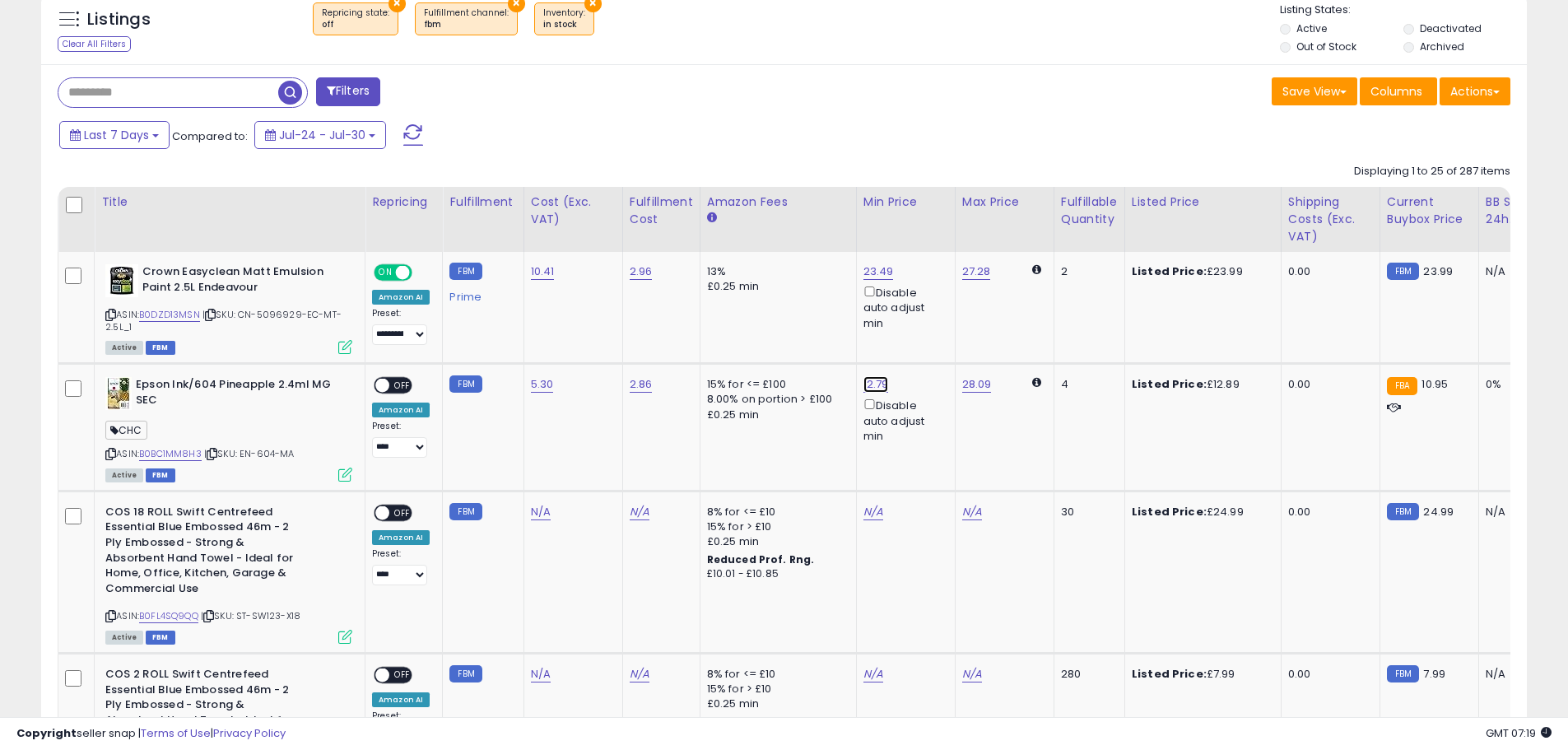 click on "12.79" at bounding box center [878, 272] 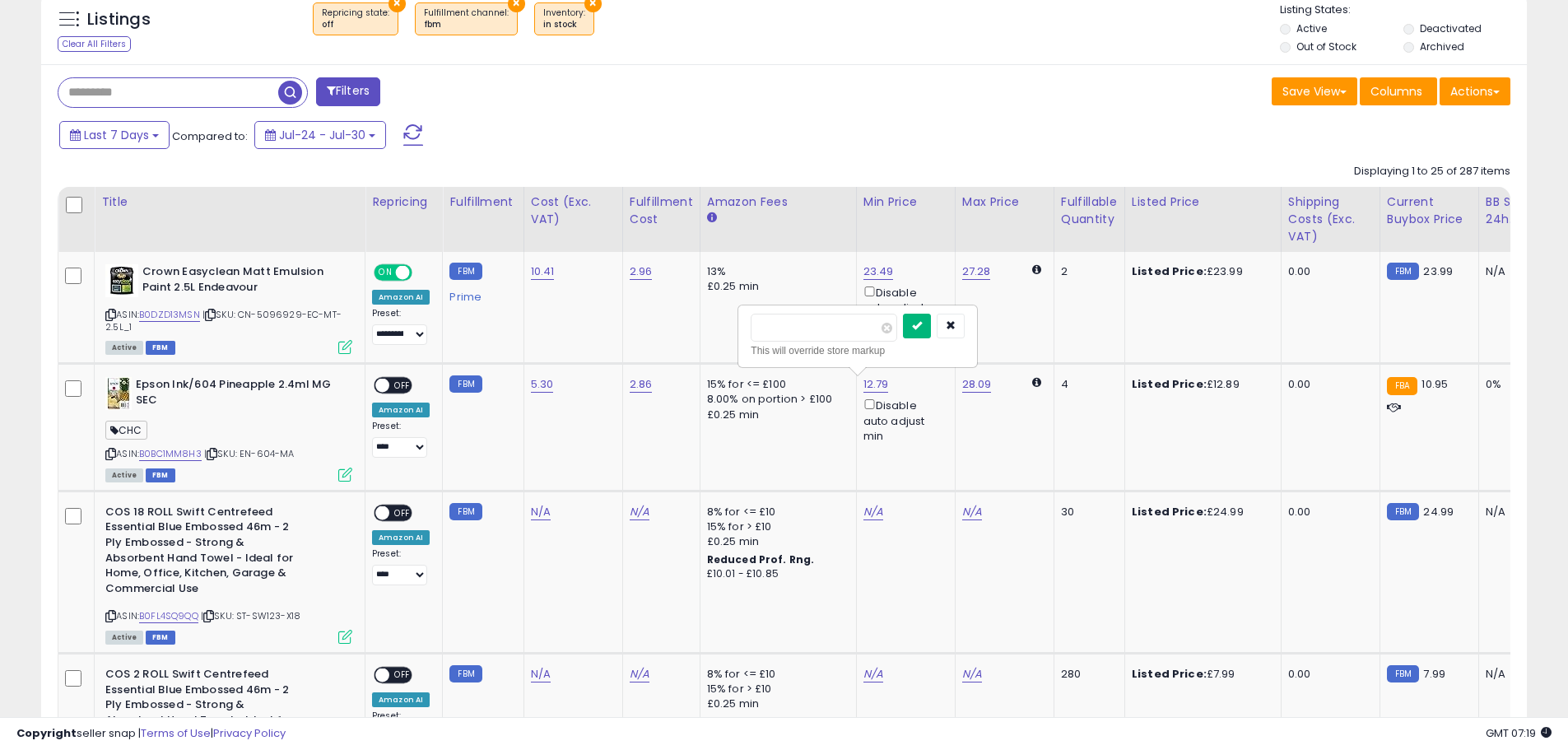 type on "*****" 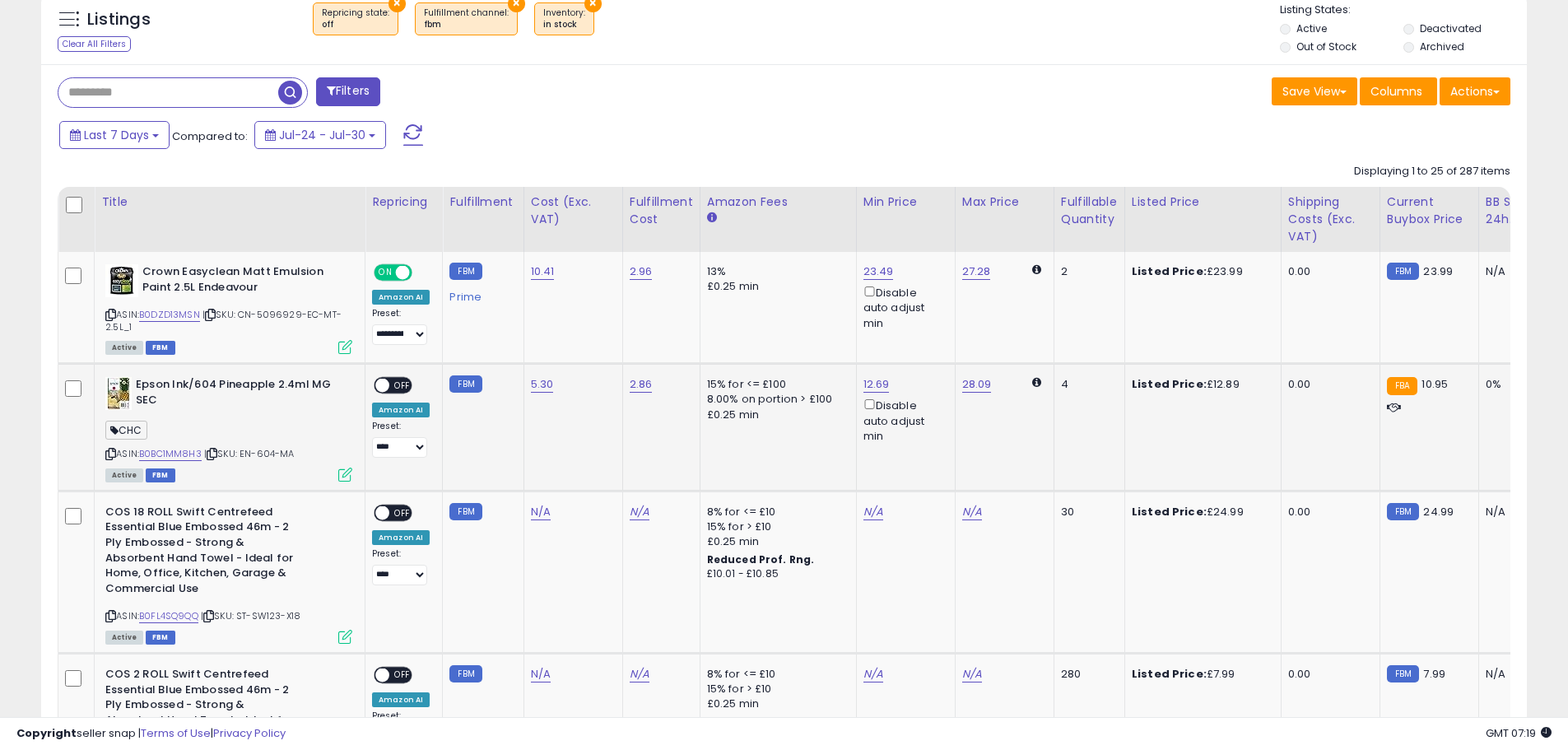 click at bounding box center [345, 474] 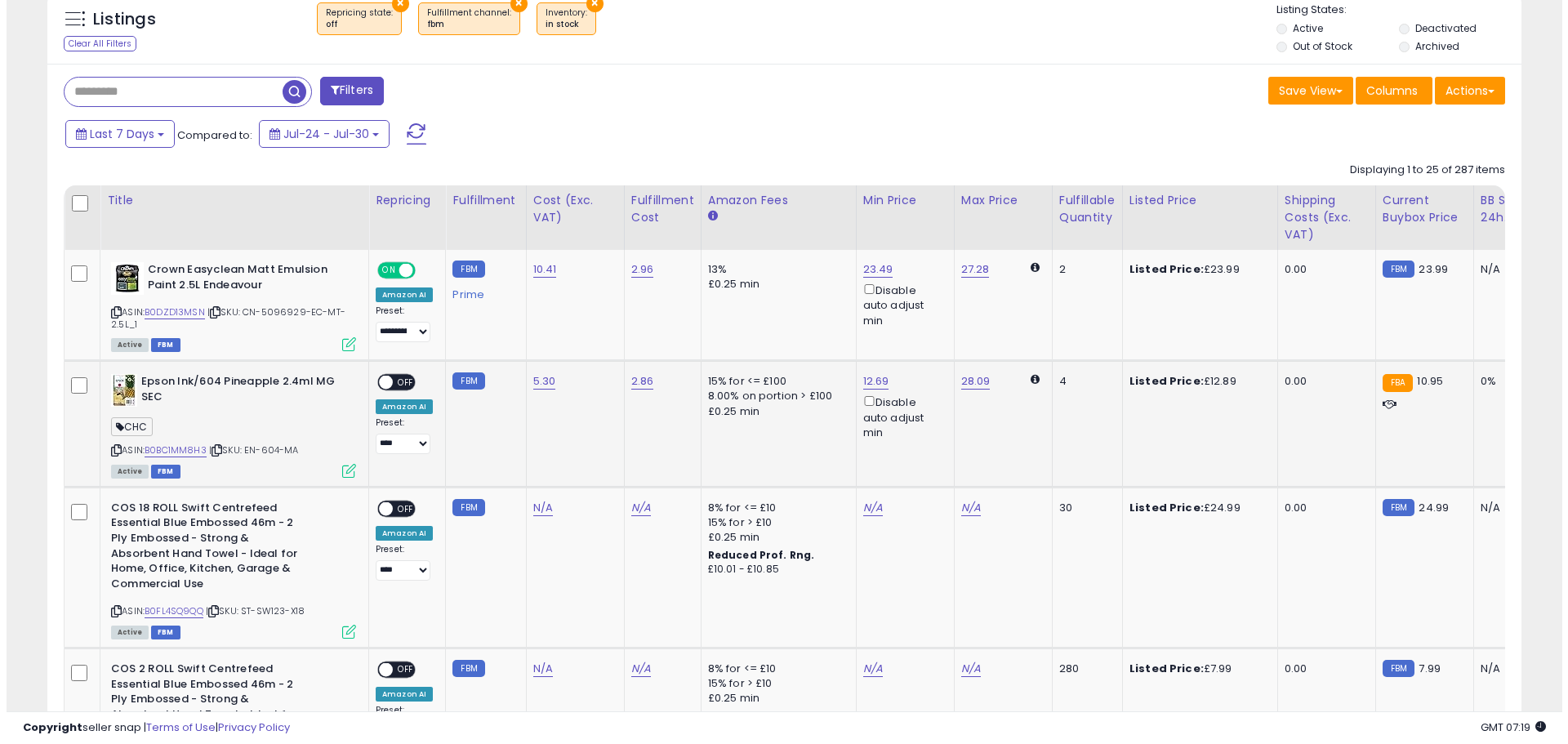 scroll, scrollTop: 816350, scrollLeft: 815804, axis: both 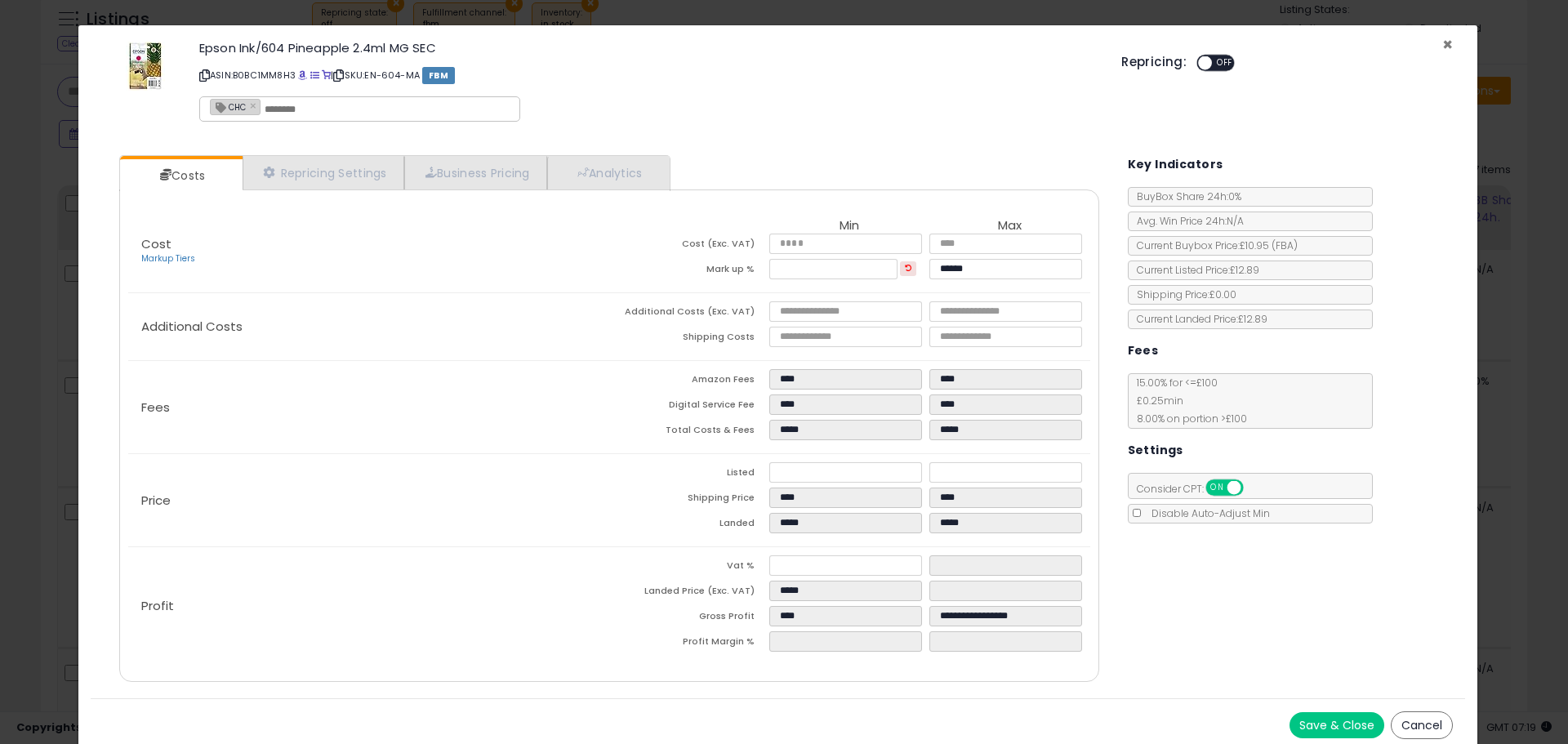 click on "×" at bounding box center (1447, 44) 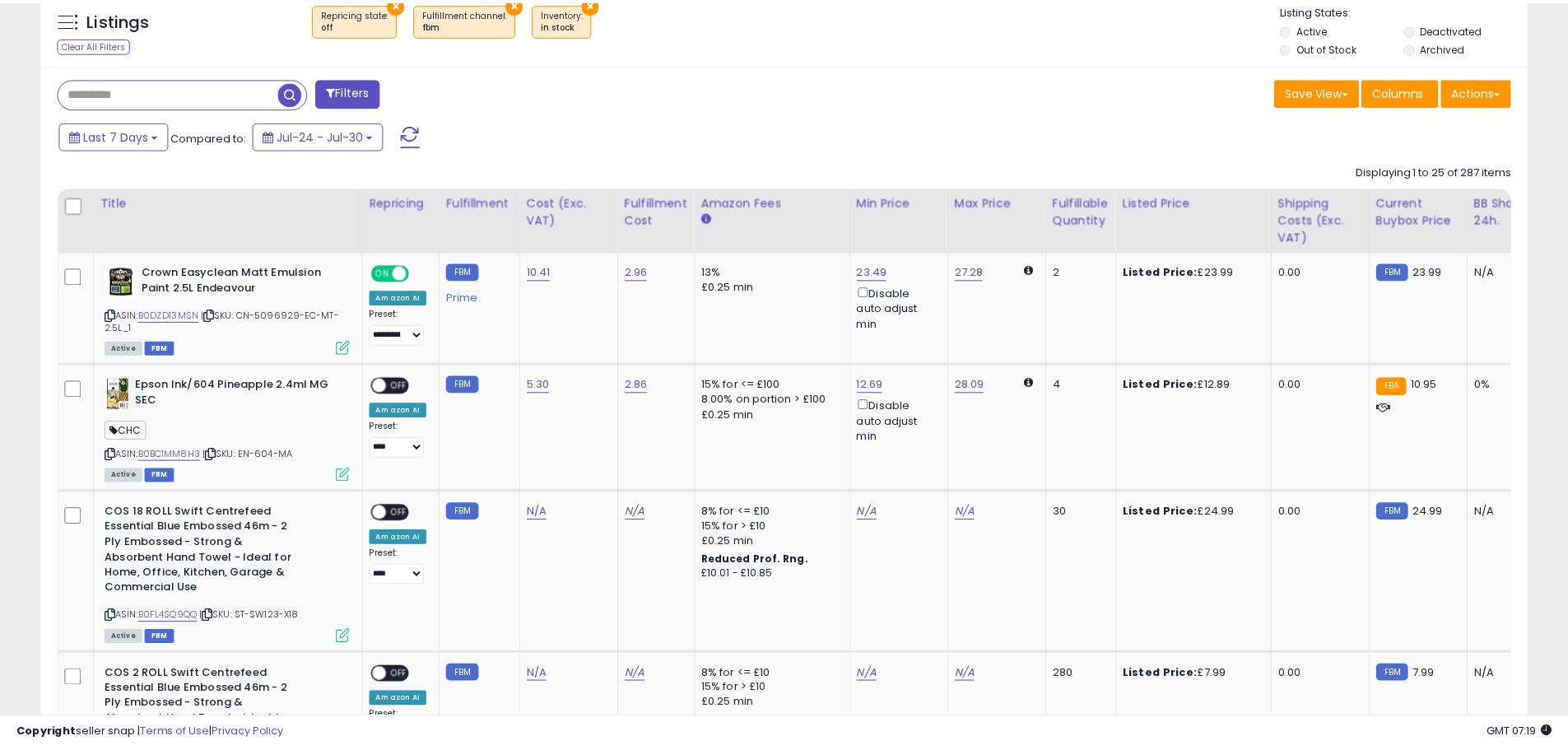 scroll, scrollTop: 338, scrollLeft: 862, axis: both 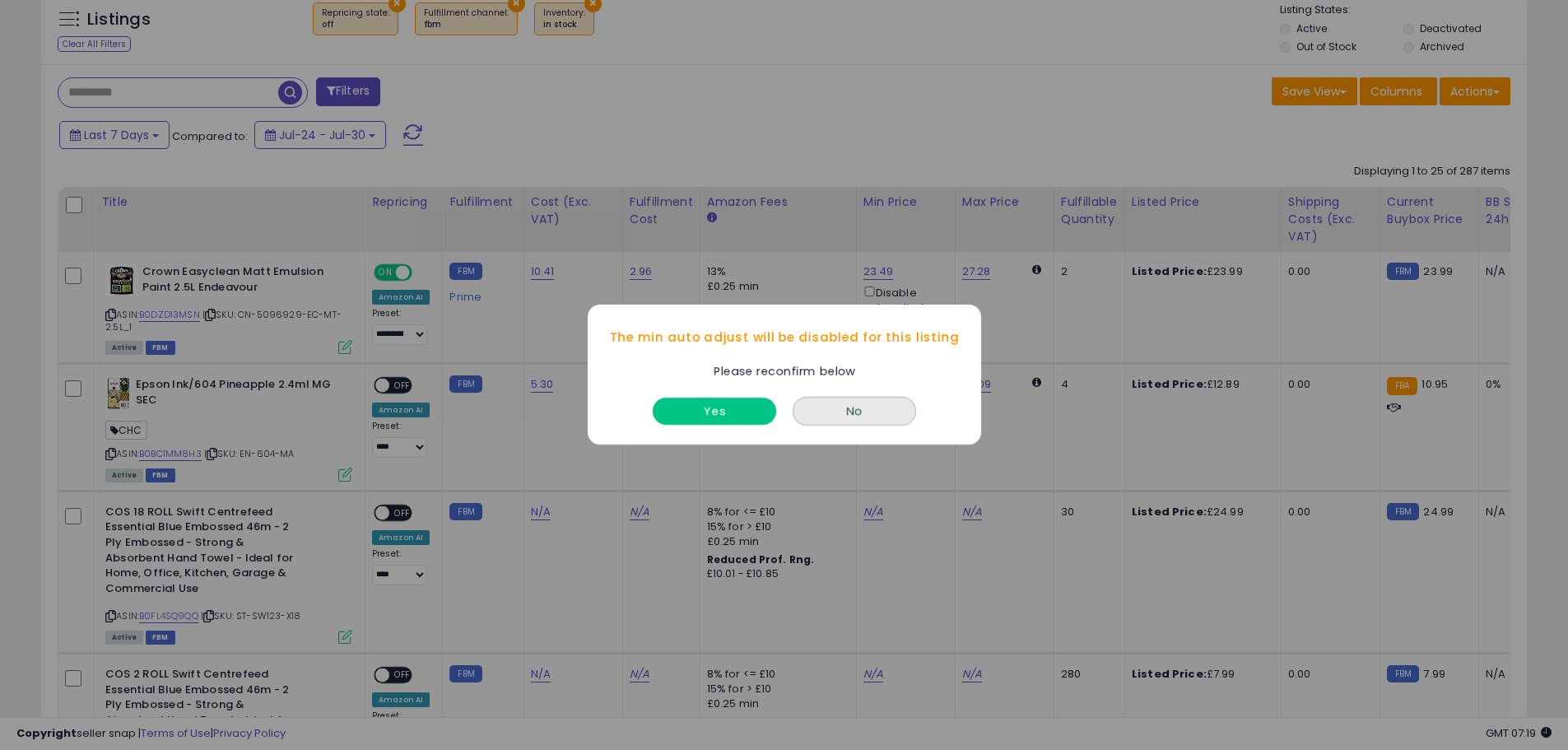 click on "Yes" at bounding box center [714, 412] 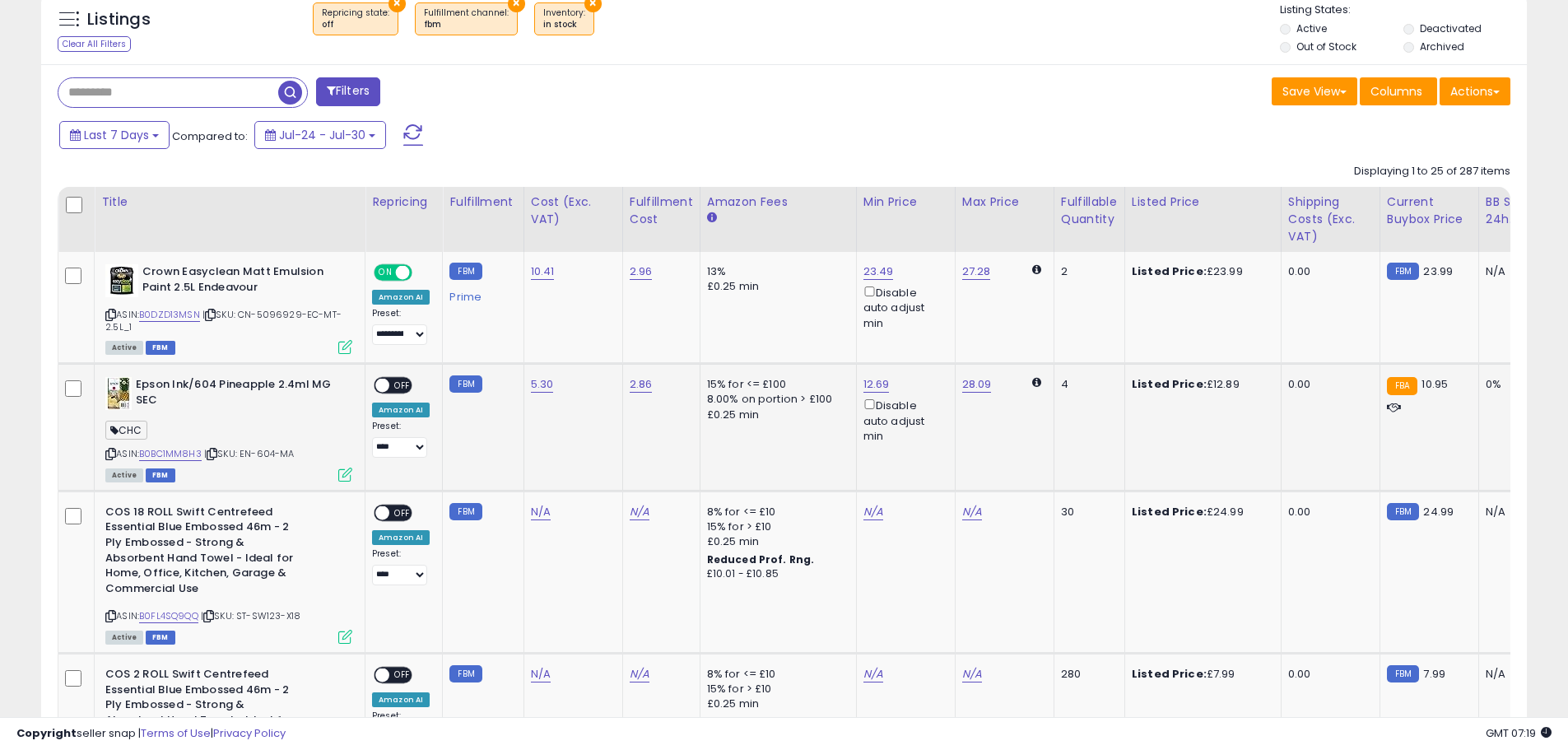 click at bounding box center [382, 385] 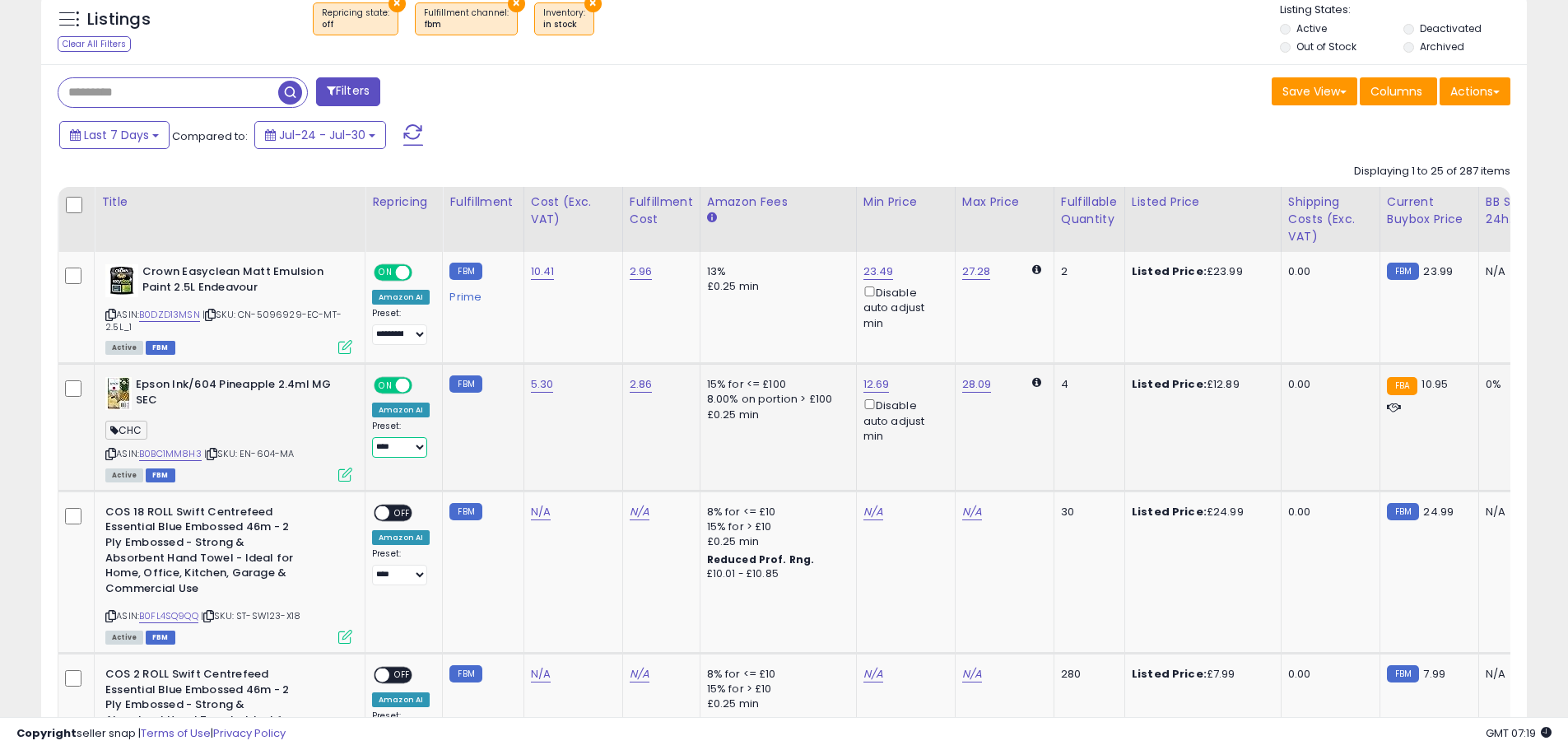 click on "**********" at bounding box center (399, 447) 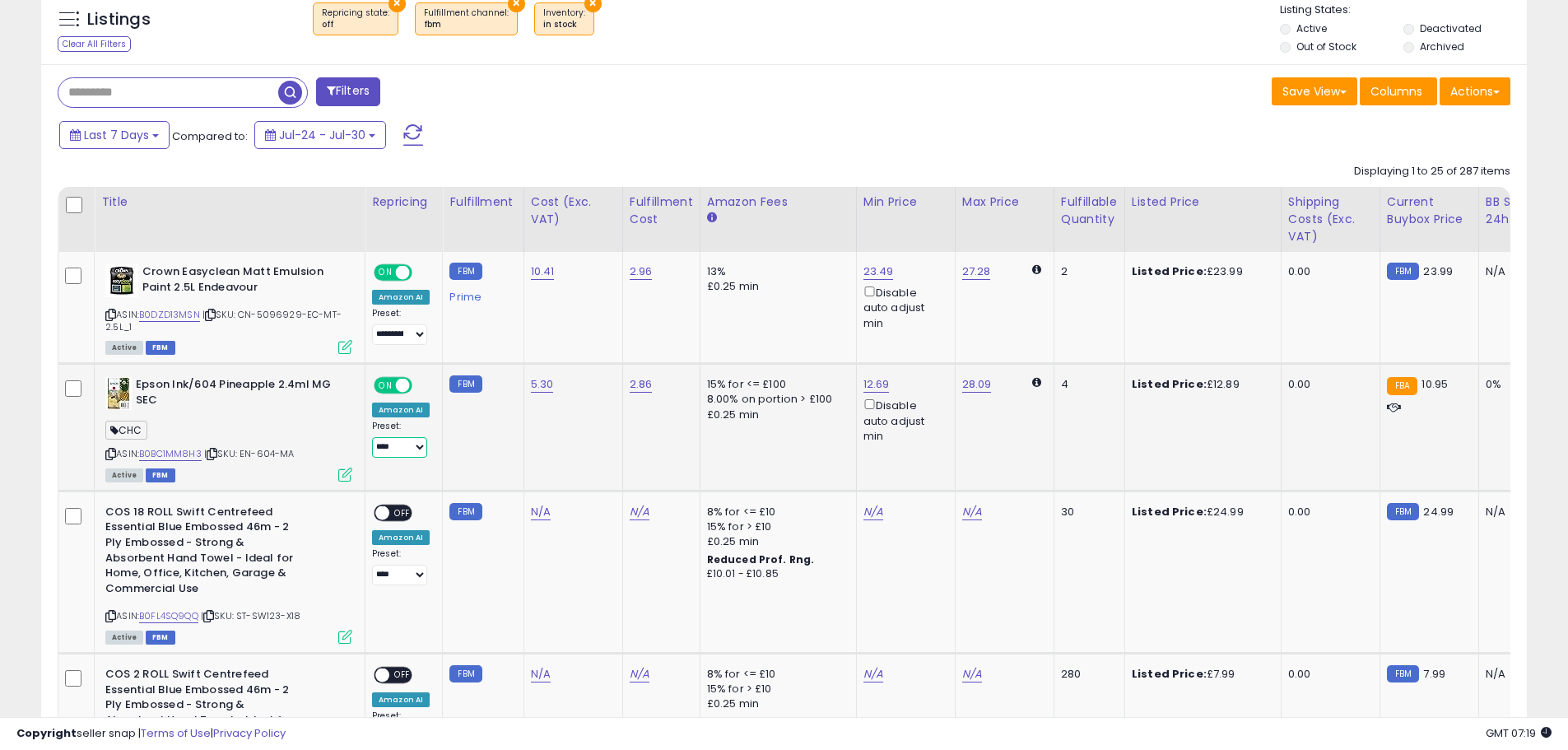 select on "**********" 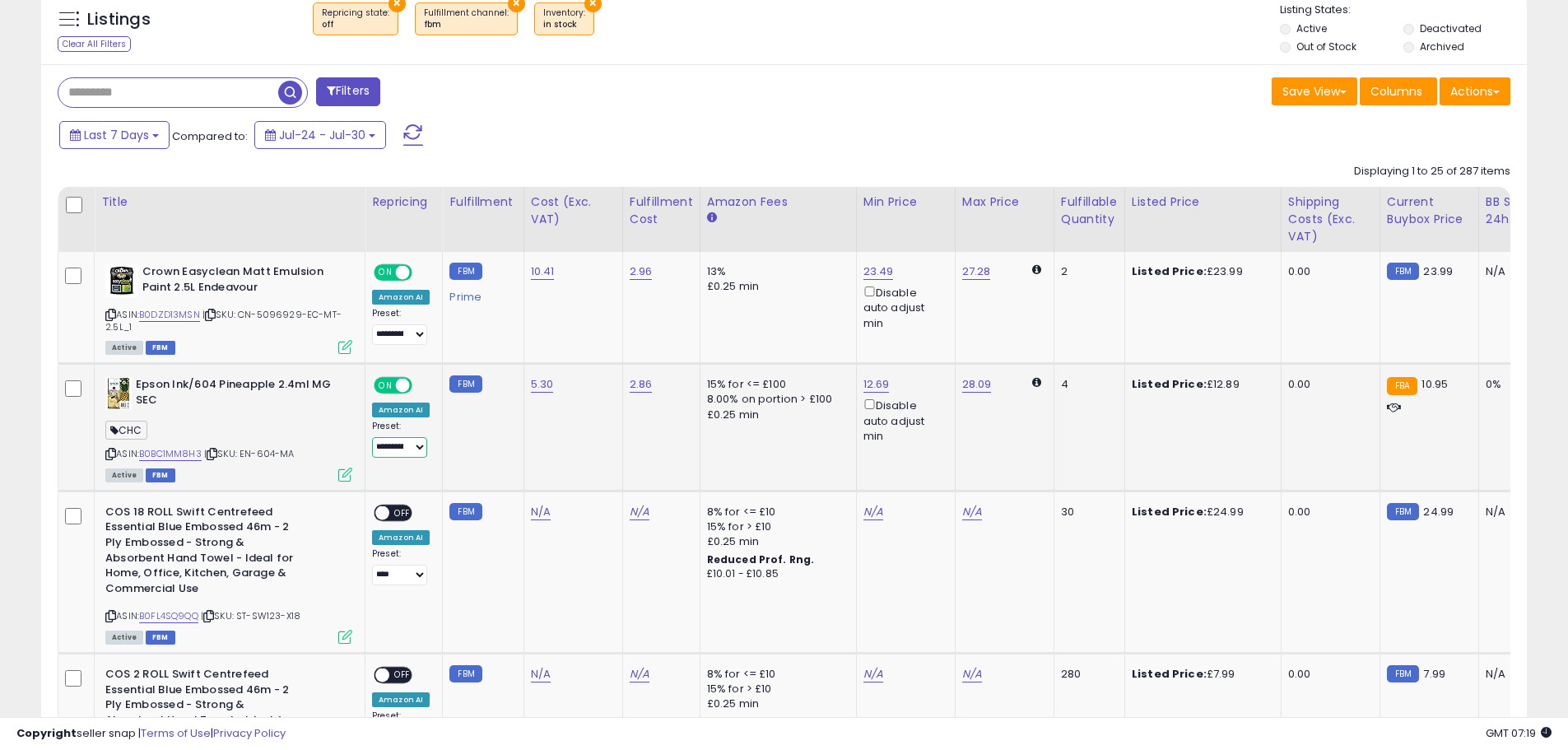 click on "**********" at bounding box center (399, 447) 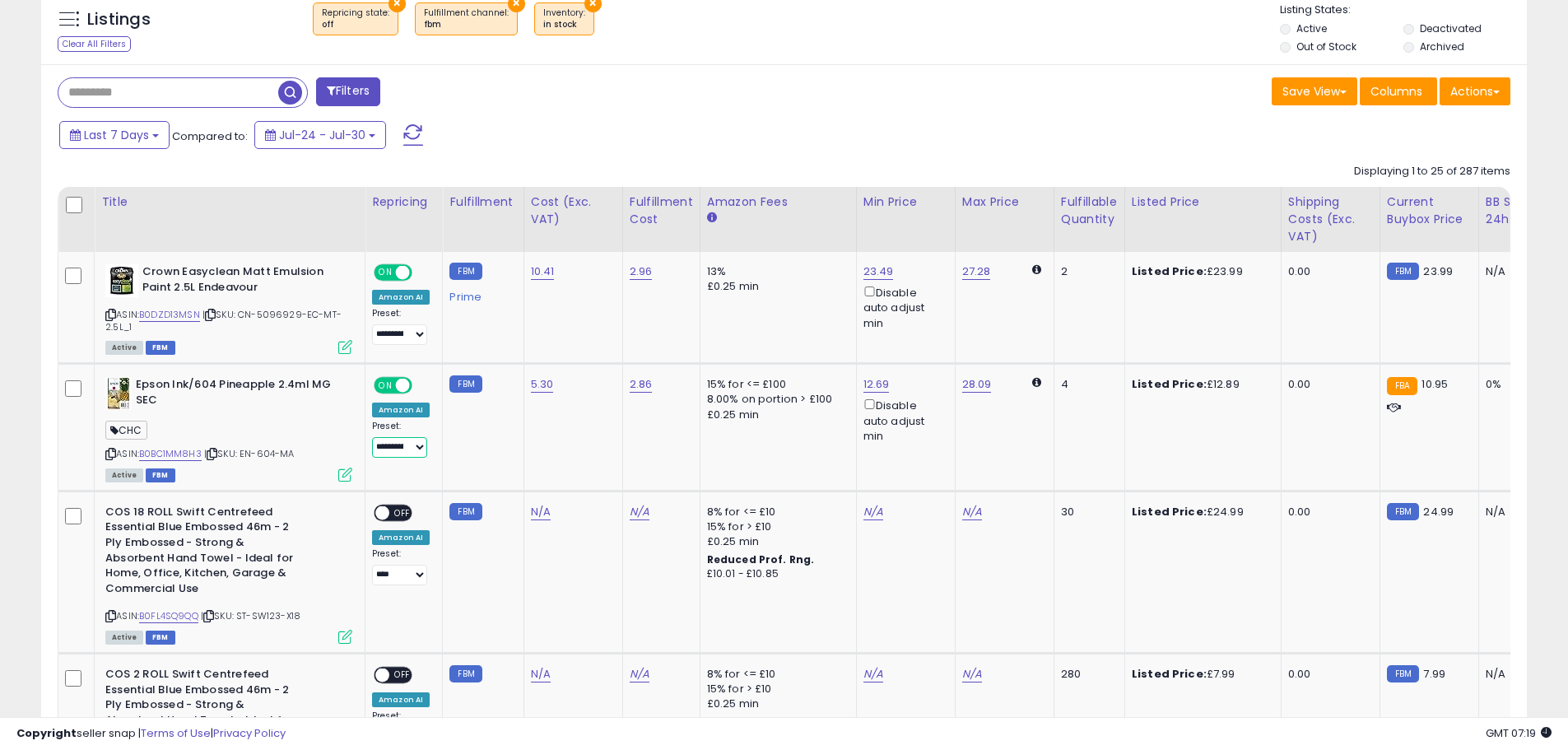 scroll, scrollTop: 0, scrollLeft: 129, axis: horizontal 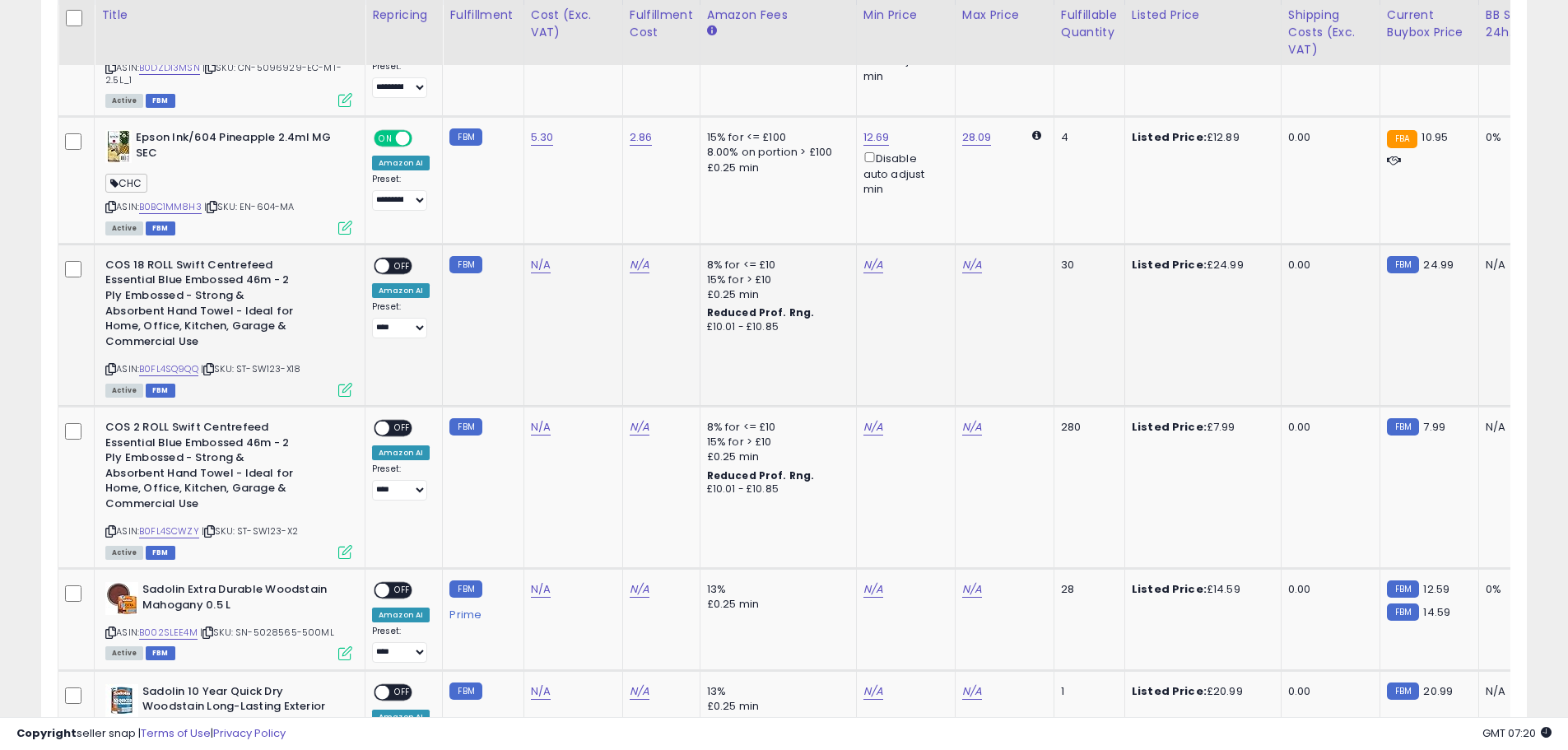 click at bounding box center [208, 369] 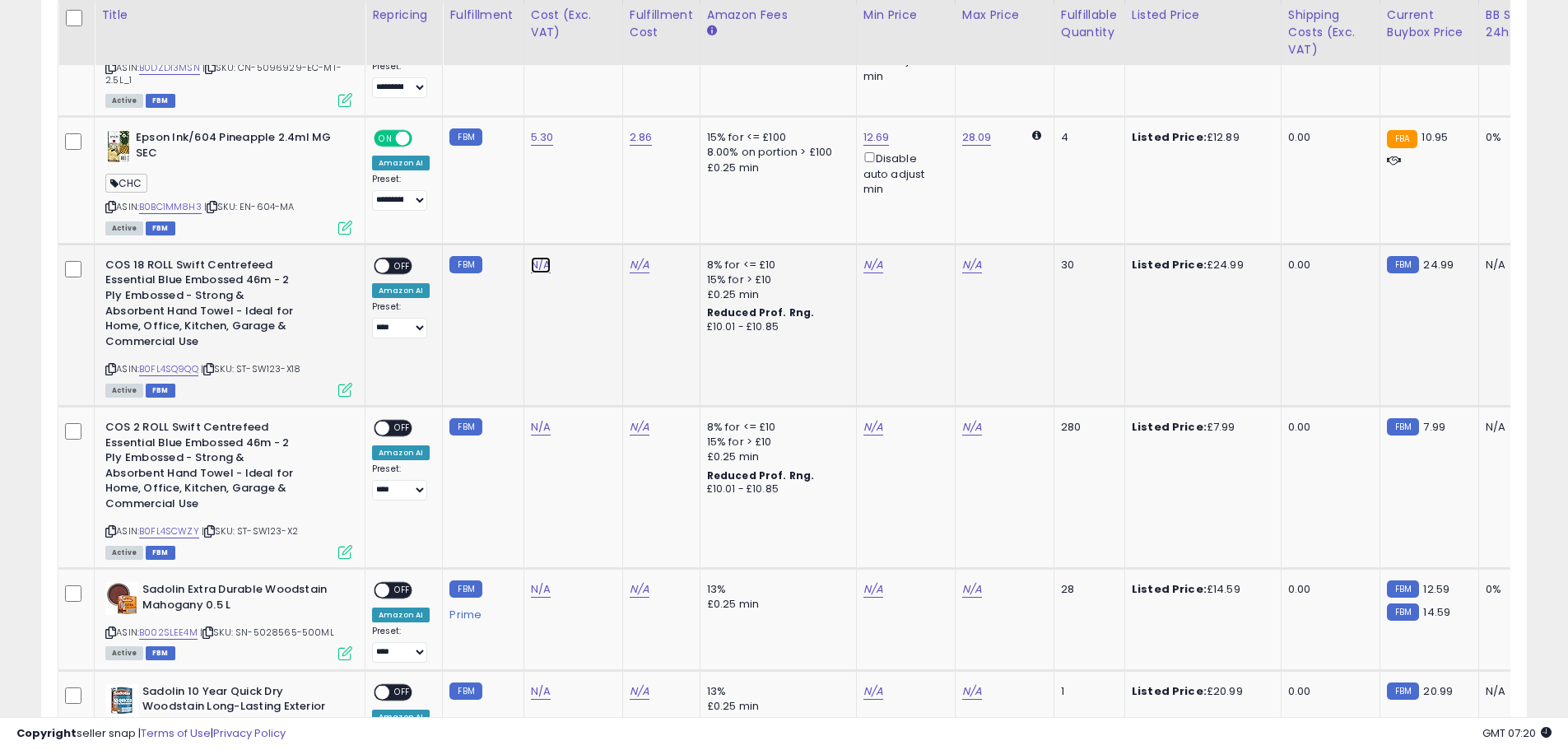 click on "N/A" at bounding box center [541, 265] 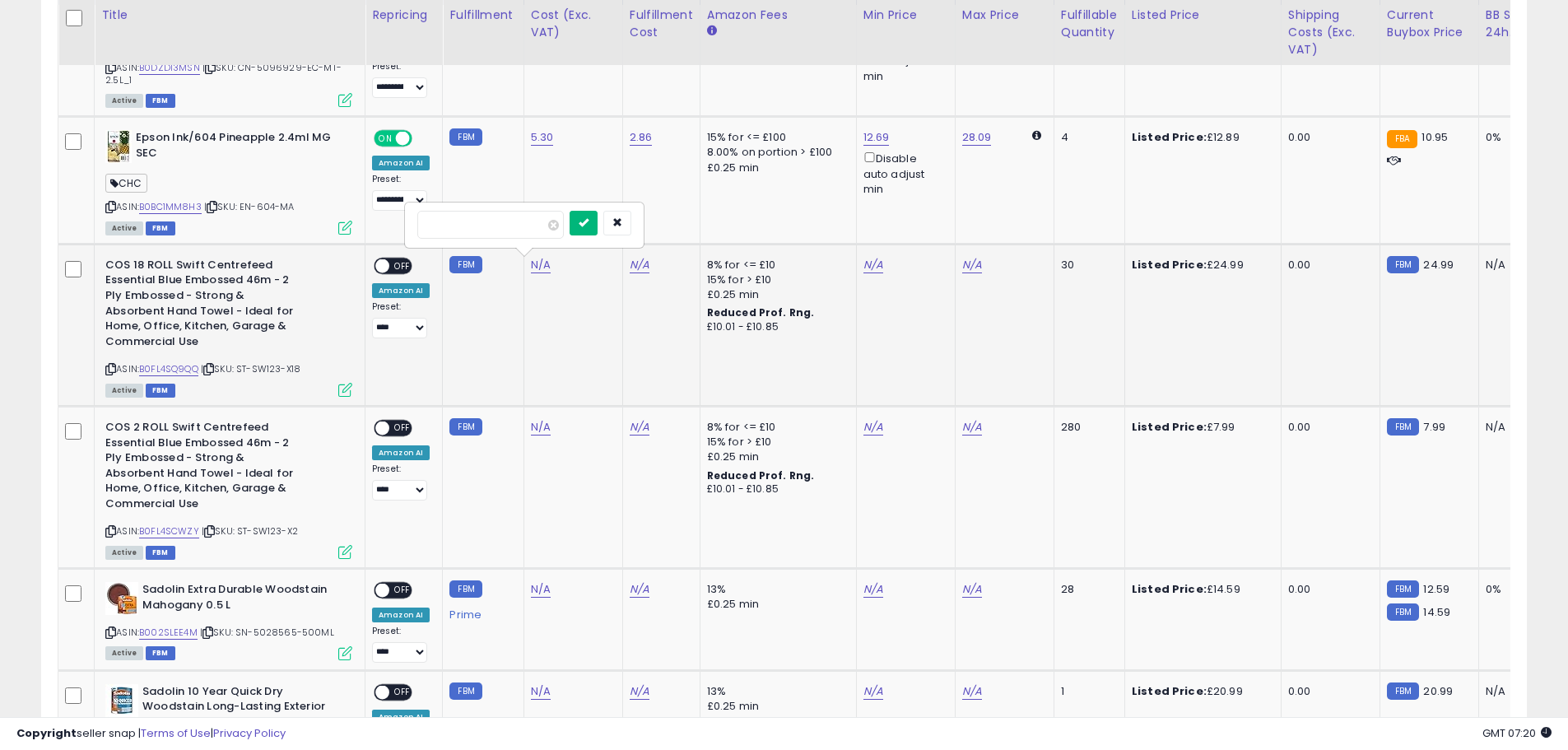 type on "****" 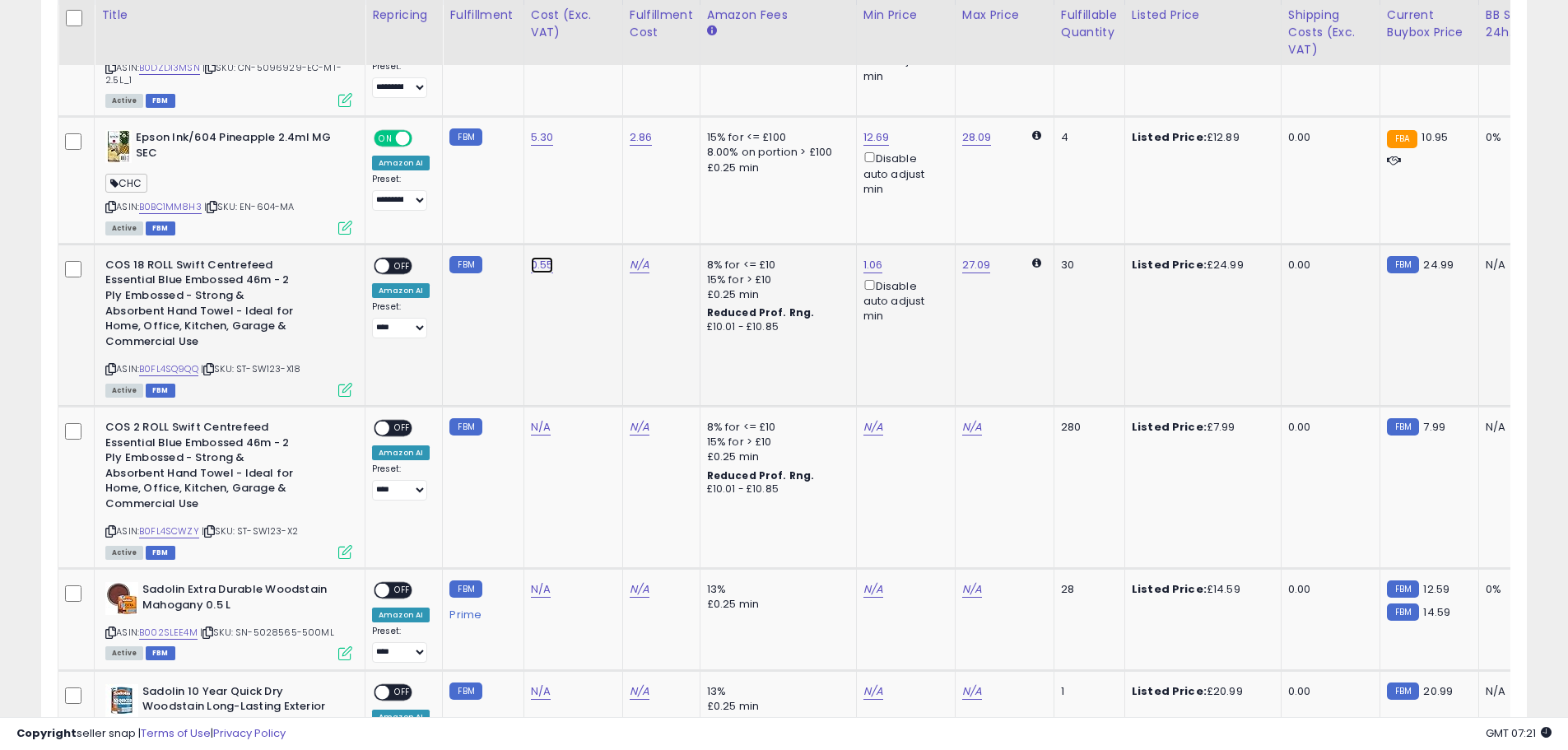 click on "0.55" at bounding box center [542, 25] 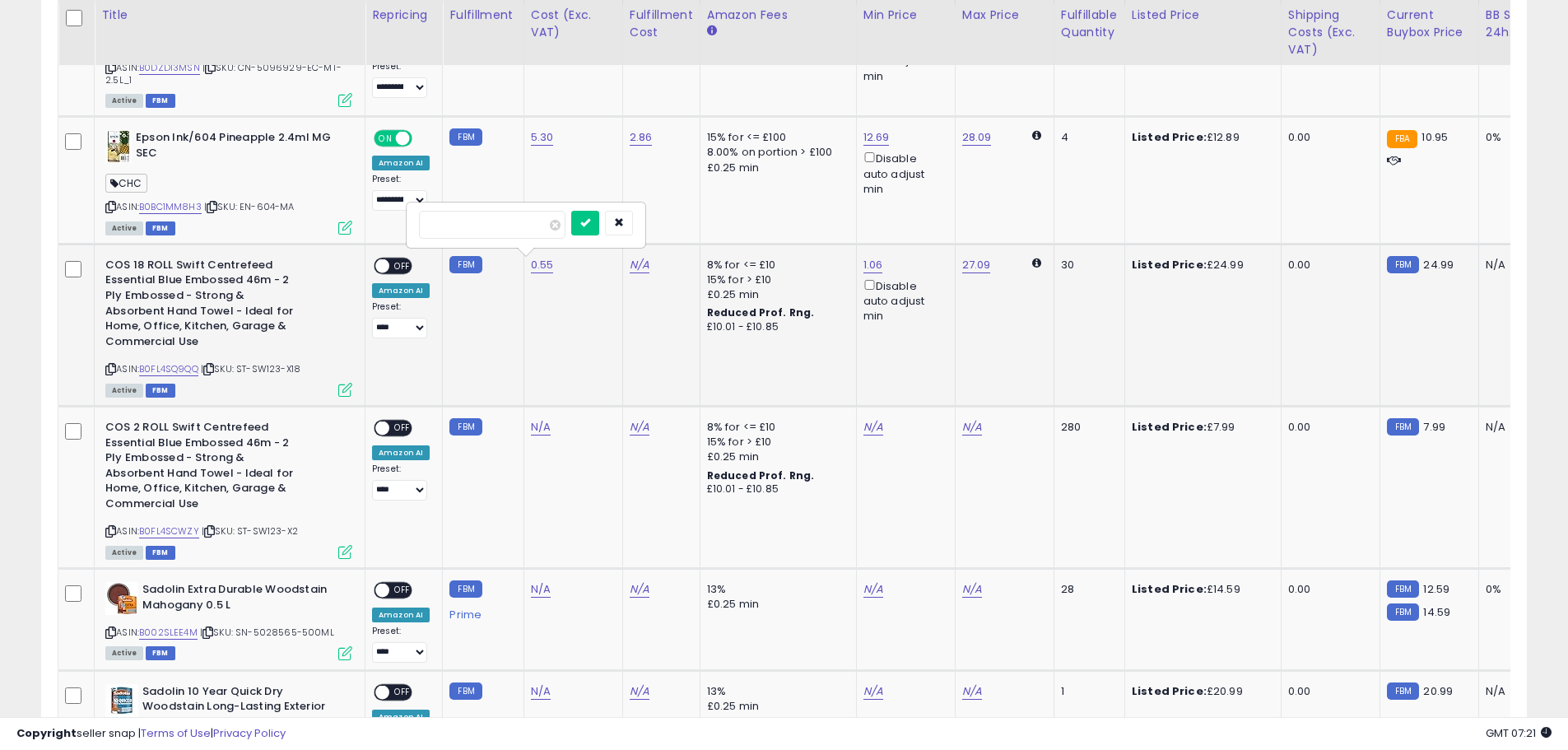 type on "*" 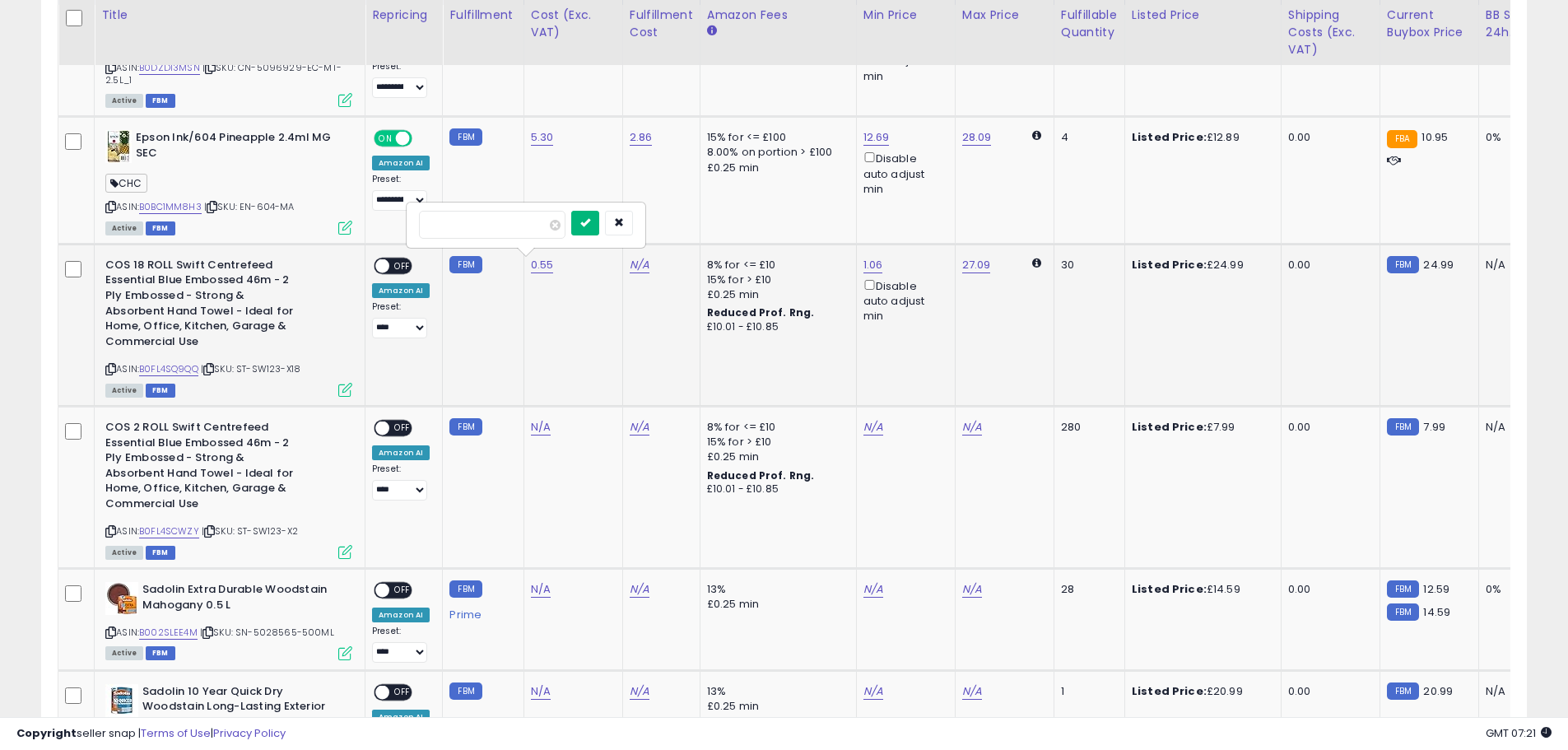type on "***" 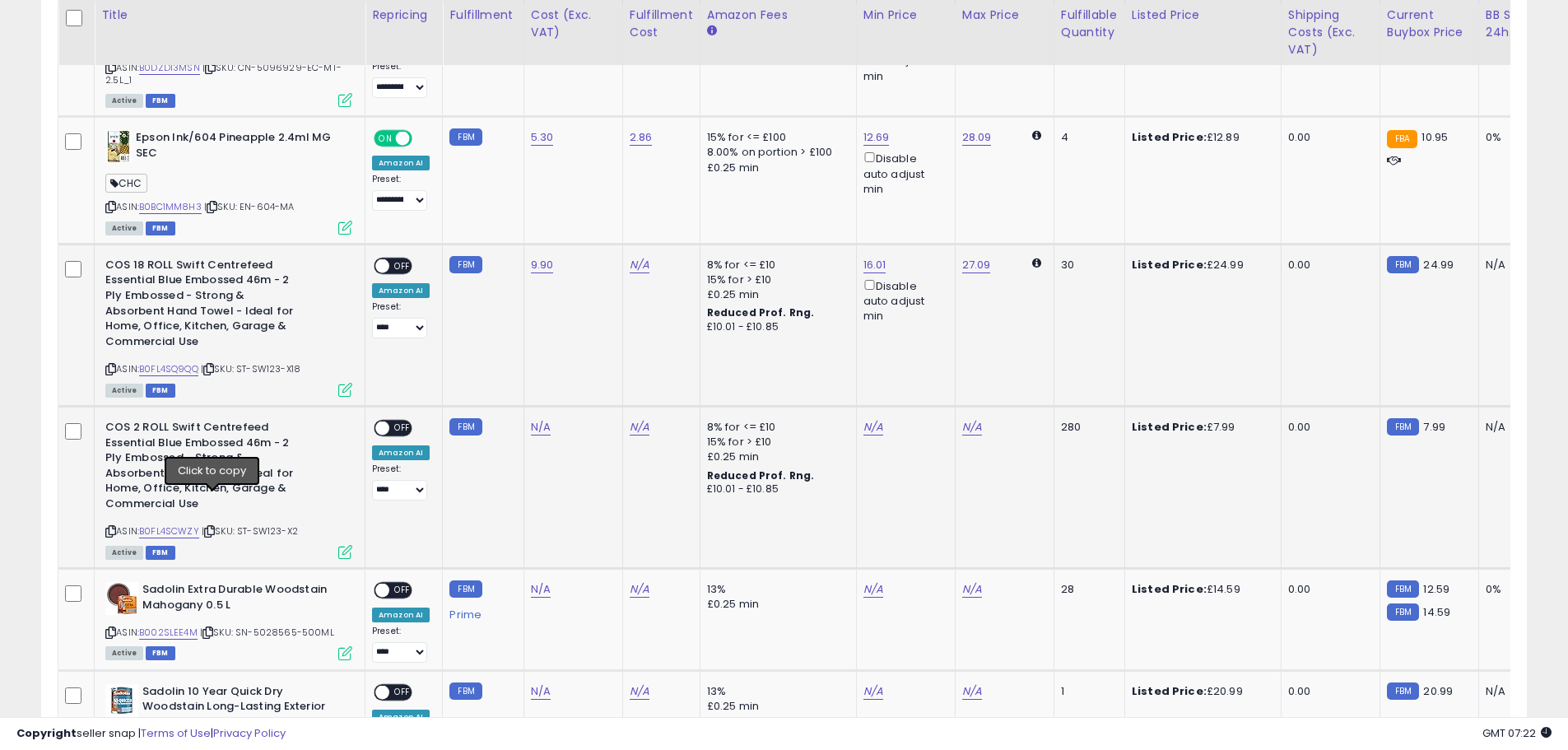 click at bounding box center [209, 531] 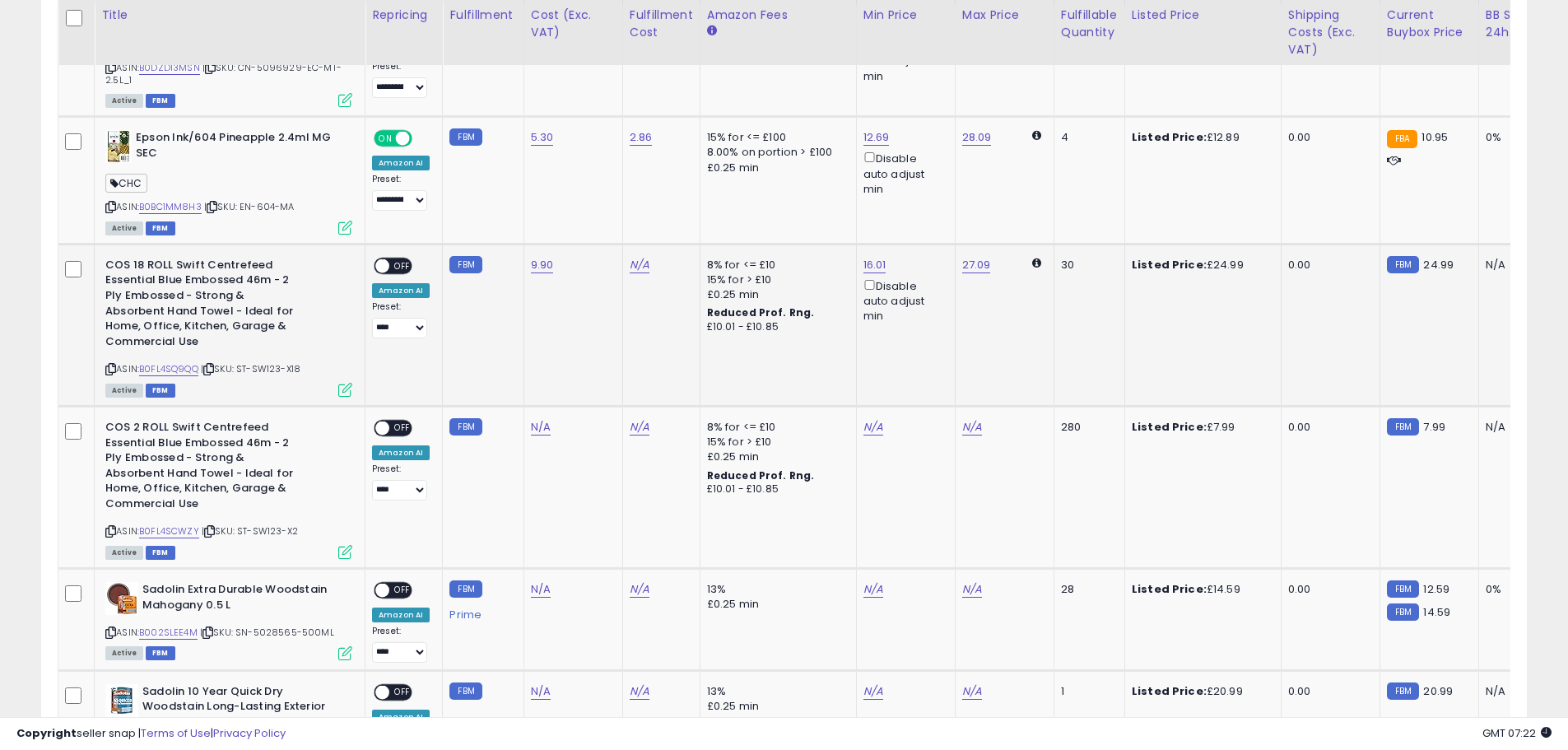 click at bounding box center [208, 369] 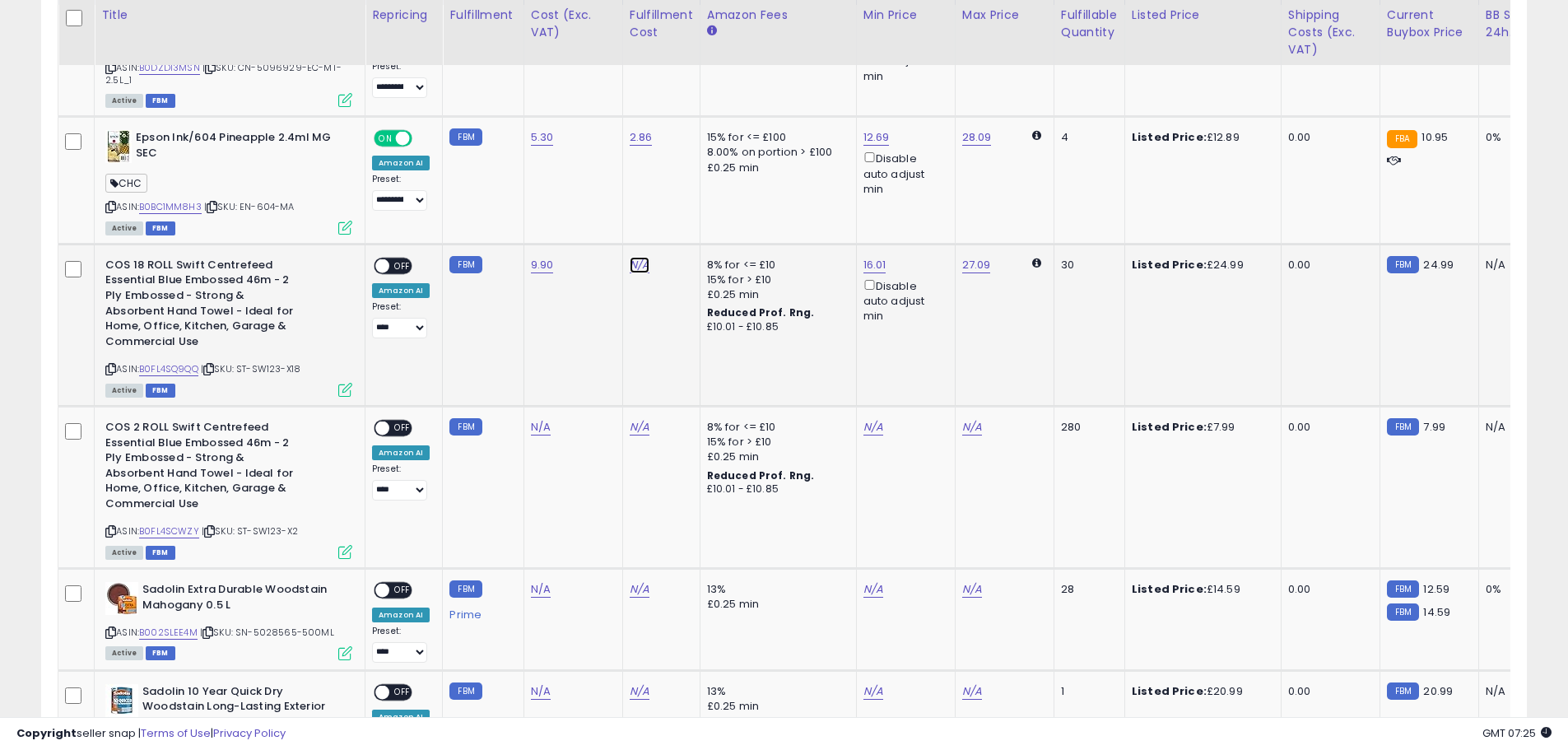 click on "N/A" at bounding box center [640, 265] 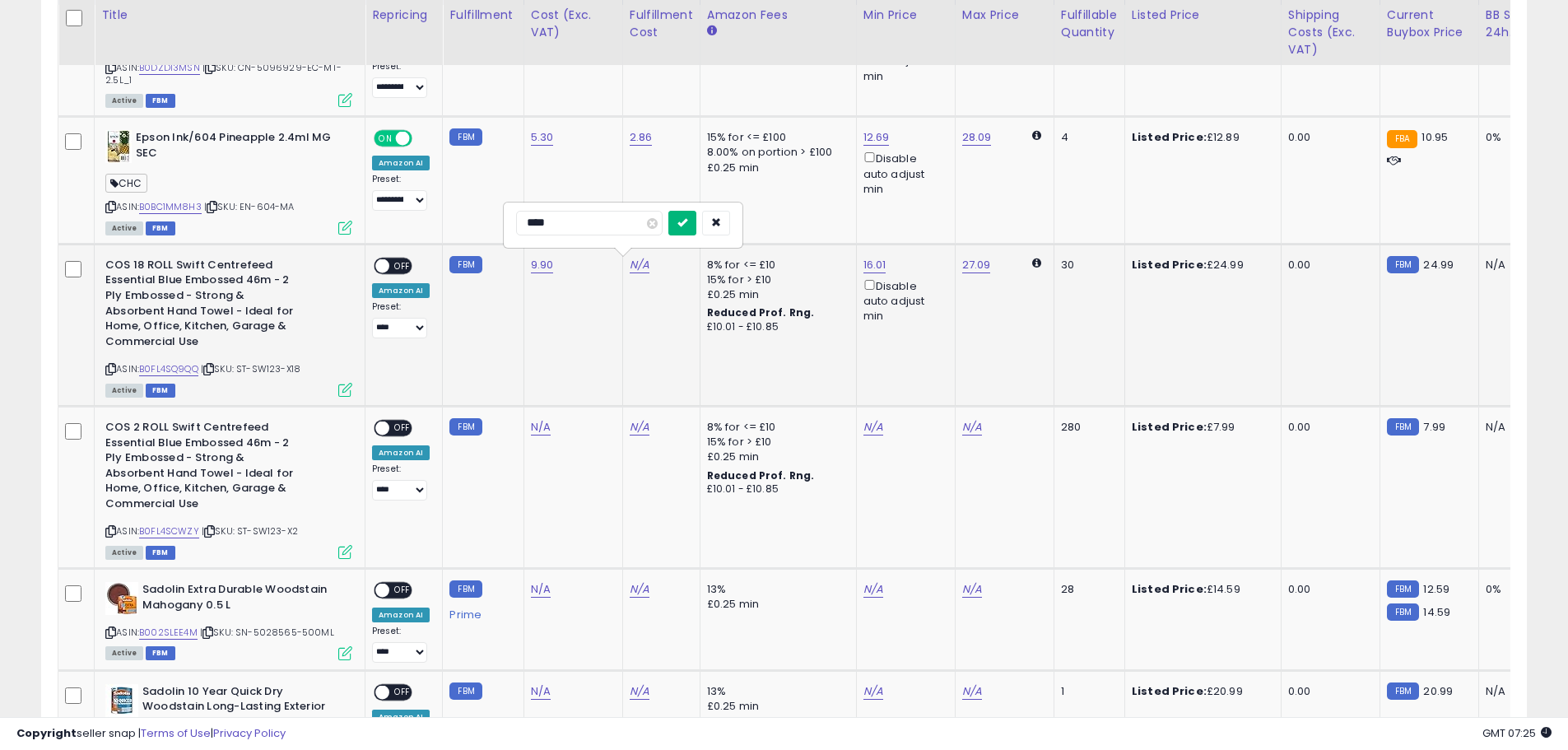 type on "****" 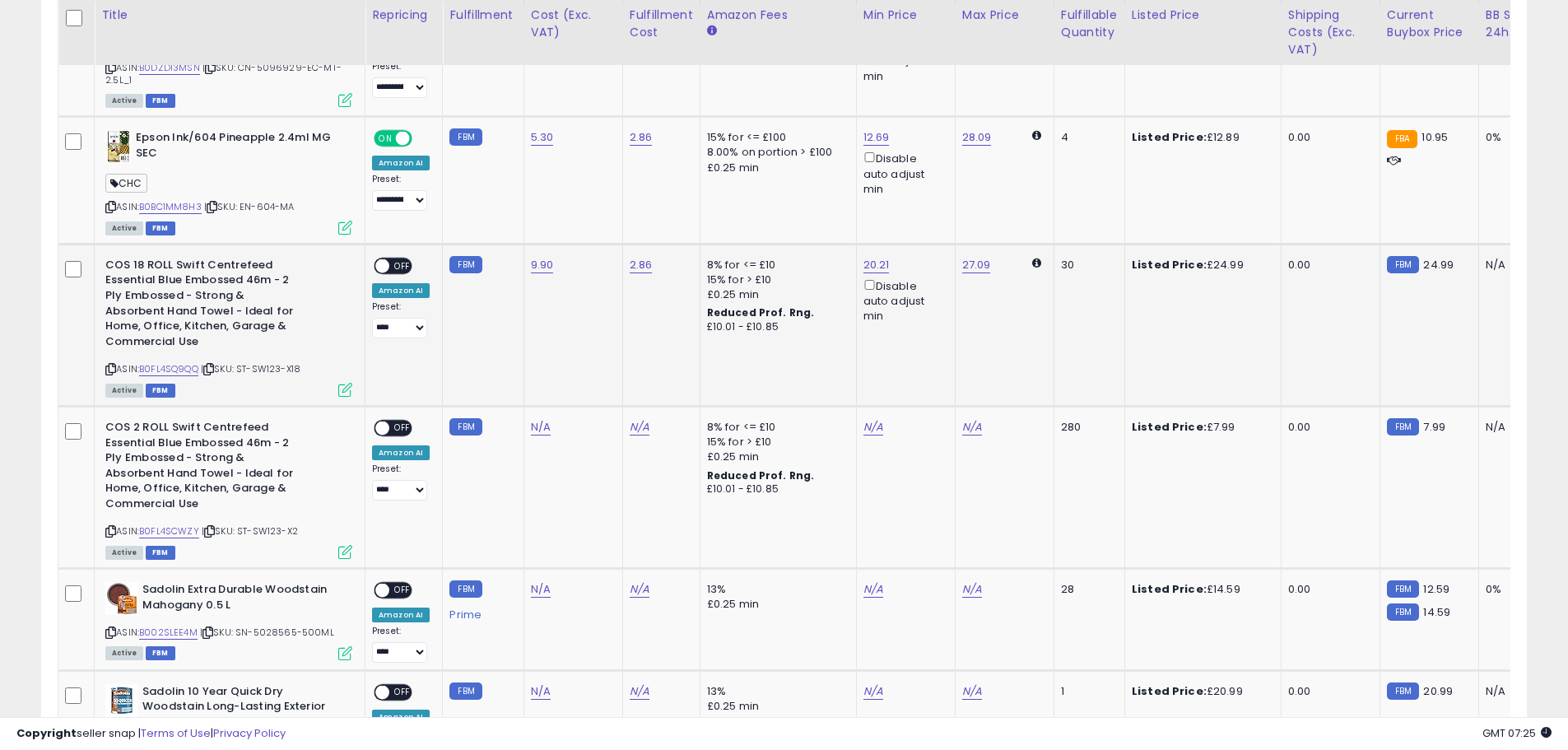 scroll, scrollTop: 0, scrollLeft: 40, axis: horizontal 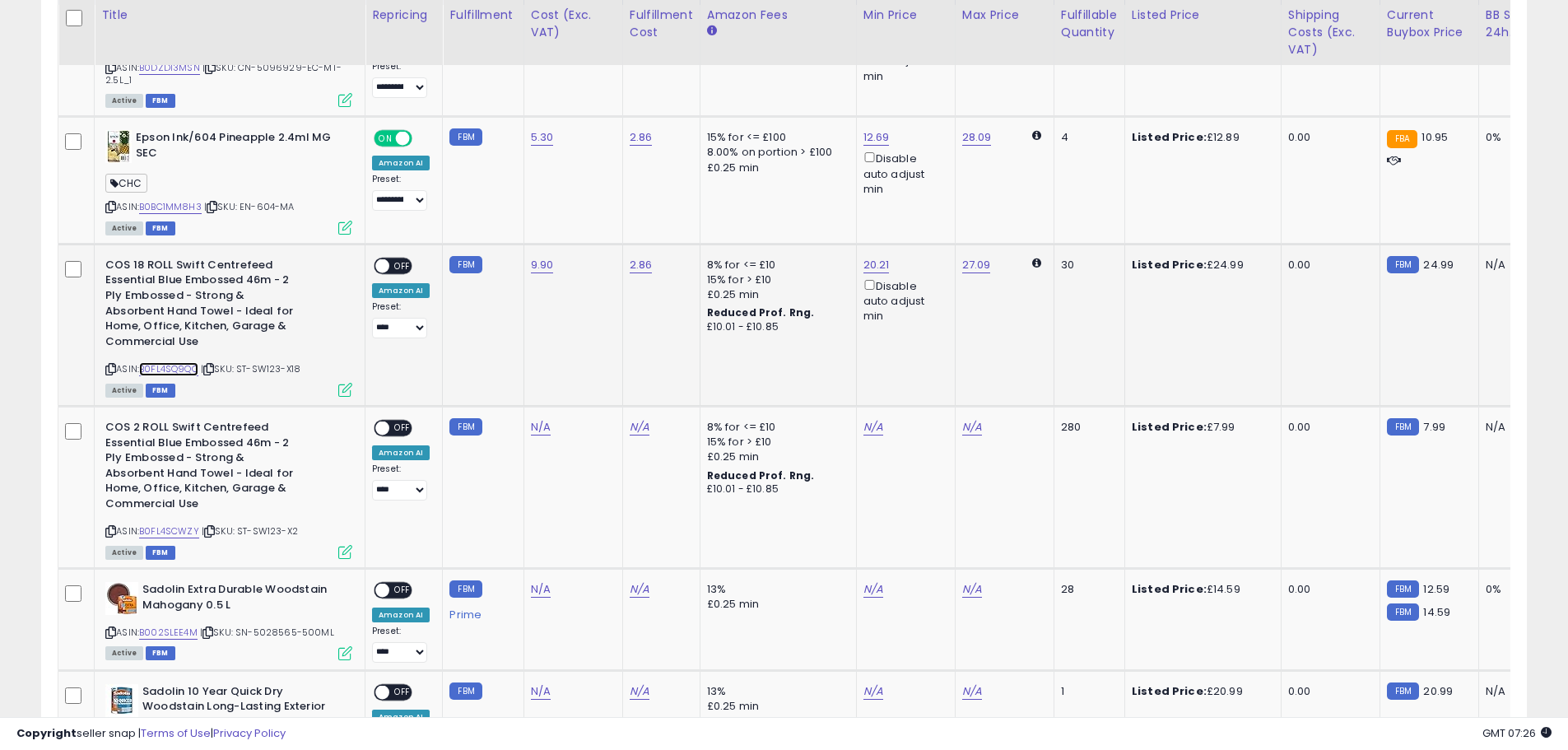 click on "B0FL4SQ9QQ" at bounding box center [169, 369] 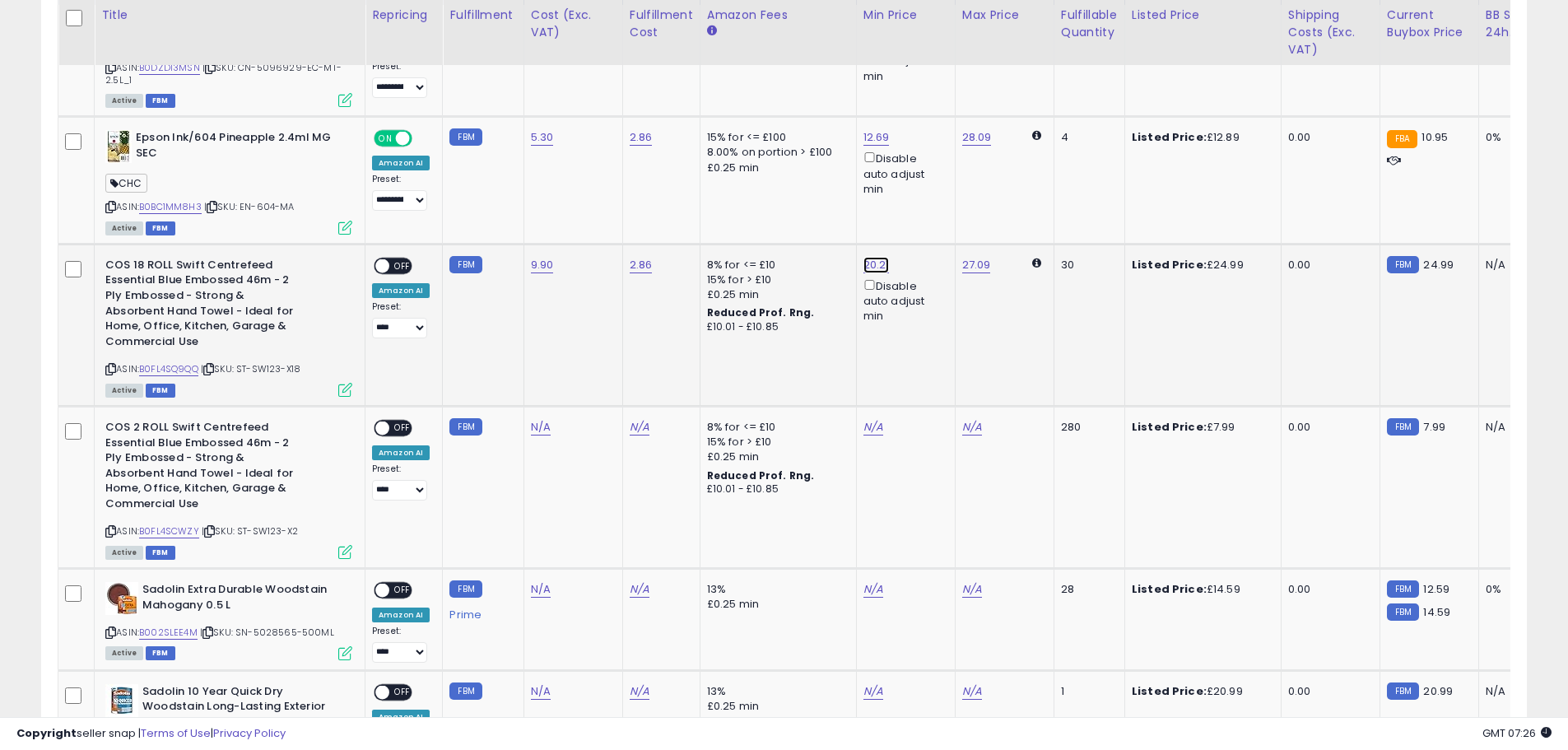 click on "20.21" at bounding box center (878, 25) 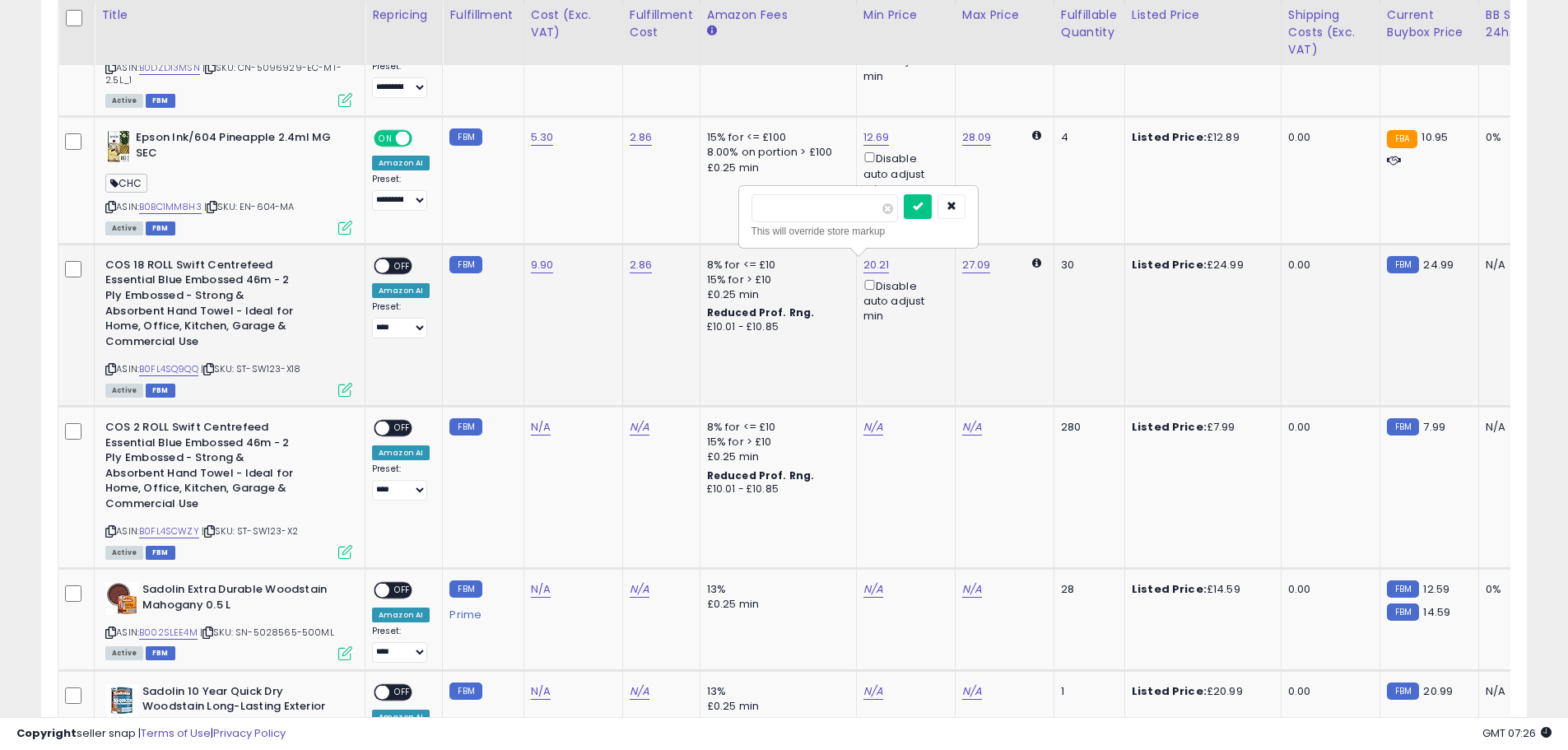type on "*****" 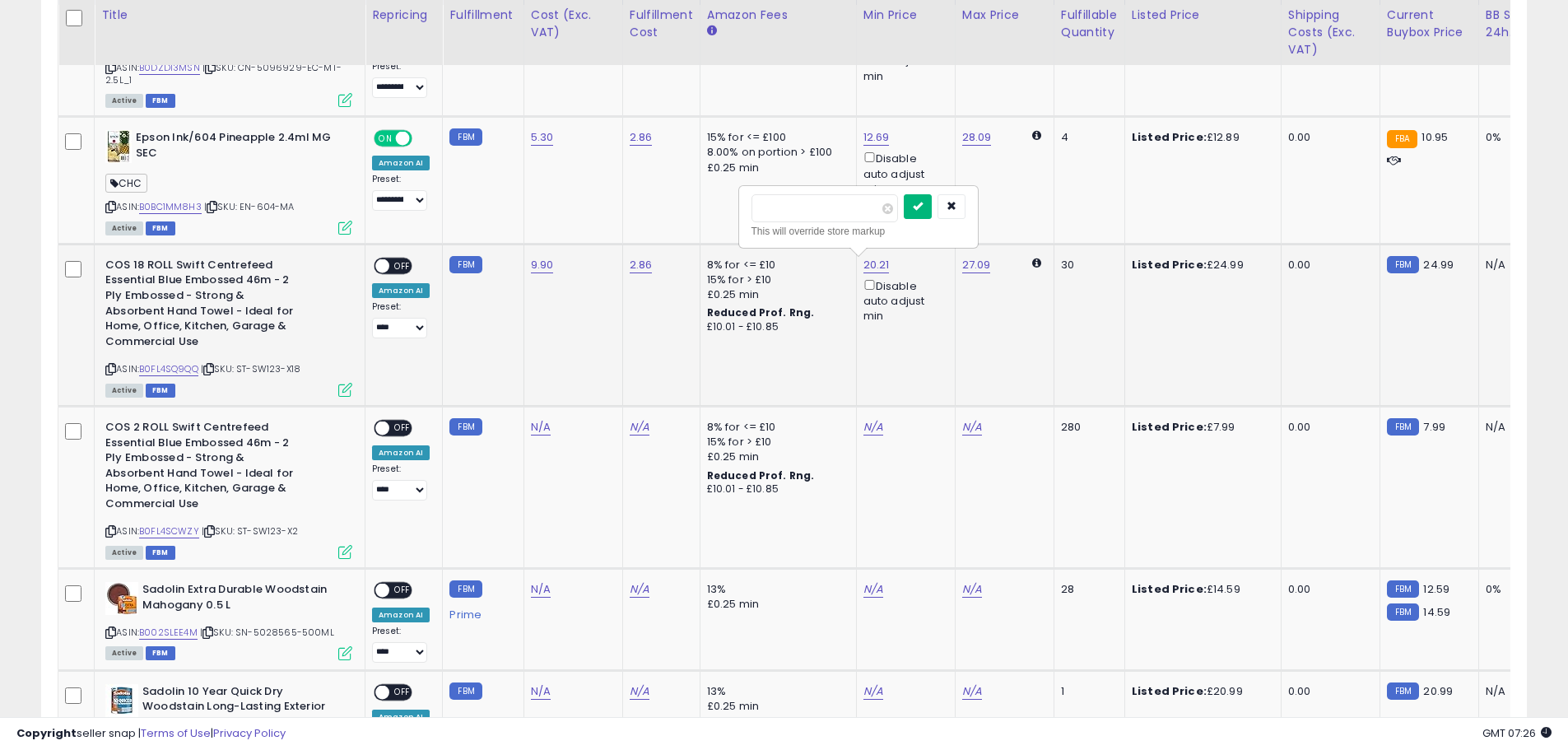click at bounding box center [918, 206] 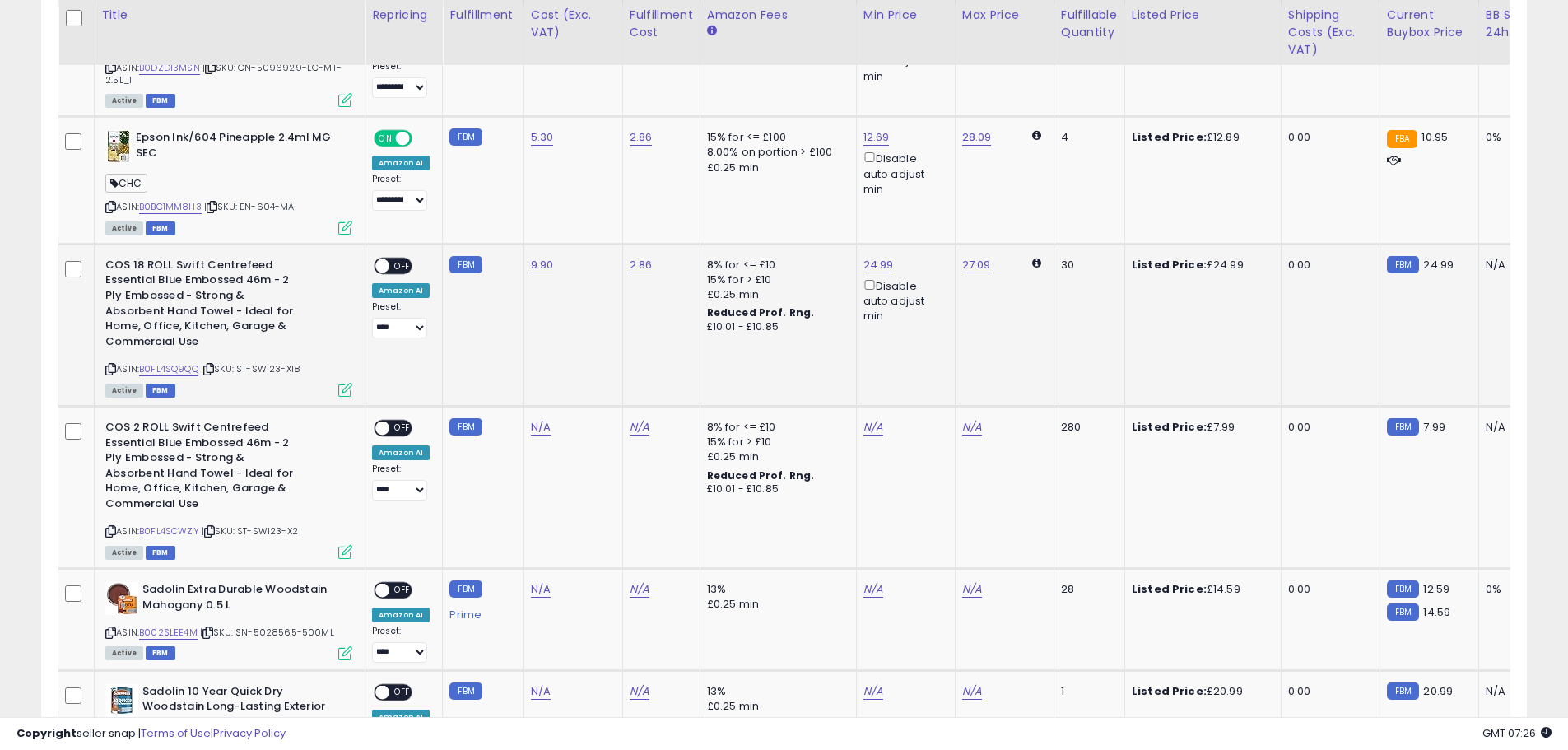 click at bounding box center (345, 389) 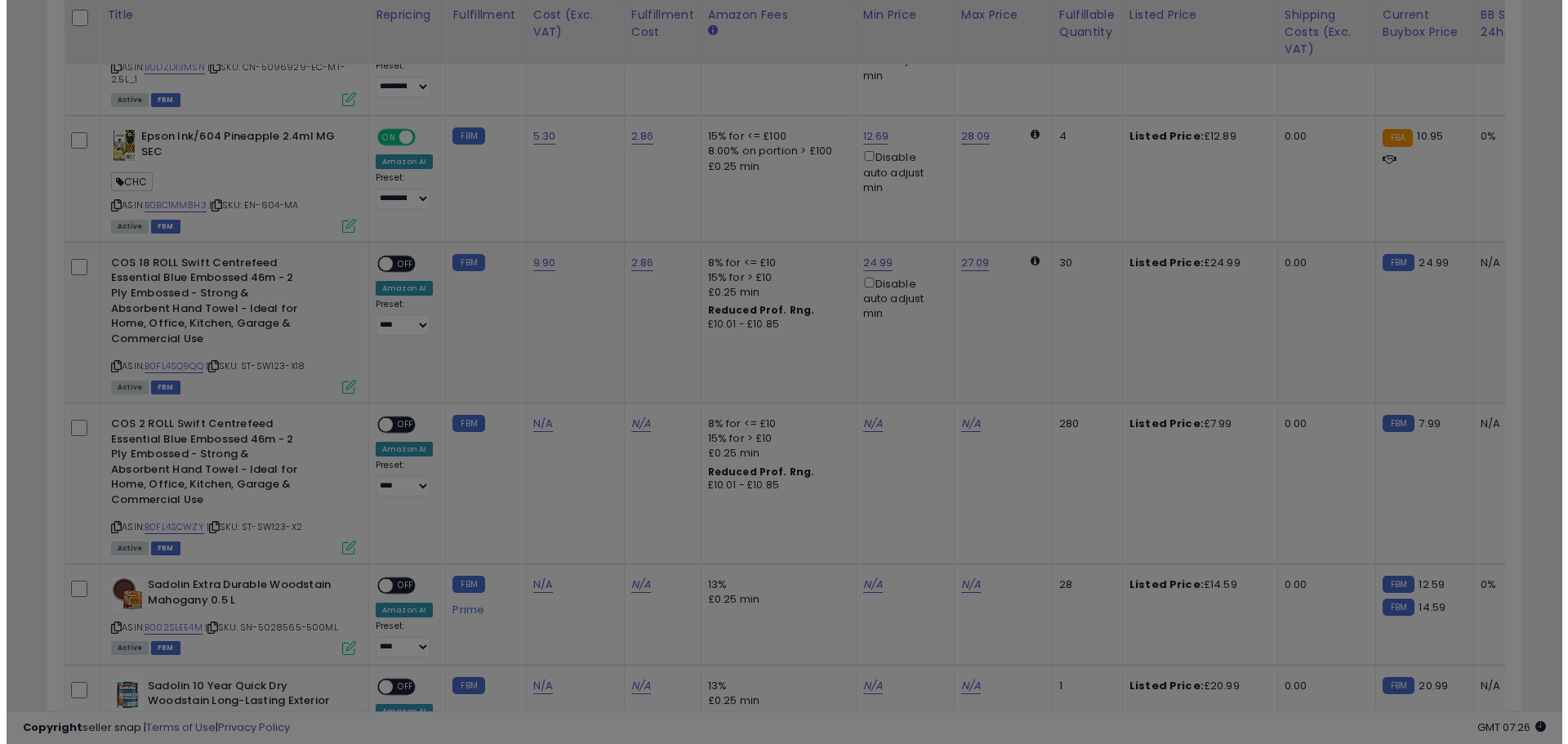 scroll, scrollTop: 816350, scrollLeft: 815804, axis: both 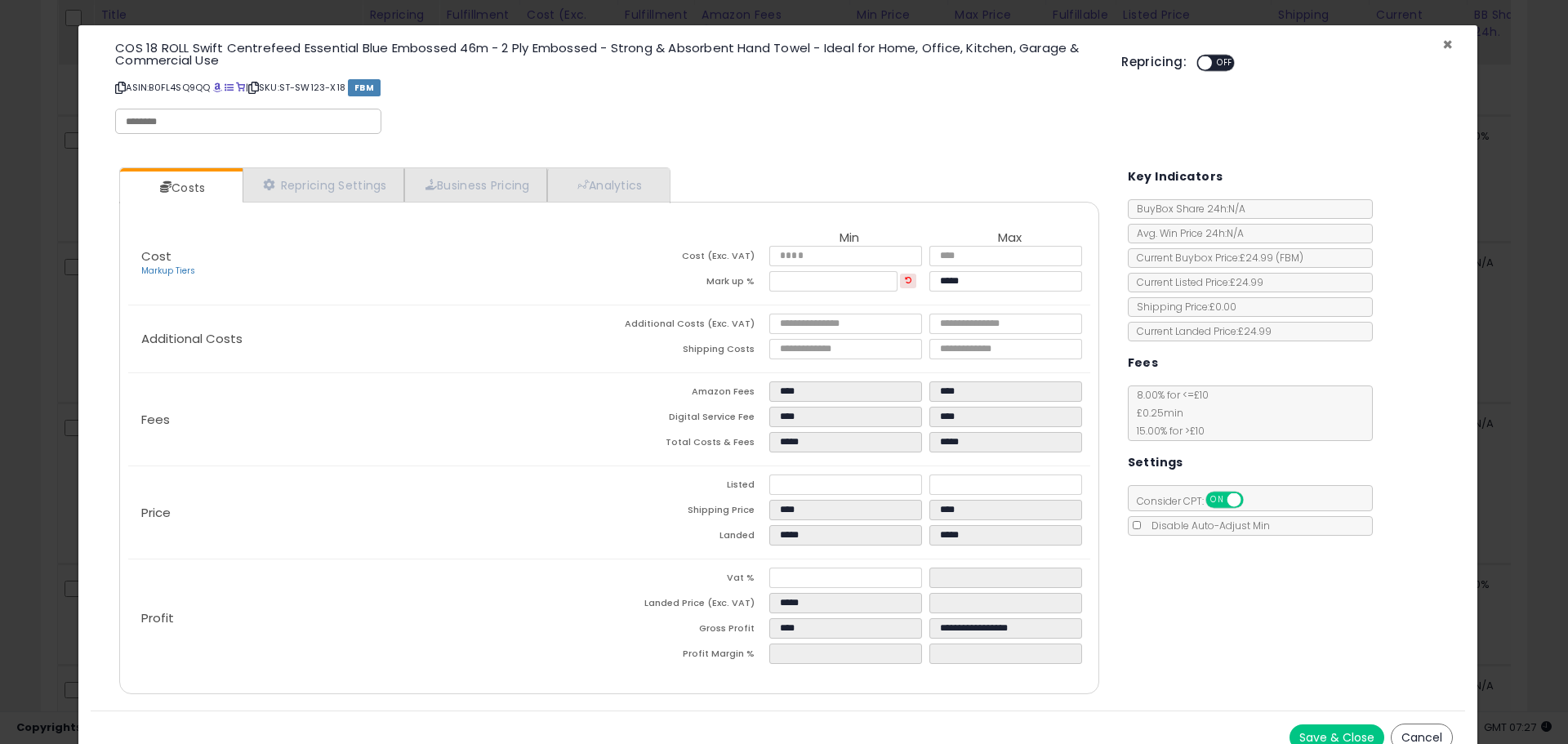 click on "×" at bounding box center (1447, 44) 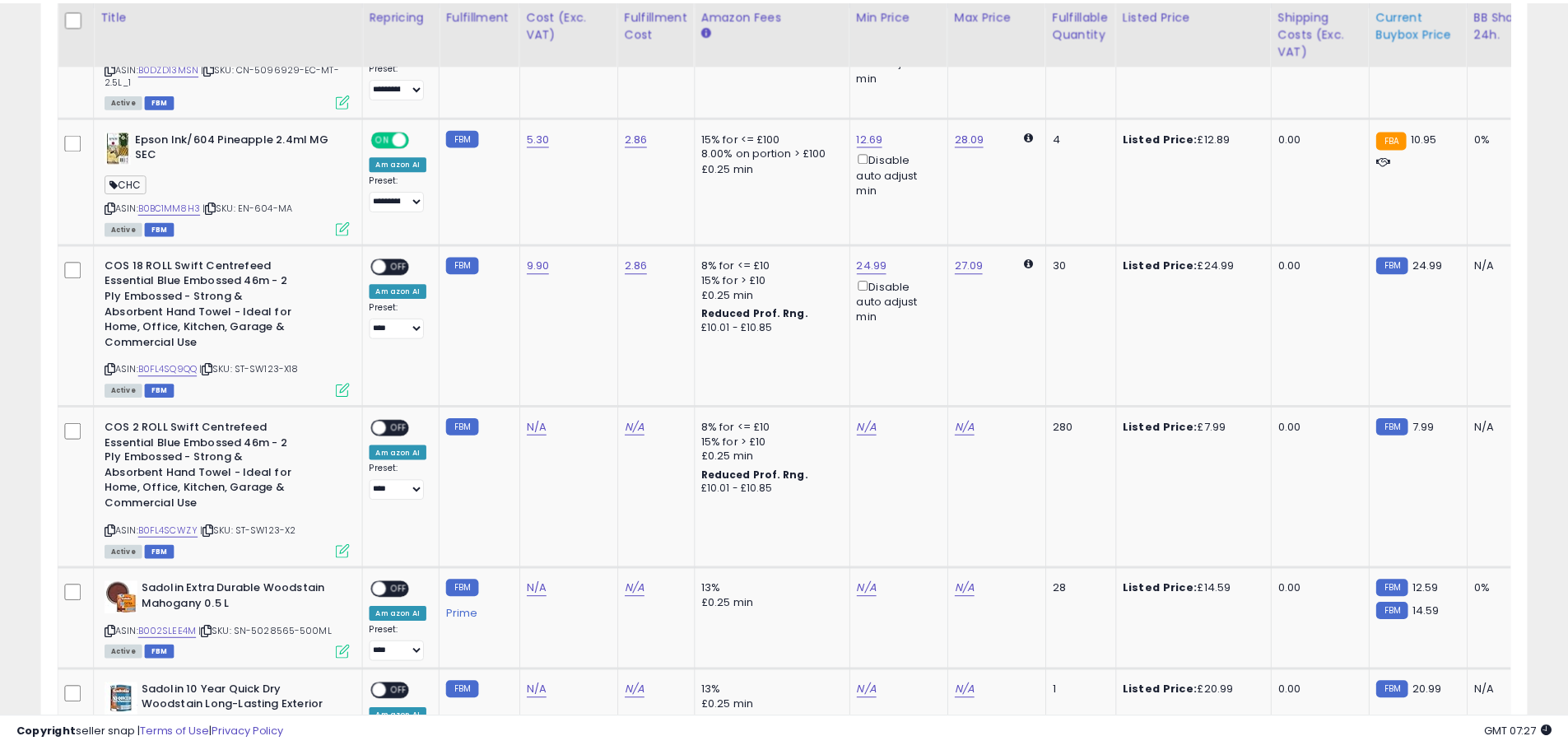 scroll, scrollTop: 338, scrollLeft: 862, axis: both 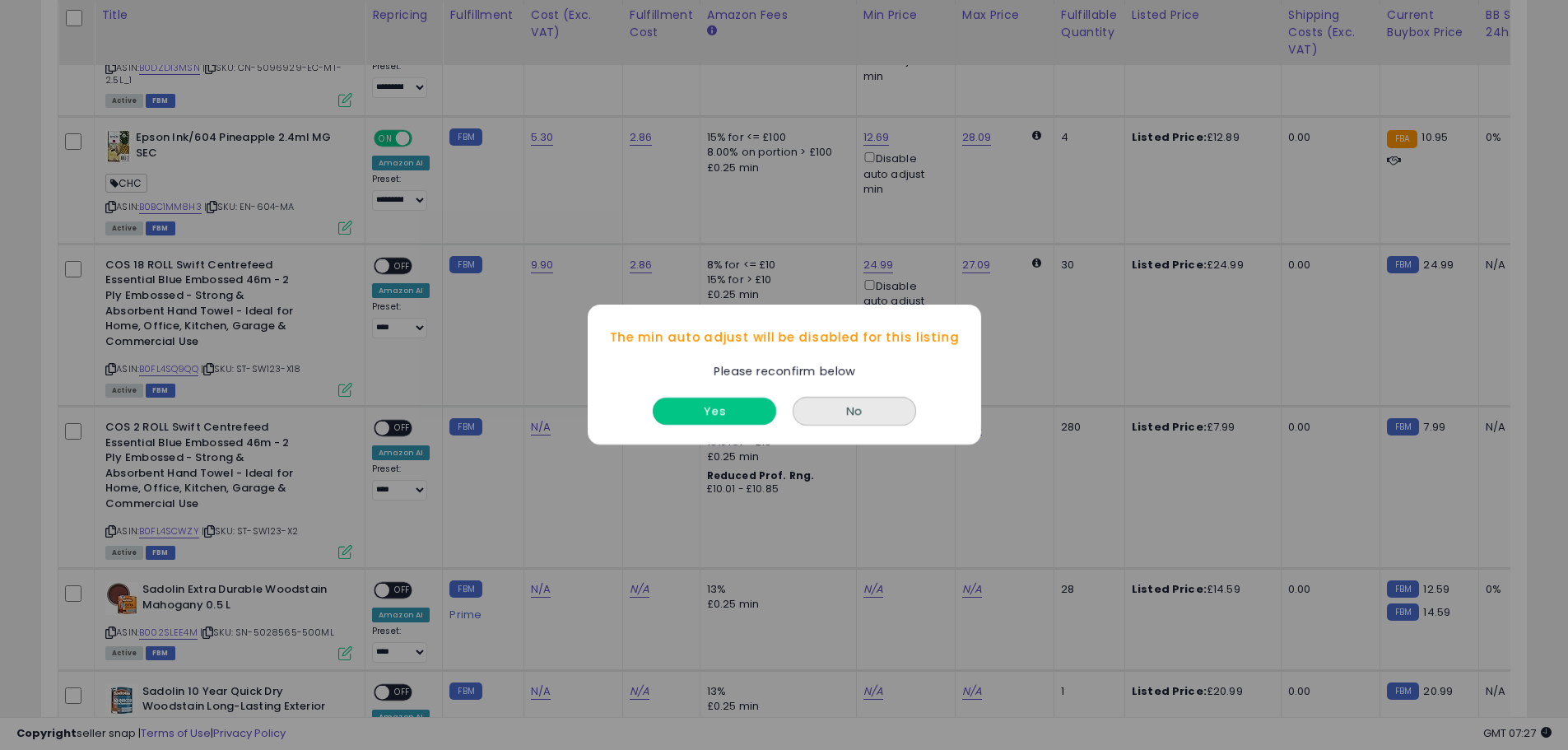click on "Yes" at bounding box center (714, 412) 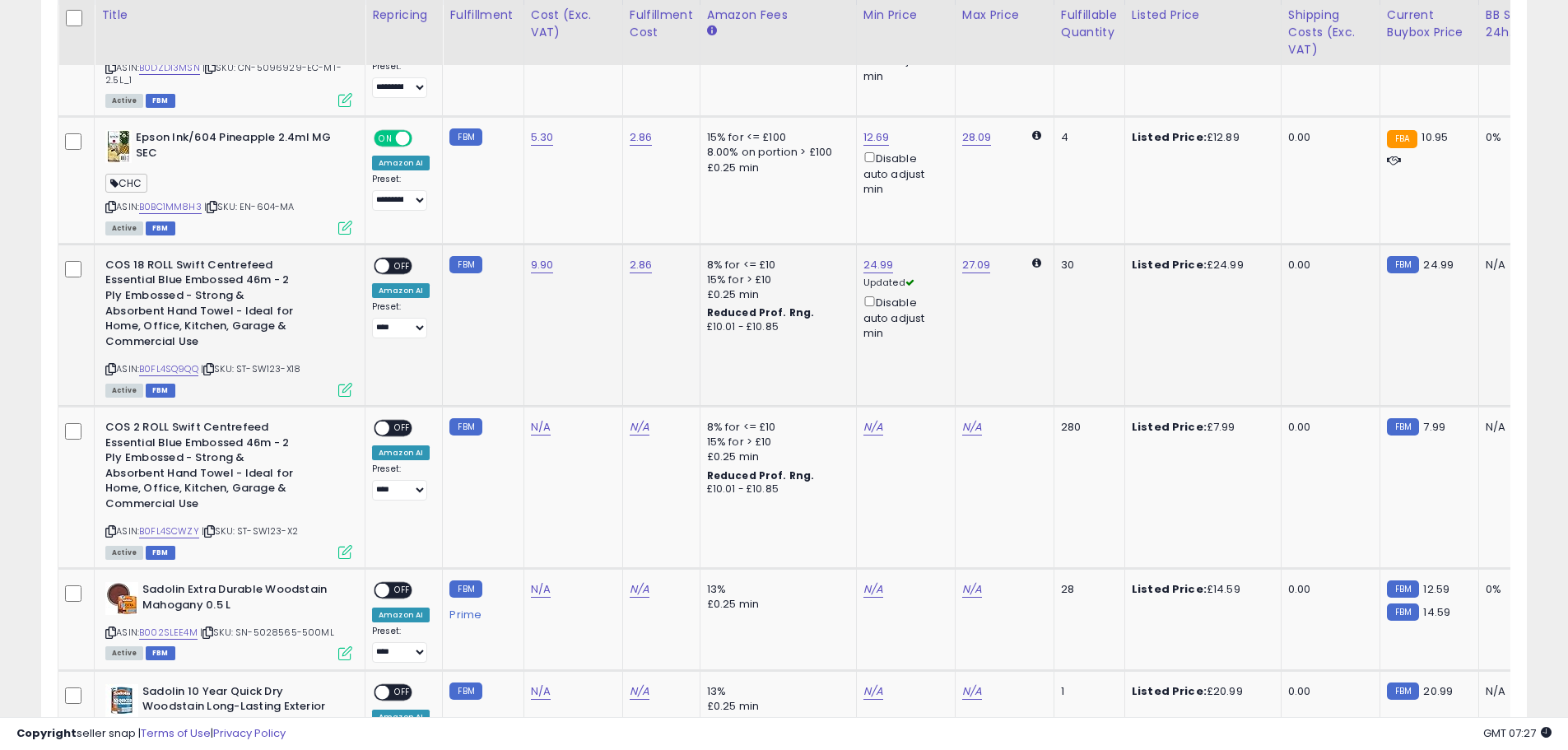 click at bounding box center [382, 265] 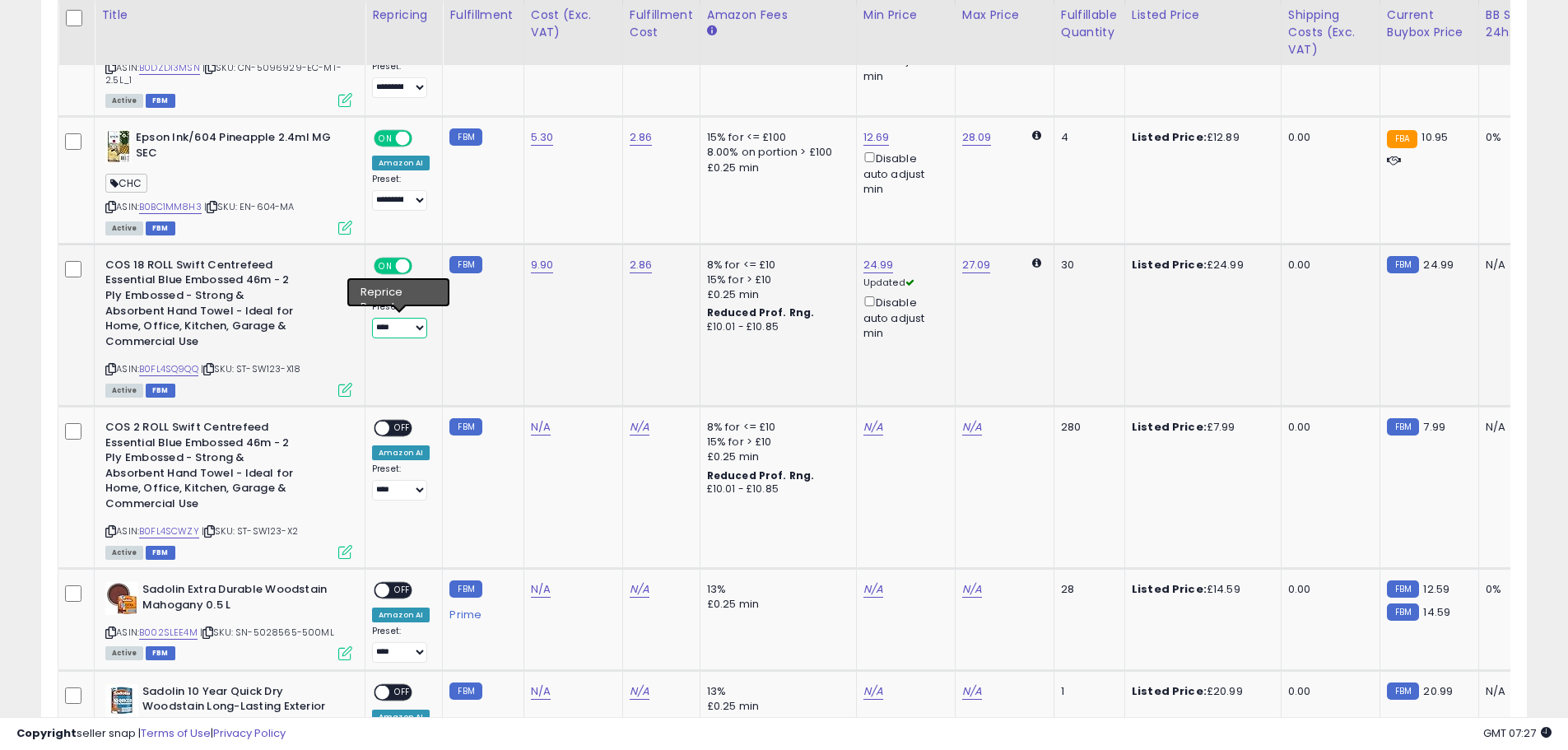 click on "**********" at bounding box center (399, 328) 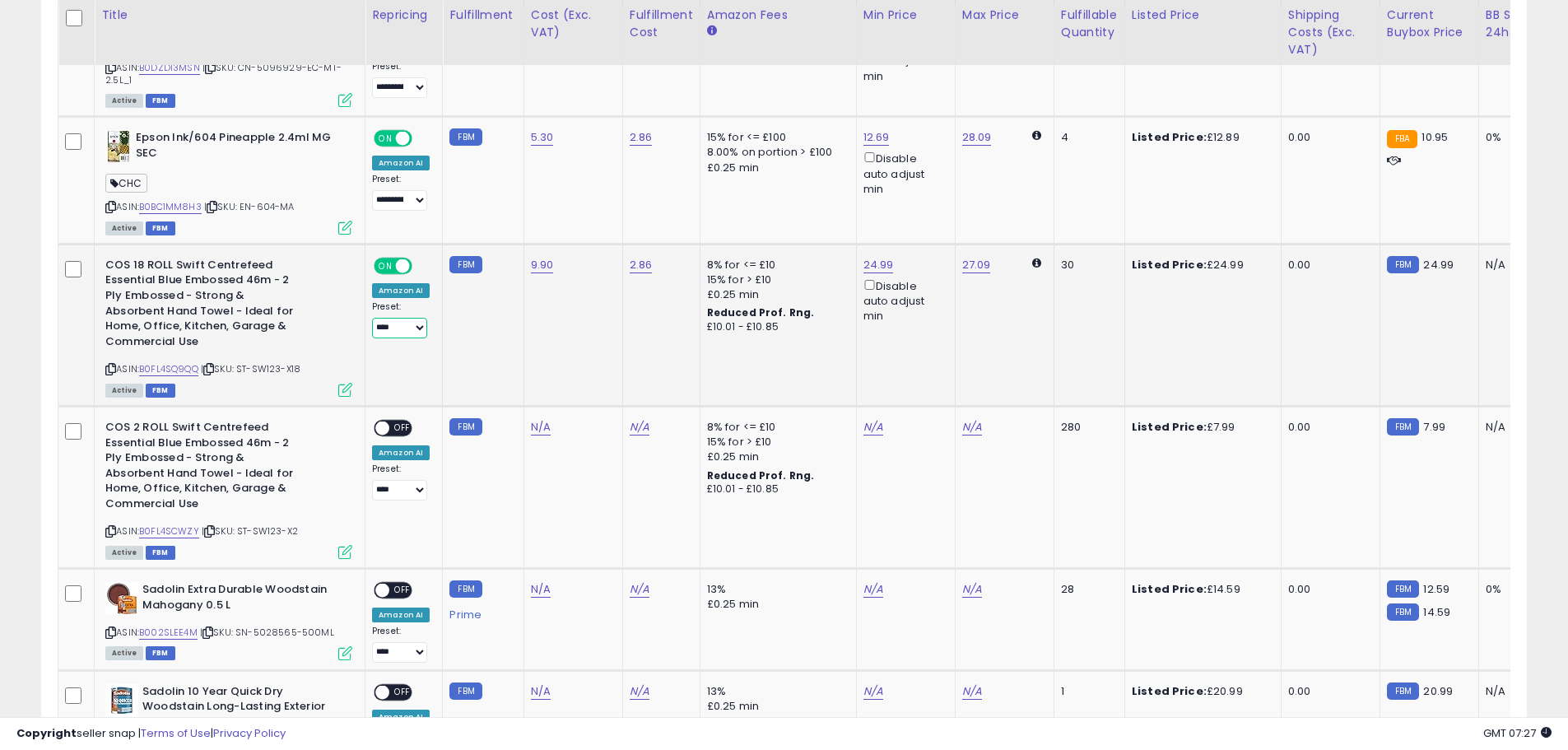 select on "**********" 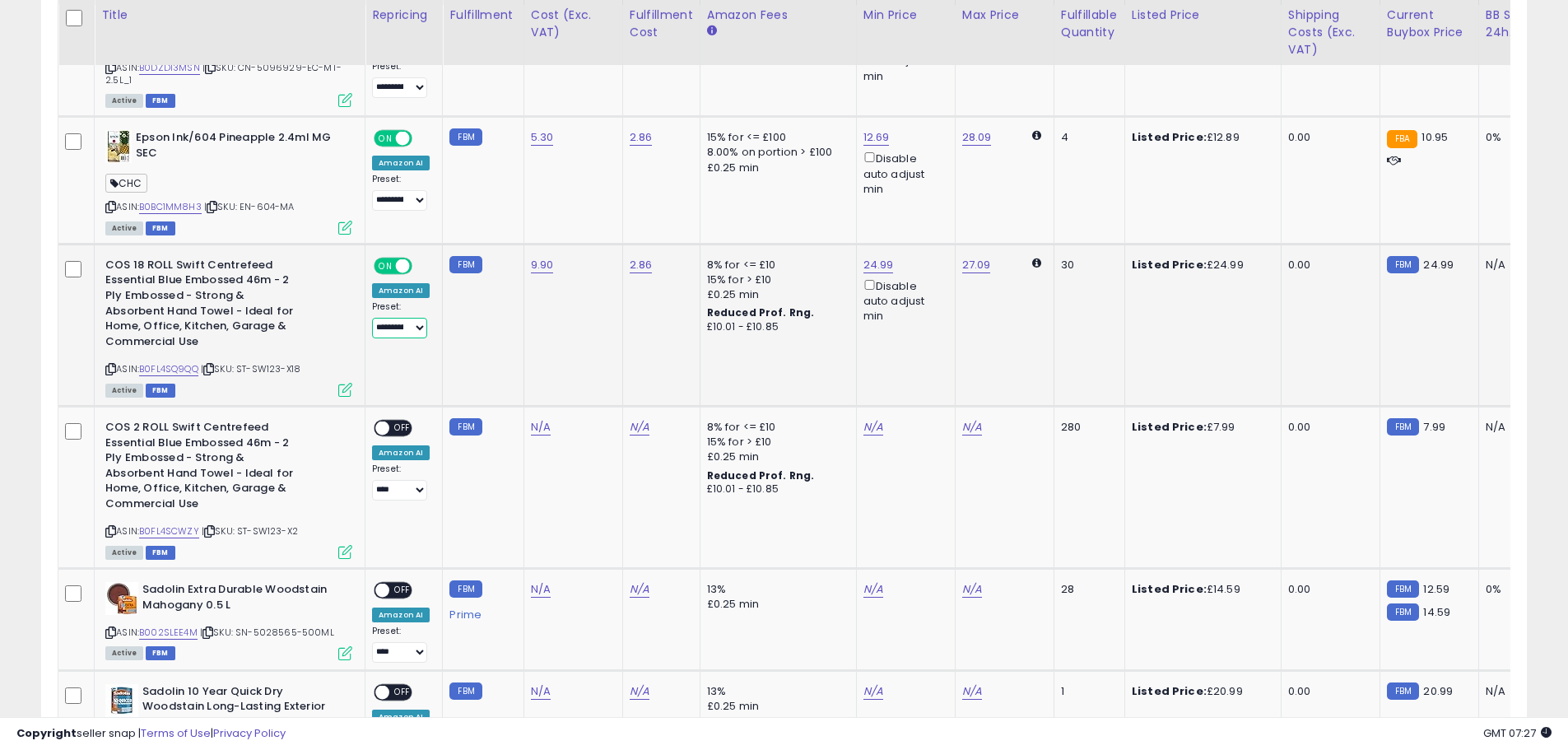 click on "**********" at bounding box center (399, 328) 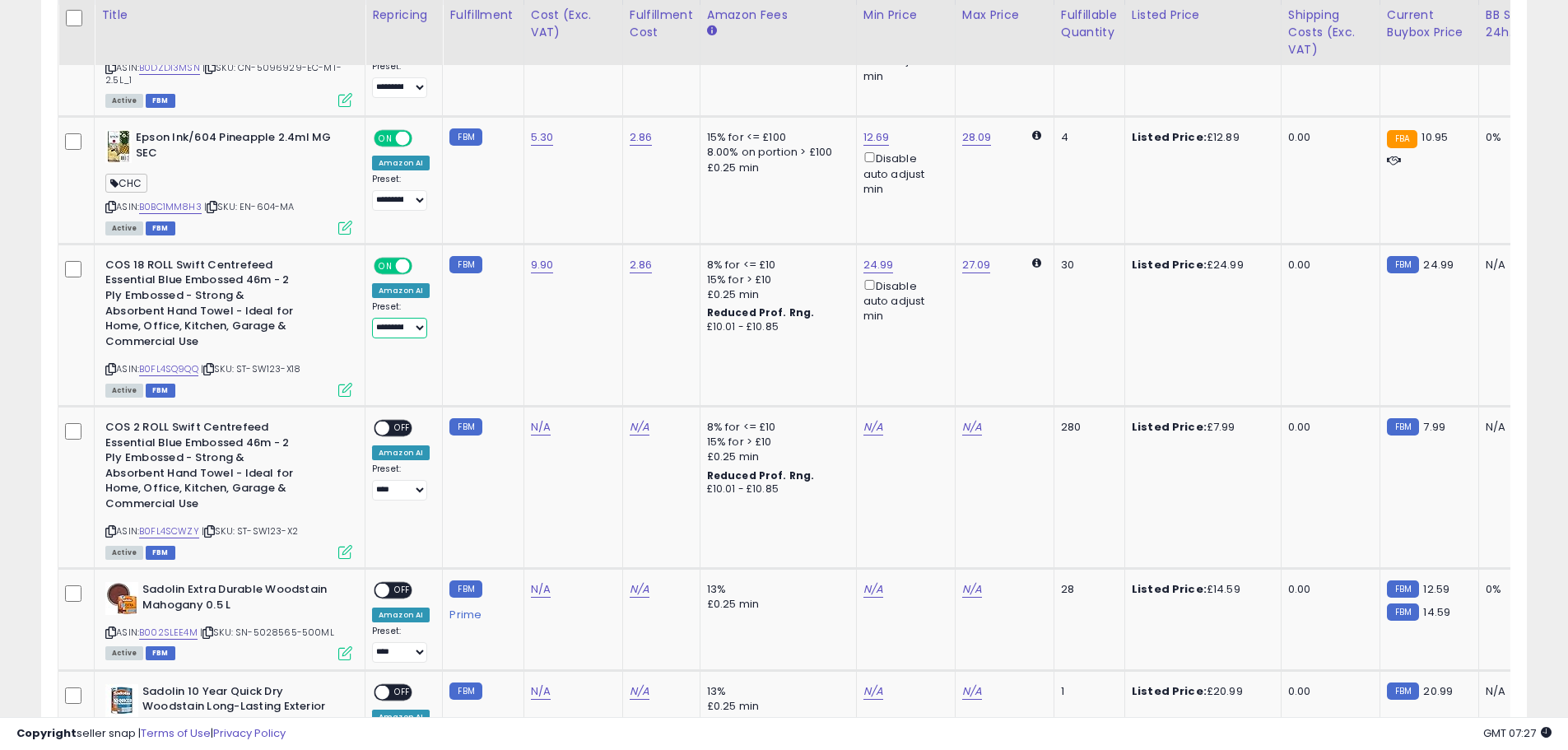 scroll, scrollTop: 0, scrollLeft: 42, axis: horizontal 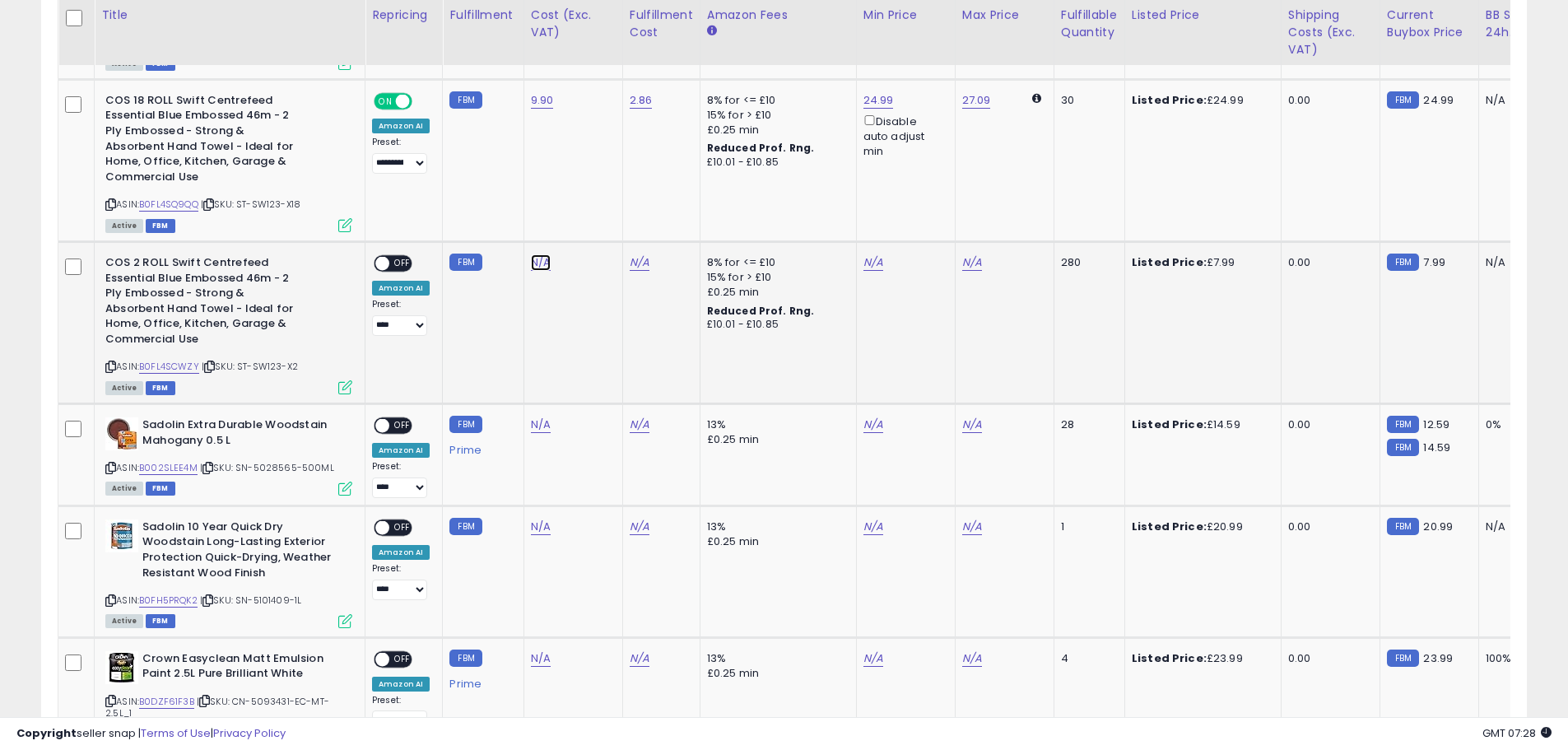 click on "N/A" at bounding box center [541, 263] 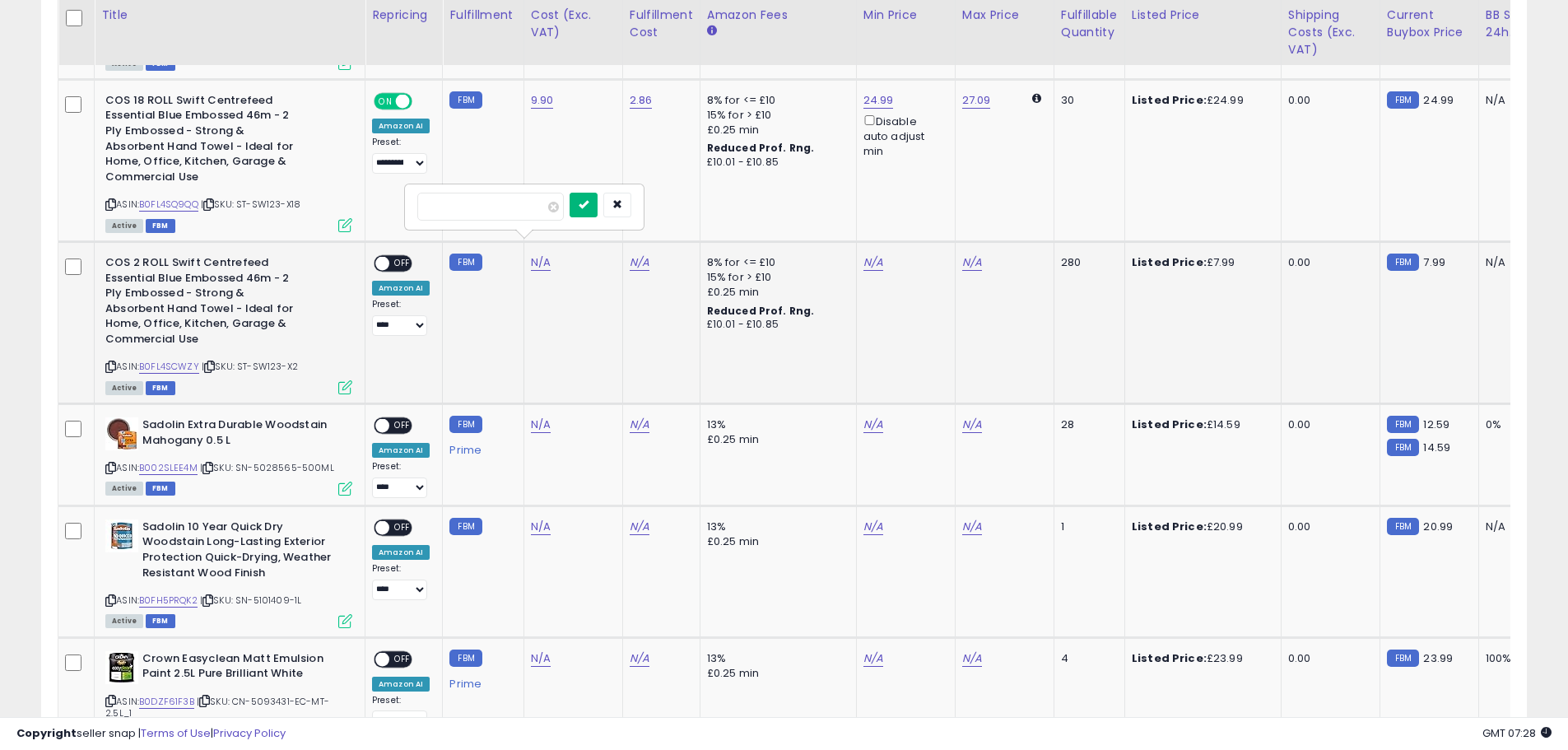 type on "***" 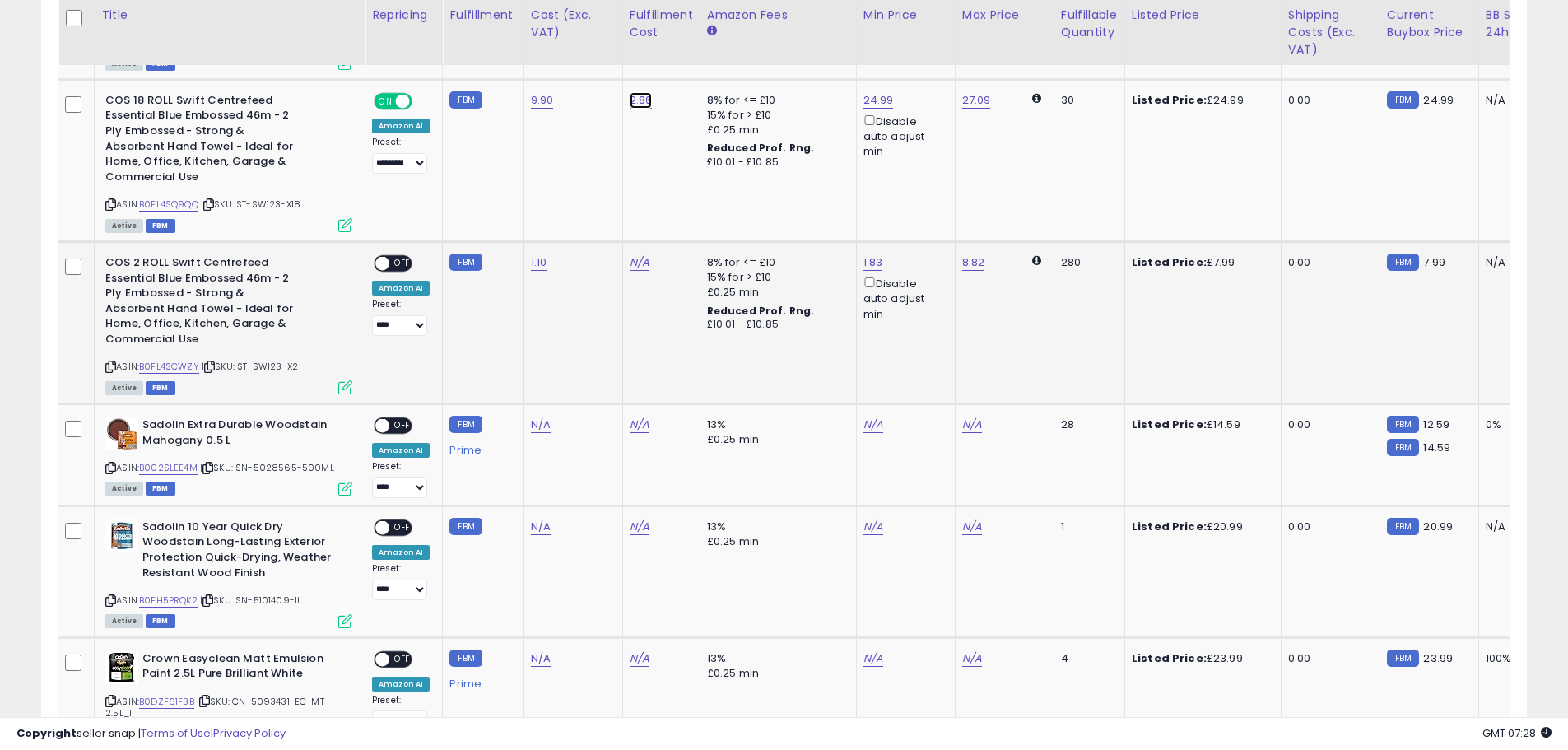 click on "2.86" at bounding box center [641, -140] 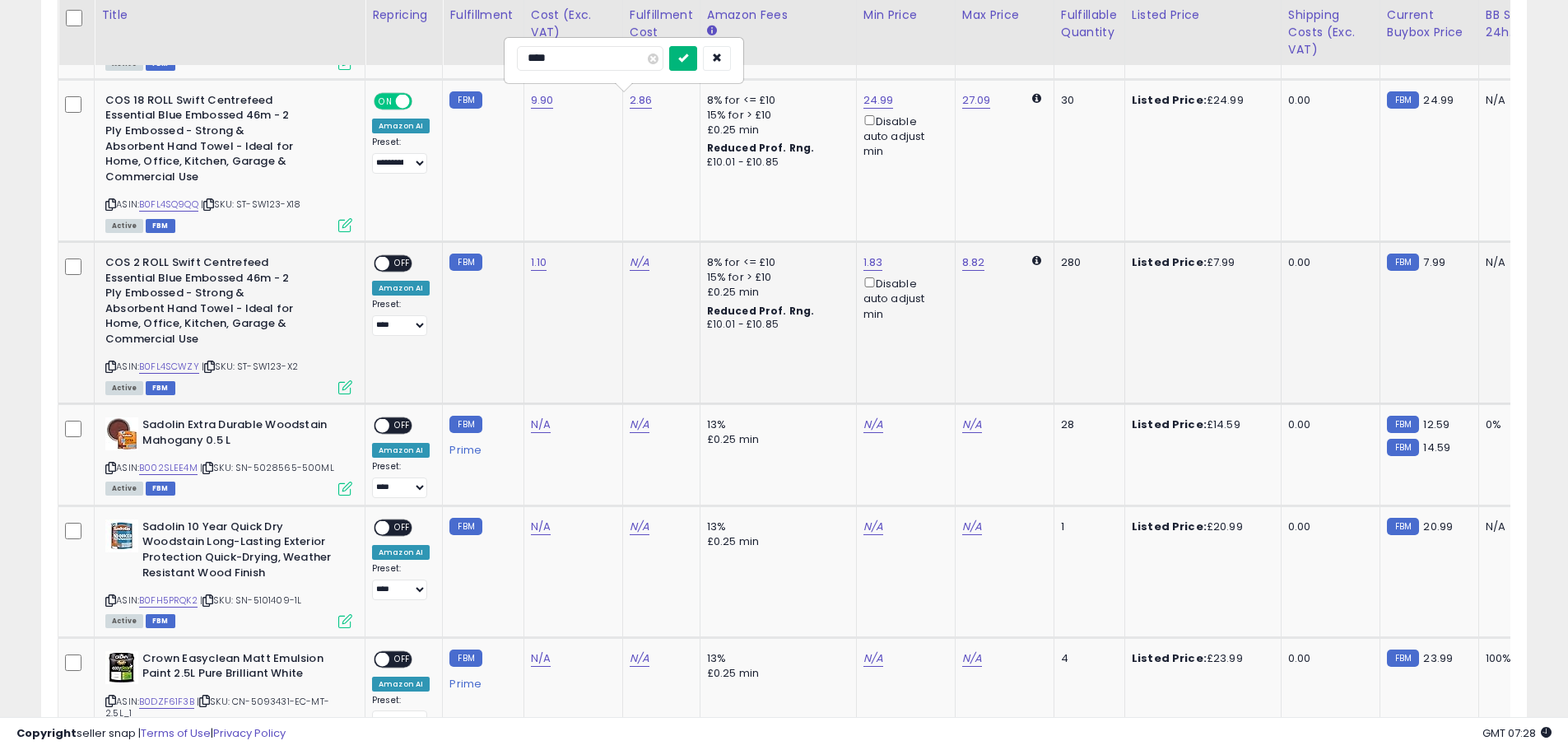 type on "****" 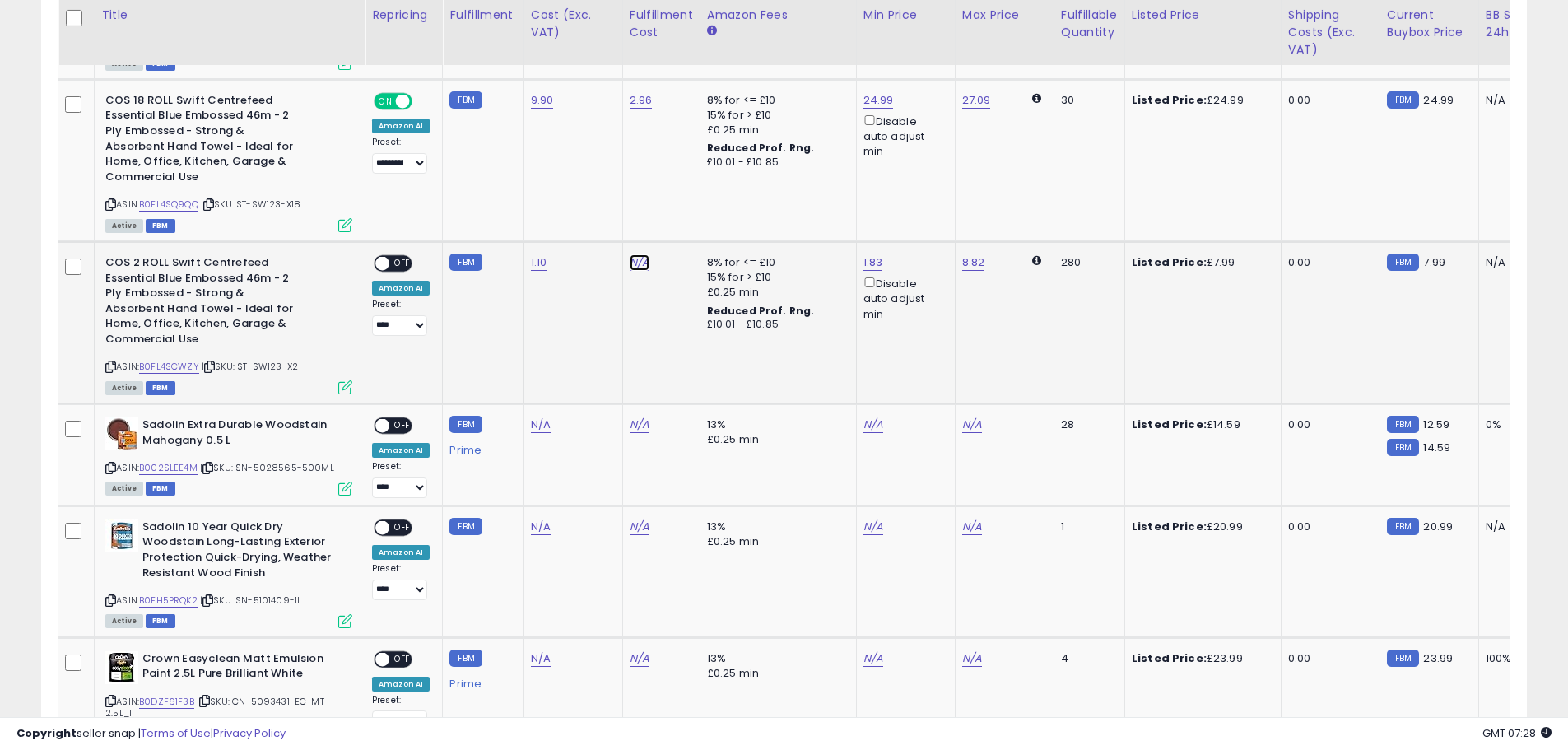 click on "N/A" at bounding box center (640, 263) 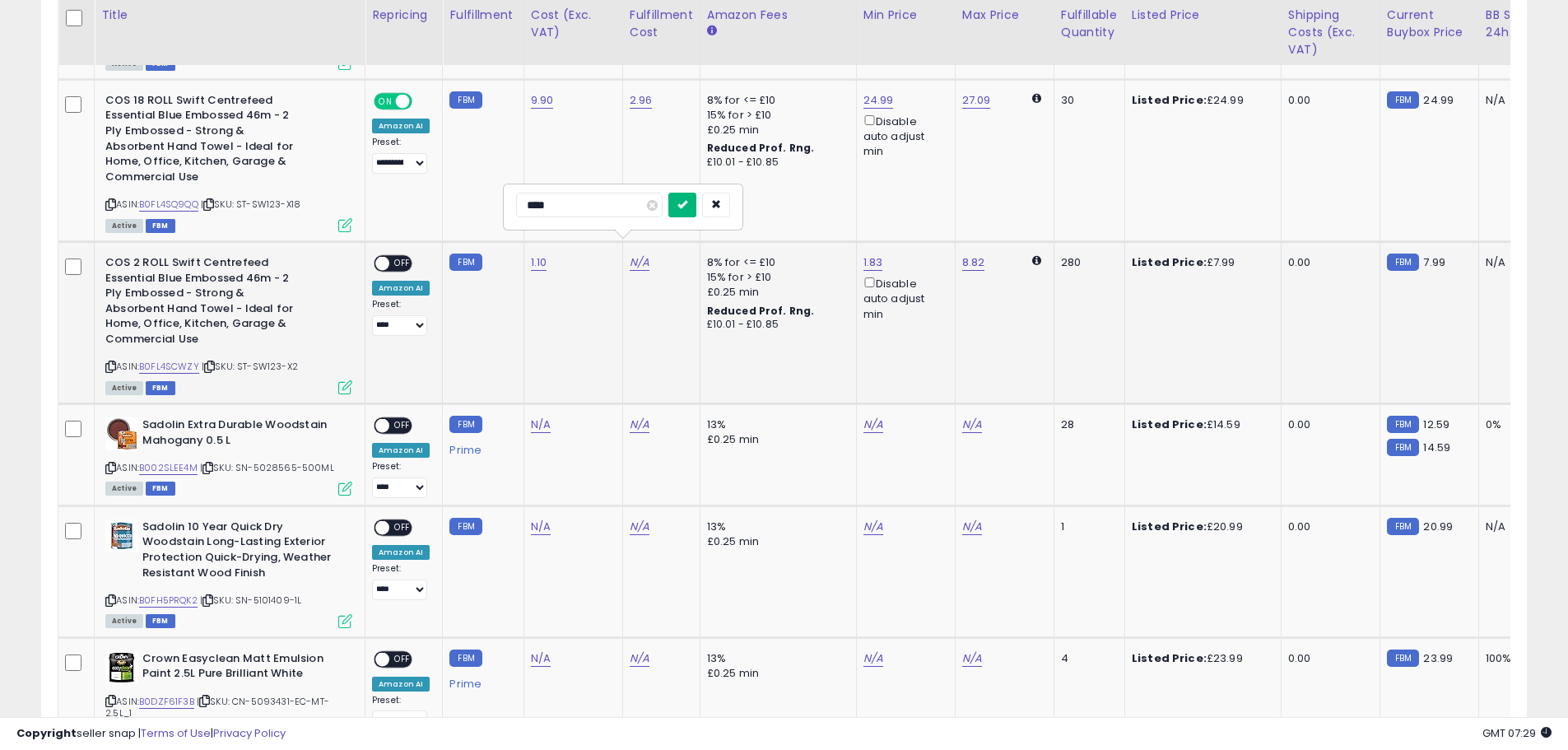 type on "****" 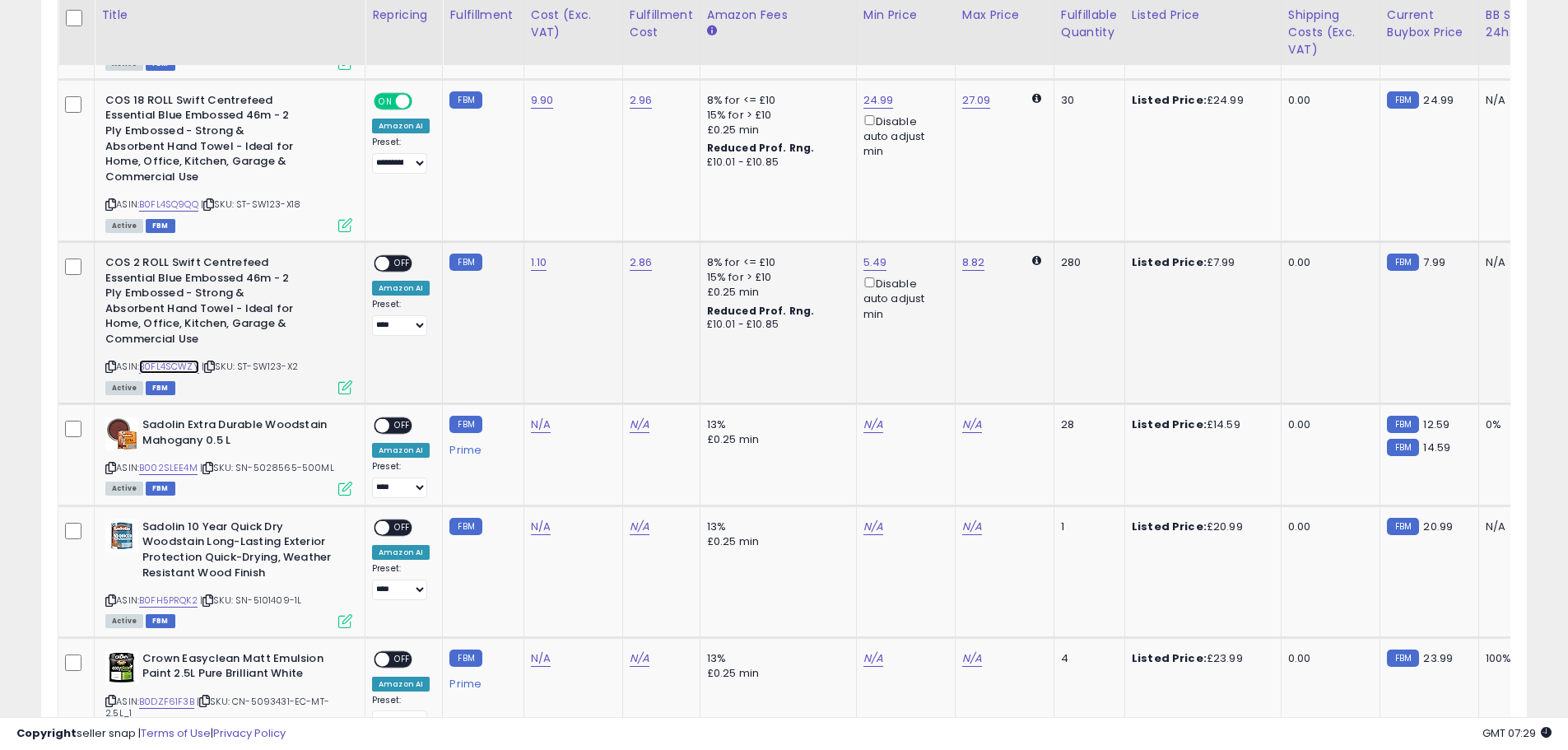 click on "B0FL4SCWZY" at bounding box center (169, 366) 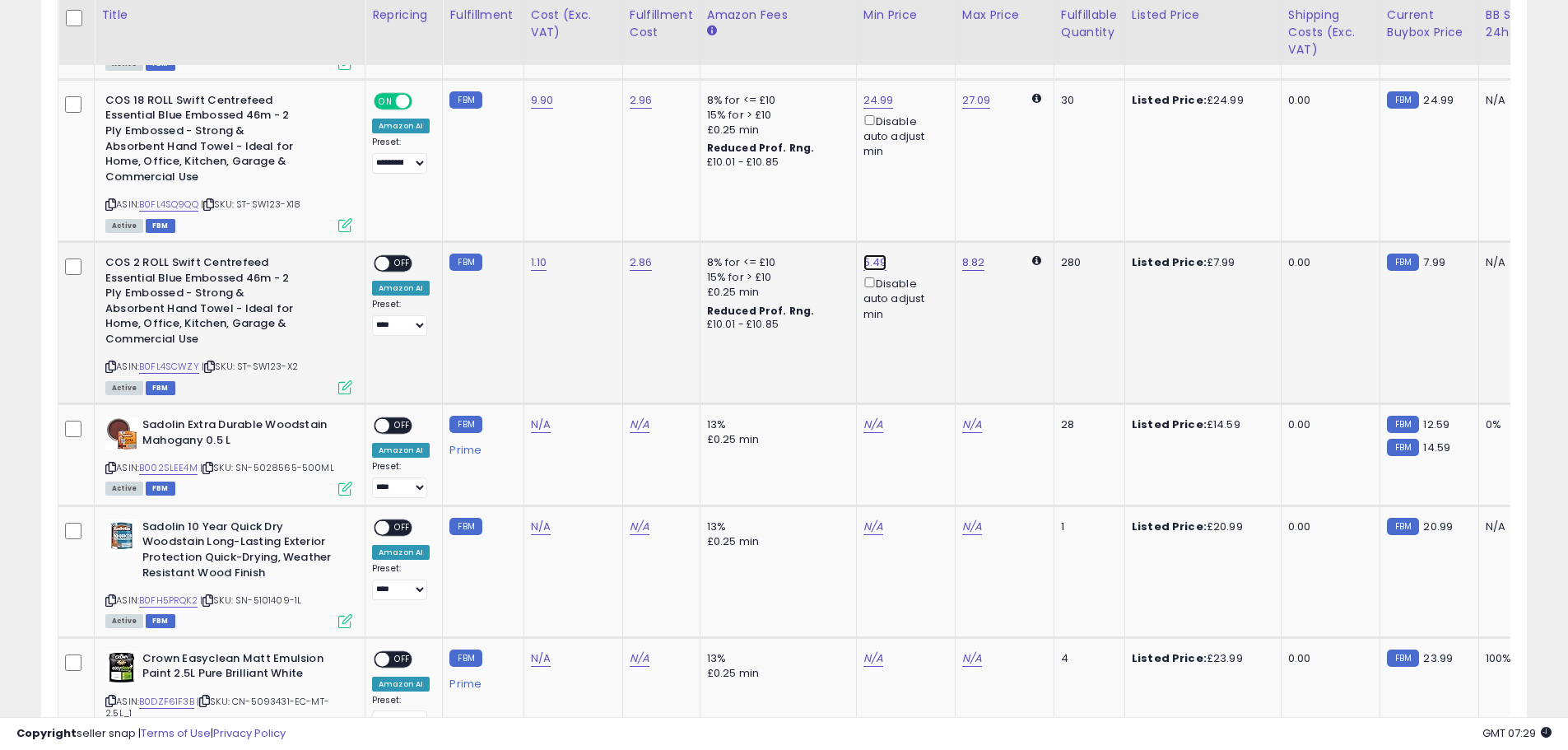 click on "5.49" at bounding box center [878, -140] 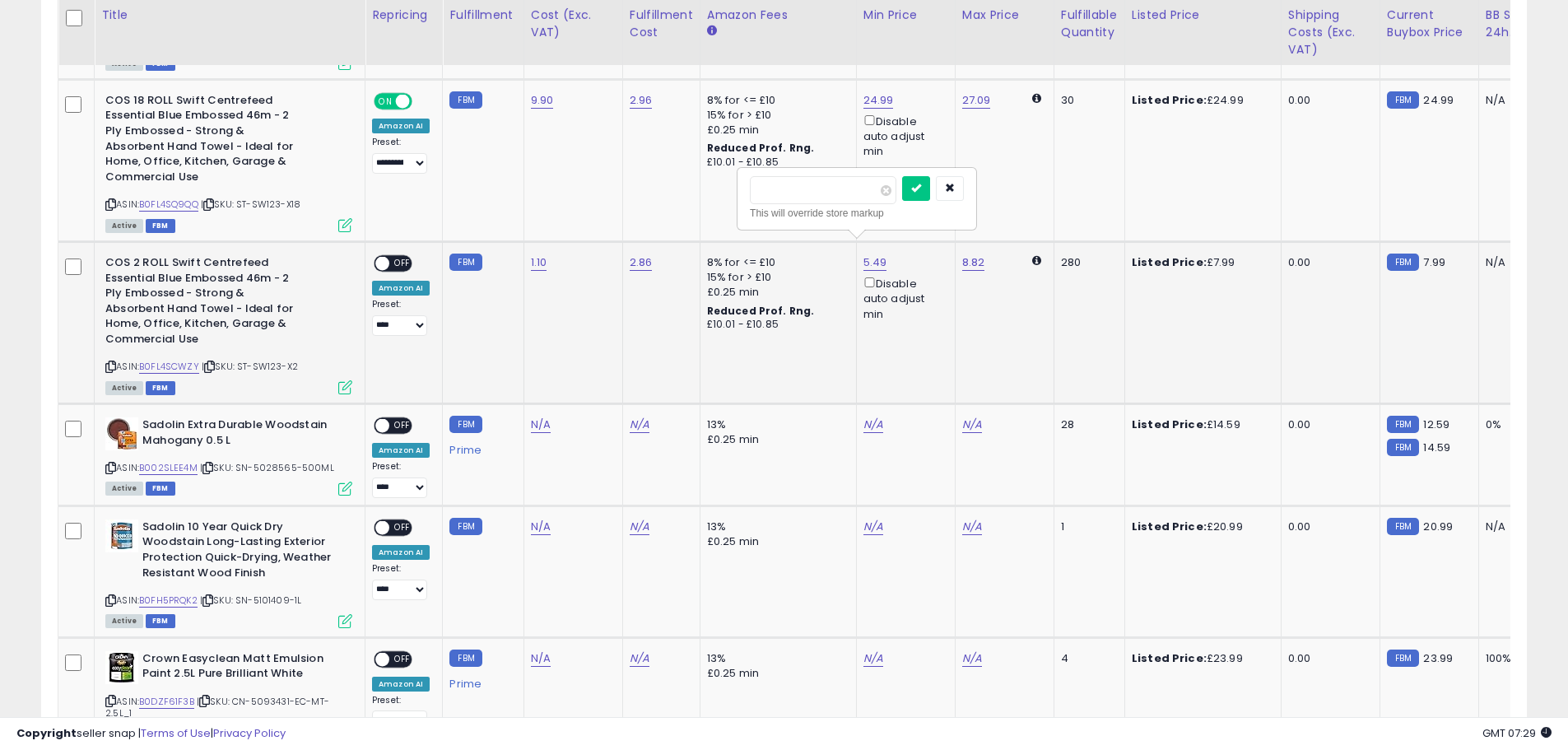 type on "*" 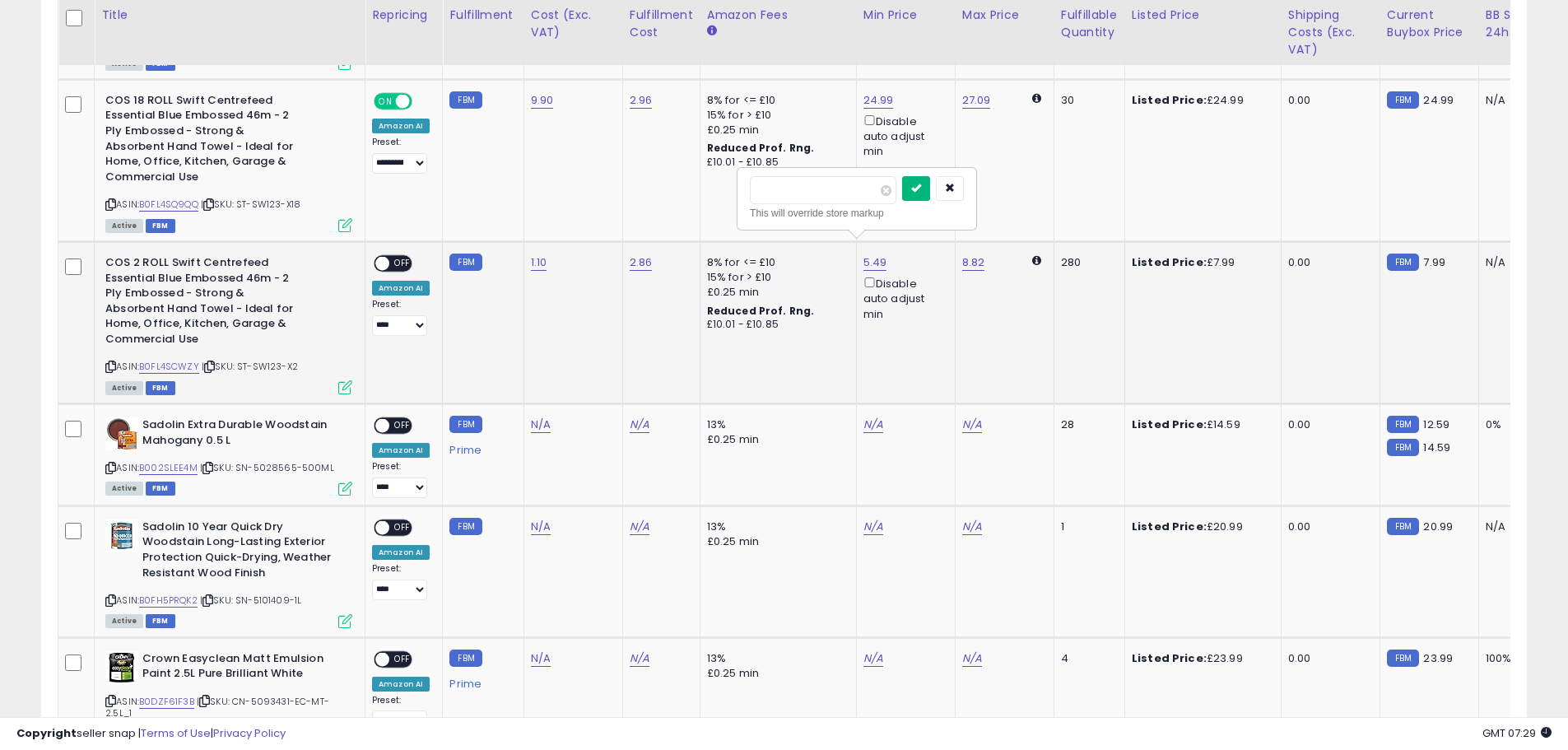 type on "****" 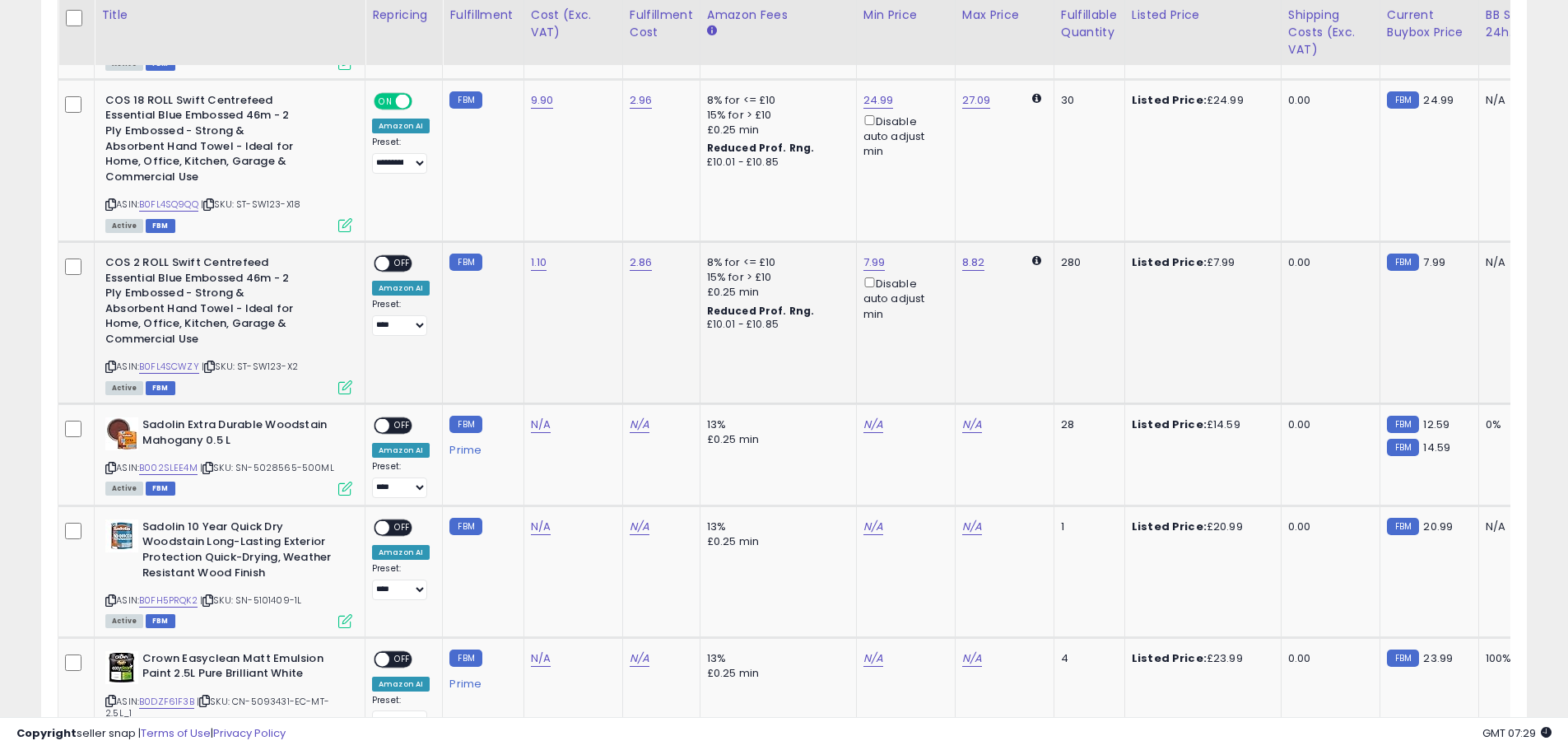 click at bounding box center [345, 387] 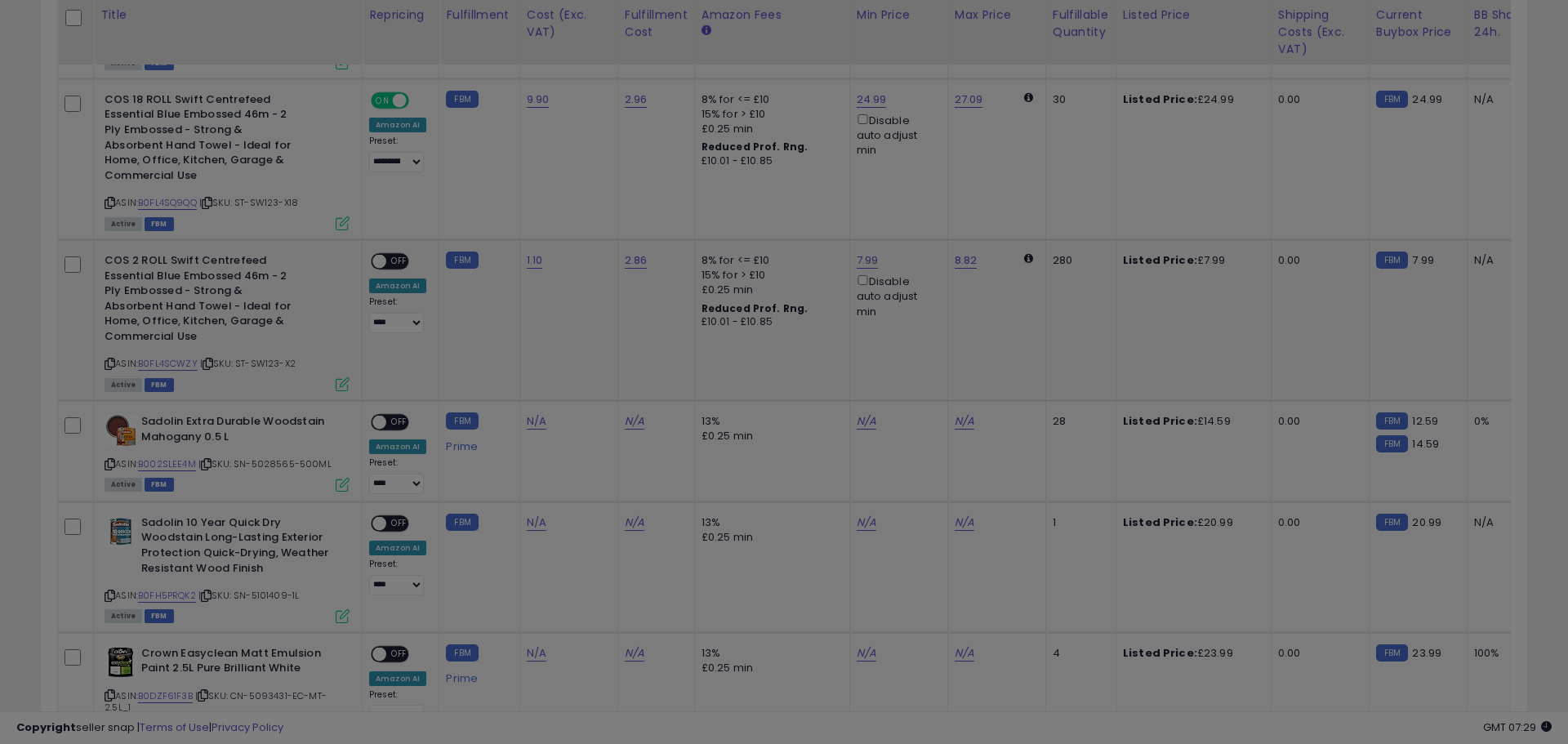 scroll, scrollTop: 816350, scrollLeft: 815804, axis: both 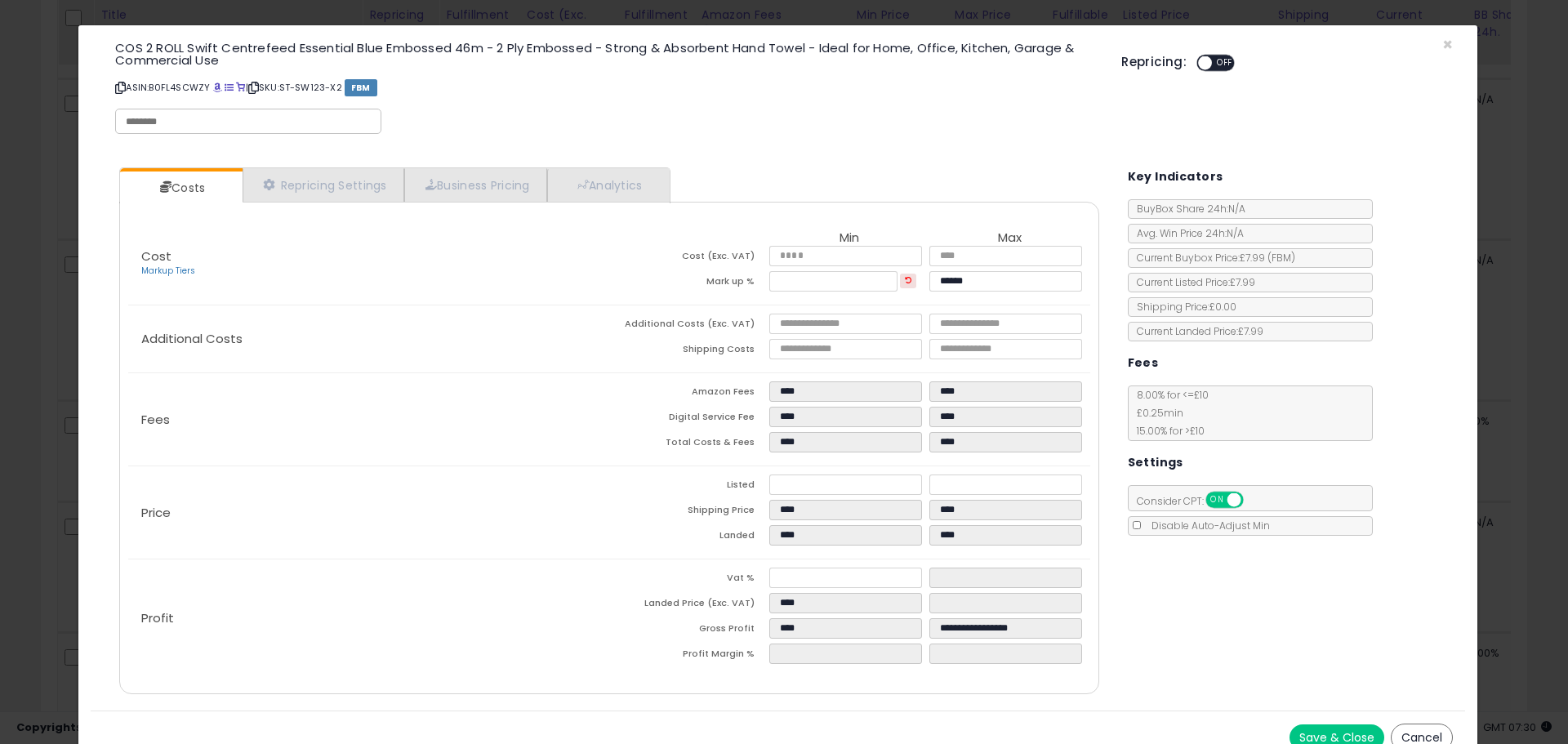 click on "Cancel" at bounding box center (1422, 737) 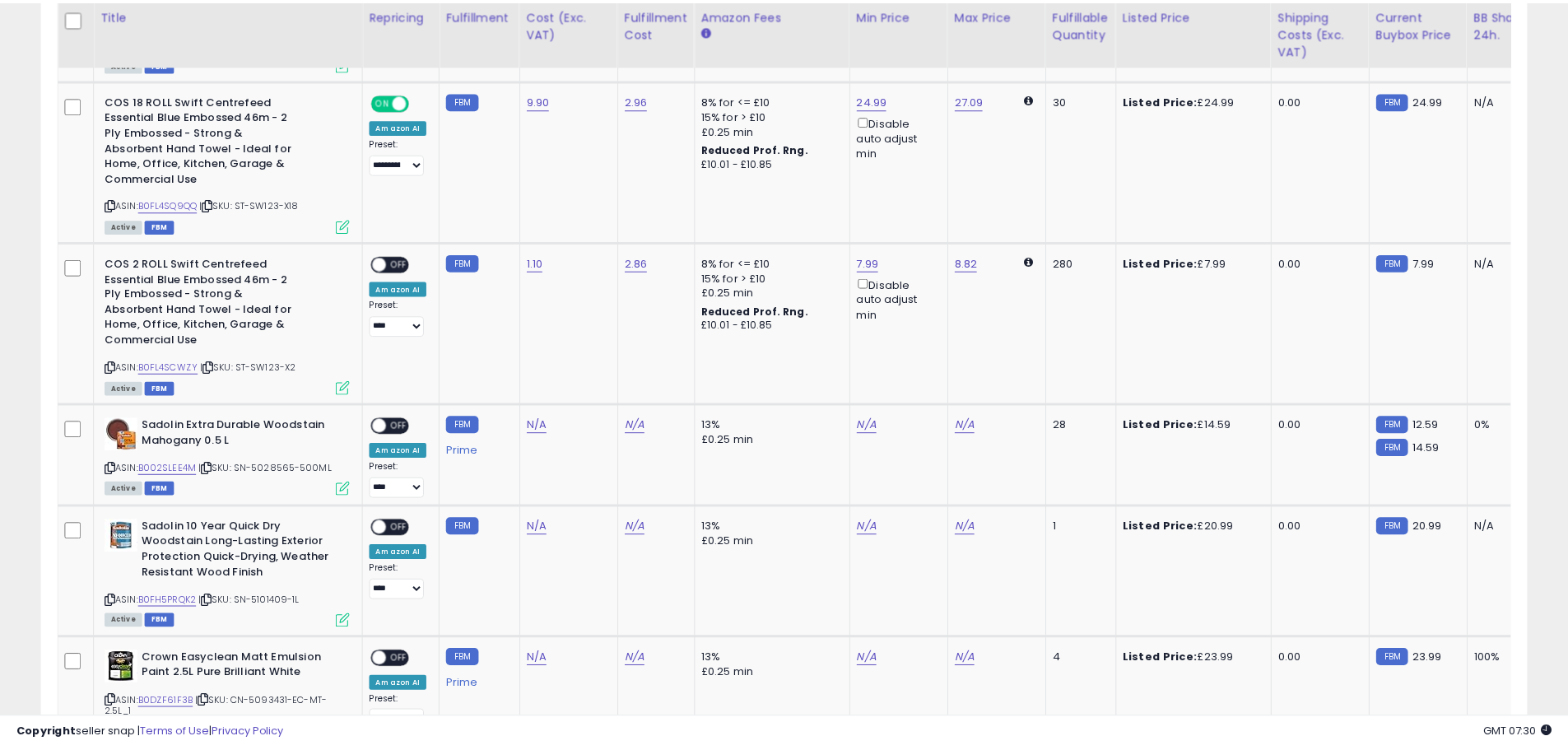 scroll, scrollTop: 338, scrollLeft: 862, axis: both 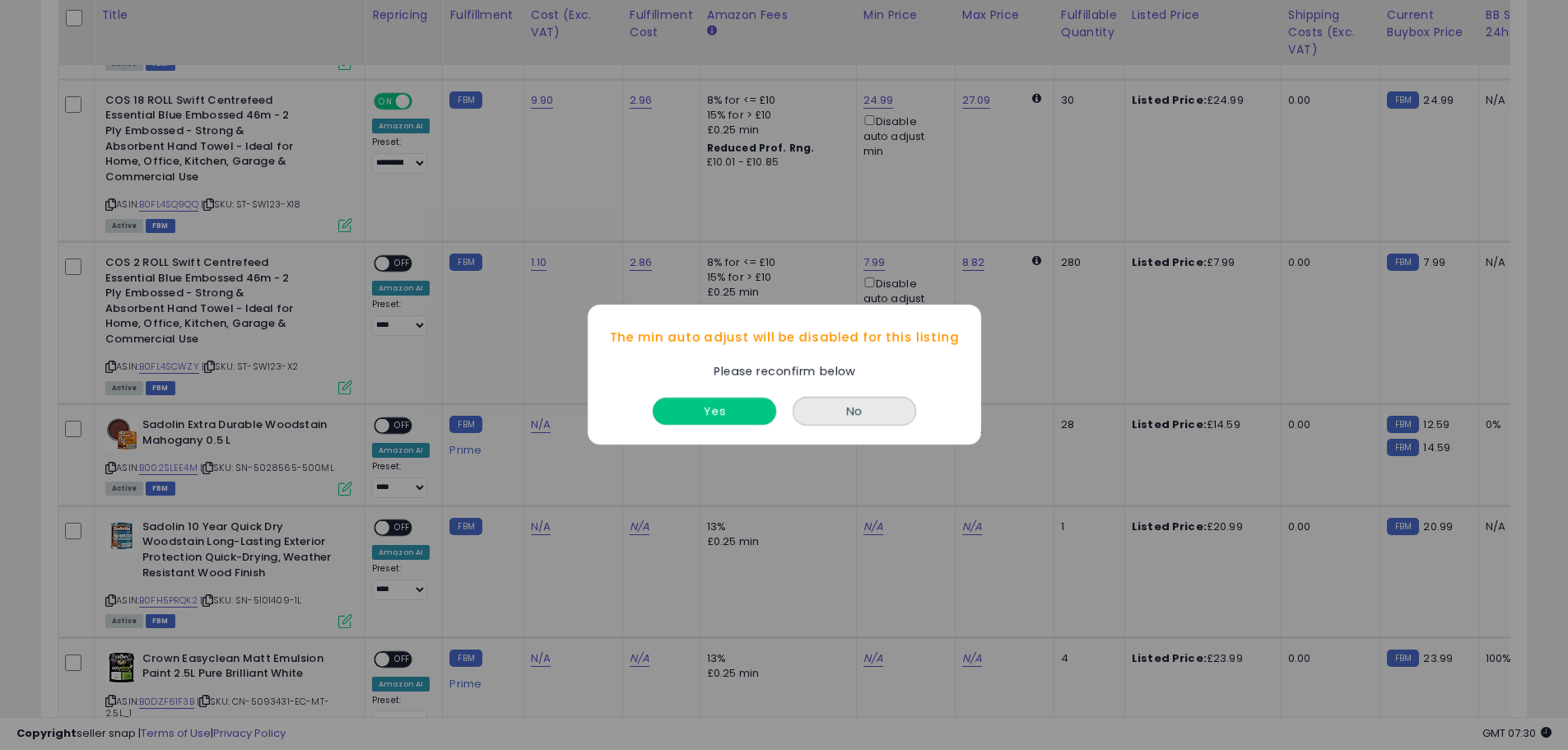 click on "Yes" at bounding box center (714, 412) 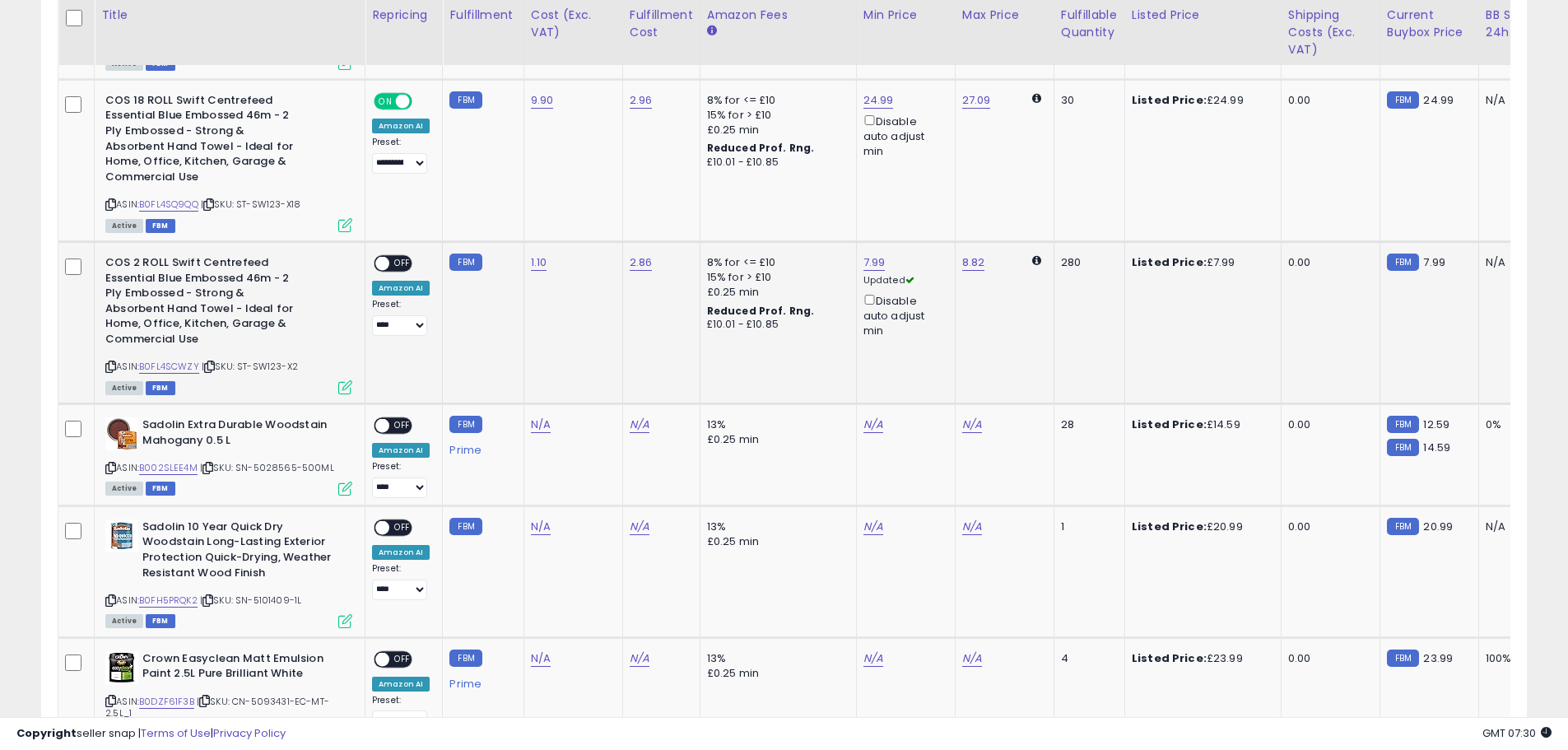 click at bounding box center [382, 263] 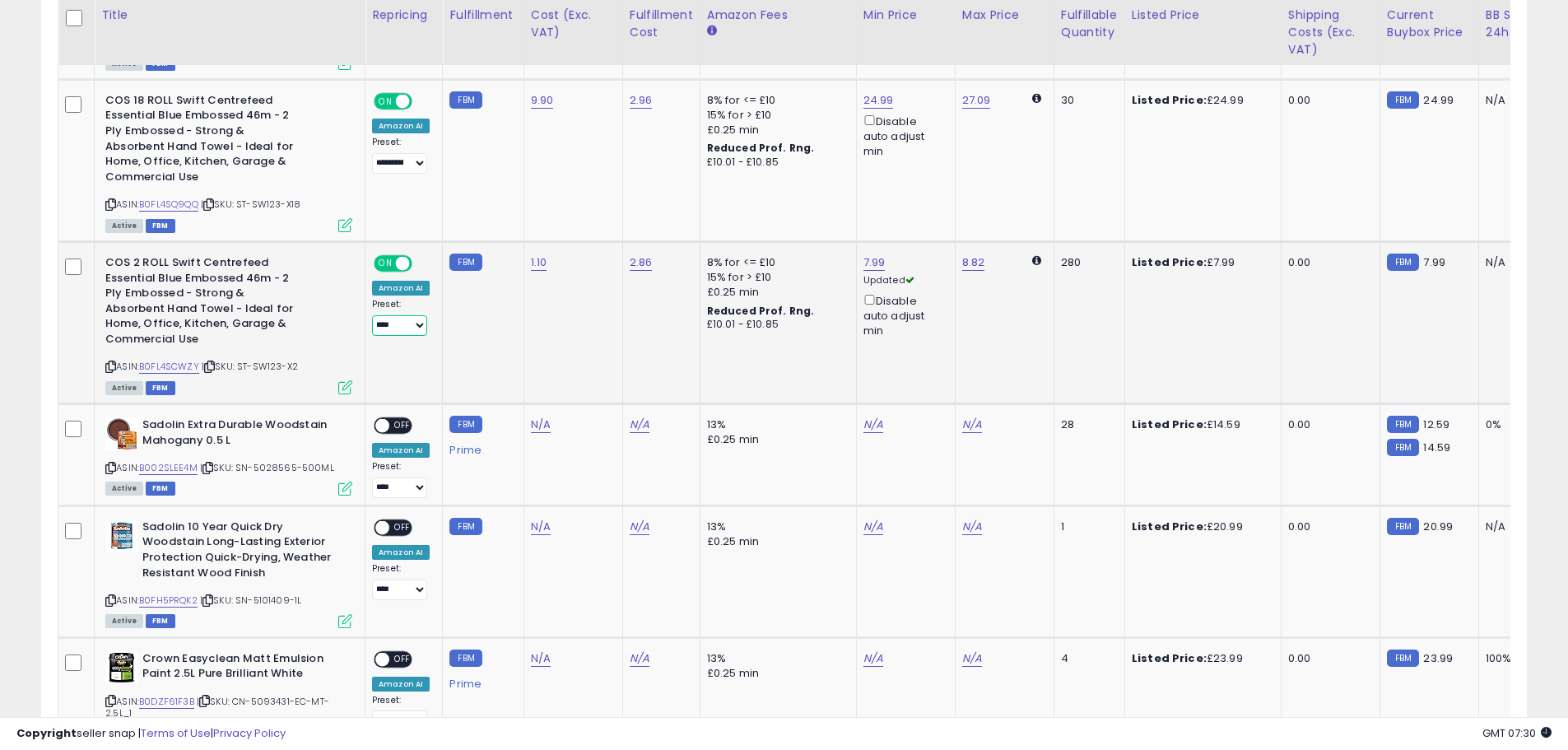 click on "**********" at bounding box center [399, 325] 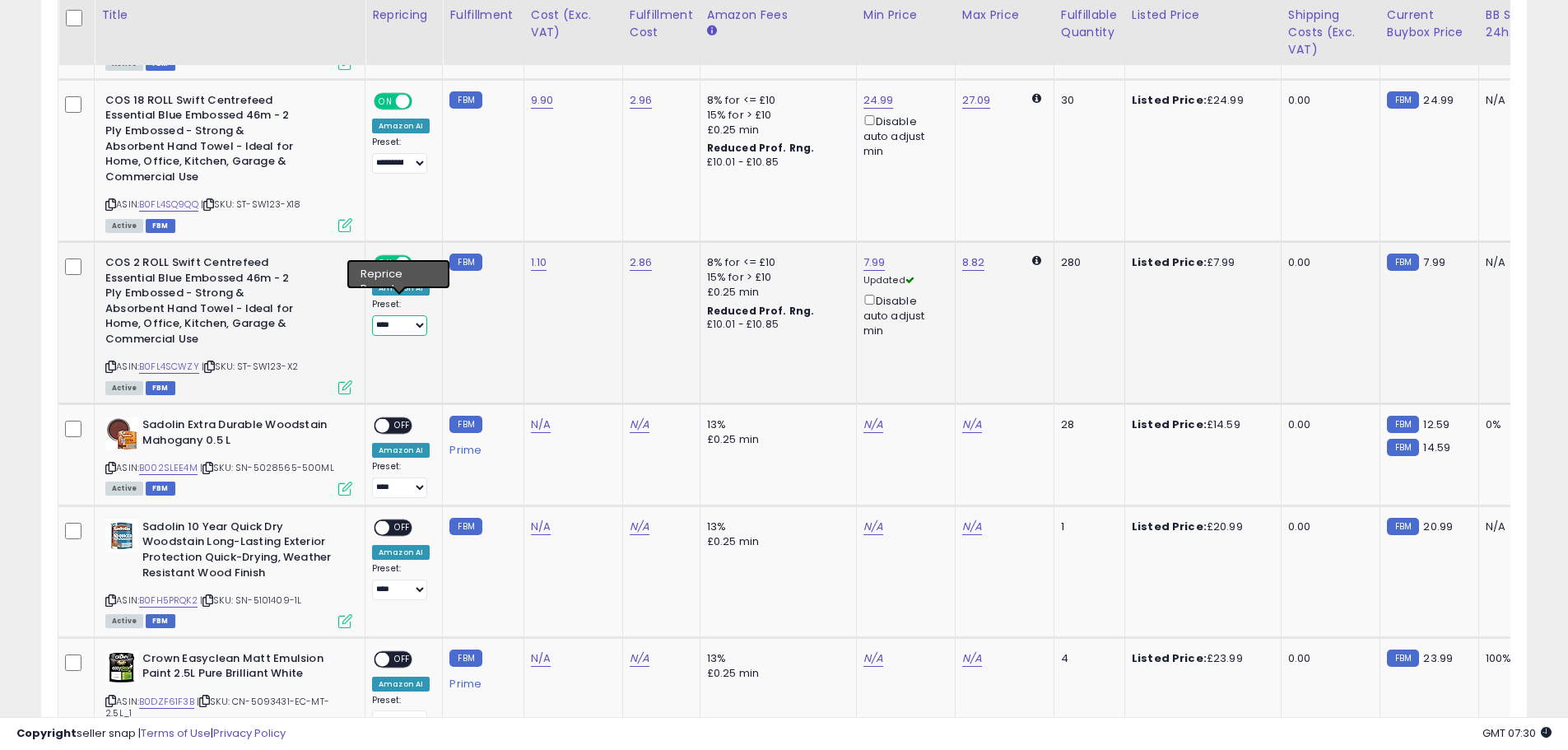 select on "**********" 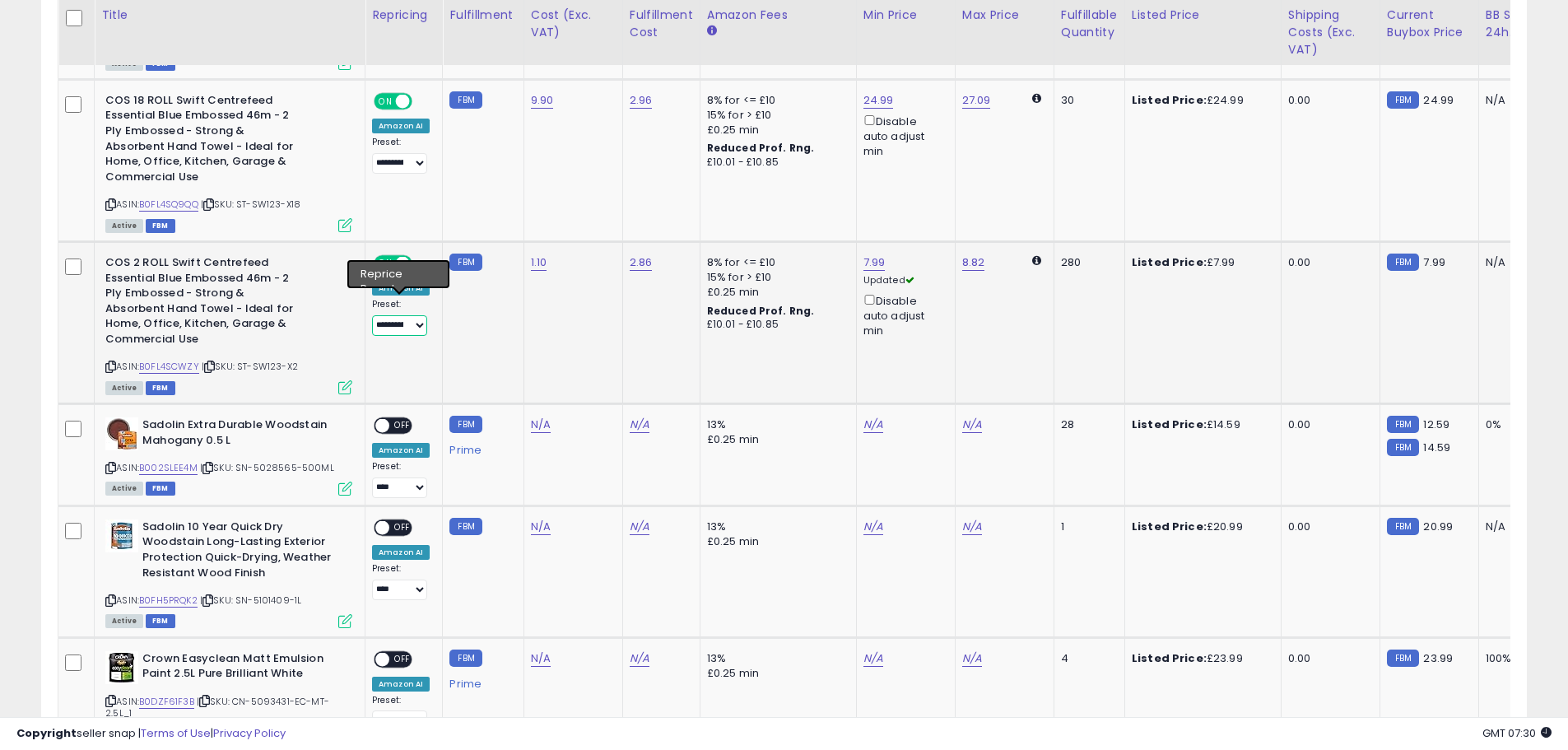 click on "**********" at bounding box center [399, 325] 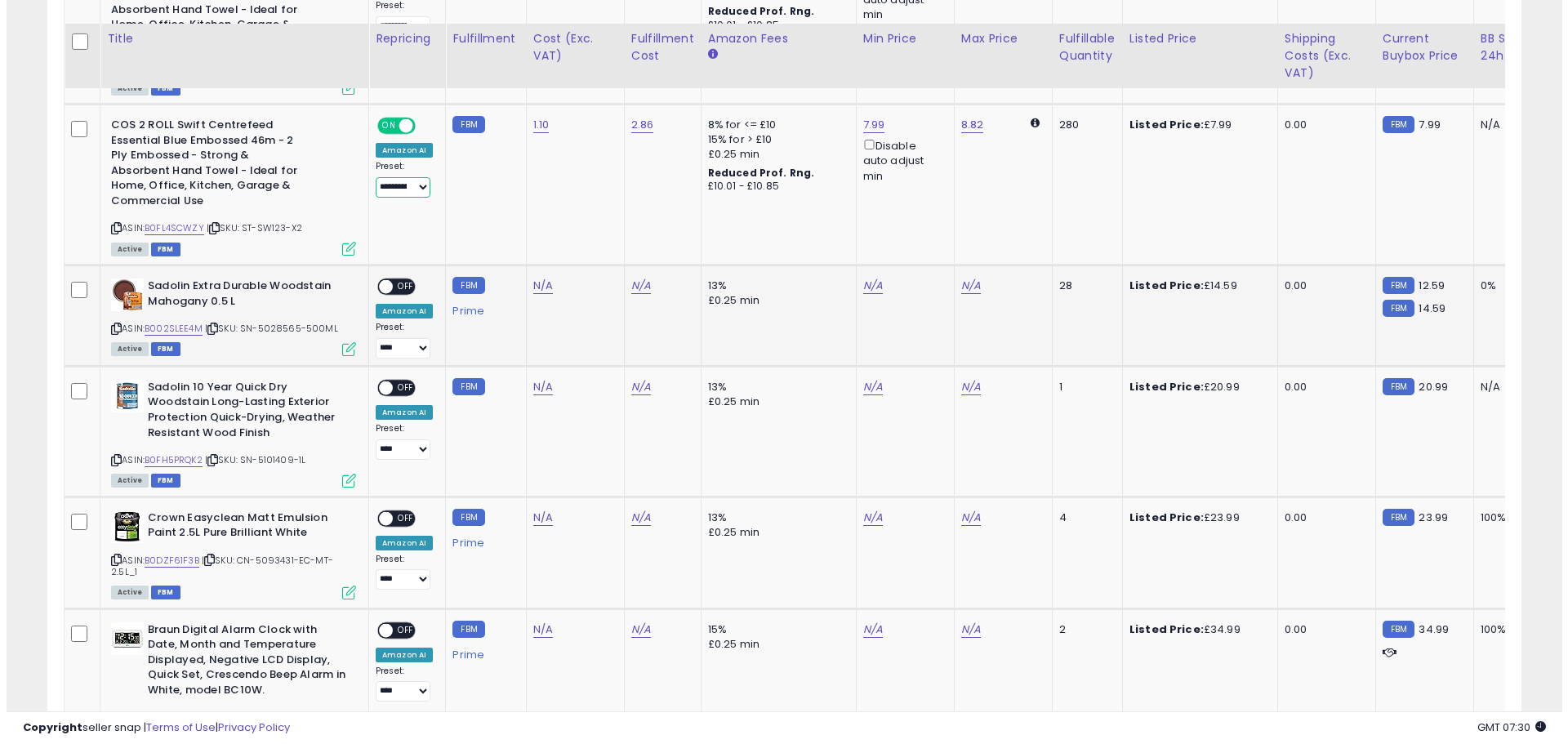 scroll, scrollTop: 1179, scrollLeft: 0, axis: vertical 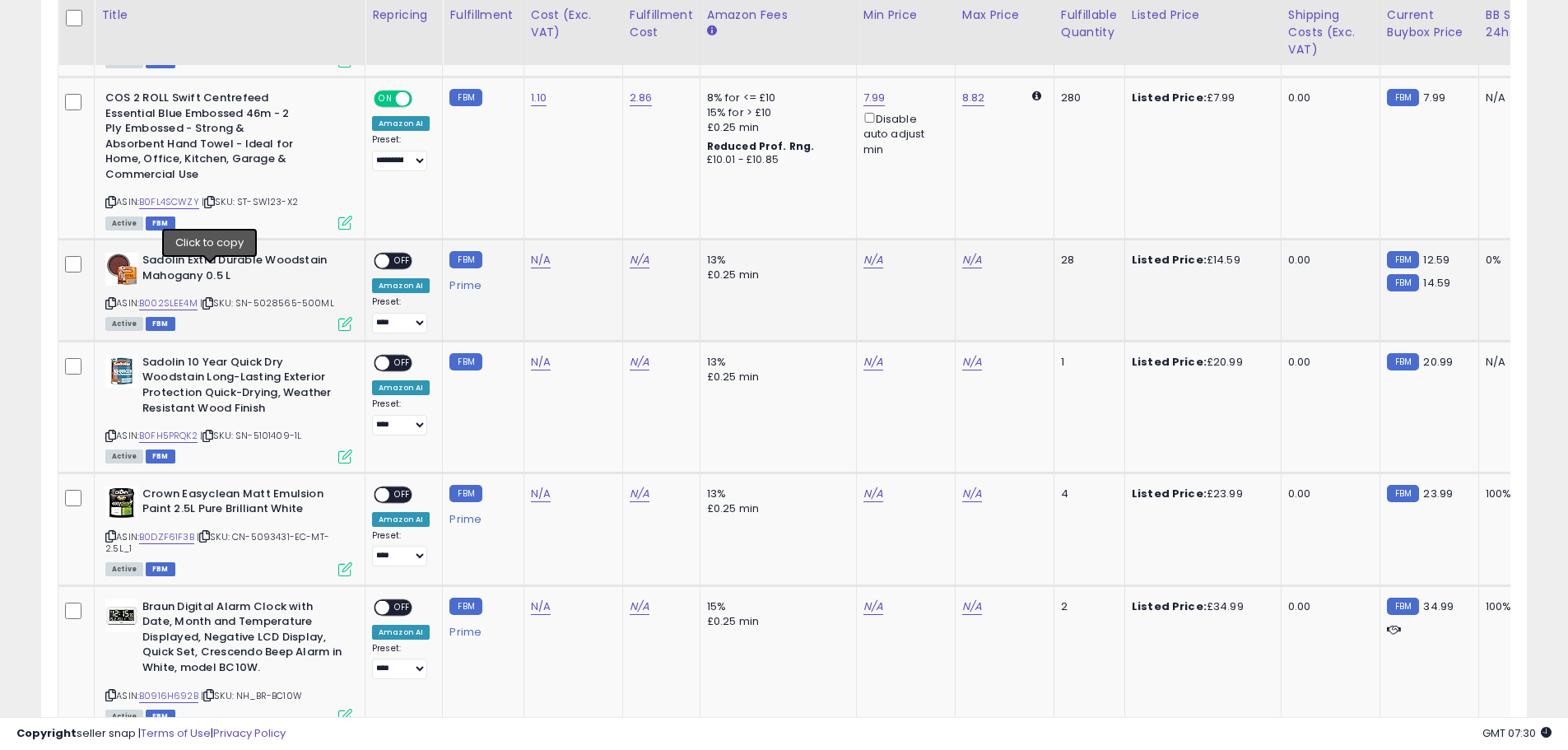 click at bounding box center (207, 303) 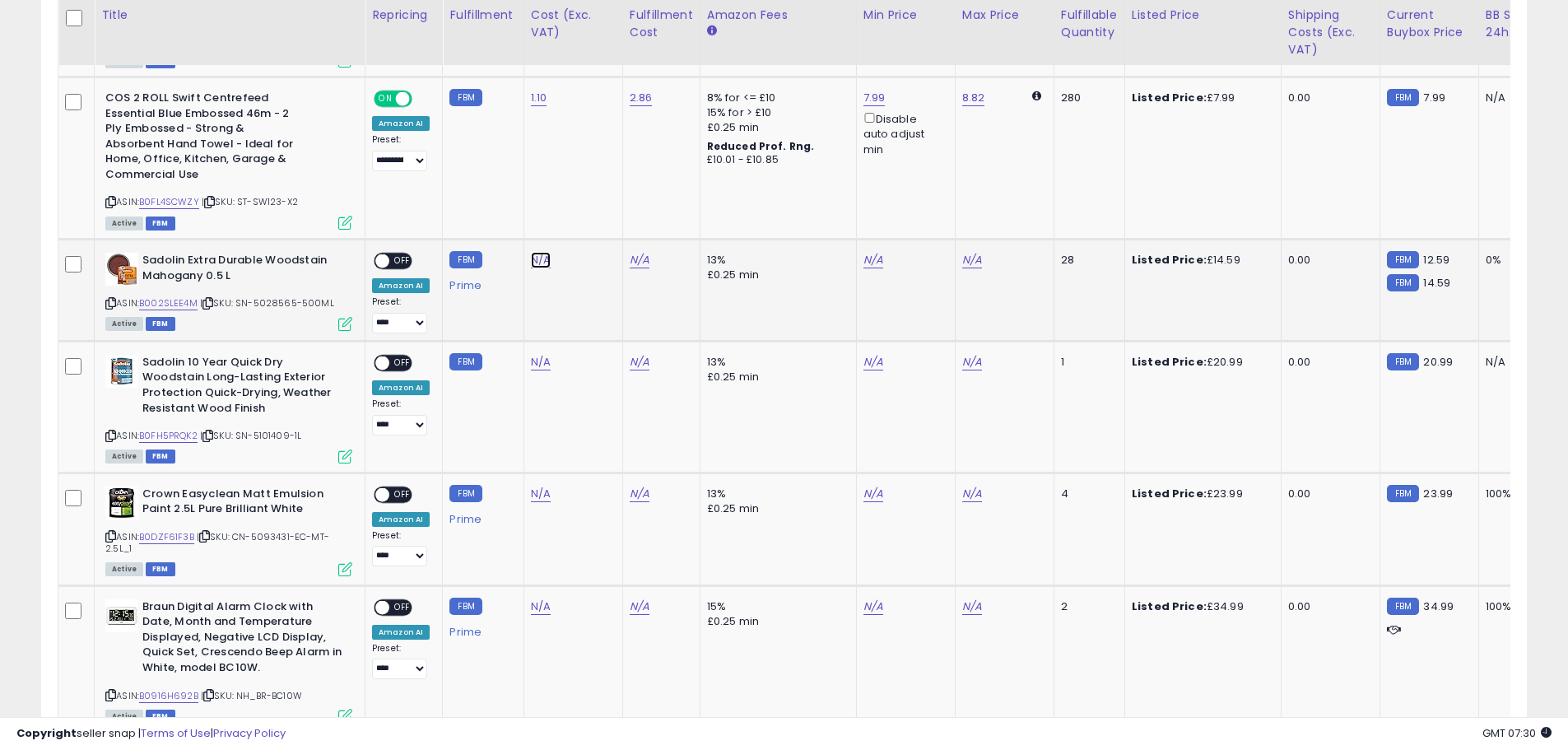 click on "N/A" at bounding box center (541, 260) 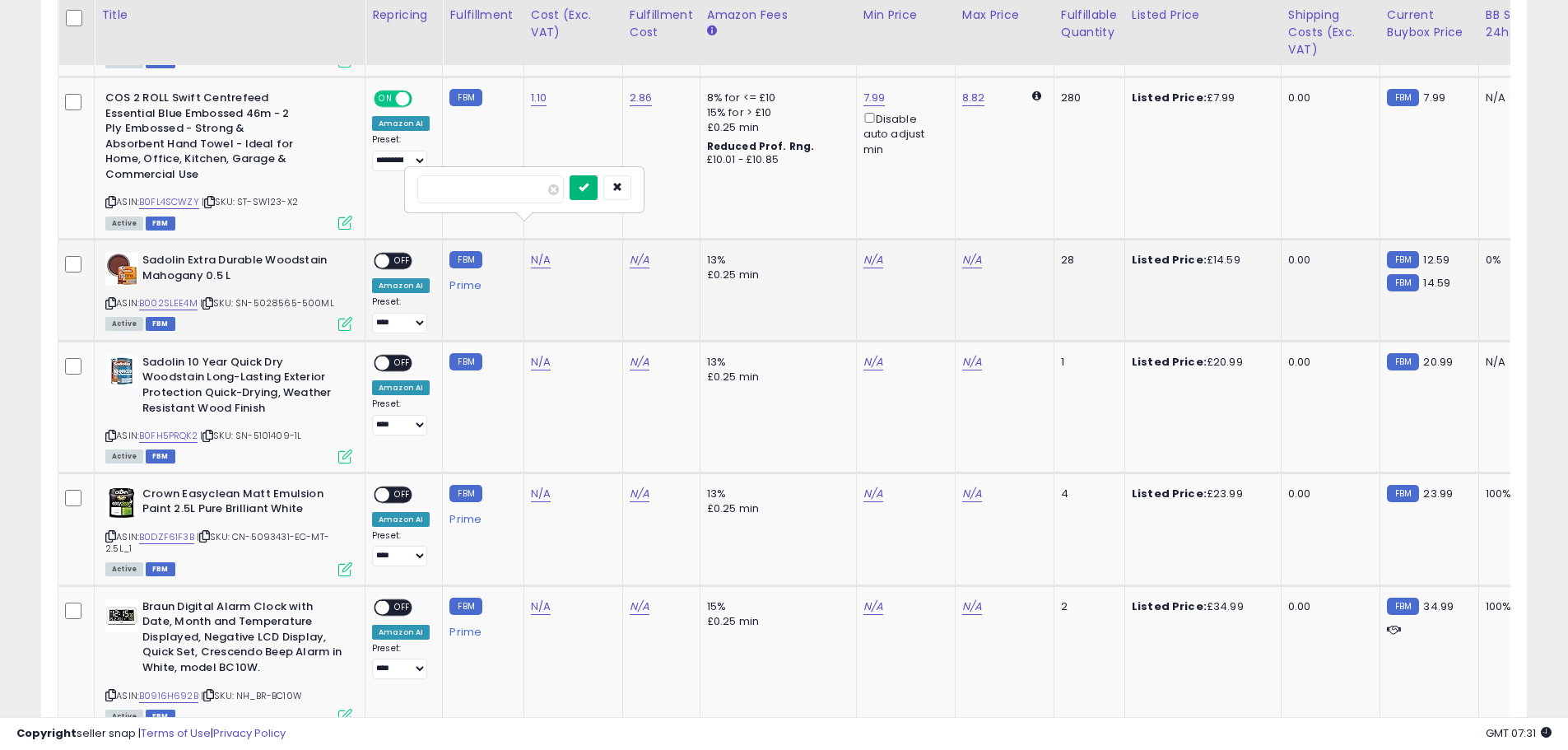 type on "***" 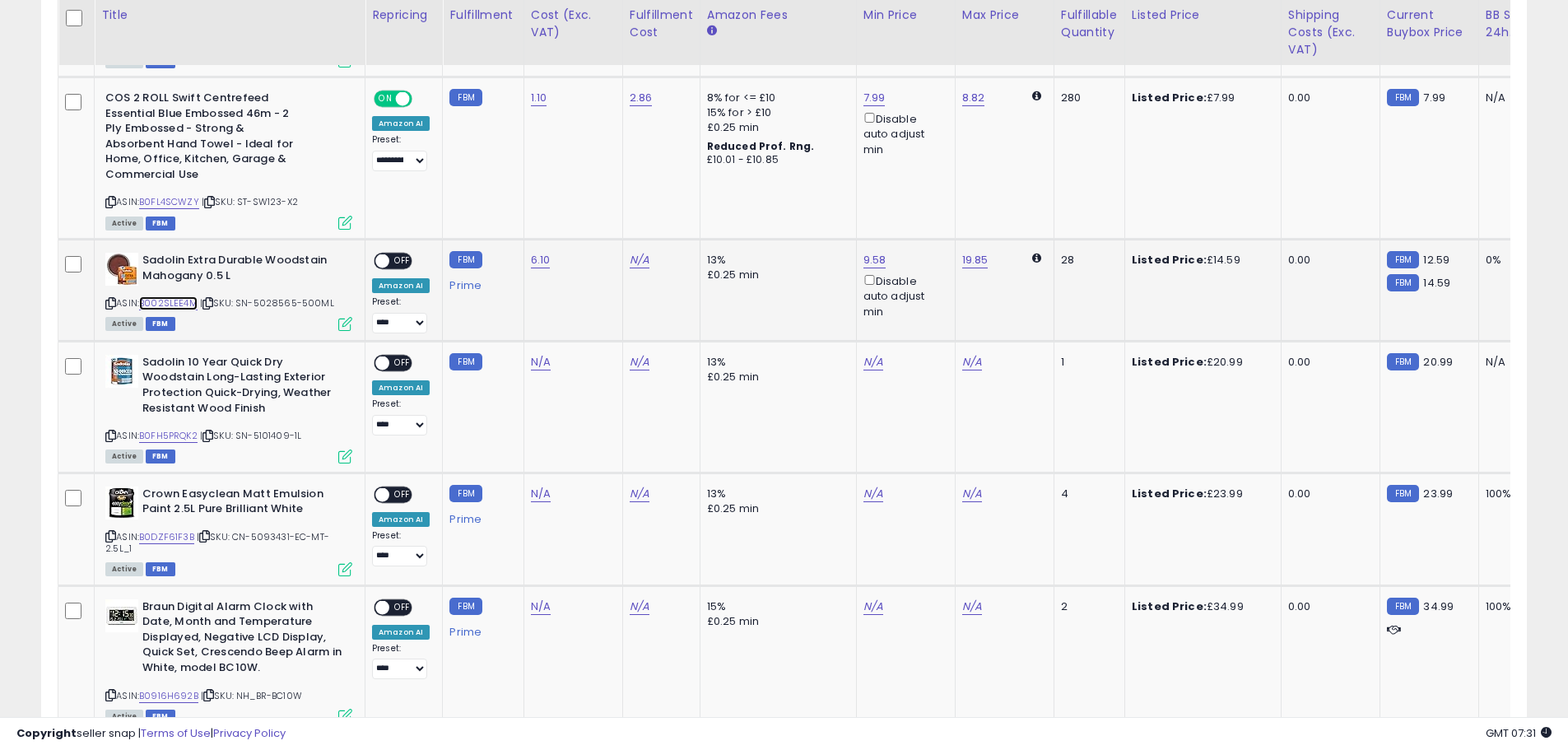 click on "B002SLEE4M" at bounding box center [168, 303] 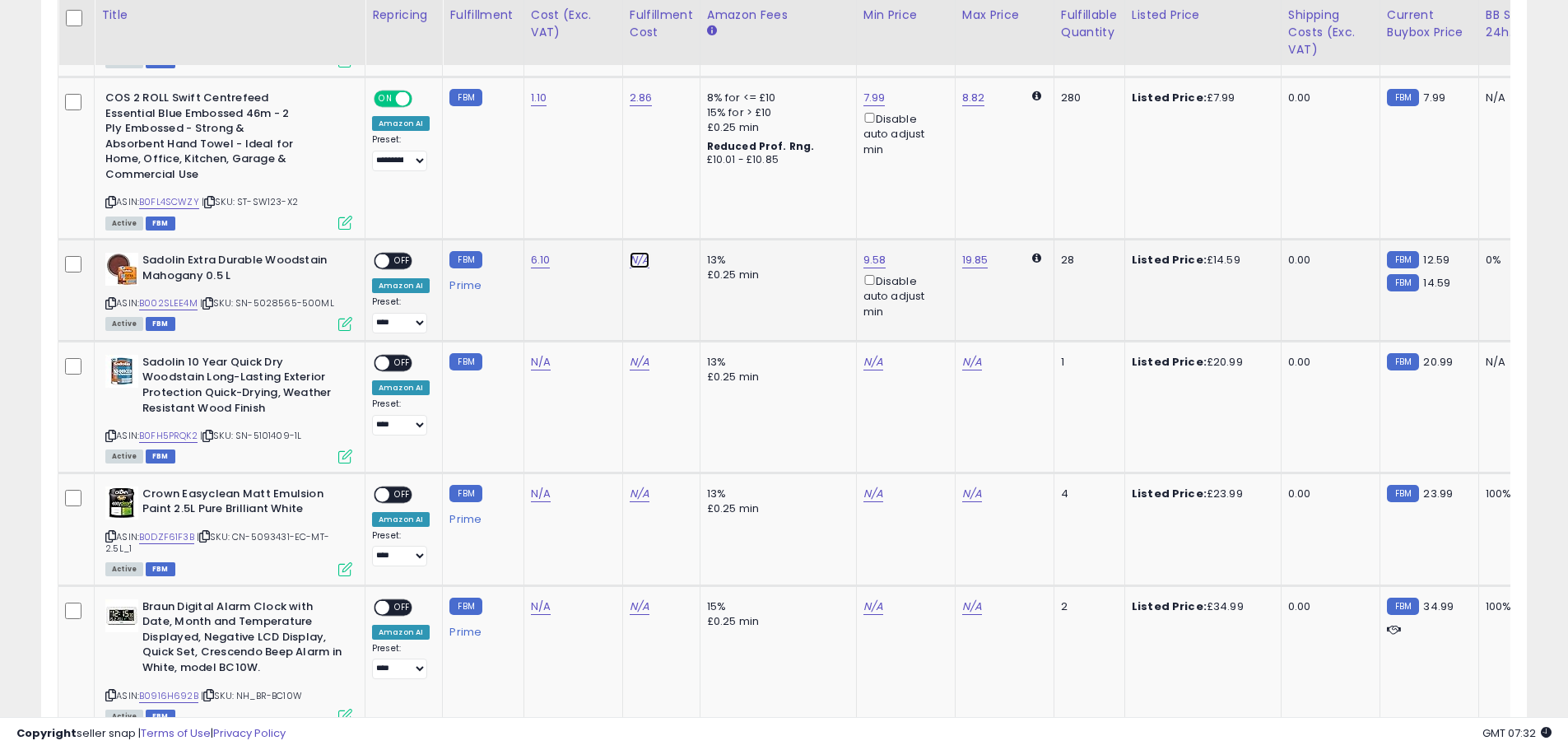 click on "N/A" at bounding box center [640, 260] 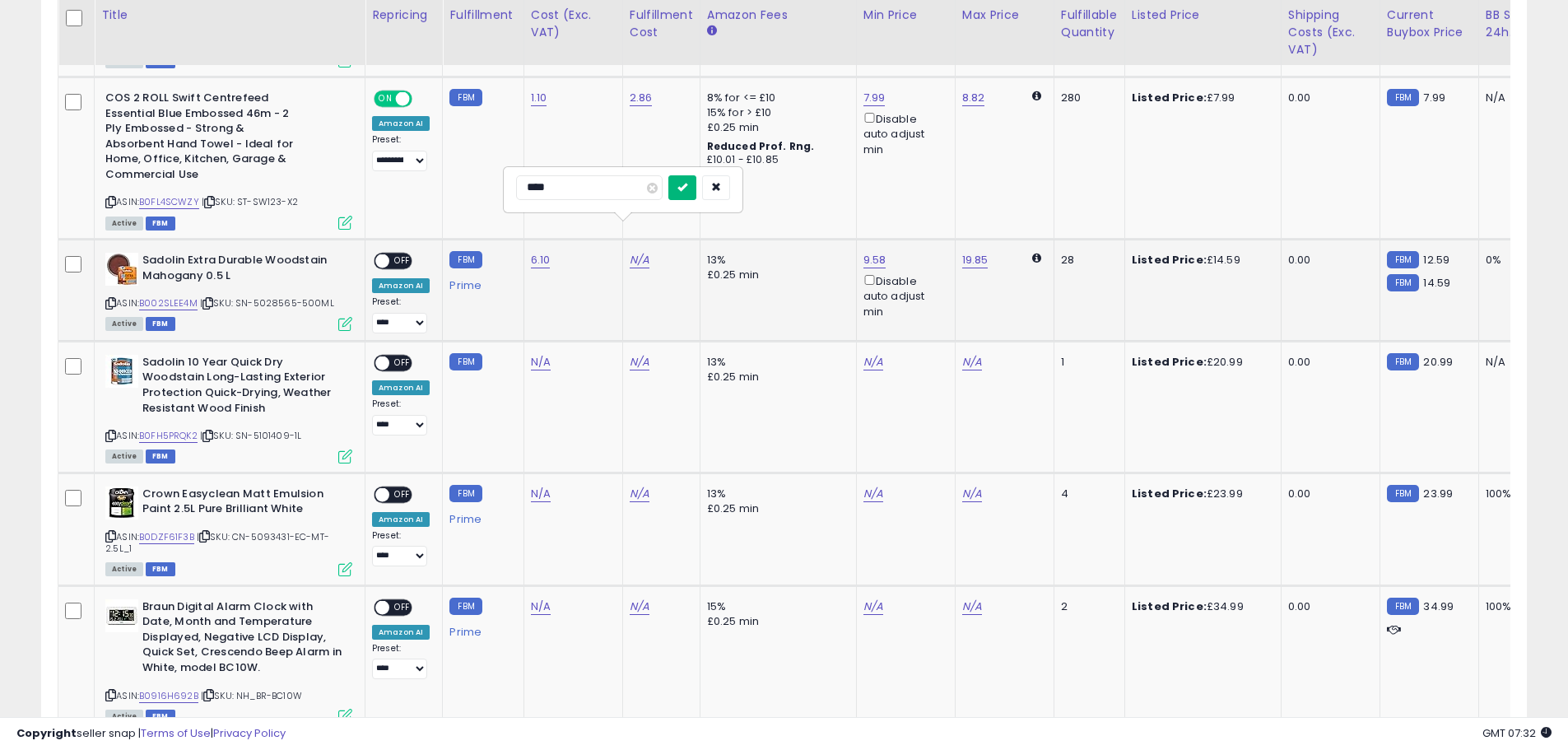 type on "****" 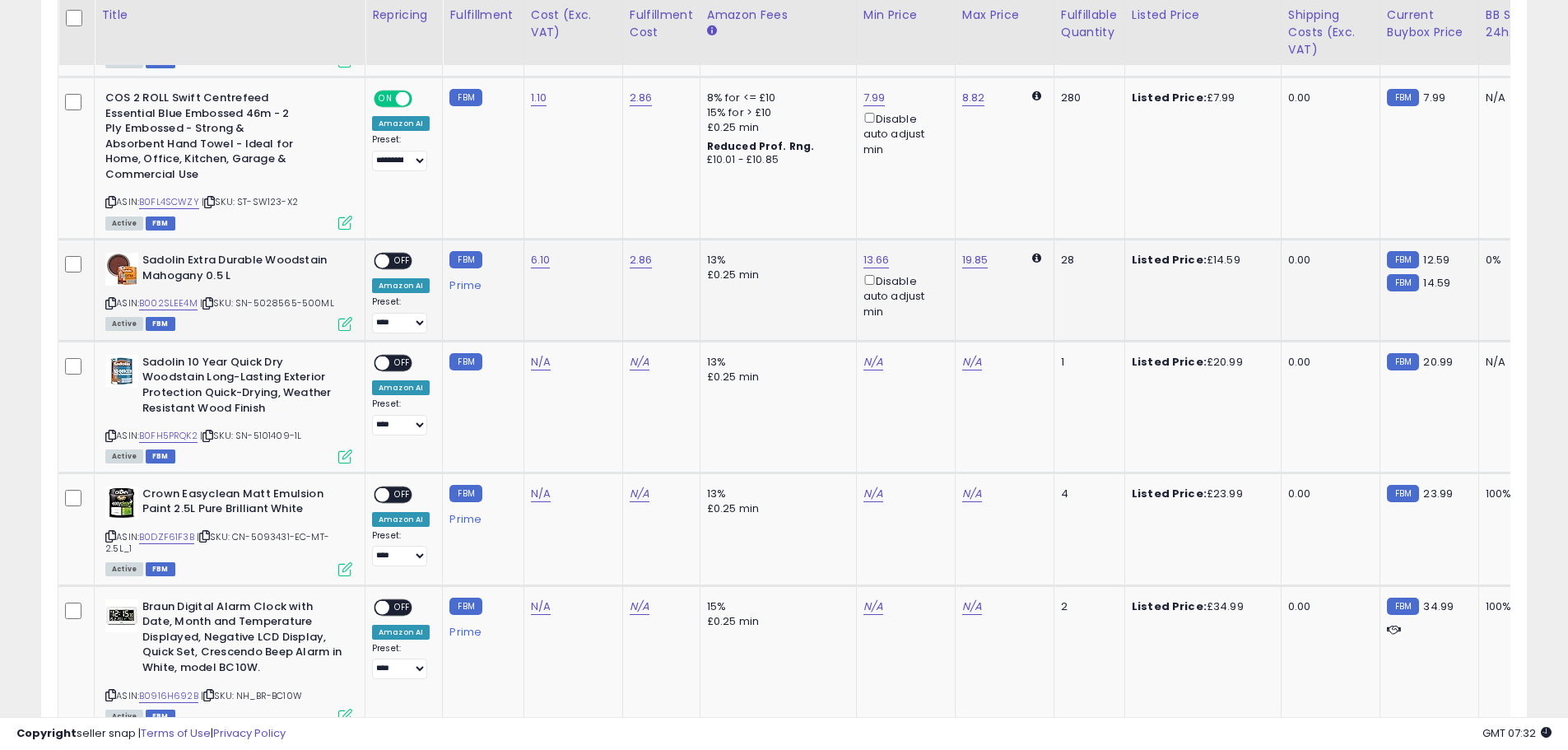 click at bounding box center [345, 324] 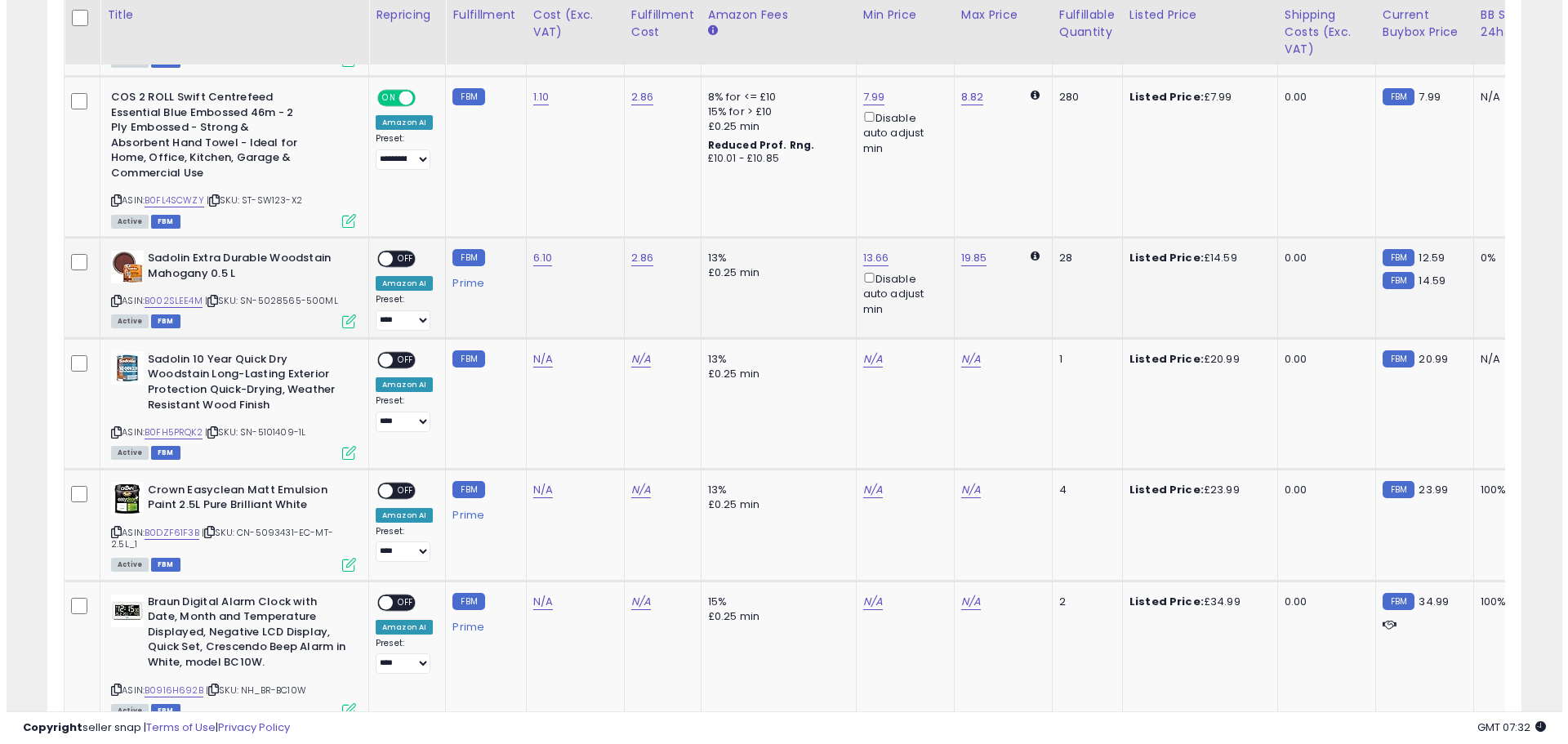 scroll, scrollTop: 816350, scrollLeft: 815804, axis: both 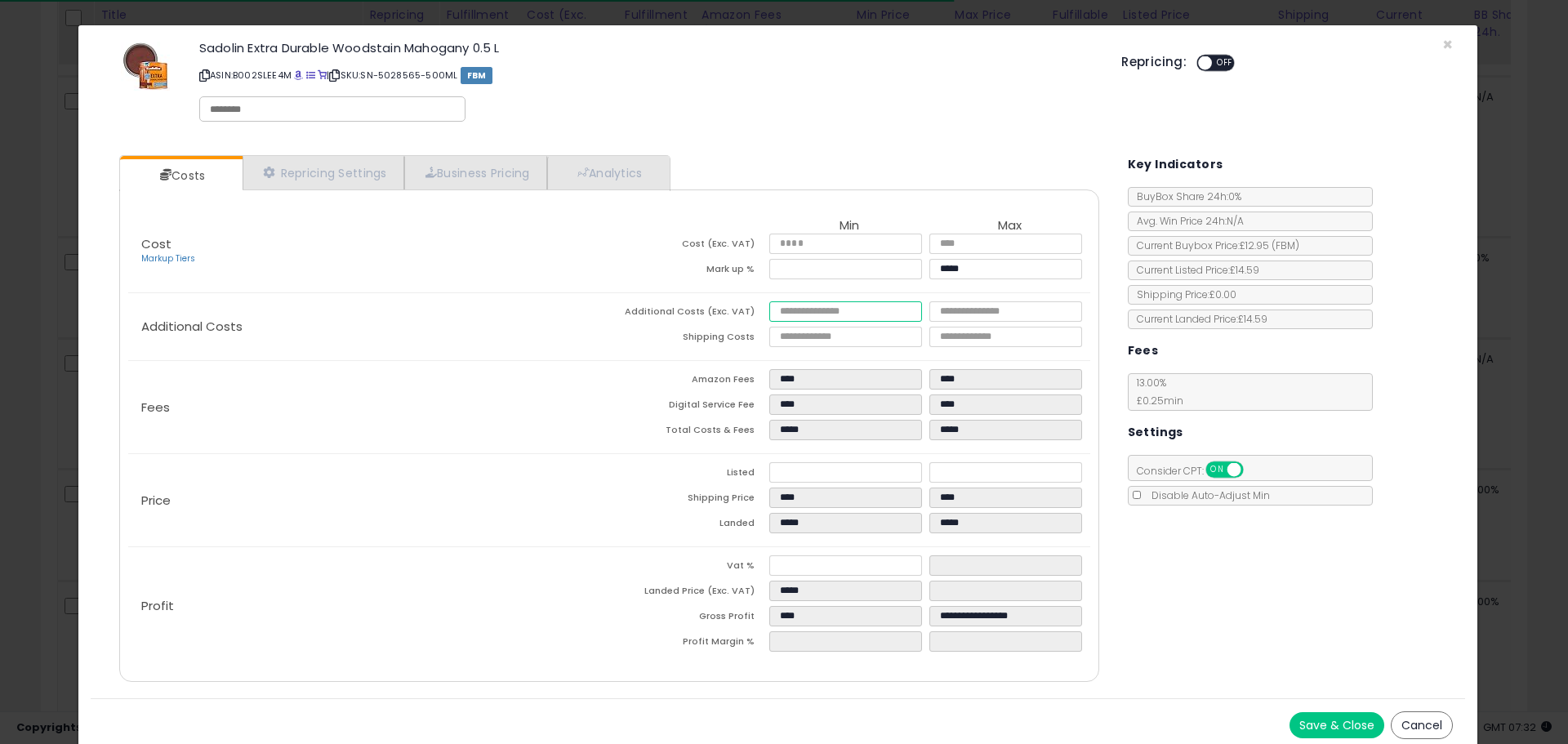 click at bounding box center [845, 311] 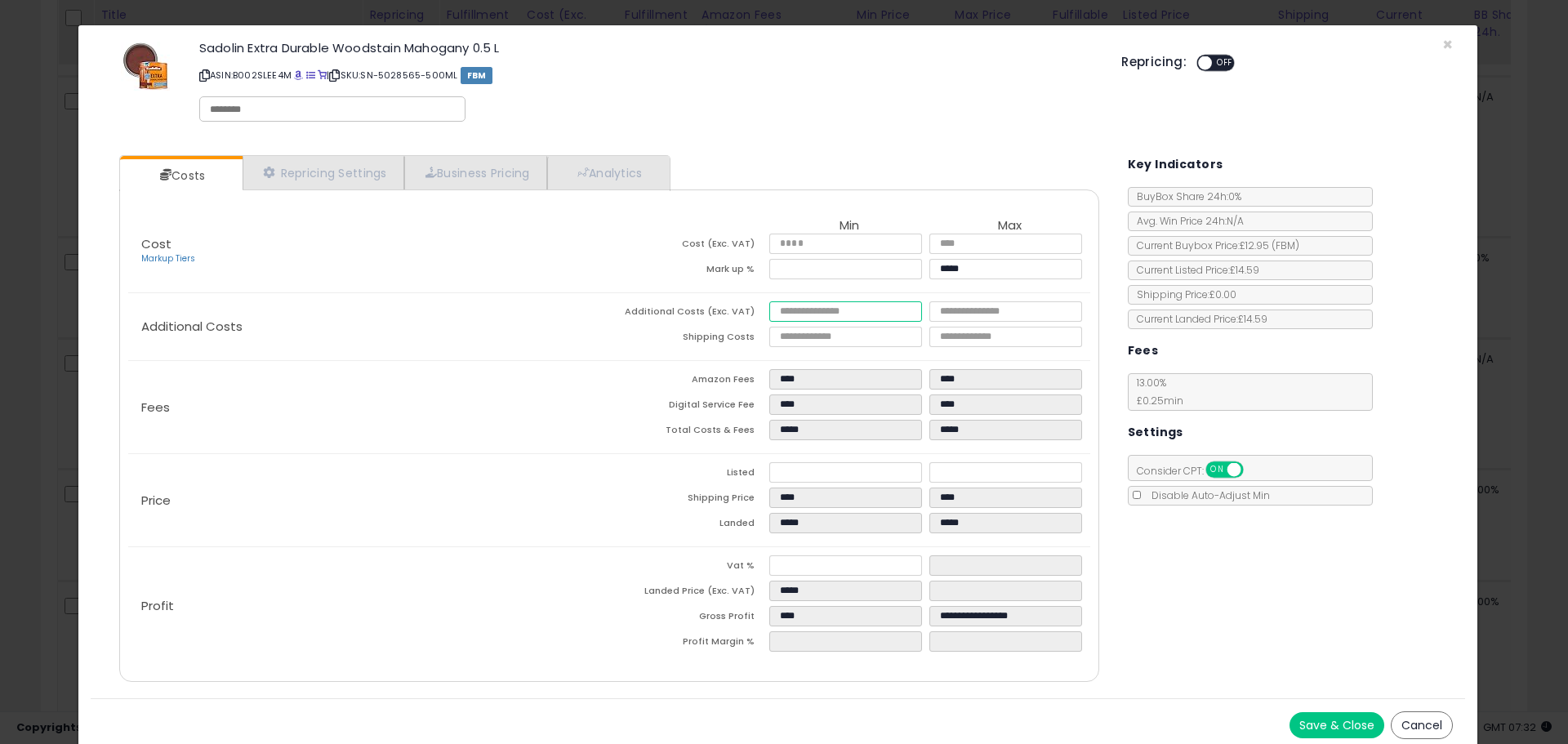 type on "*" 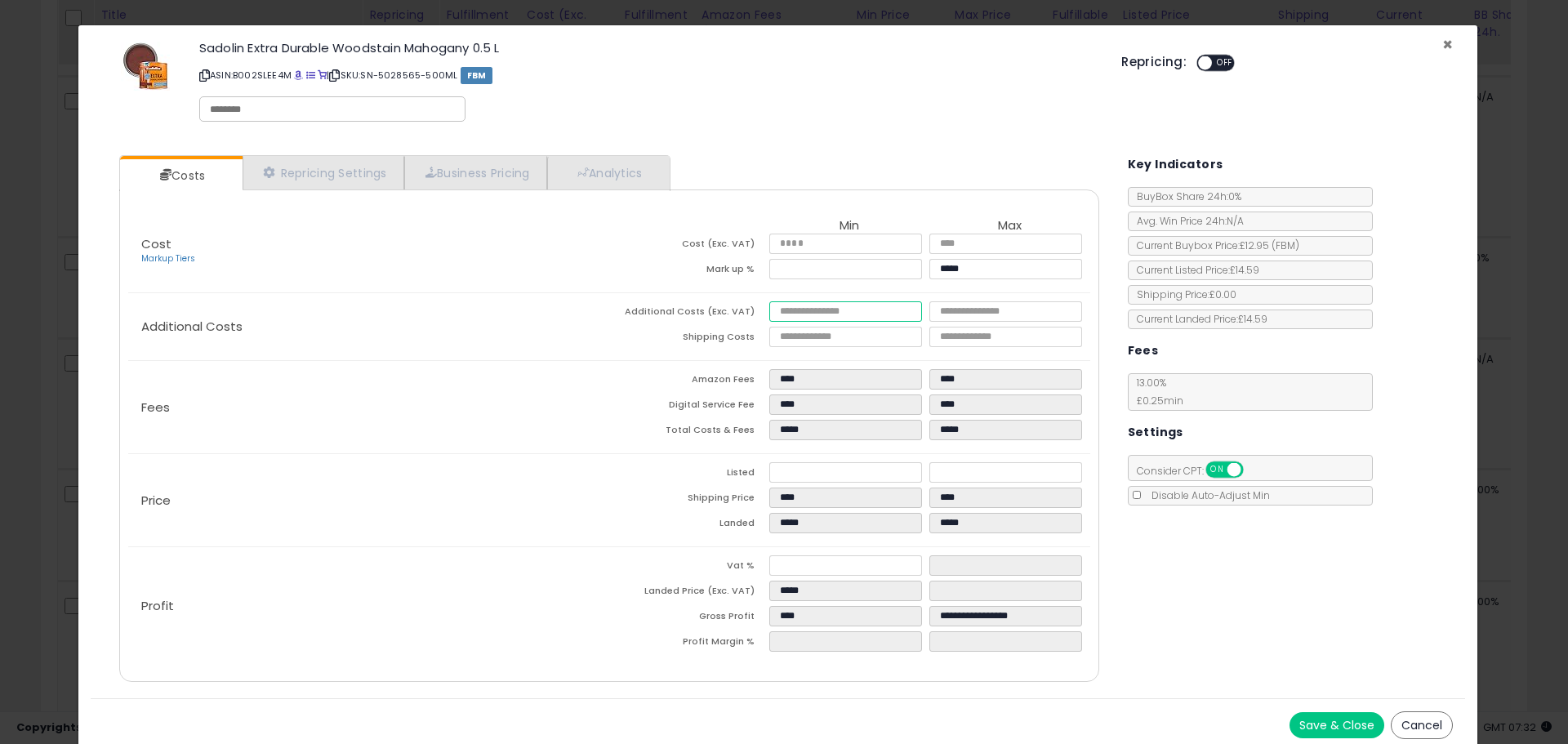 type on "****" 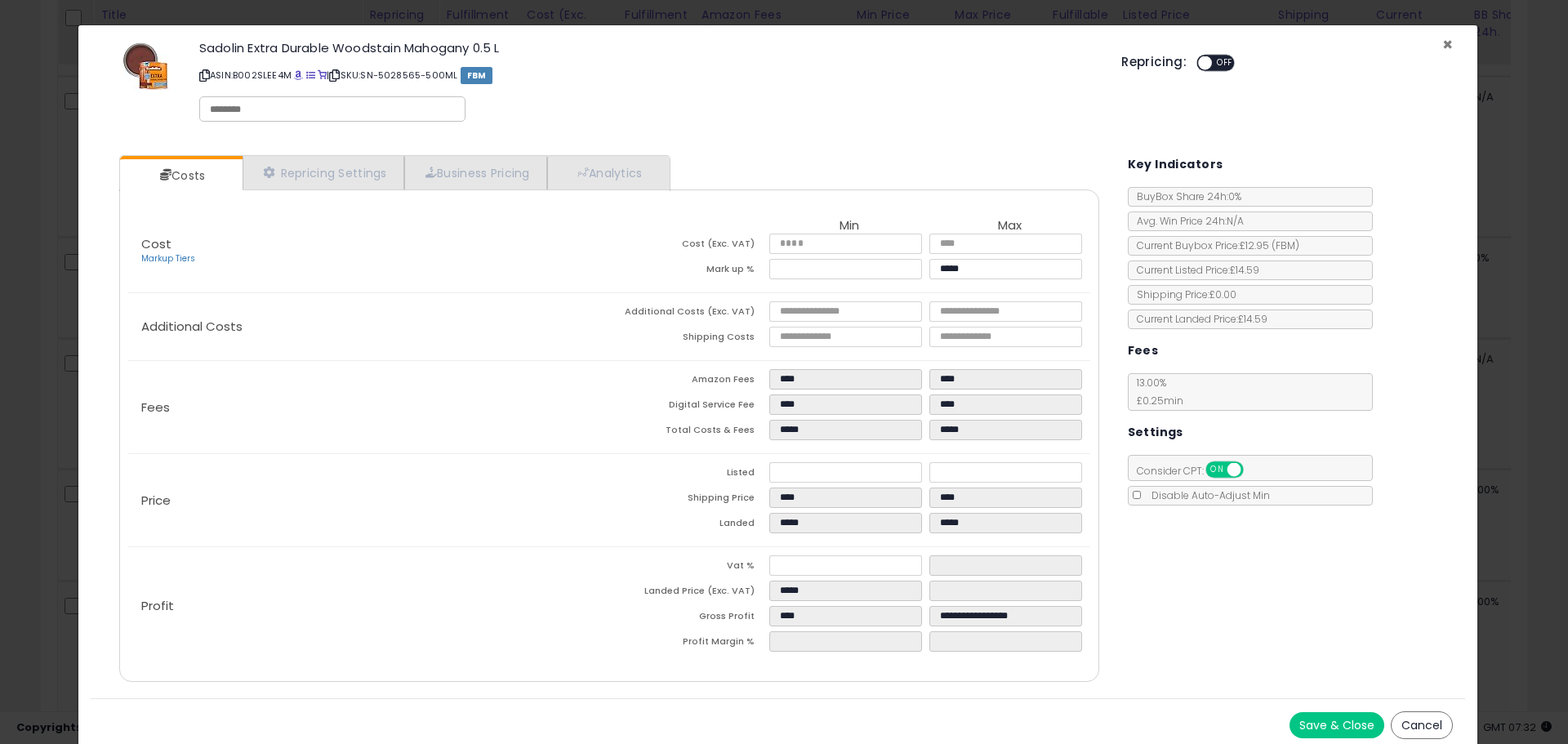 type on "*****" 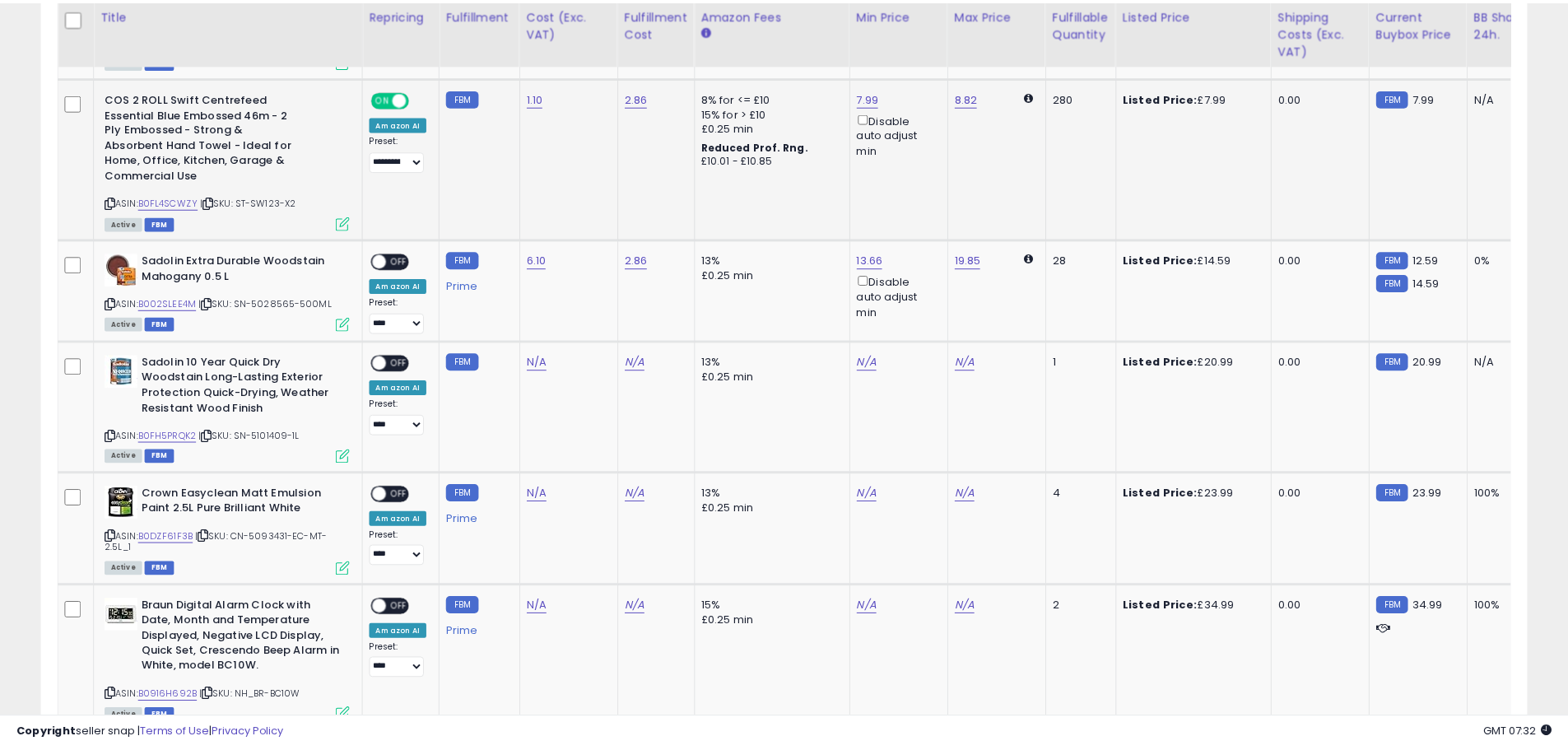 scroll, scrollTop: 338, scrollLeft: 862, axis: both 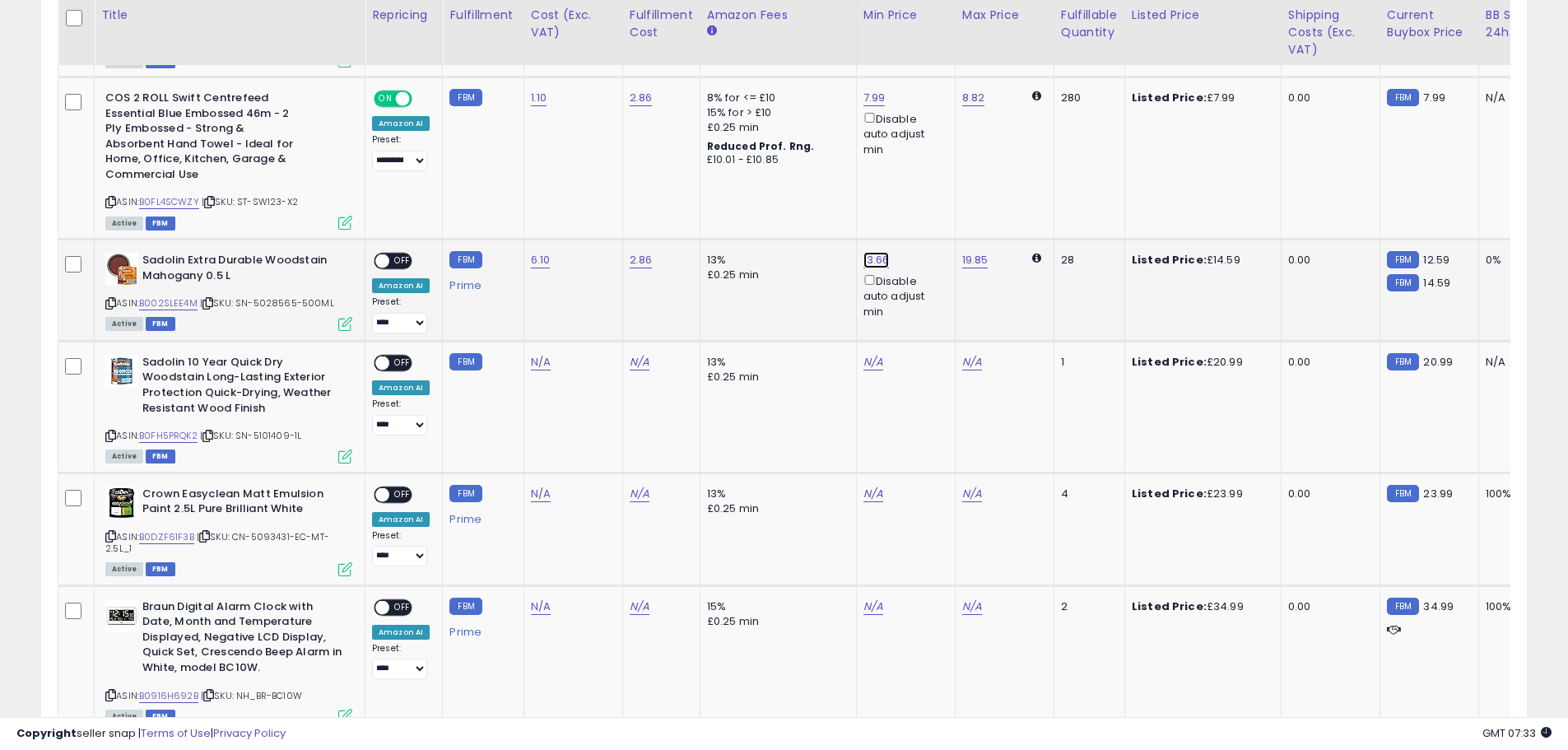 click on "13.66" at bounding box center (878, -305) 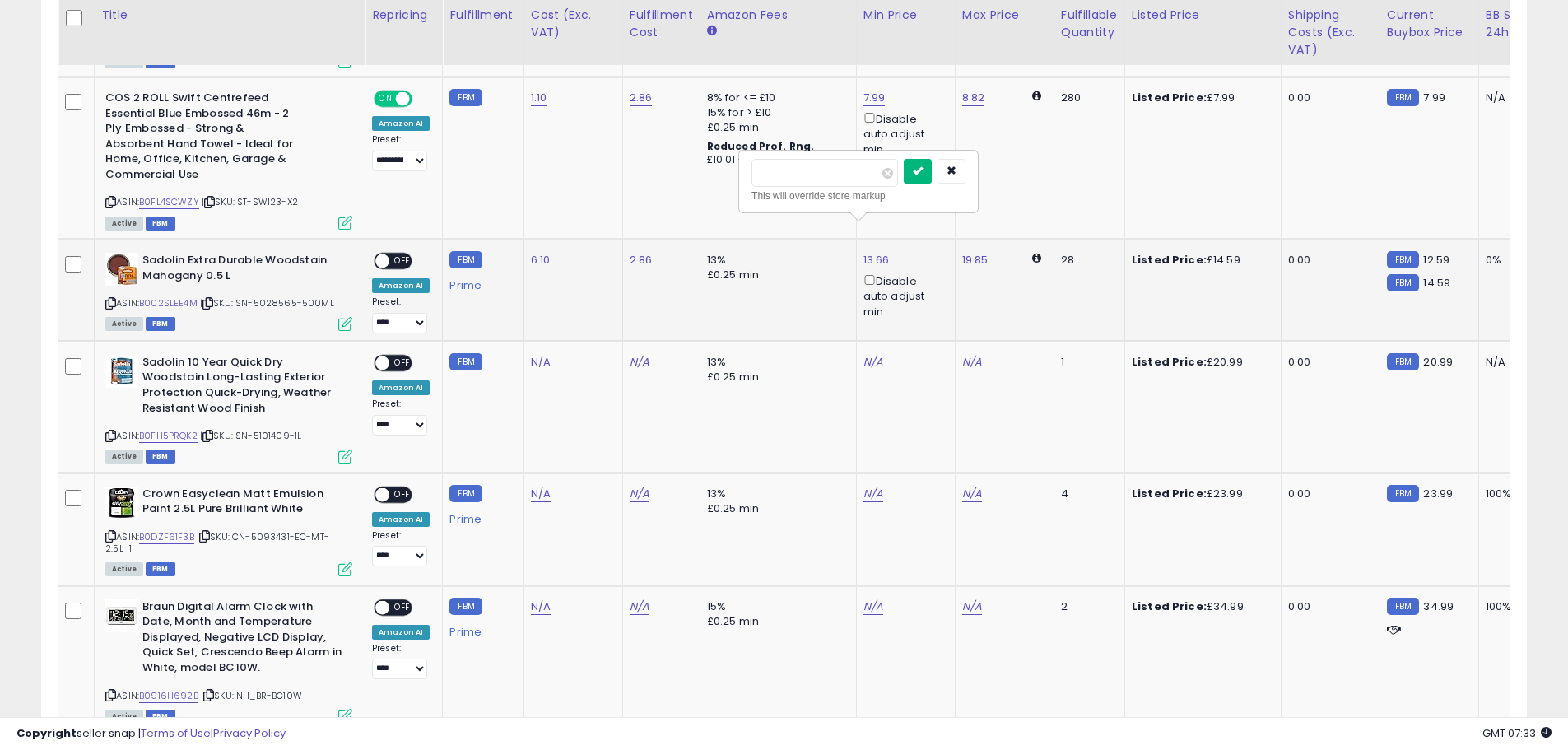 type on "*****" 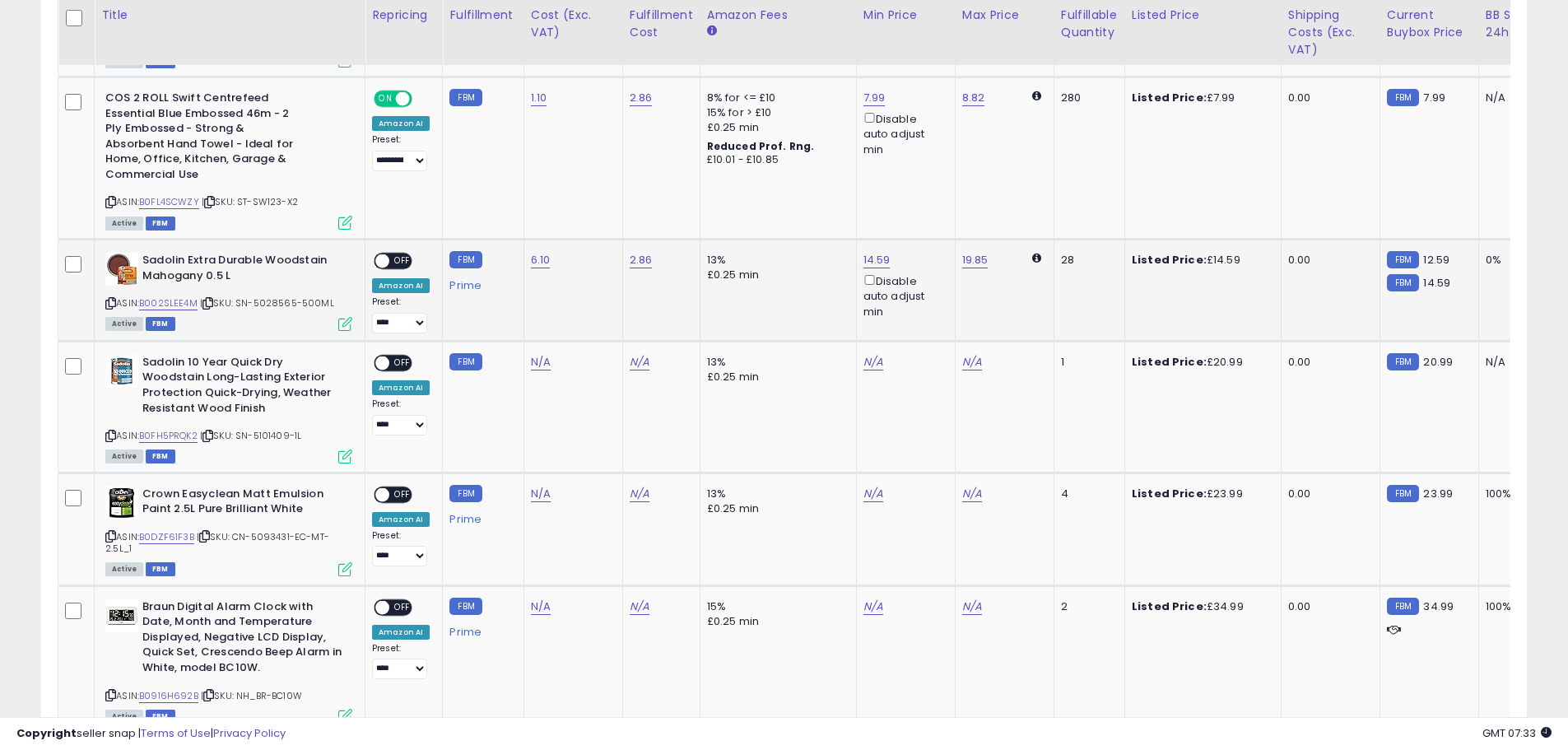 click at bounding box center (345, 324) 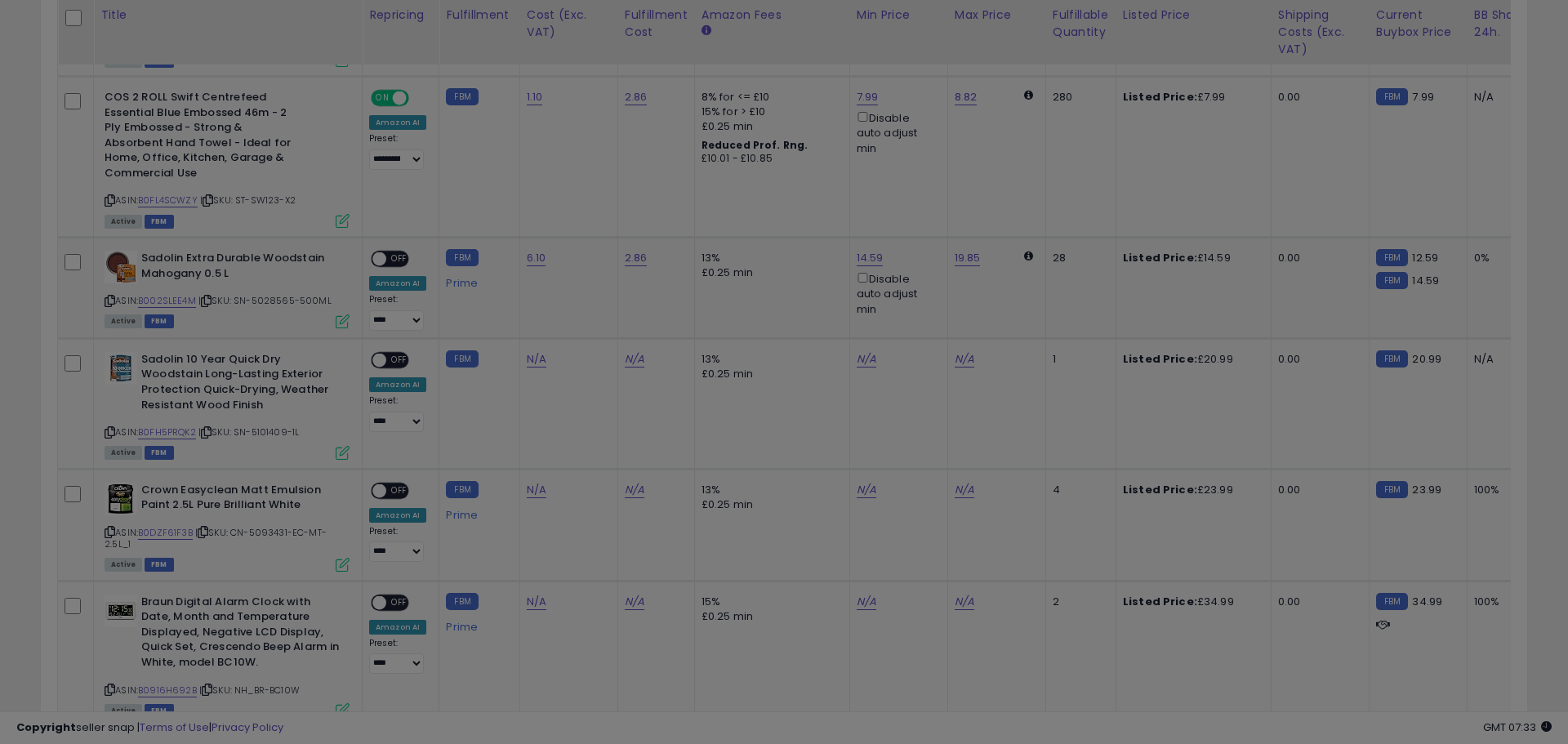 scroll, scrollTop: 816350, scrollLeft: 815804, axis: both 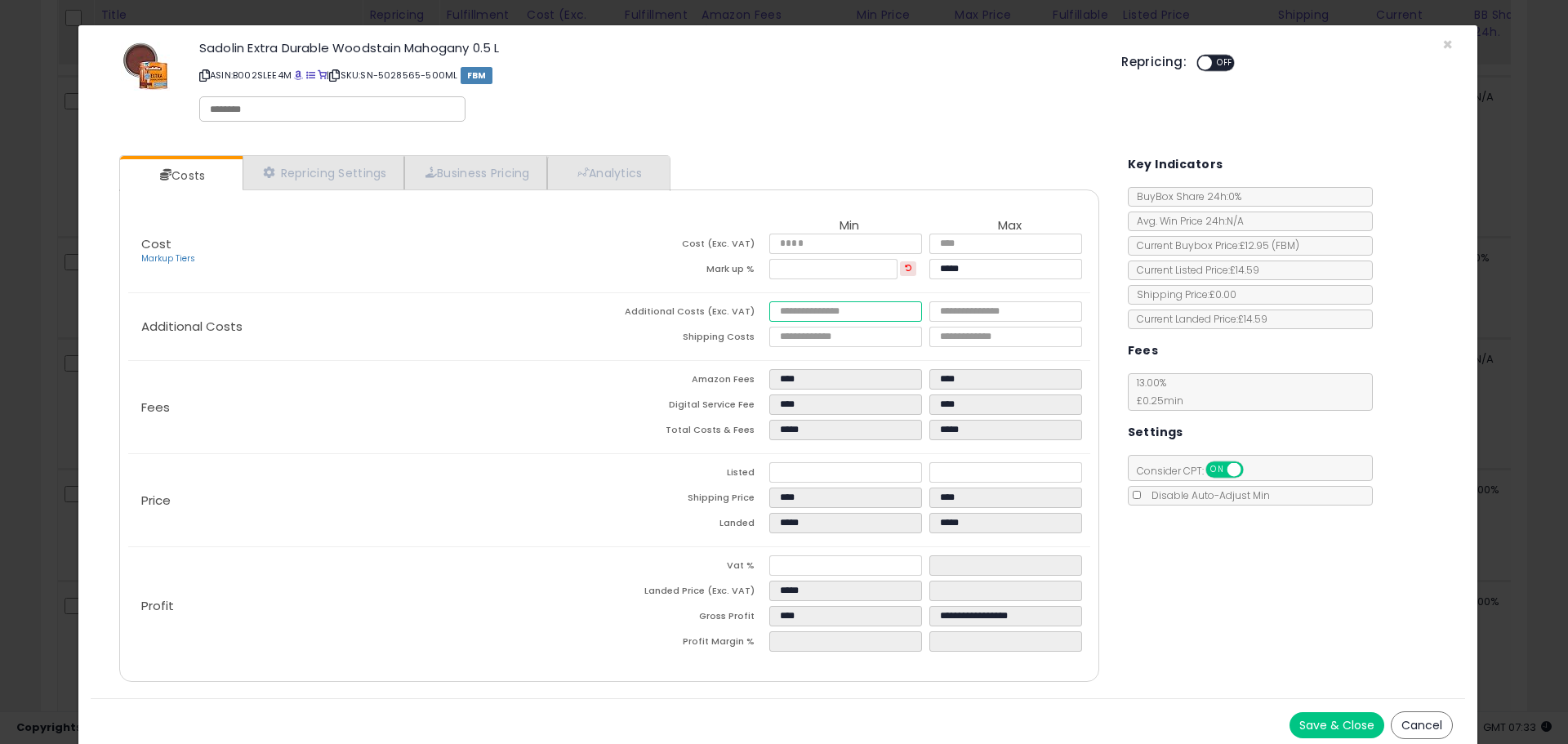 click at bounding box center [845, 311] 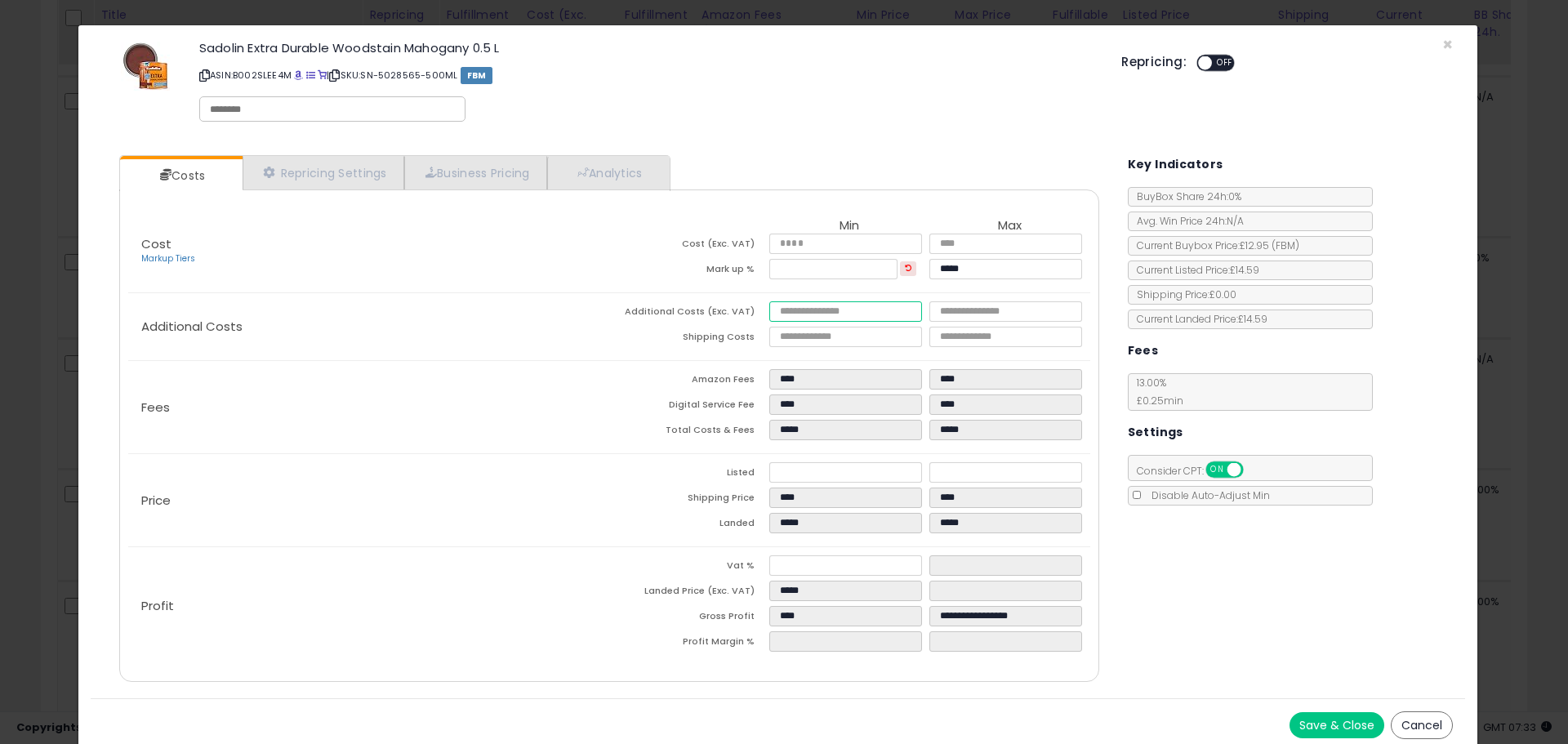 type on "*" 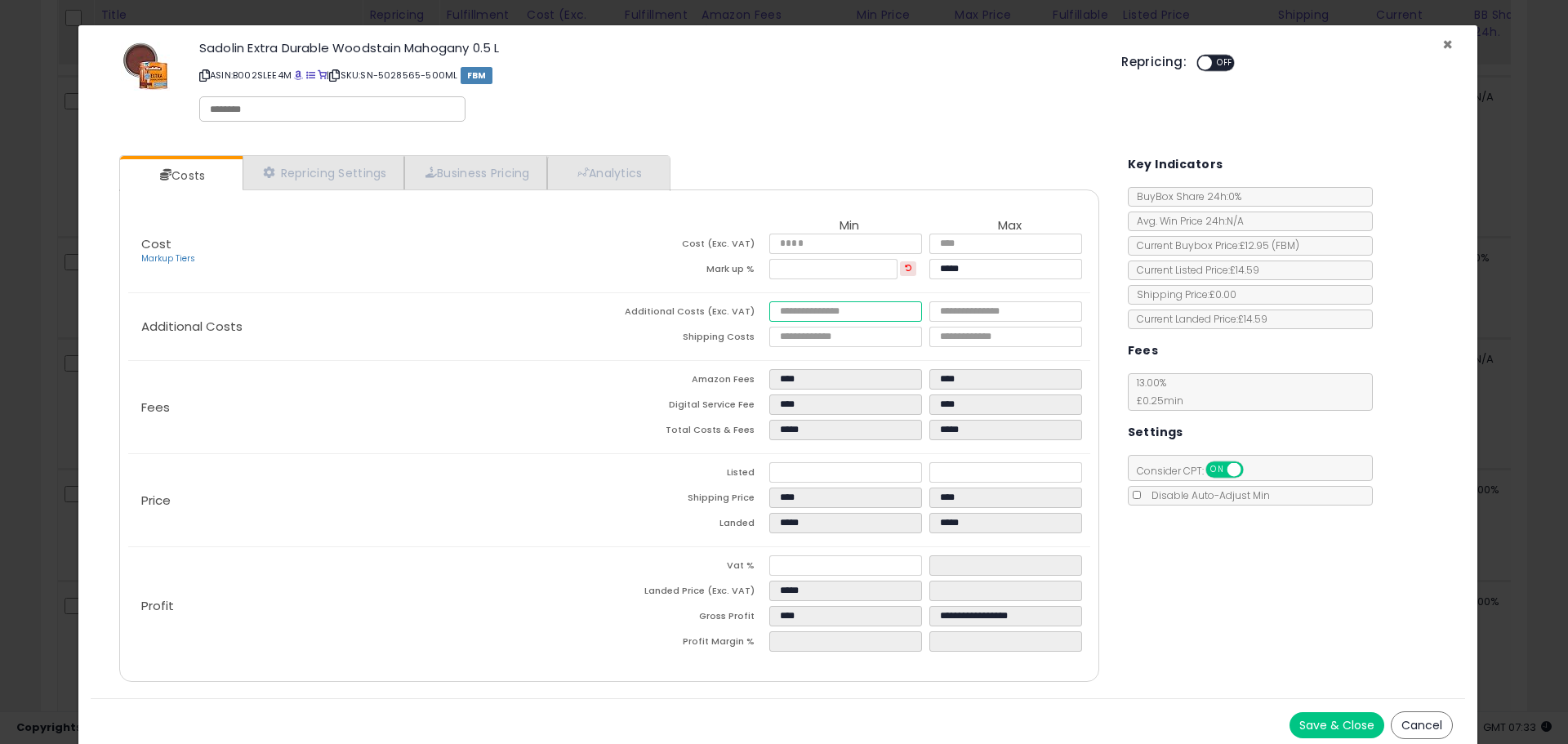 type on "****" 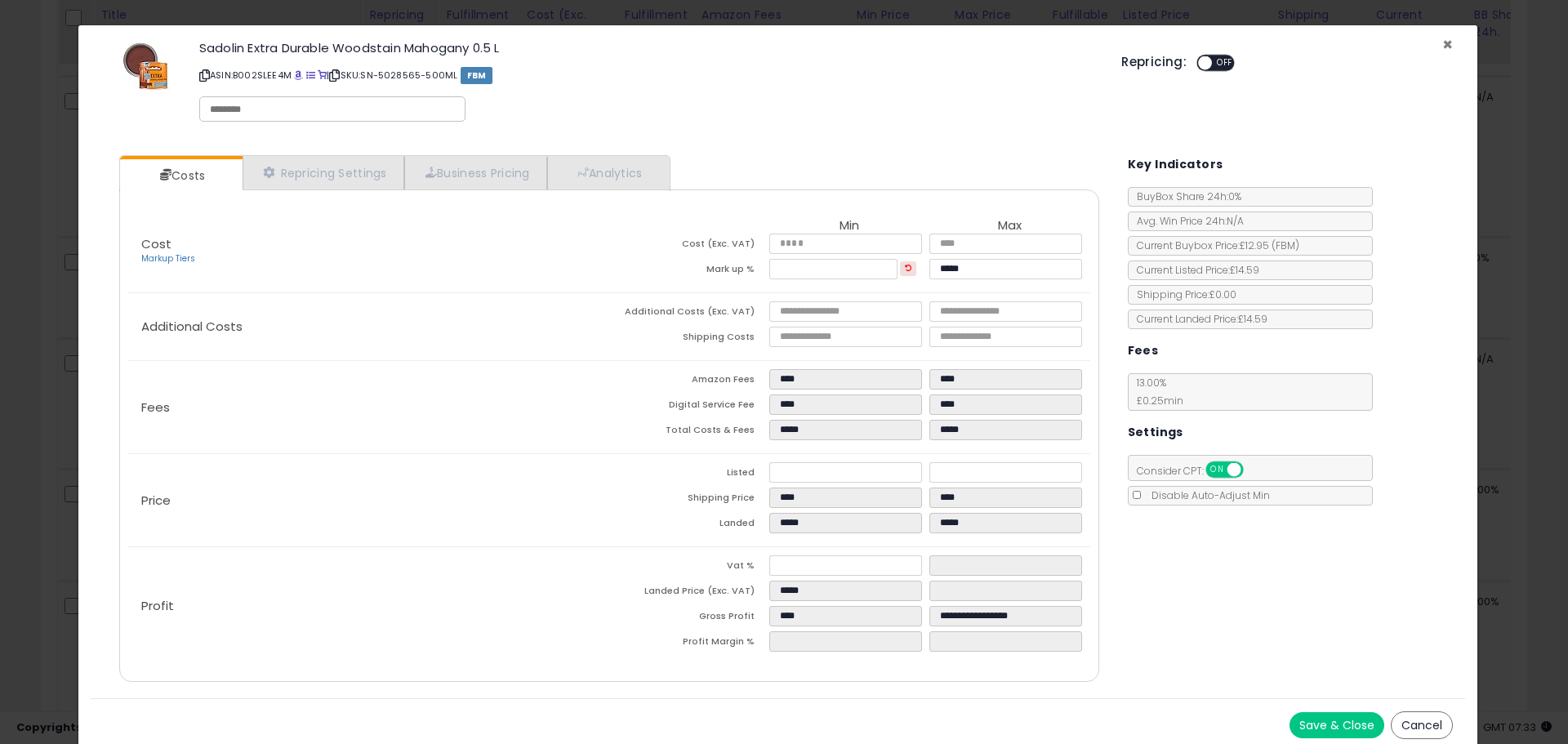 type on "*****" 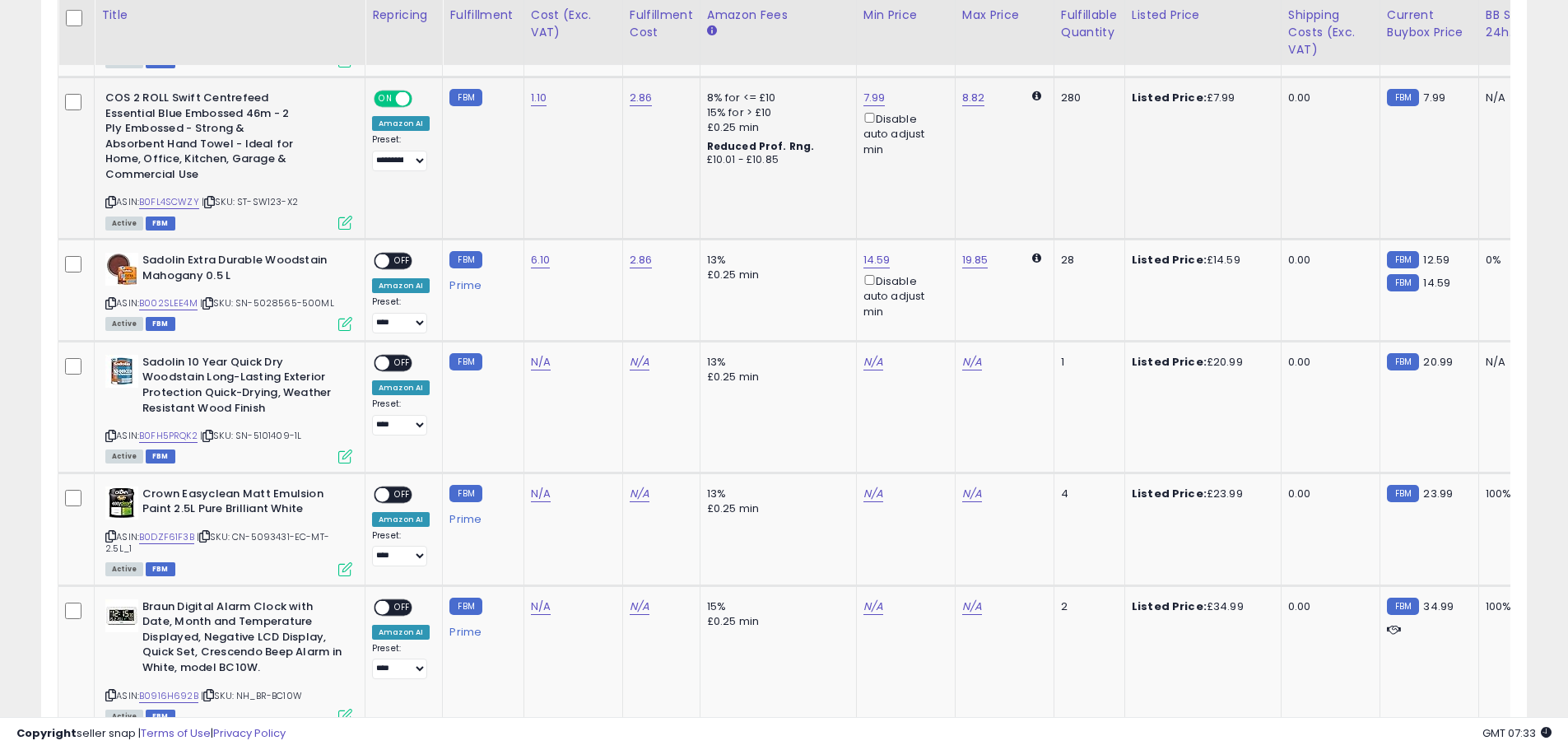 scroll, scrollTop: 338, scrollLeft: 862, axis: both 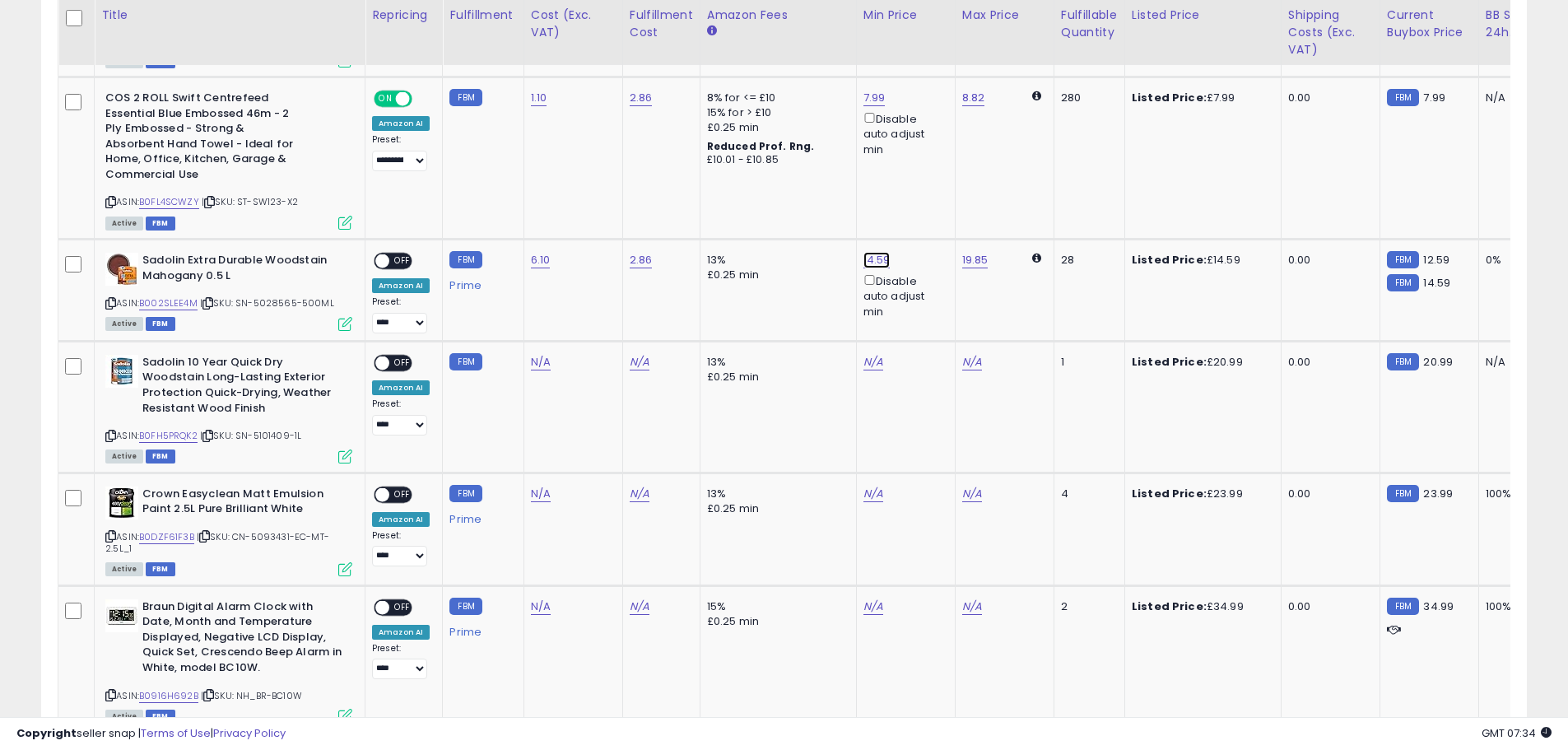 click on "14.59" at bounding box center [878, -305] 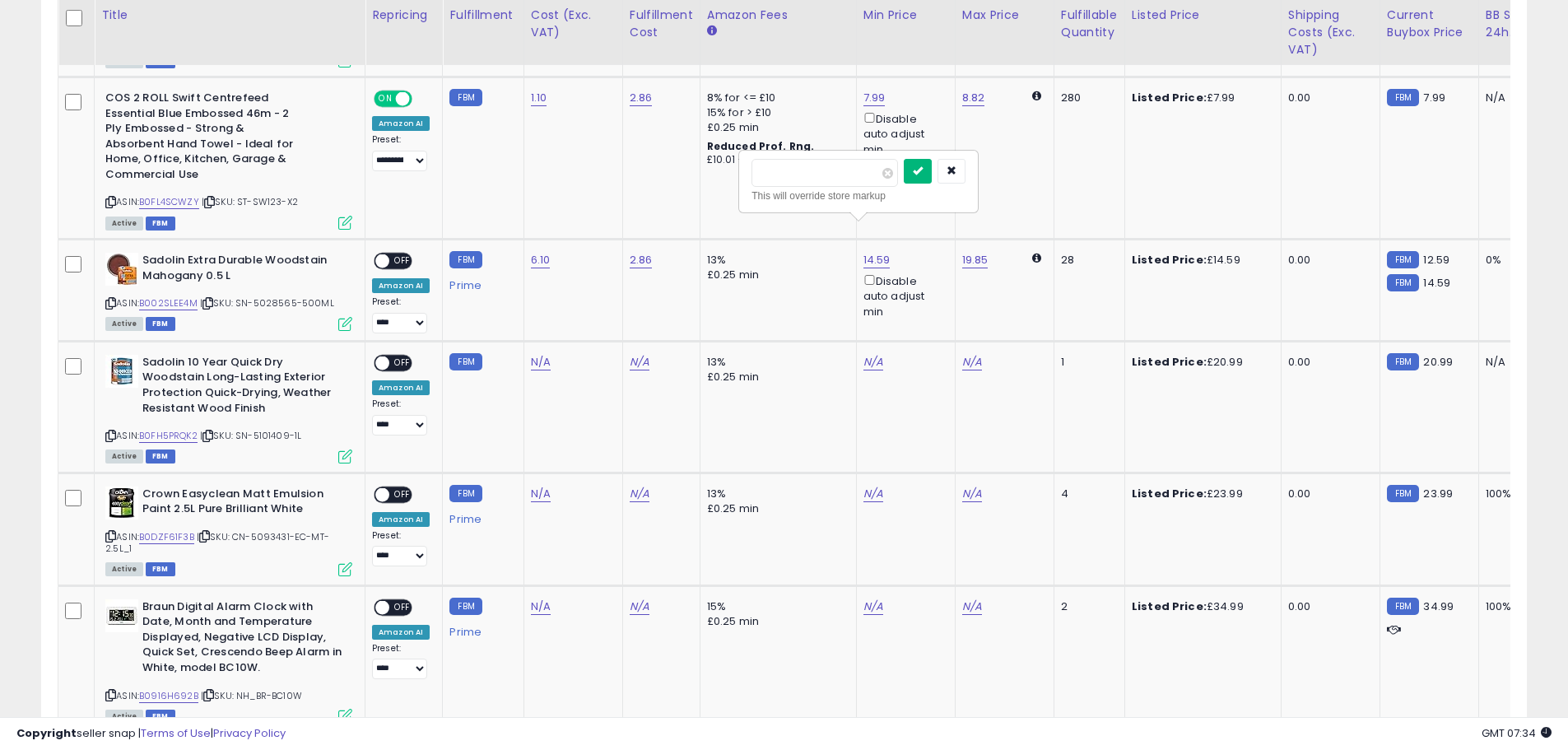 click at bounding box center (918, 171) 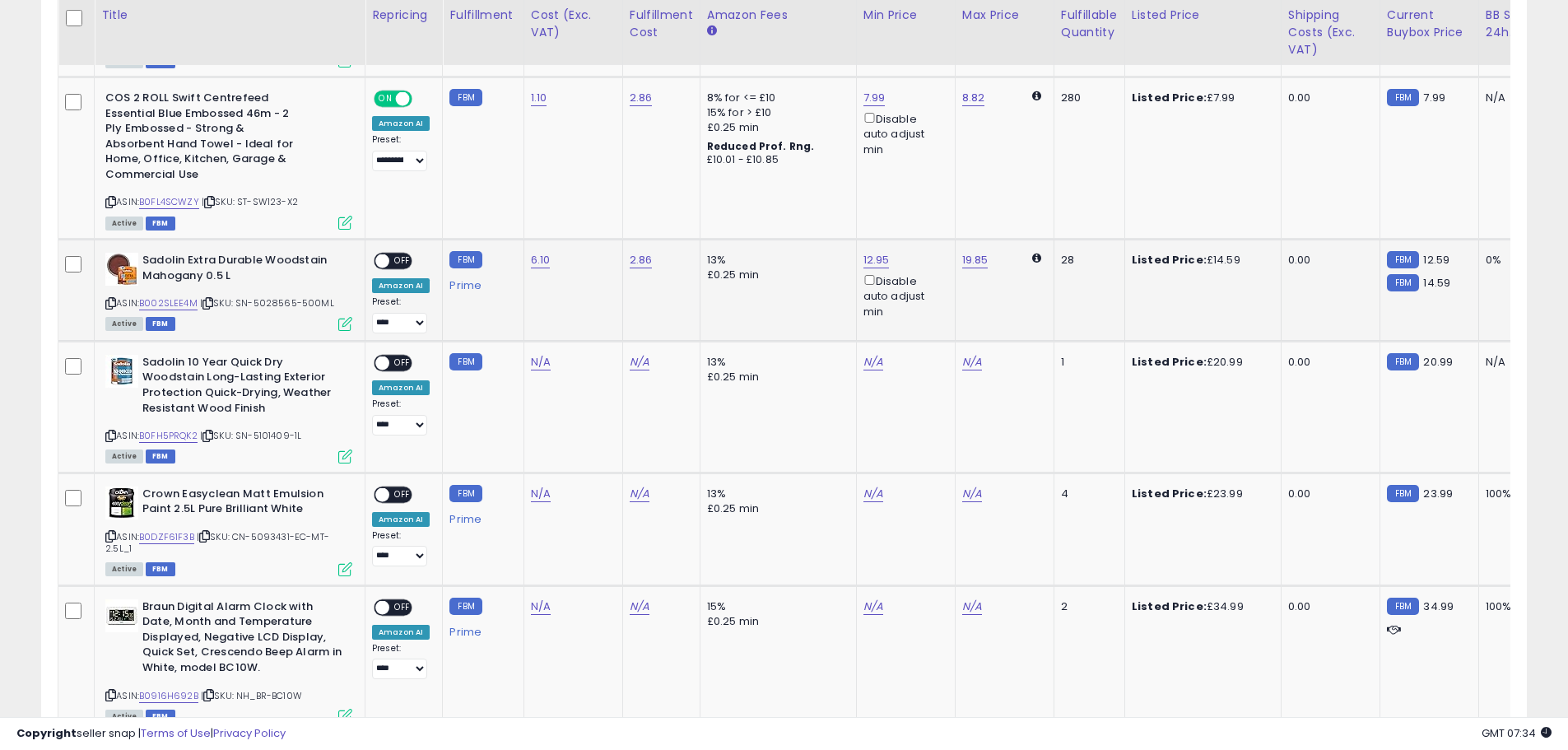 click at bounding box center [345, 324] 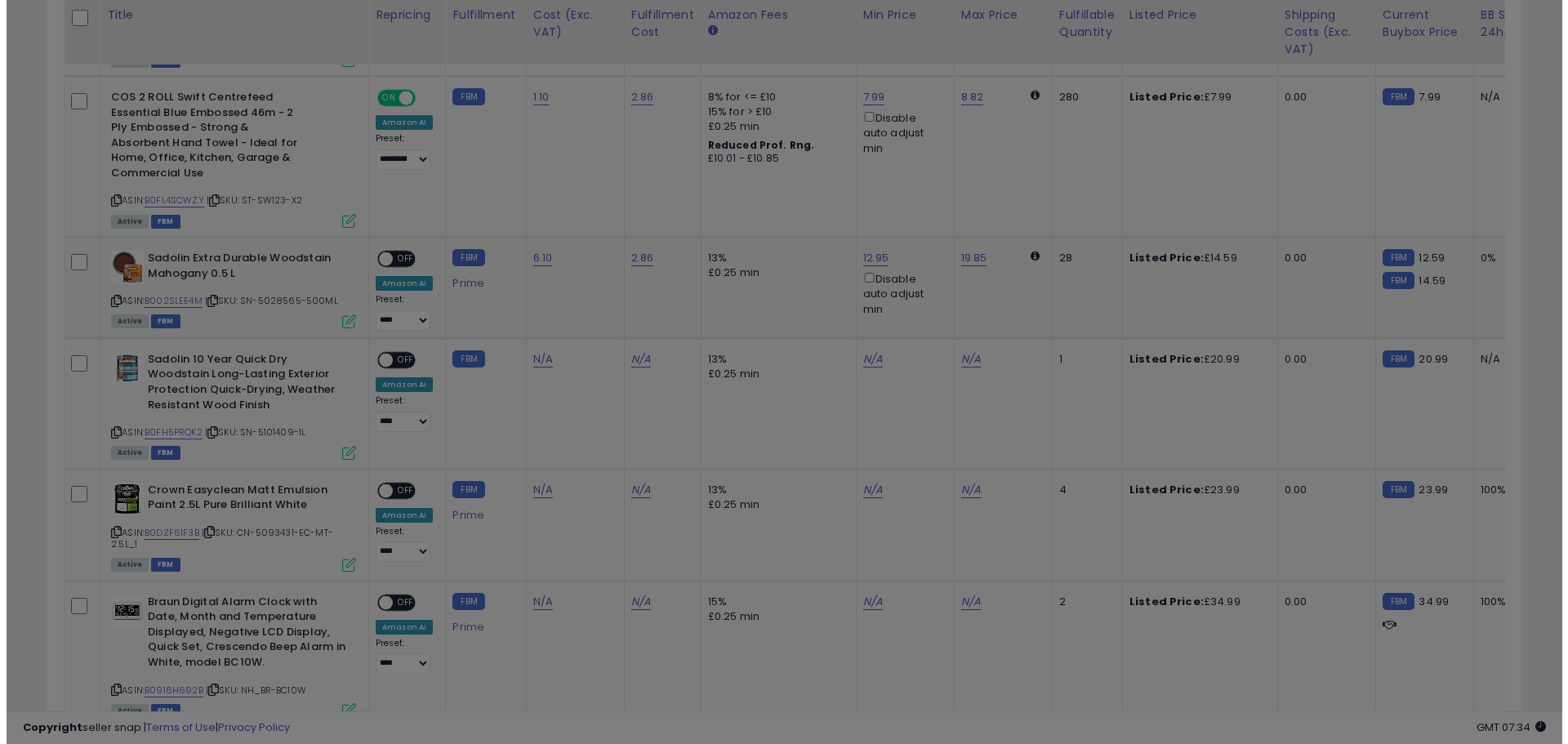 scroll, scrollTop: 816350, scrollLeft: 815804, axis: both 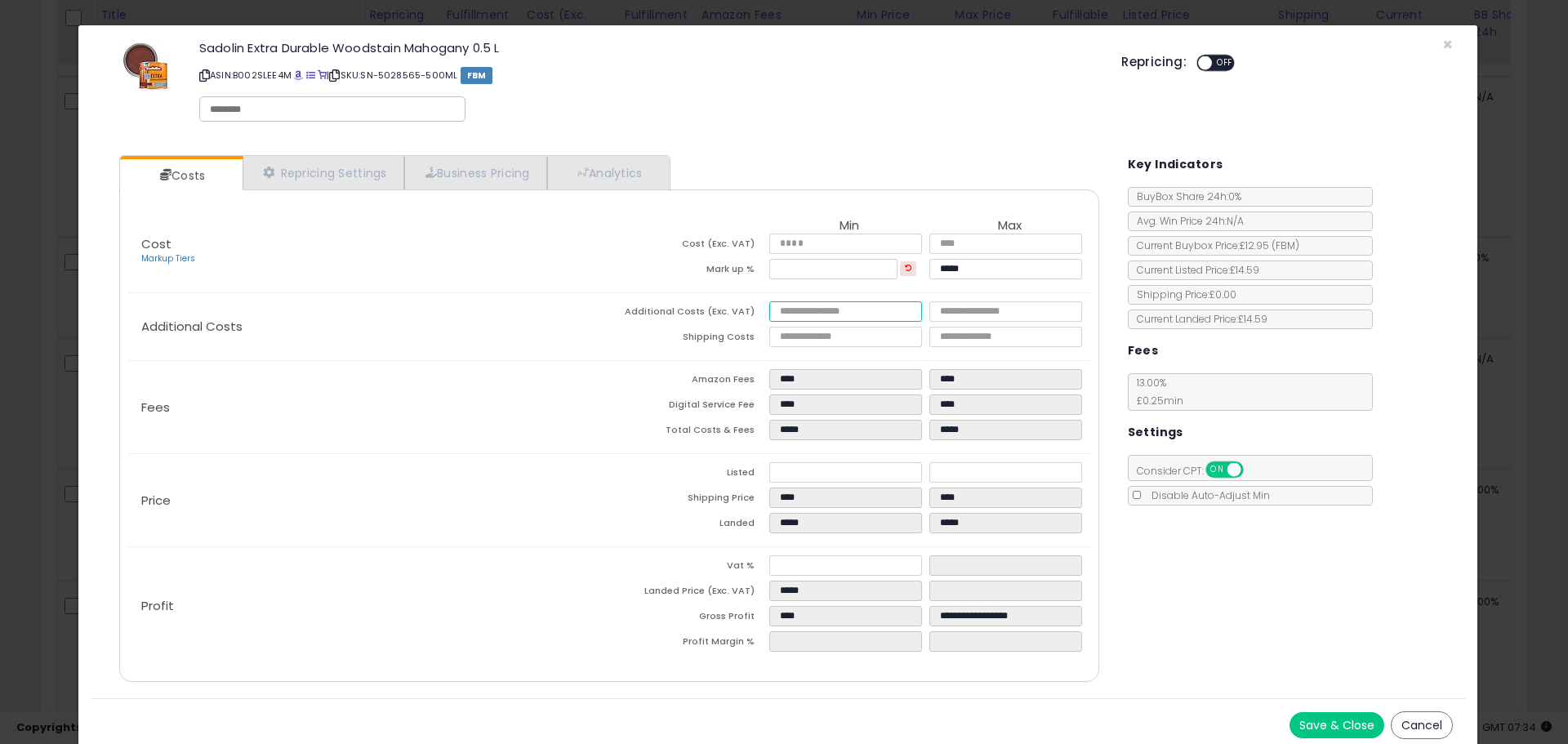 click at bounding box center (845, 311) 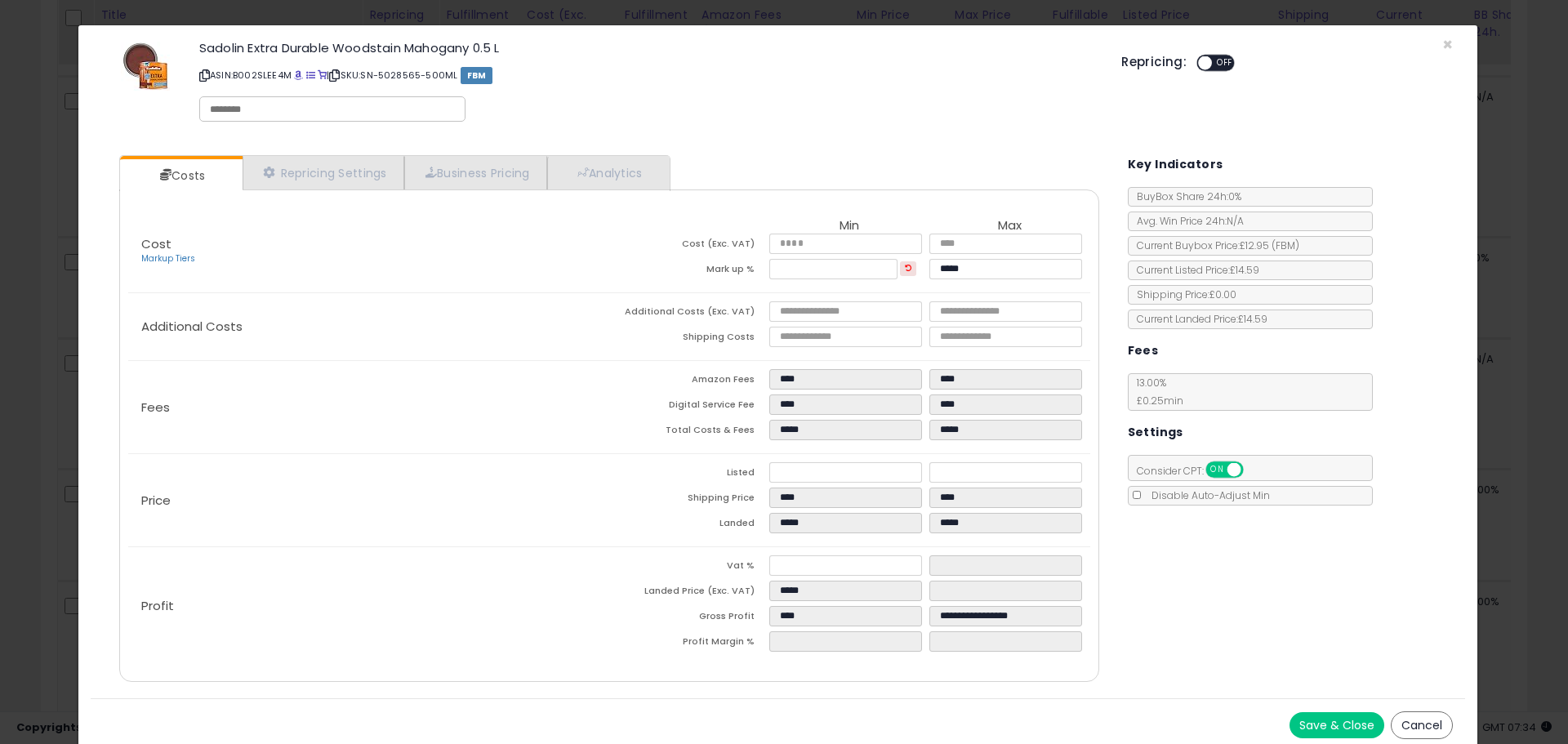 click on "Cancel" at bounding box center (1422, 725) 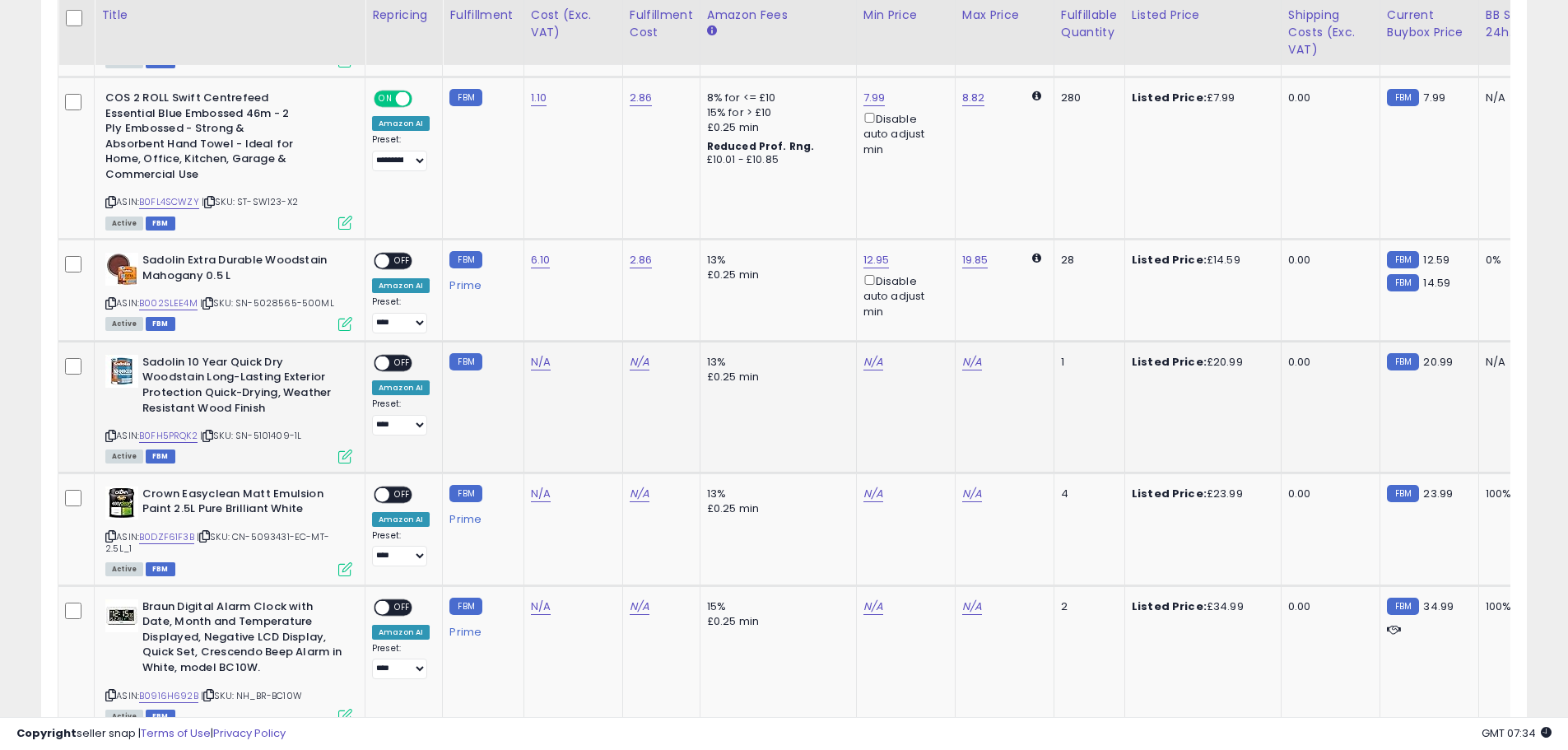 scroll, scrollTop: 338, scrollLeft: 862, axis: both 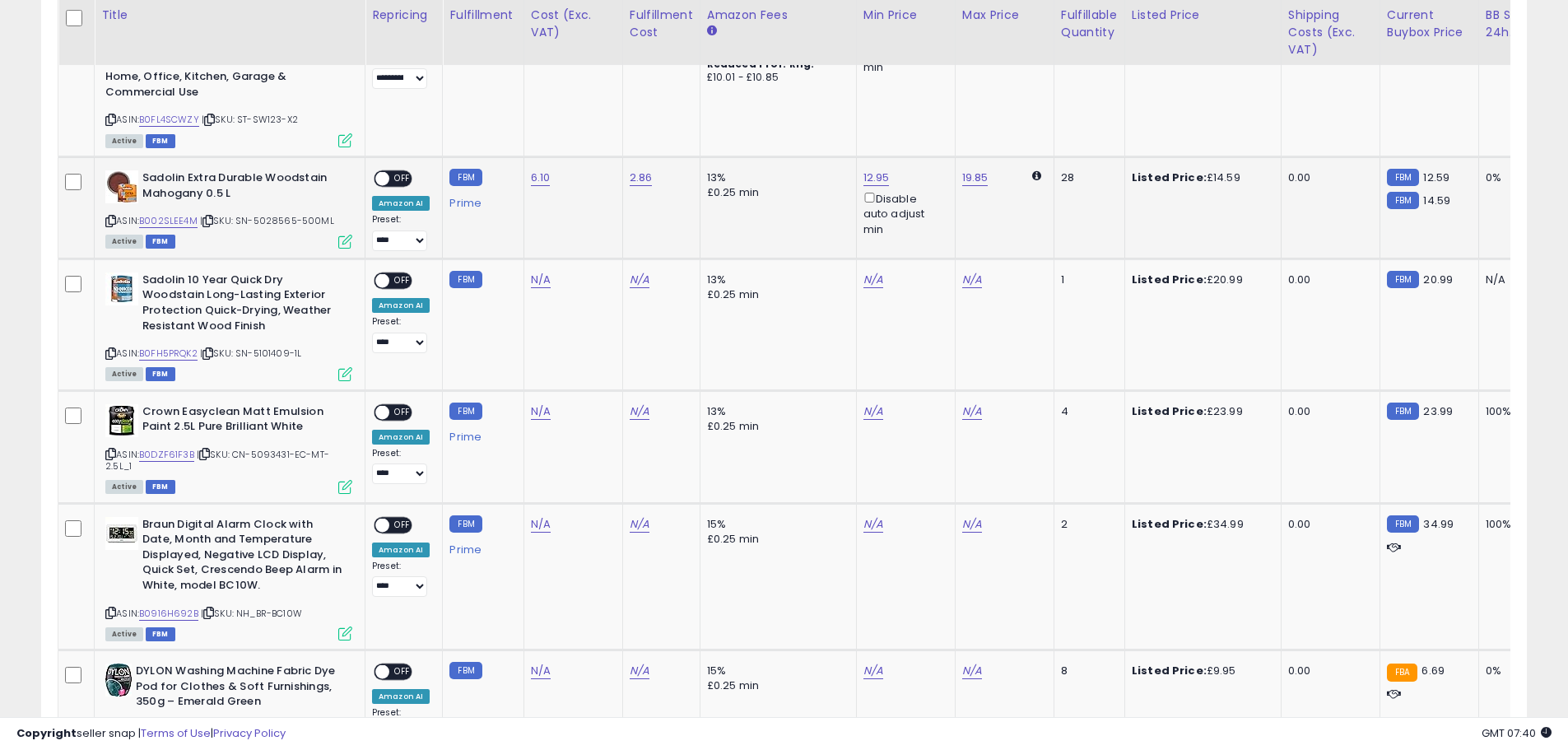click at bounding box center (345, 241) 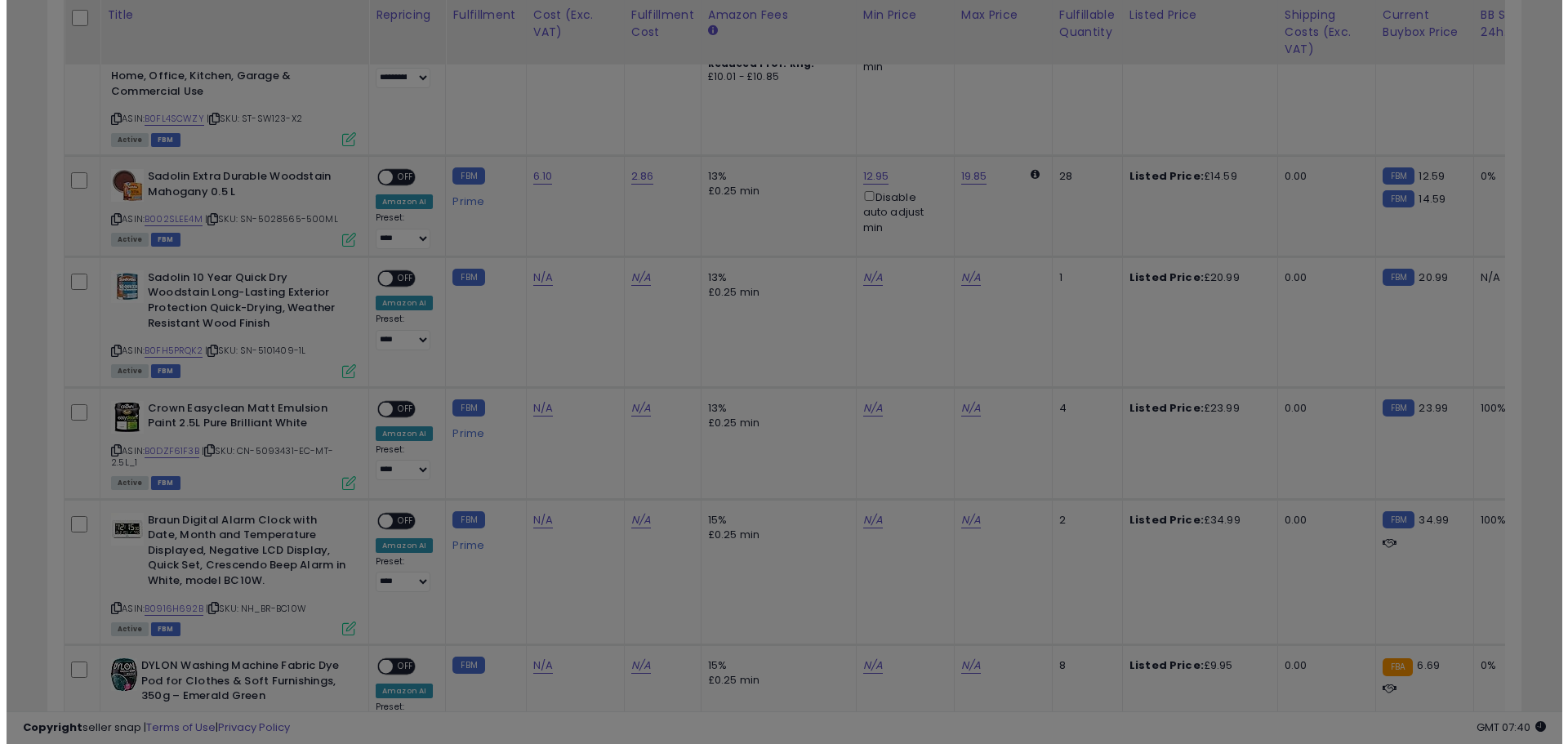 scroll, scrollTop: 816350, scrollLeft: 815804, axis: both 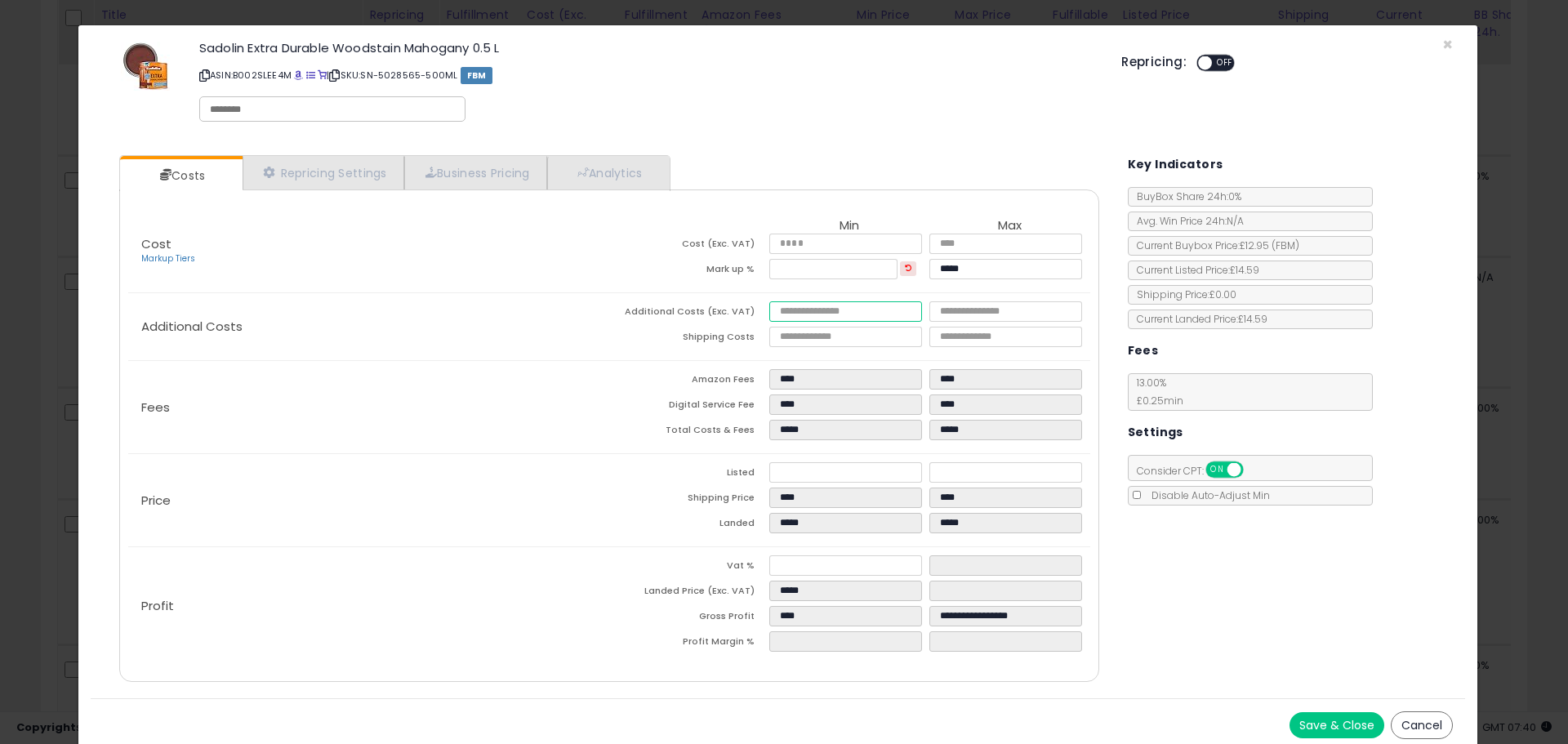 click at bounding box center (845, 311) 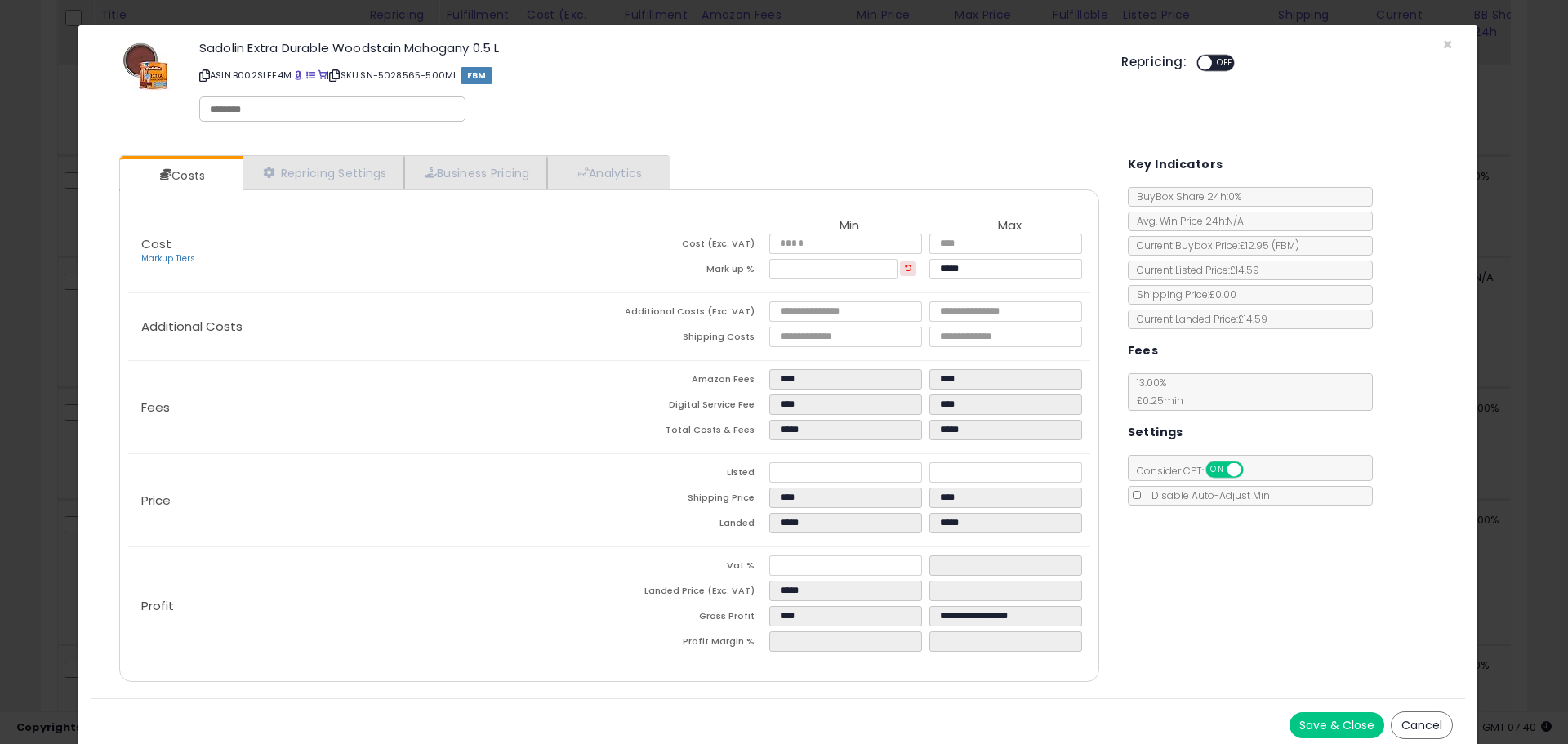click on "Save & Close" at bounding box center [1337, 725] 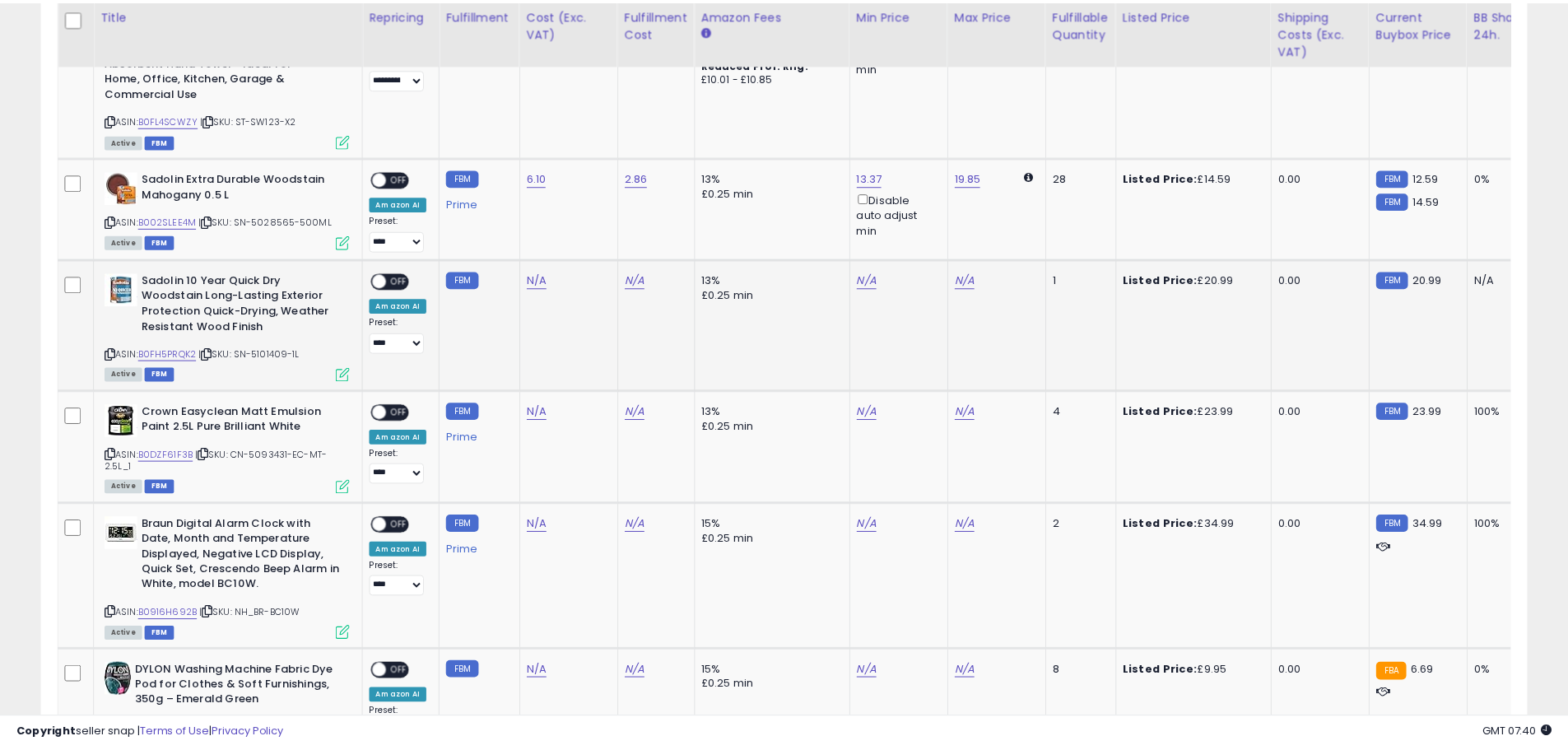 scroll, scrollTop: 338, scrollLeft: 862, axis: both 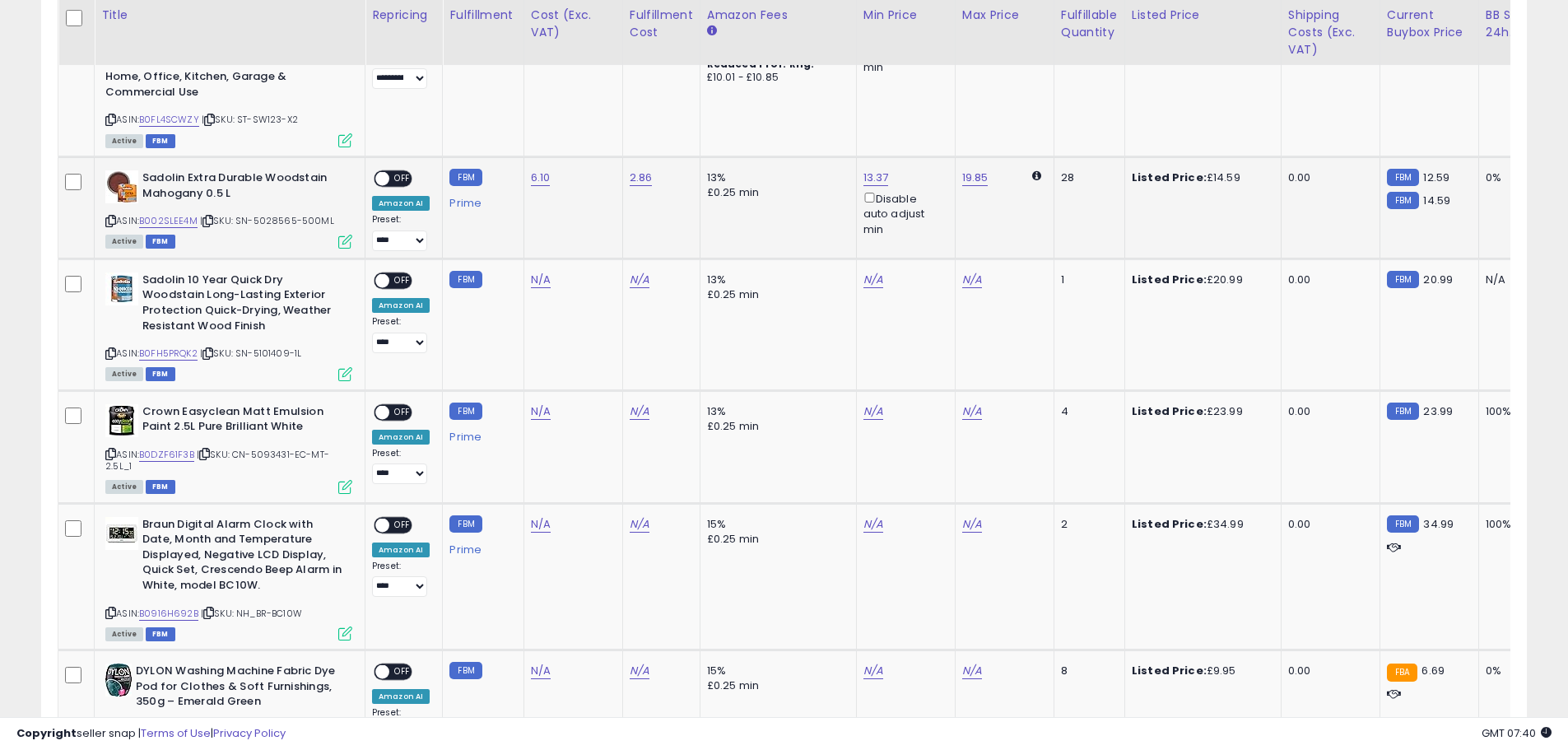 click at bounding box center (345, 241) 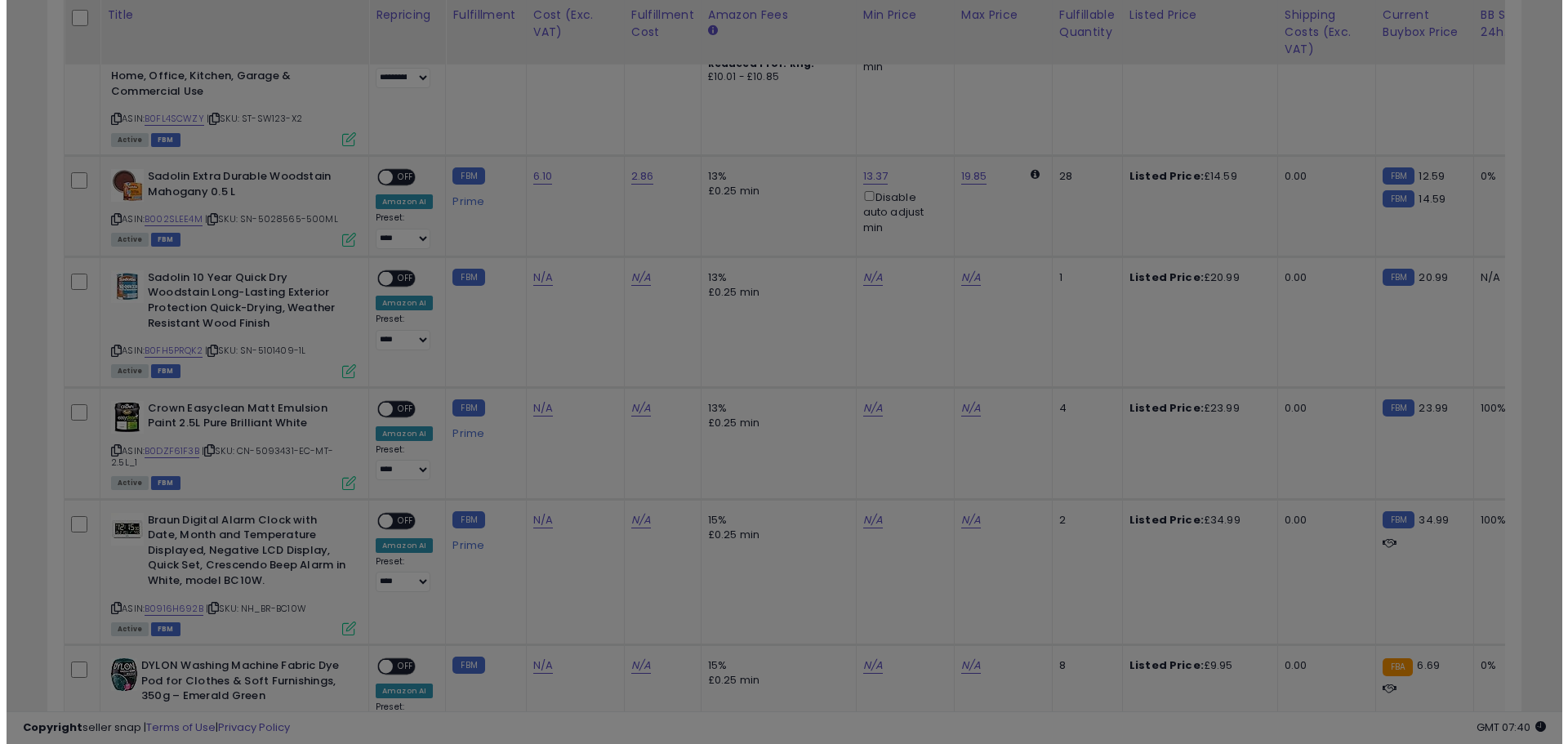 scroll, scrollTop: 816350, scrollLeft: 815804, axis: both 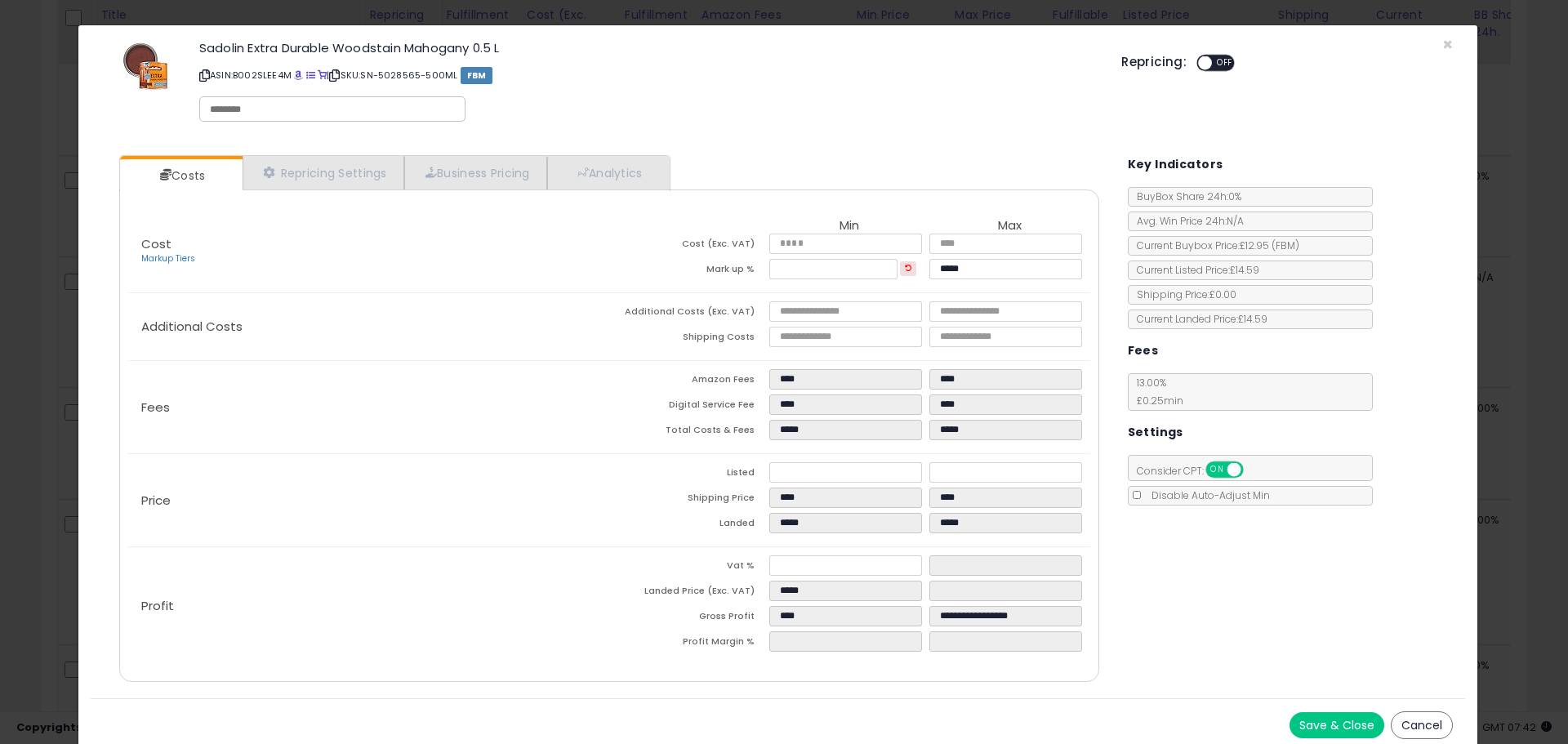 click on "Cancel" at bounding box center [1422, 725] 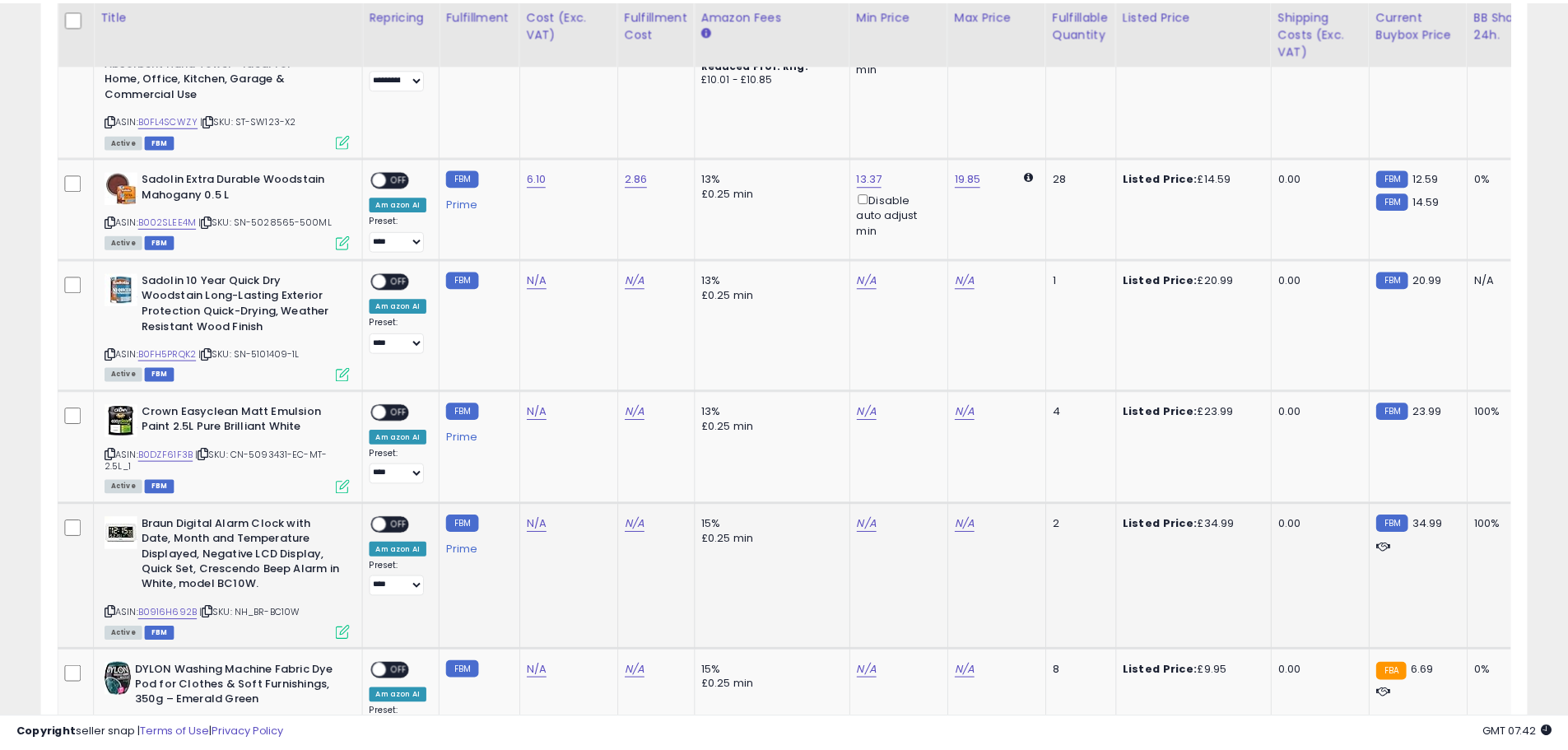 scroll, scrollTop: 338, scrollLeft: 862, axis: both 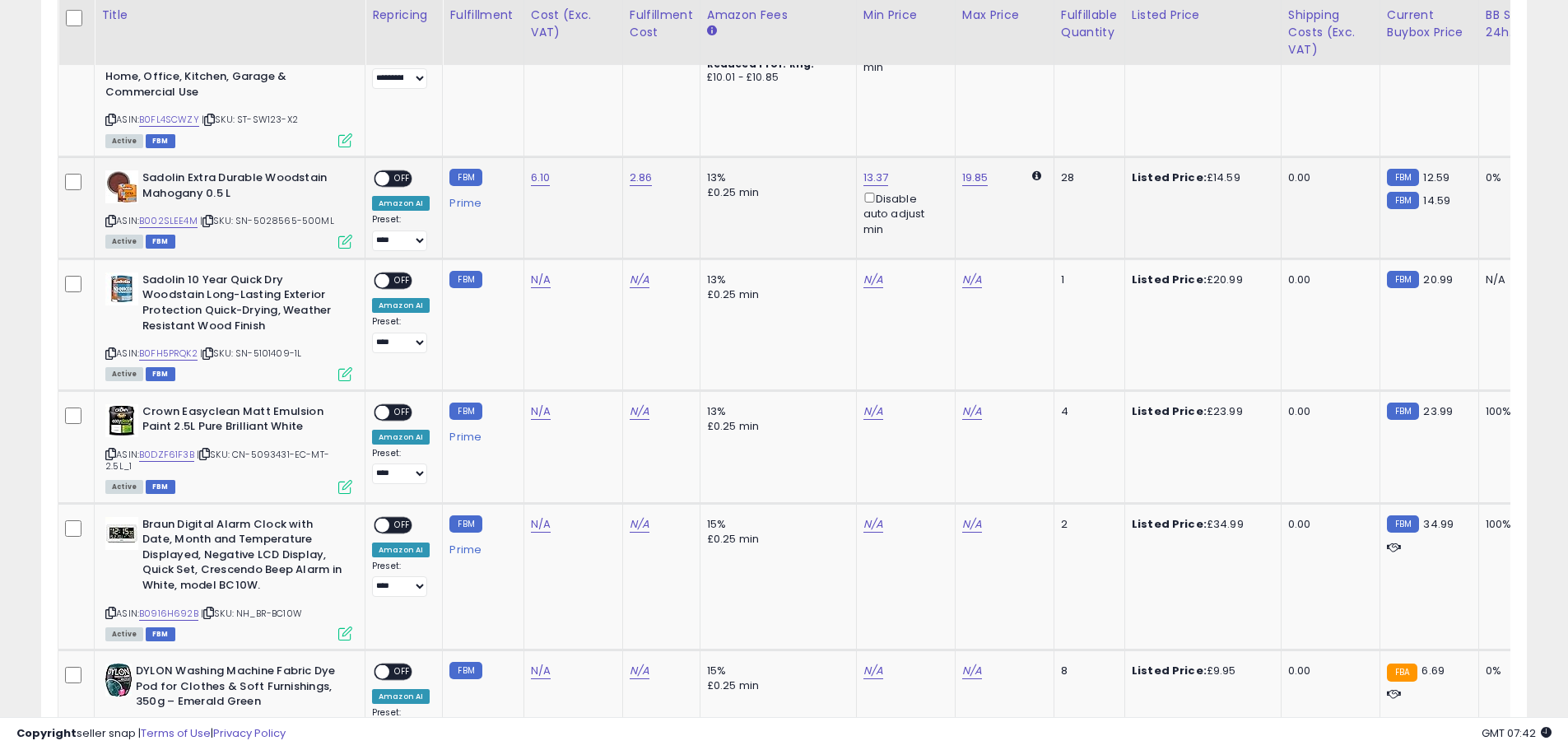 click at bounding box center (345, 241) 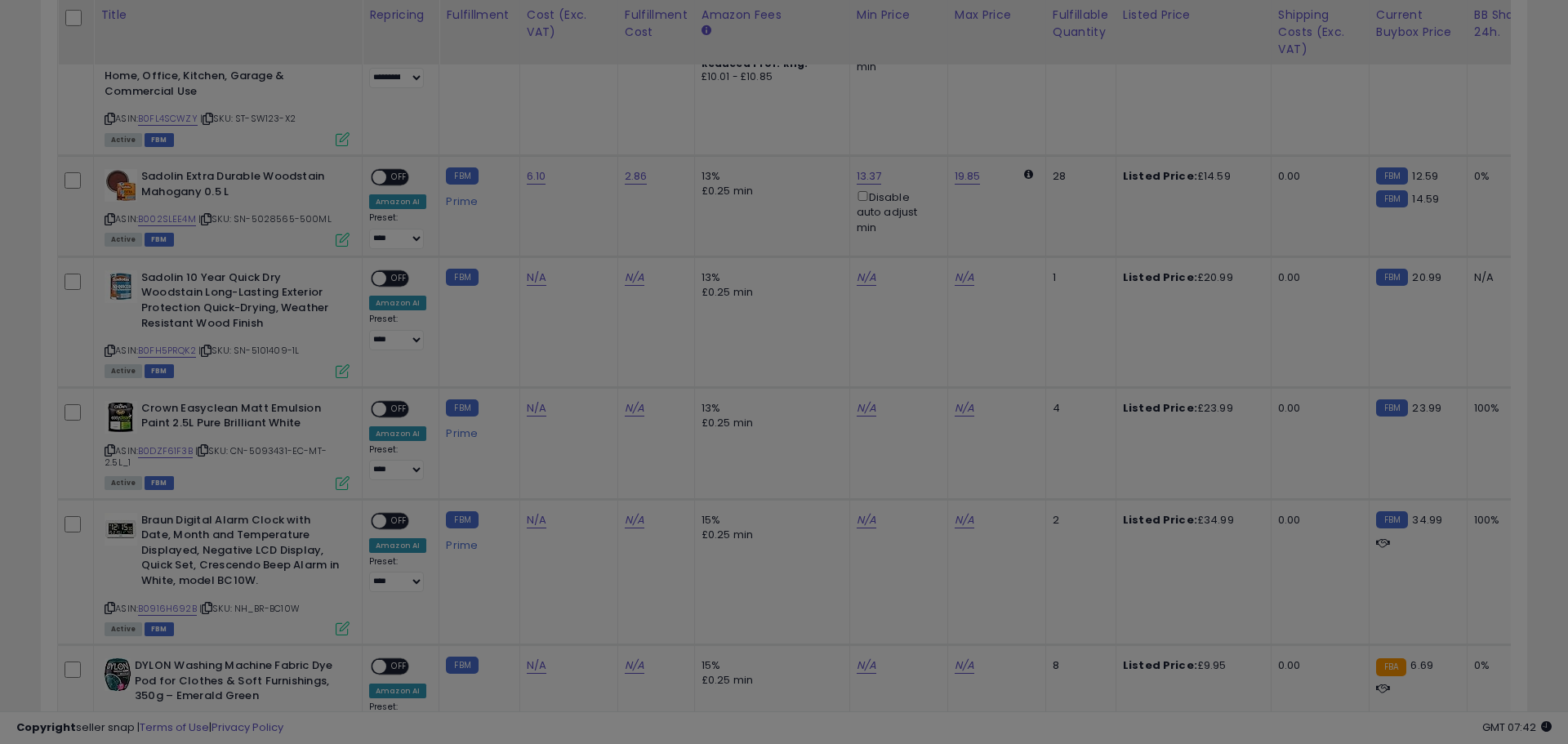 scroll, scrollTop: 816350, scrollLeft: 815804, axis: both 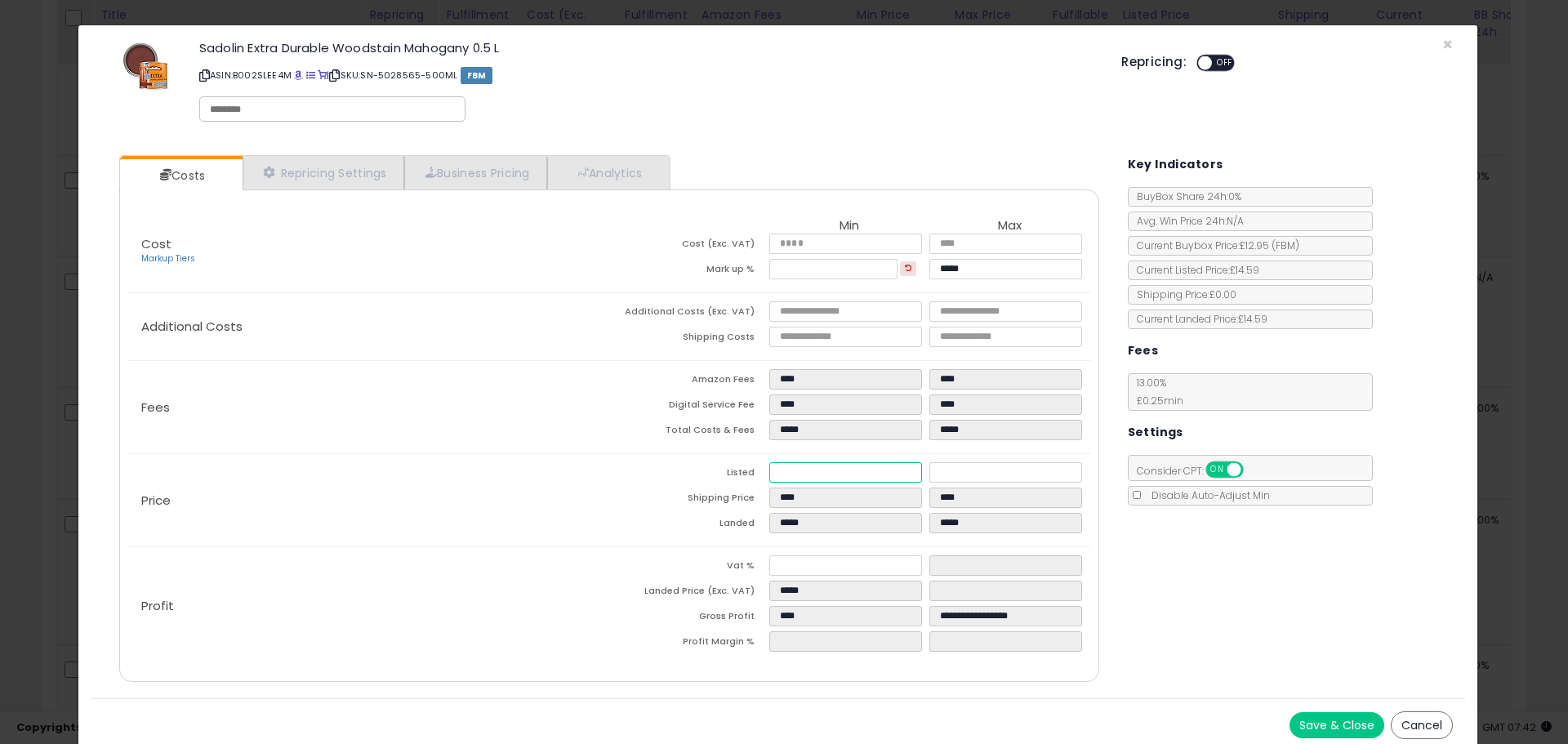 drag, startPoint x: 800, startPoint y: 470, endPoint x: 778, endPoint y: 470, distance: 22 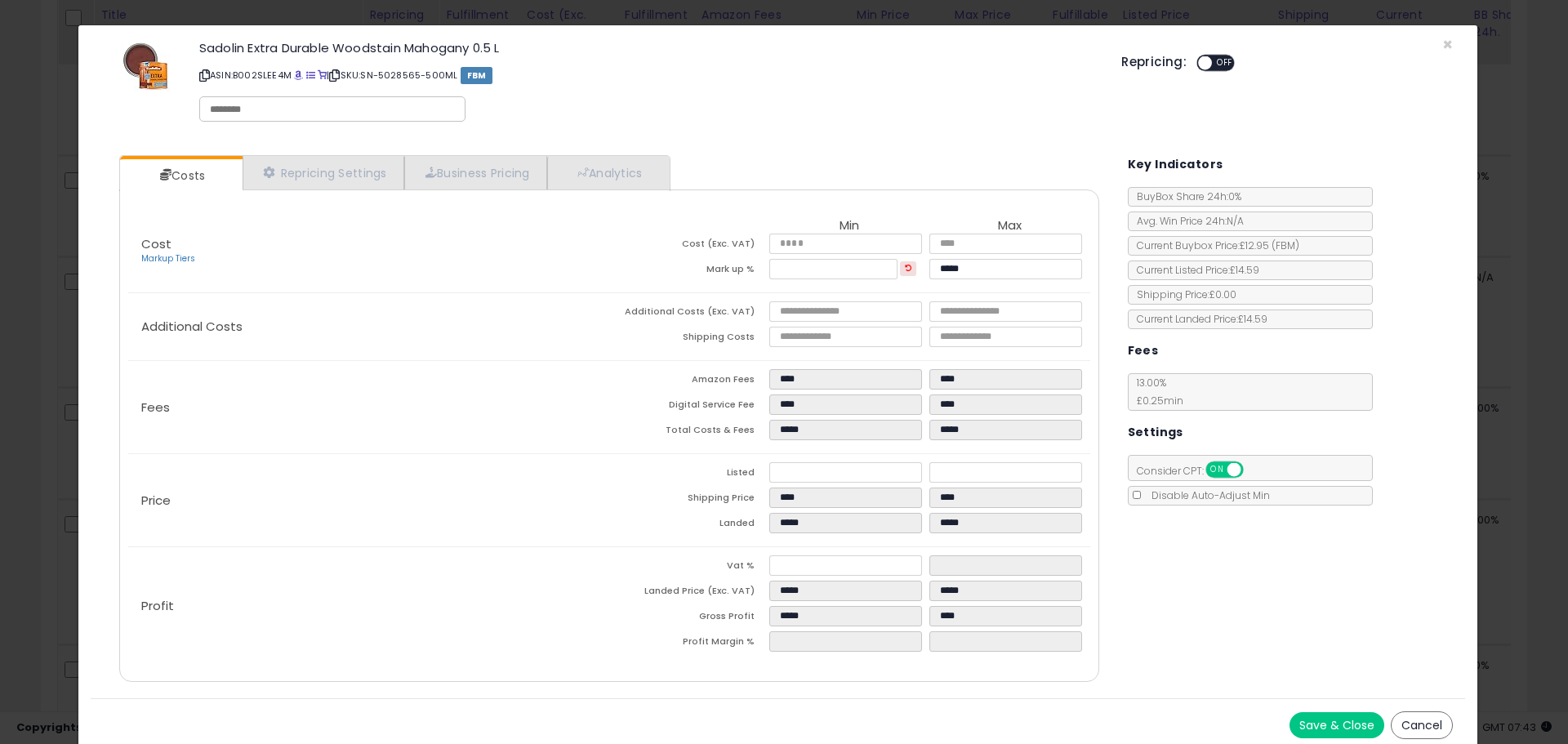 click on "Listed" at bounding box center [689, 474] 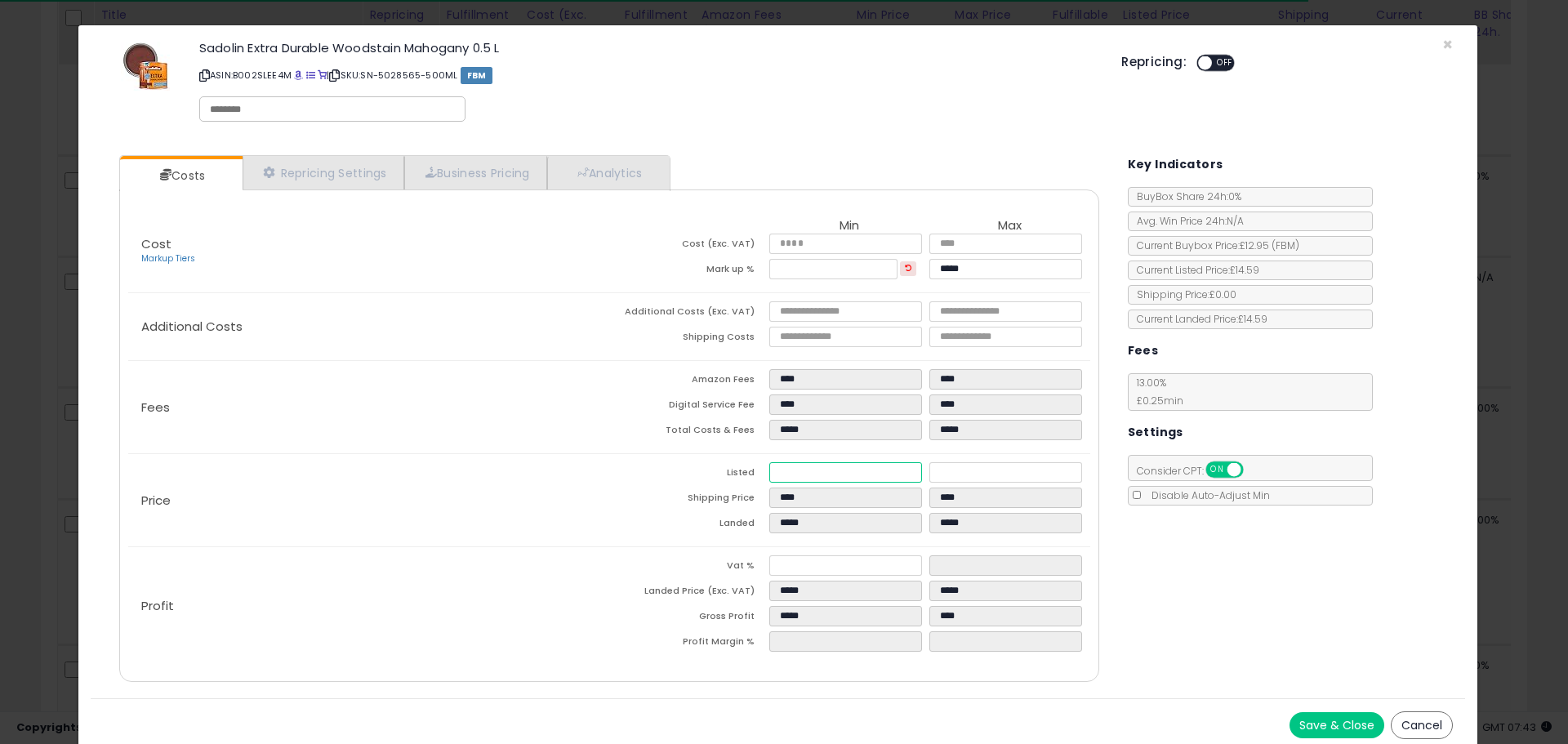 click on "*****" at bounding box center [845, 472] 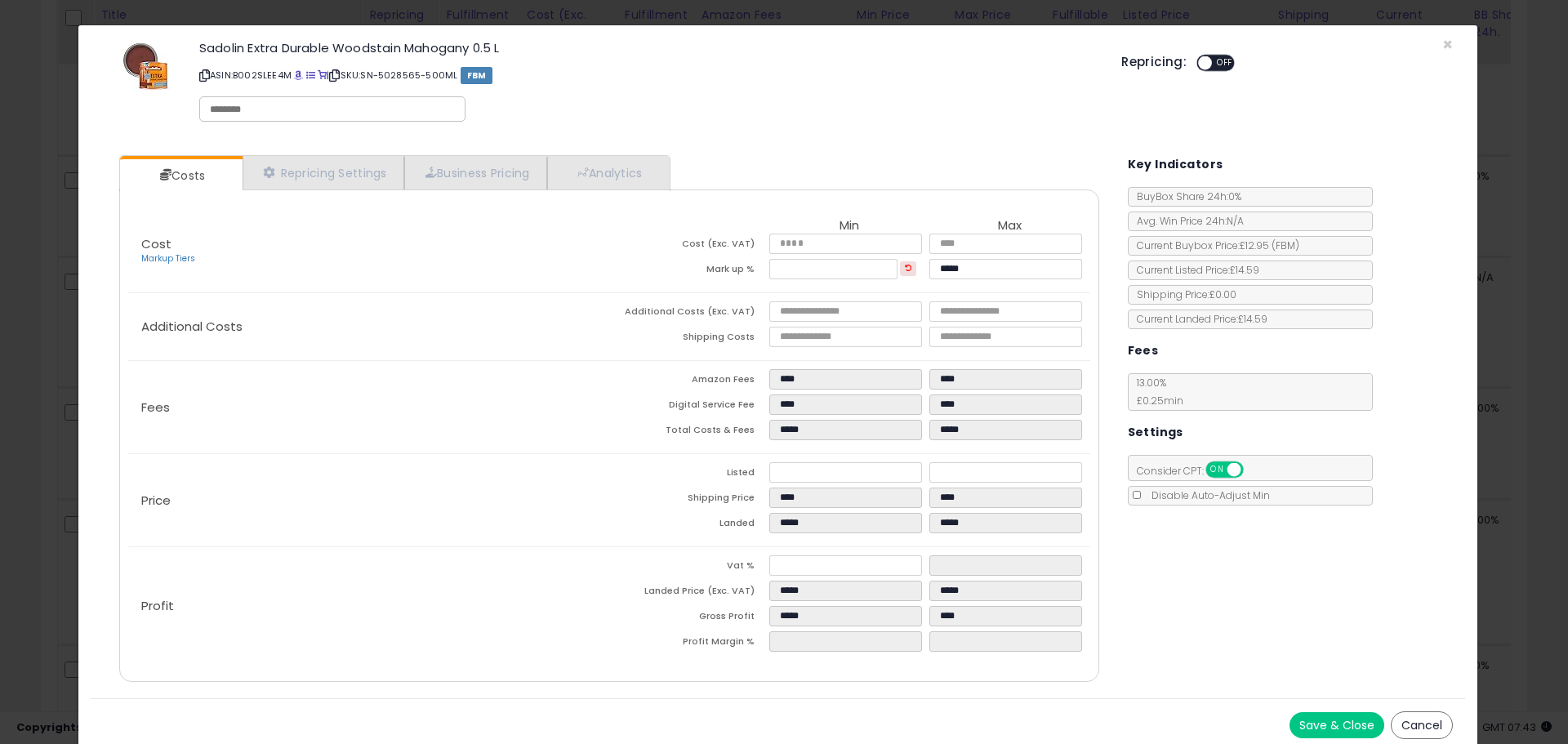 click on "Price" at bounding box center [368, 501] 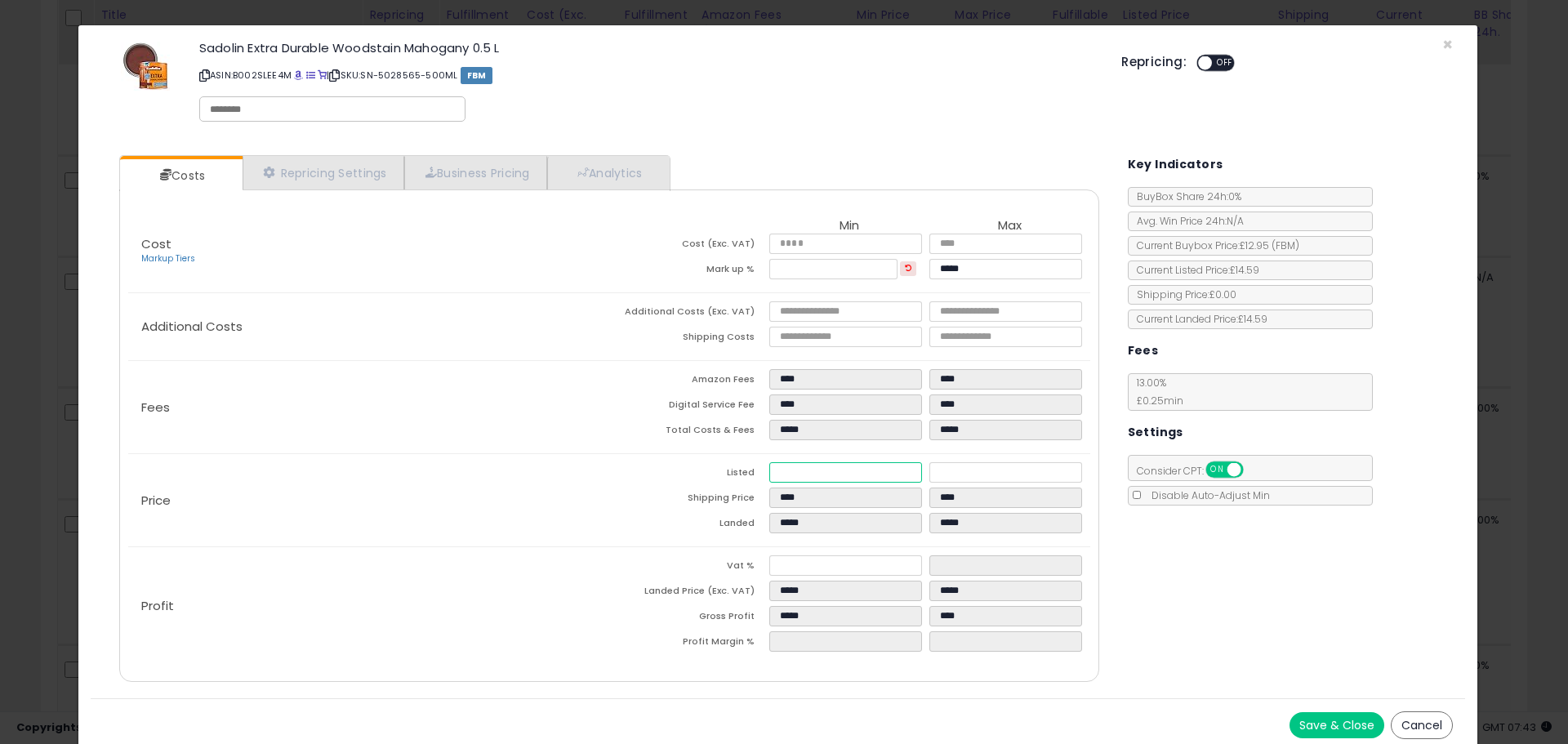 click on "*****" at bounding box center (845, 472) 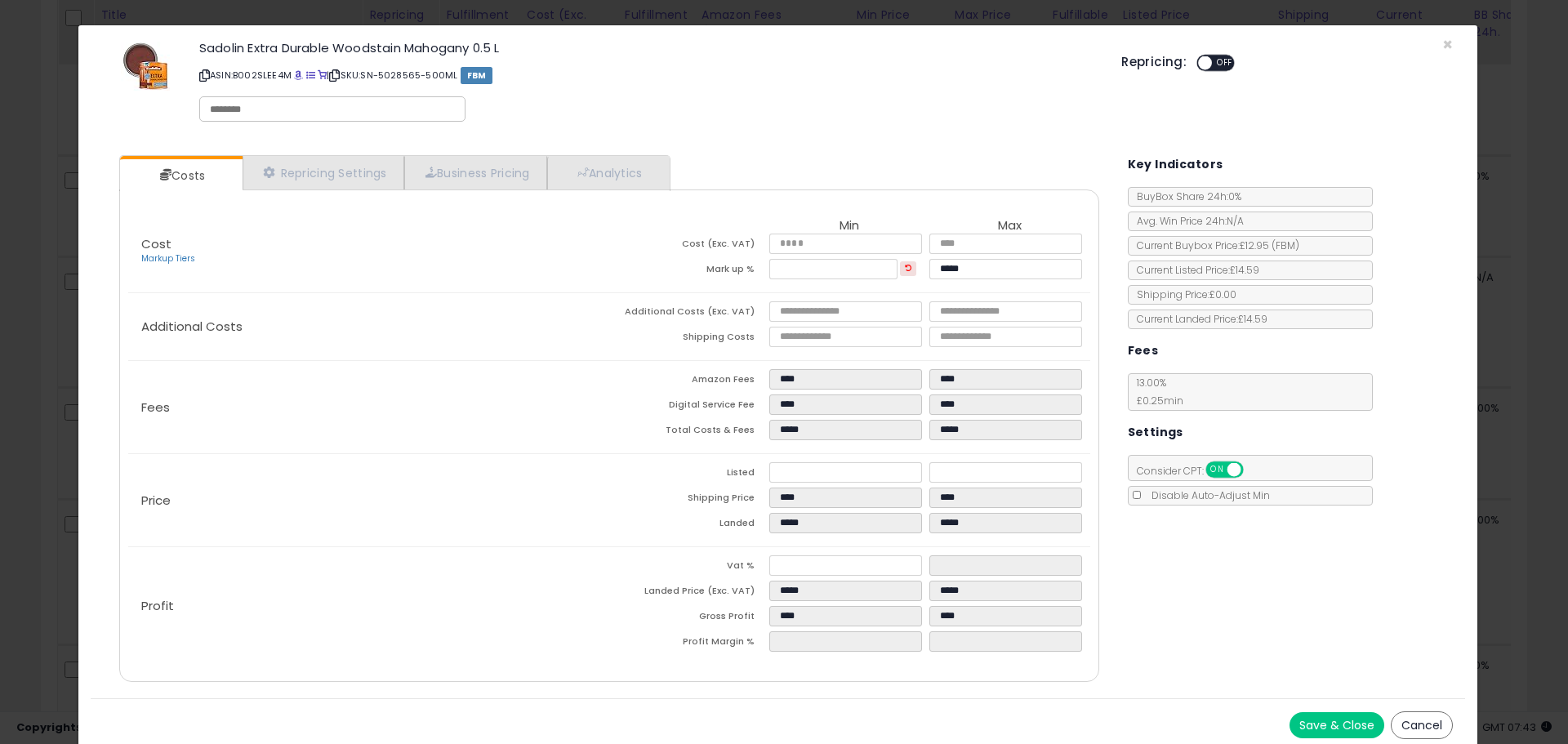 click on "Price
Listed
*****
*****
Shipping Price
****
****
Landed
*****
*****" 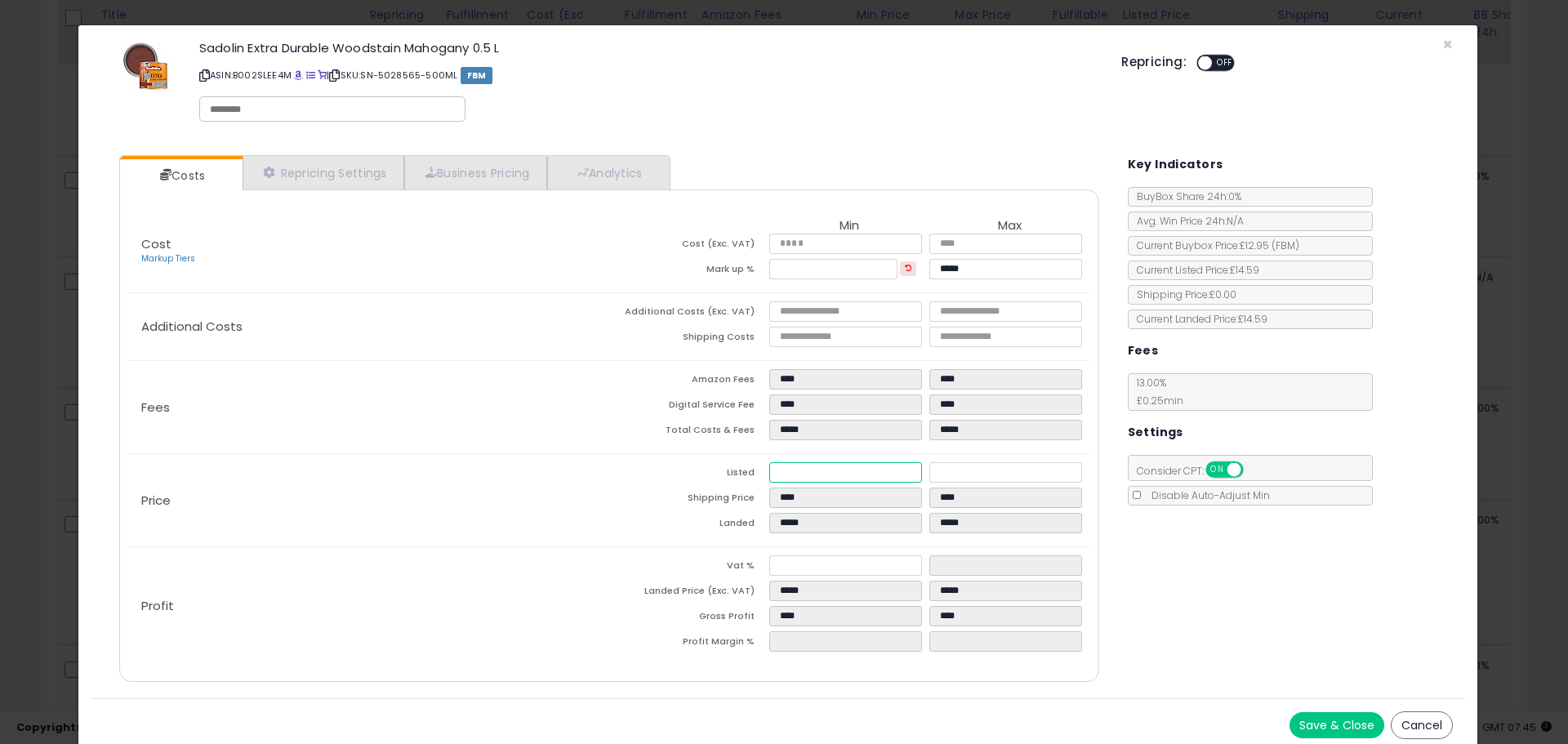click on "*****" at bounding box center [845, 472] 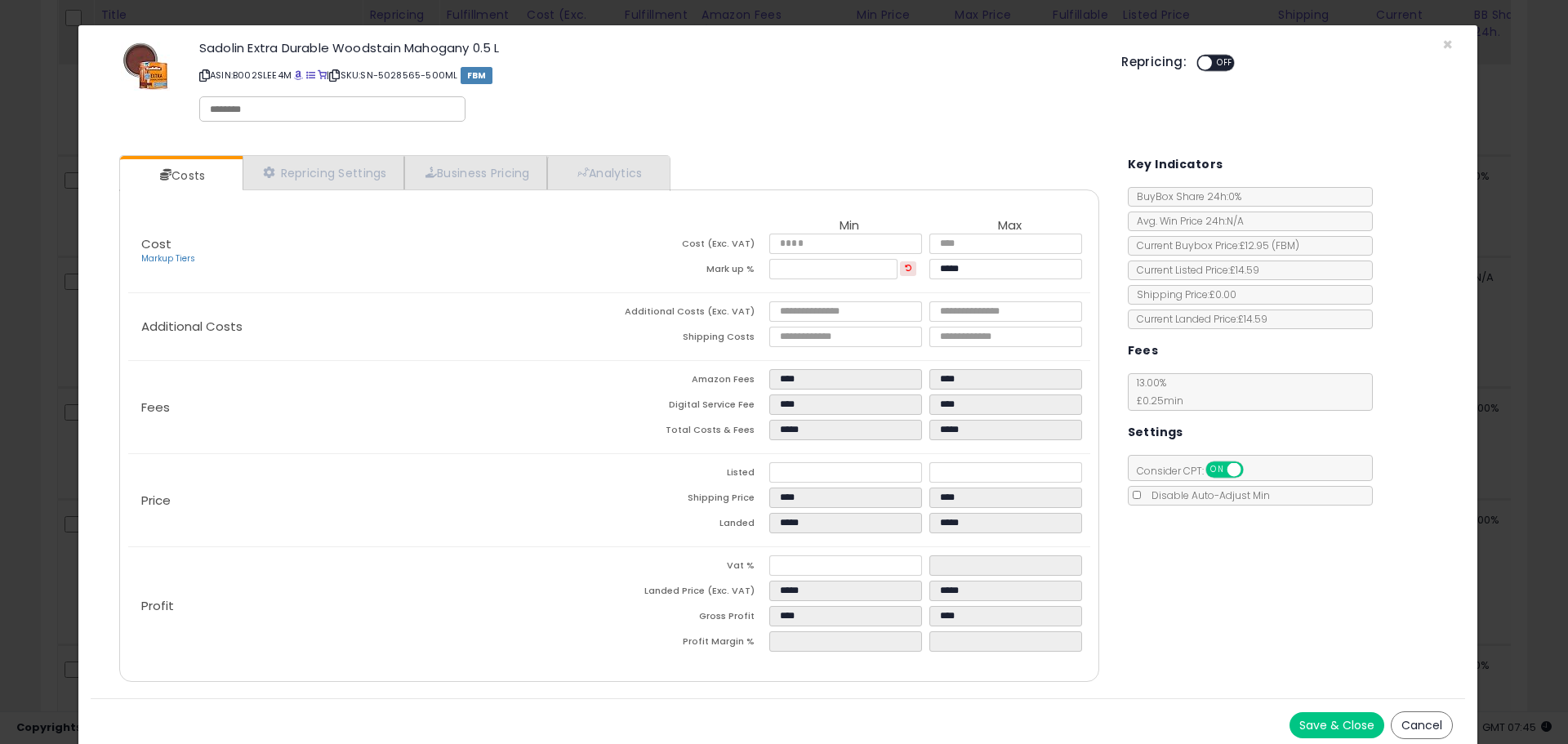 click on "Price
Listed
*****
*****
Shipping Price
****
****
Landed
*****
*****" 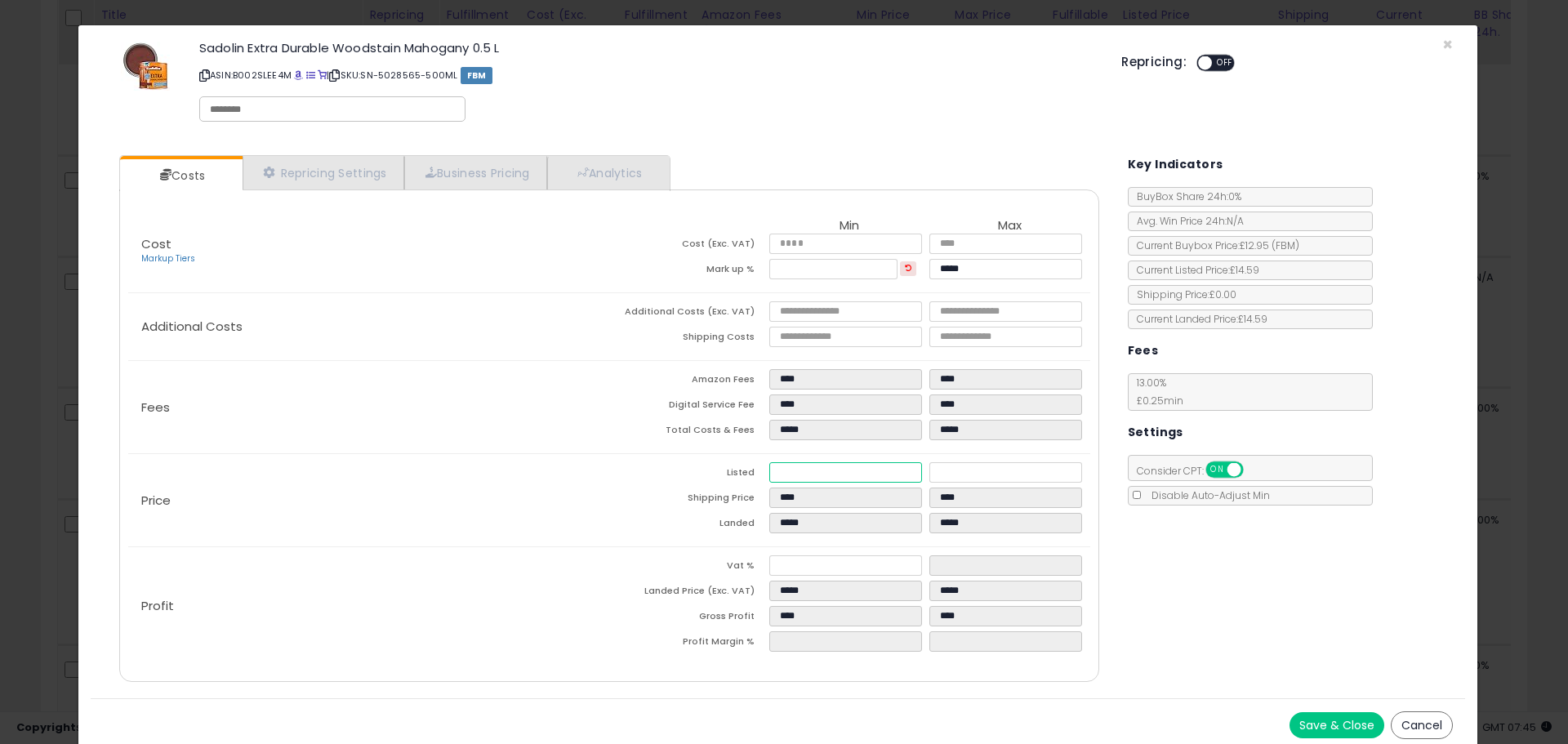click on "*****" at bounding box center [845, 472] 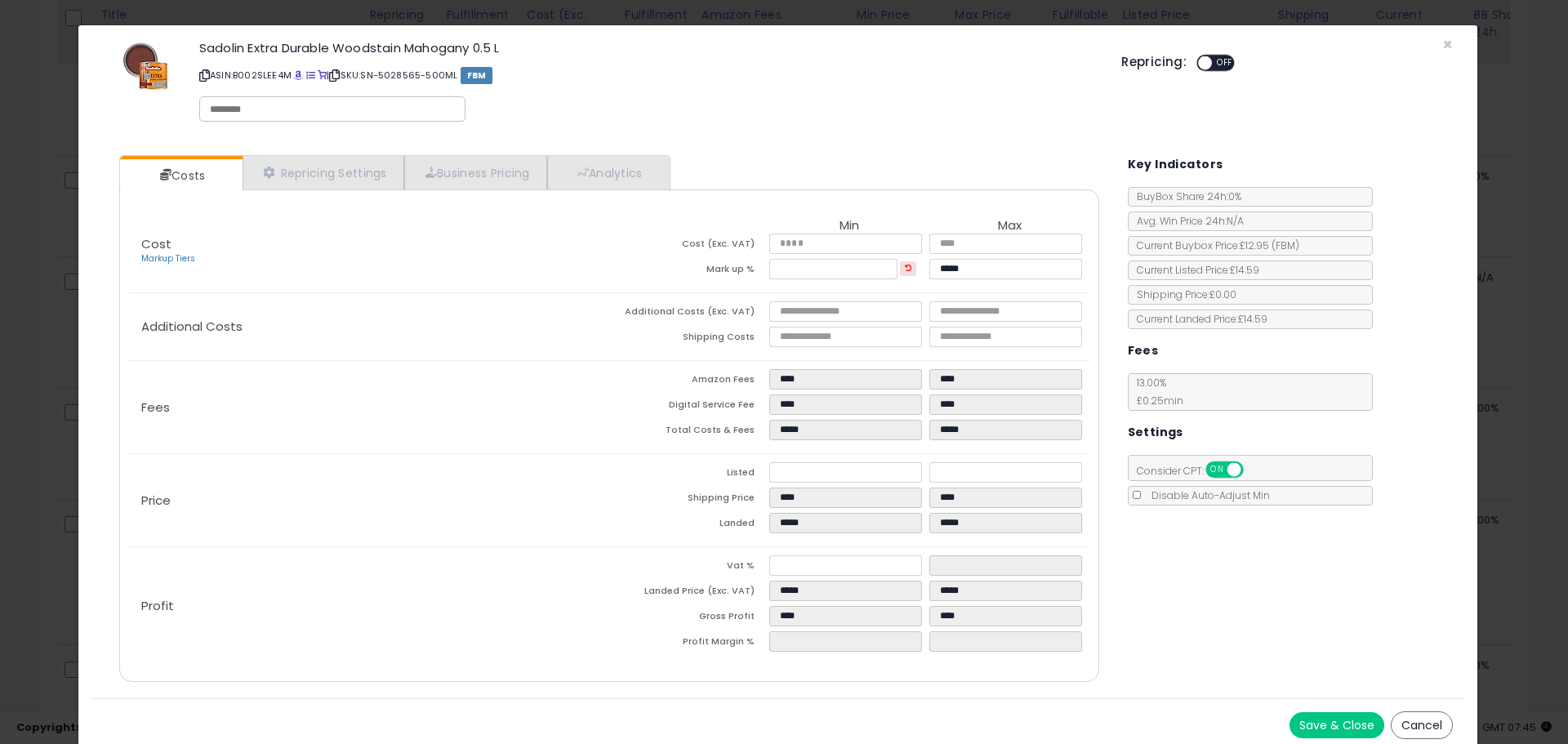 click on "Price" at bounding box center [368, 501] 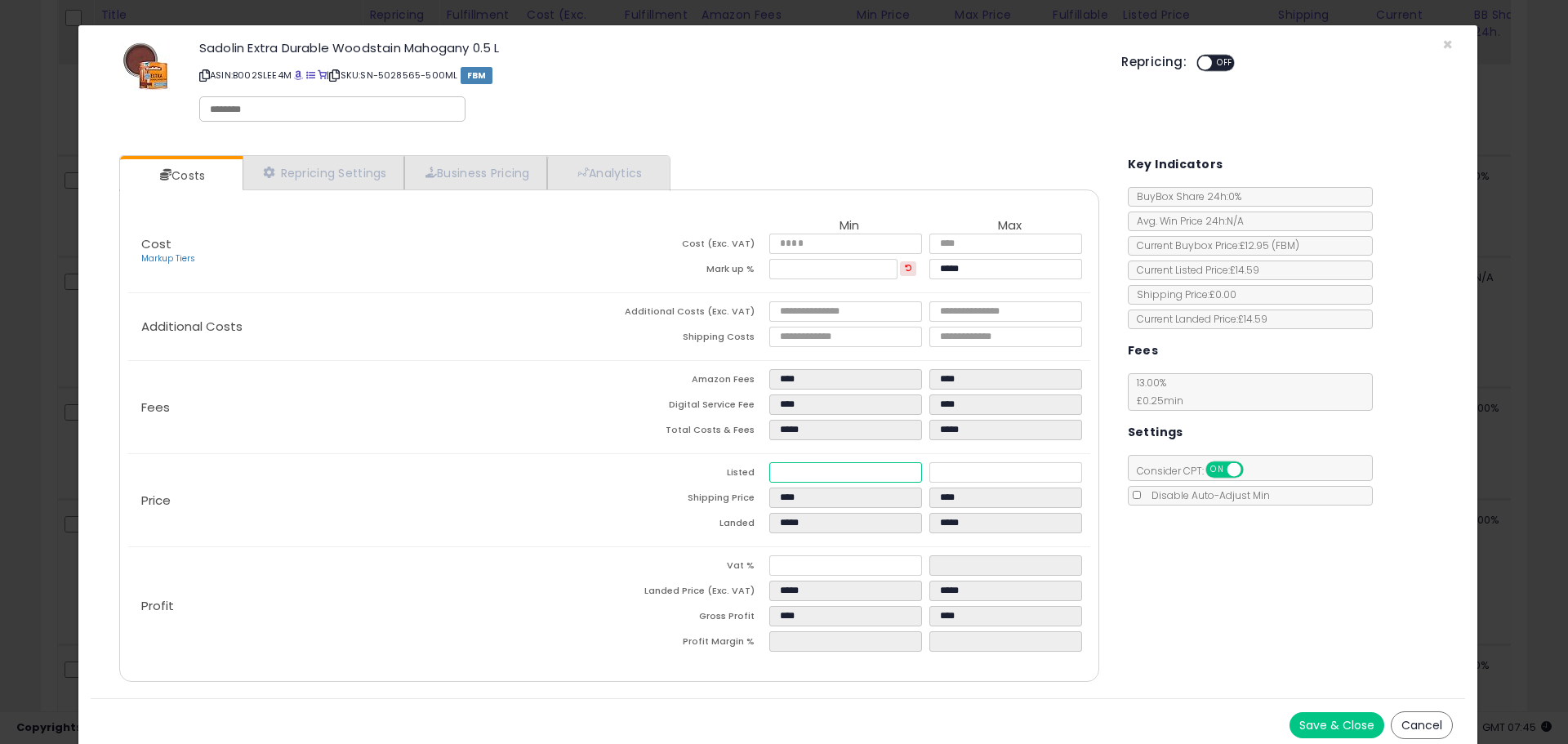 drag, startPoint x: 803, startPoint y: 471, endPoint x: 785, endPoint y: 471, distance: 18 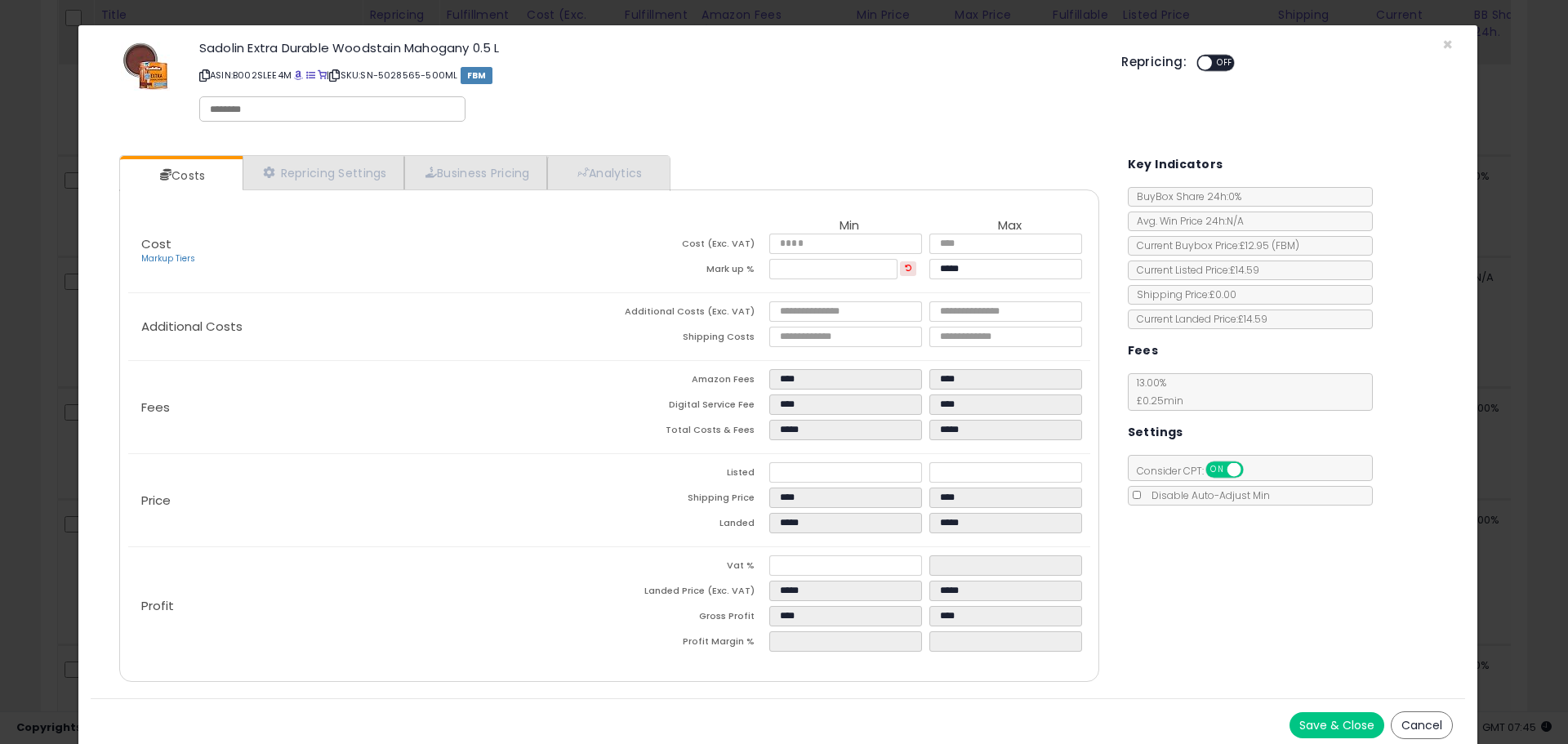 click on "Price
Listed
*****
*****
Shipping Price
****
****
Landed
*****
*****" 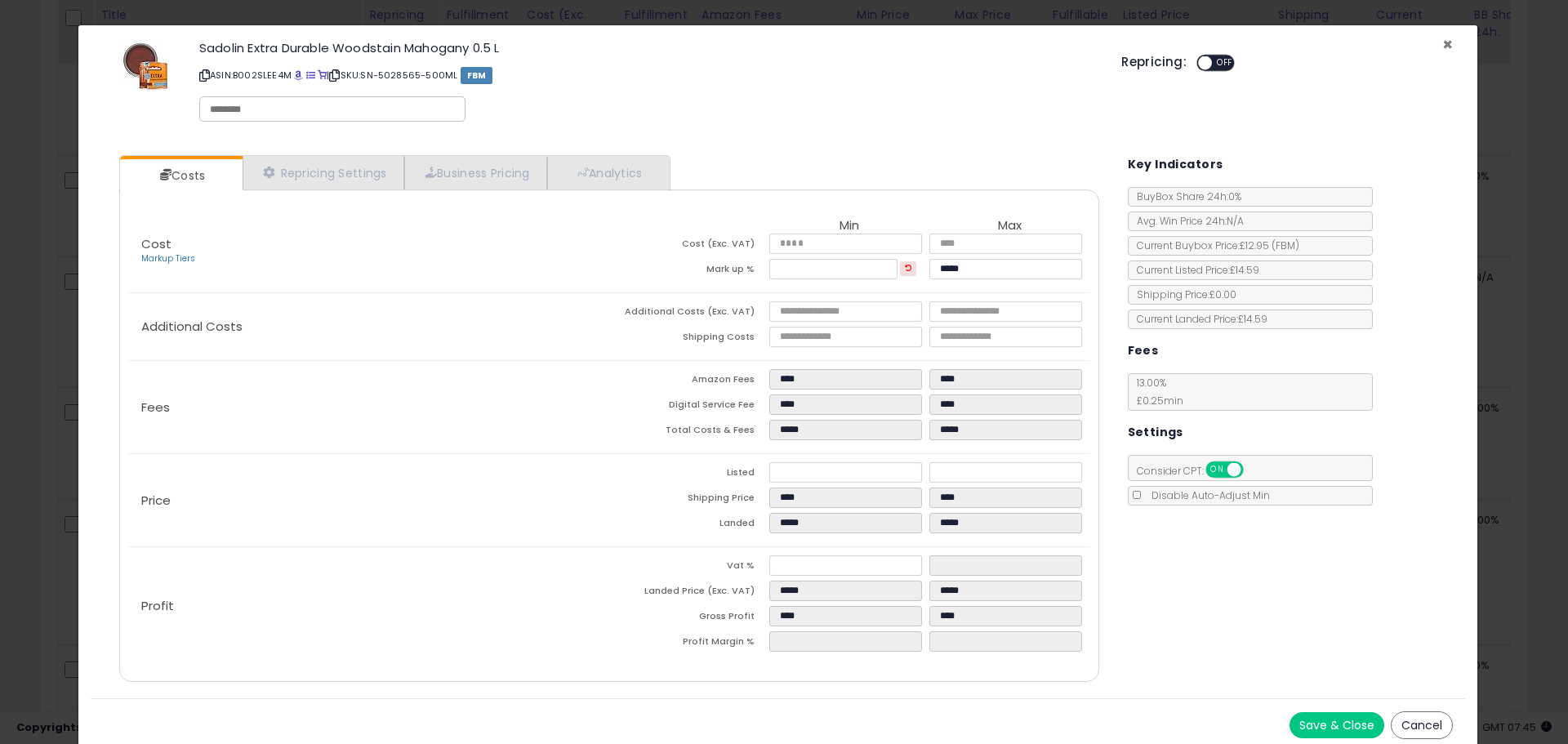click on "×" at bounding box center (1447, 44) 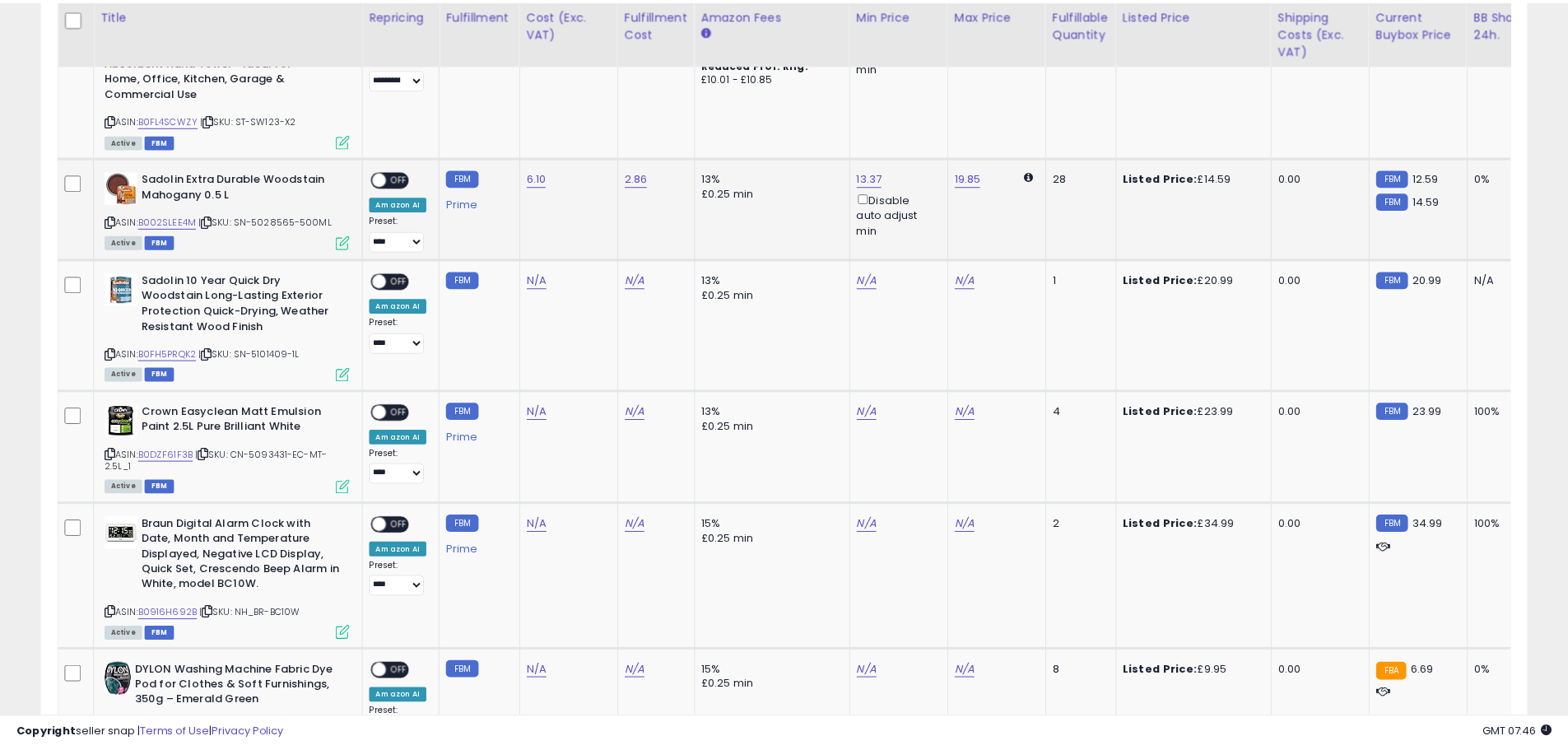scroll, scrollTop: 338, scrollLeft: 862, axis: both 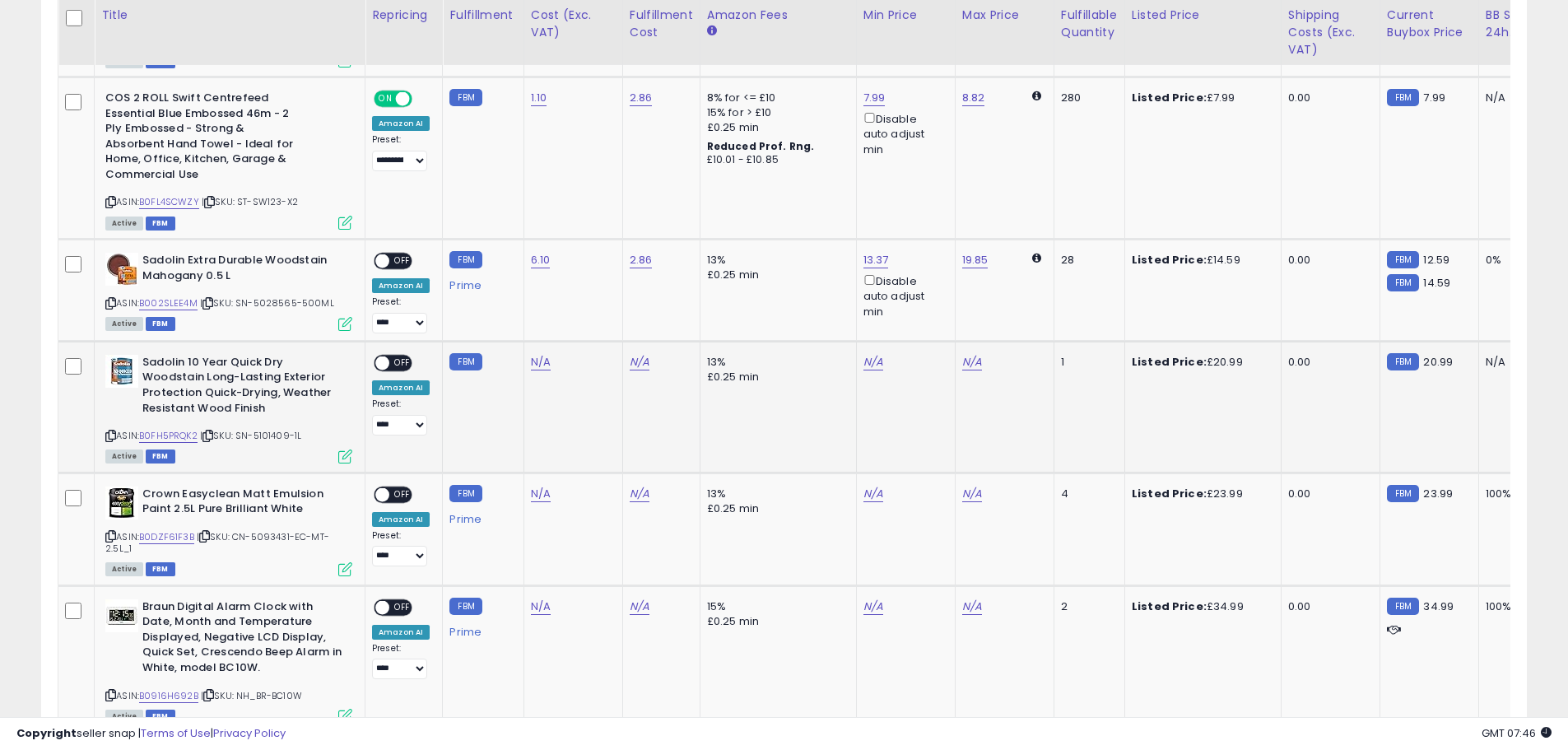 click at bounding box center [207, 436] 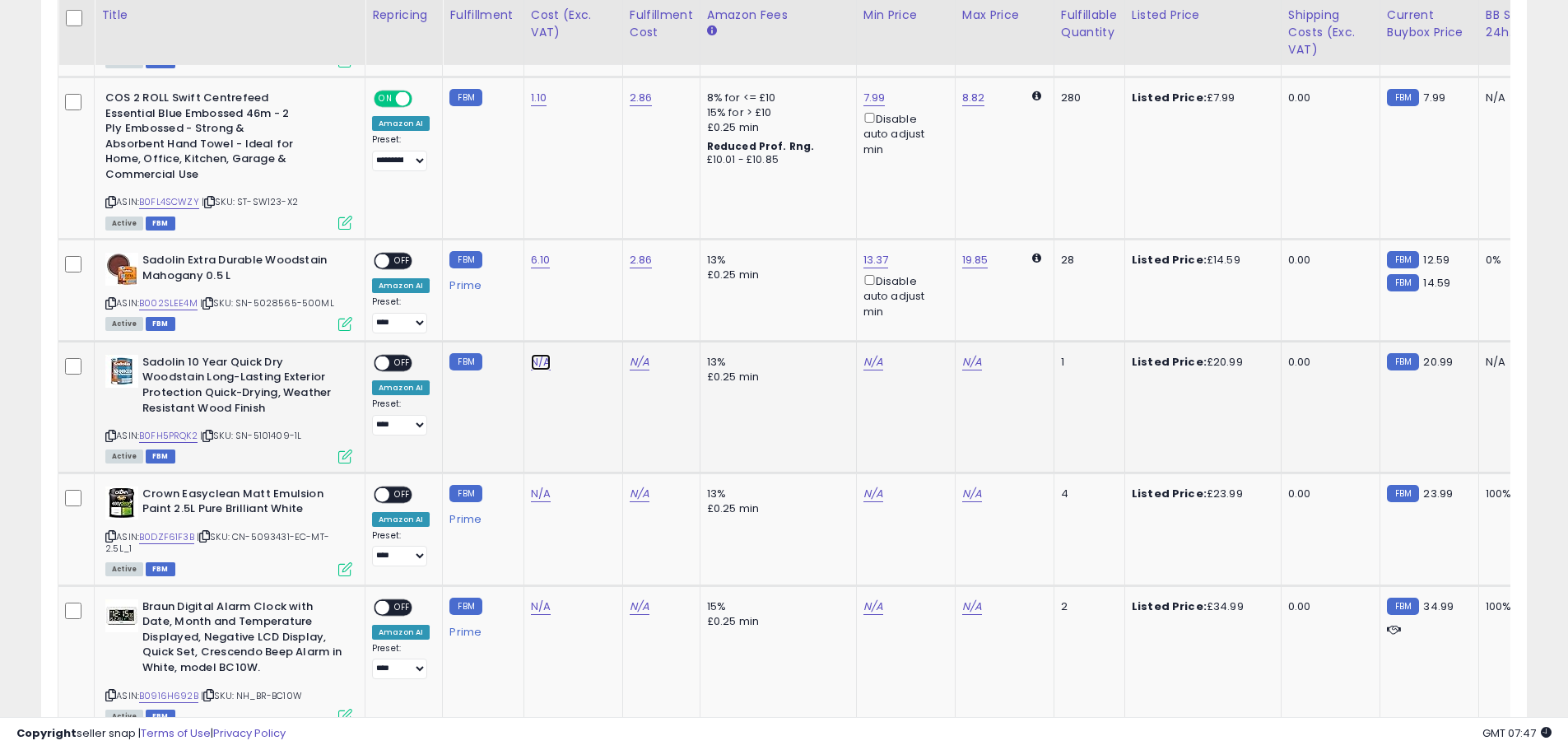click on "N/A" at bounding box center (541, 362) 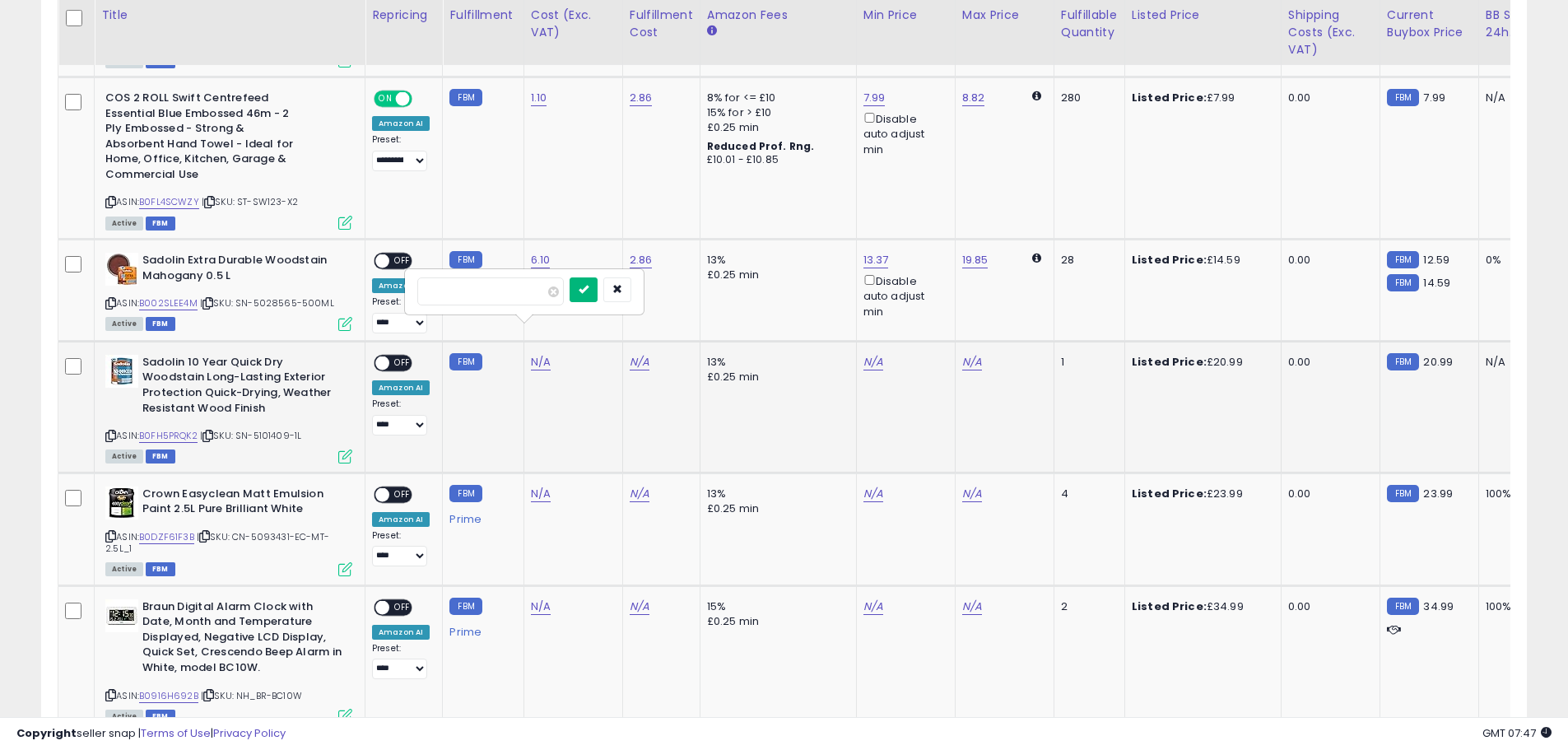 click at bounding box center (584, 290) 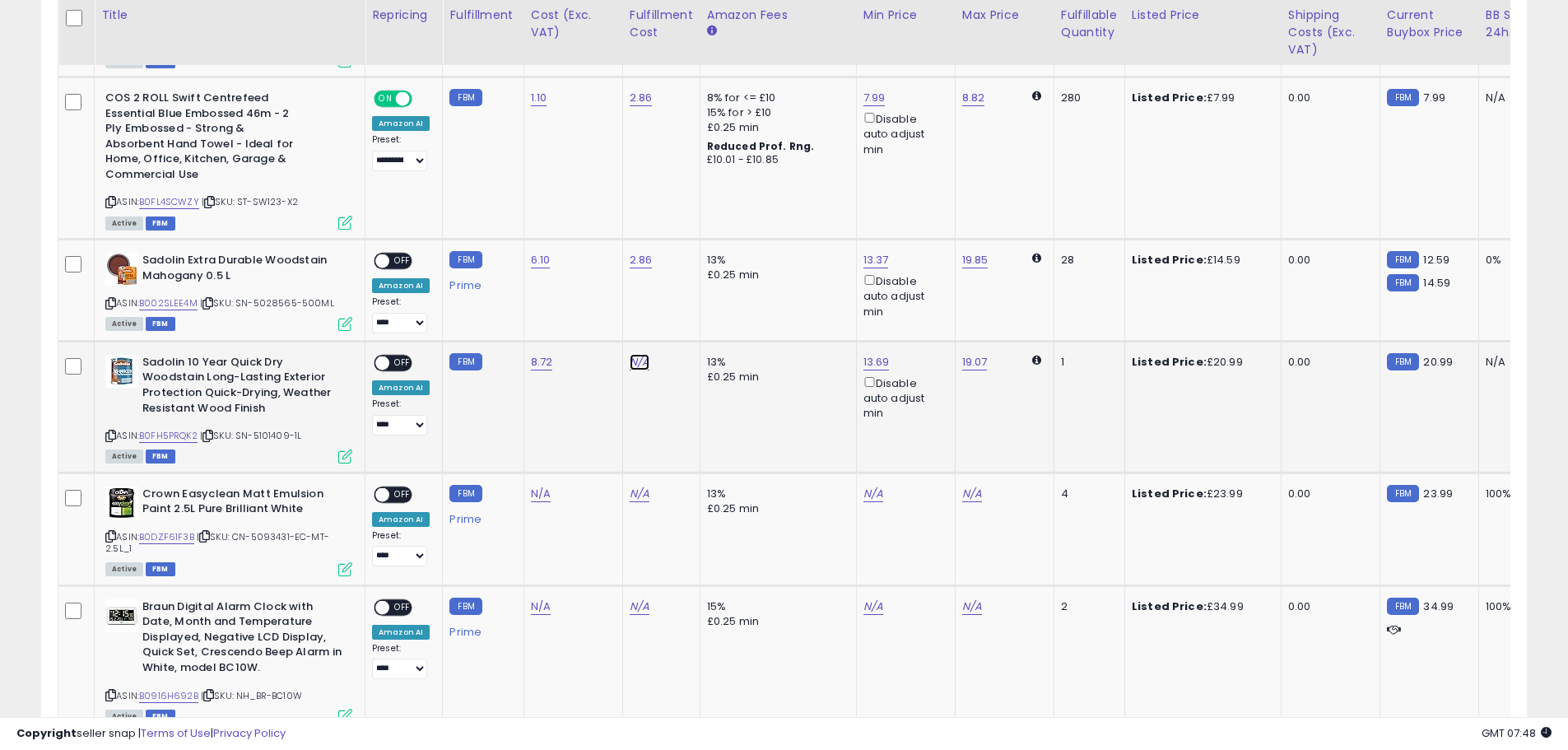 click on "N/A" at bounding box center [640, 362] 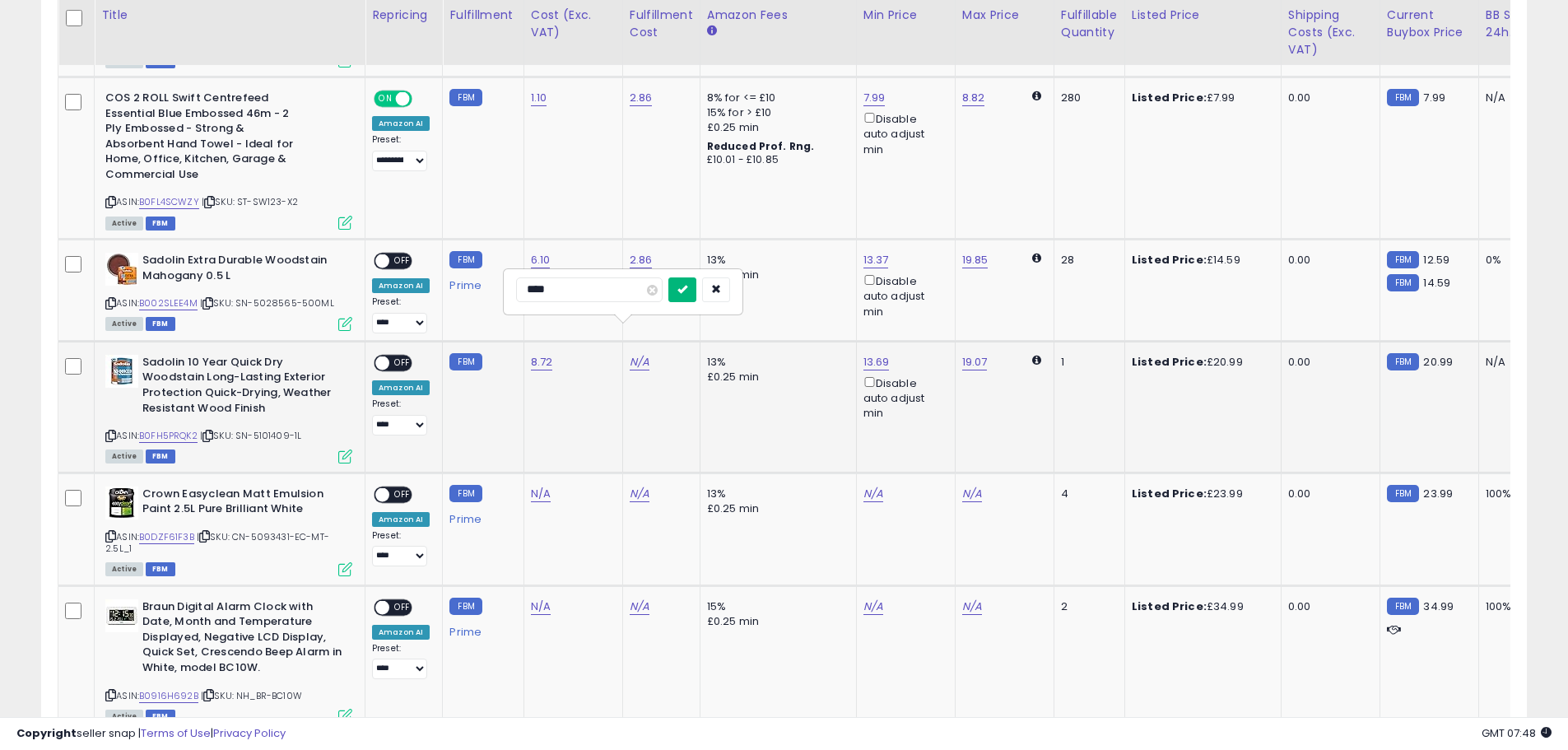 click at bounding box center [682, 290] 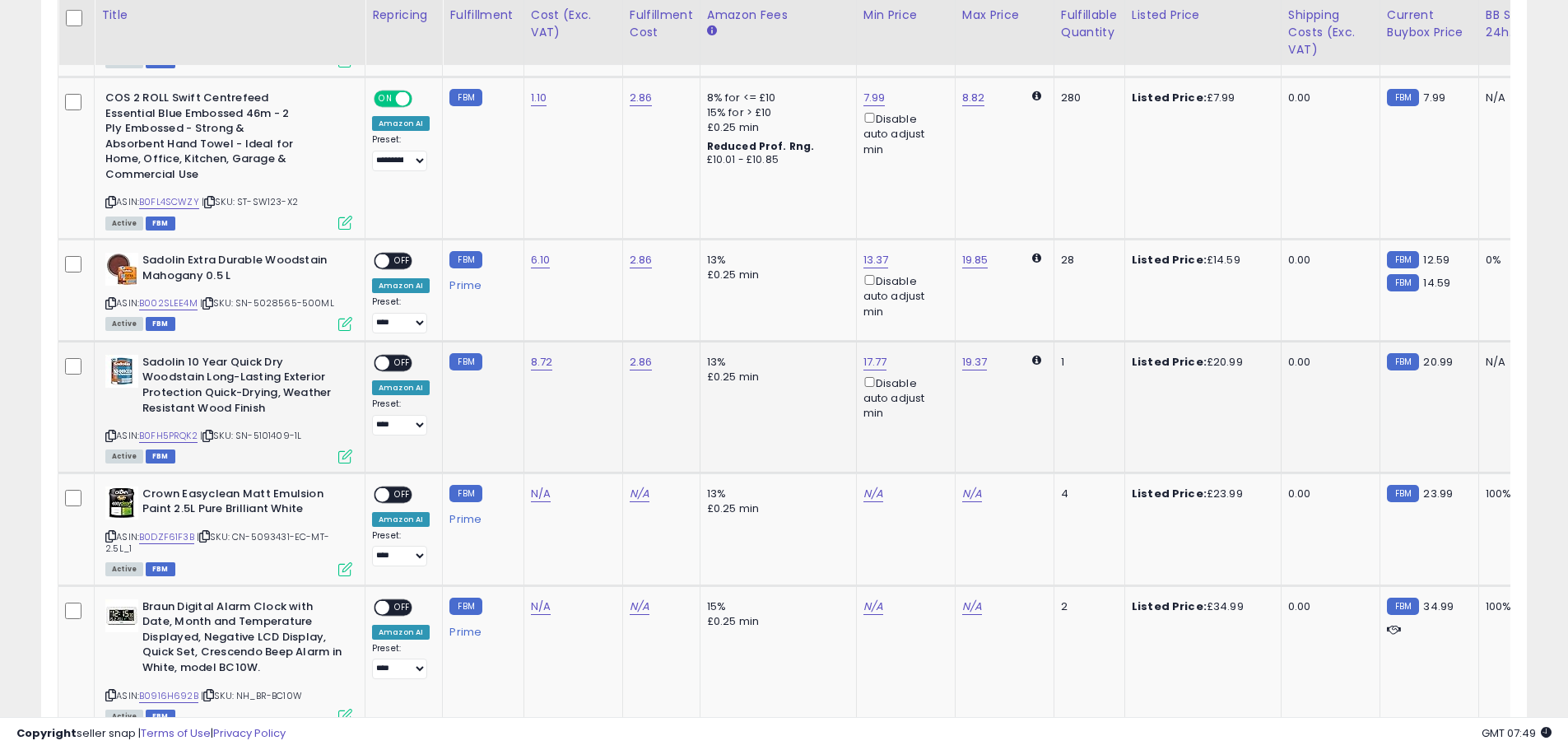 scroll, scrollTop: 0, scrollLeft: 142, axis: horizontal 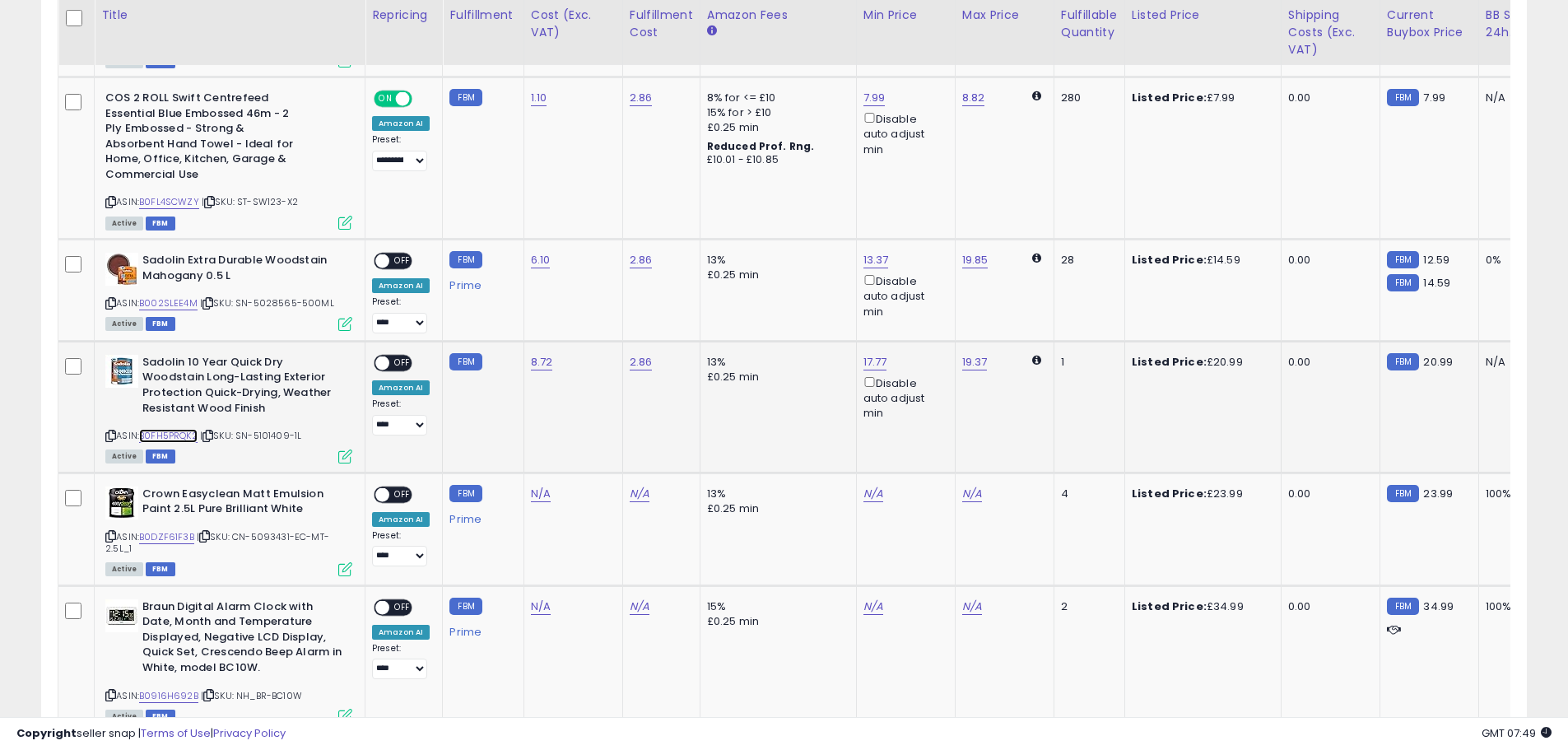 click on "B0FH5PRQK2" at bounding box center [168, 436] 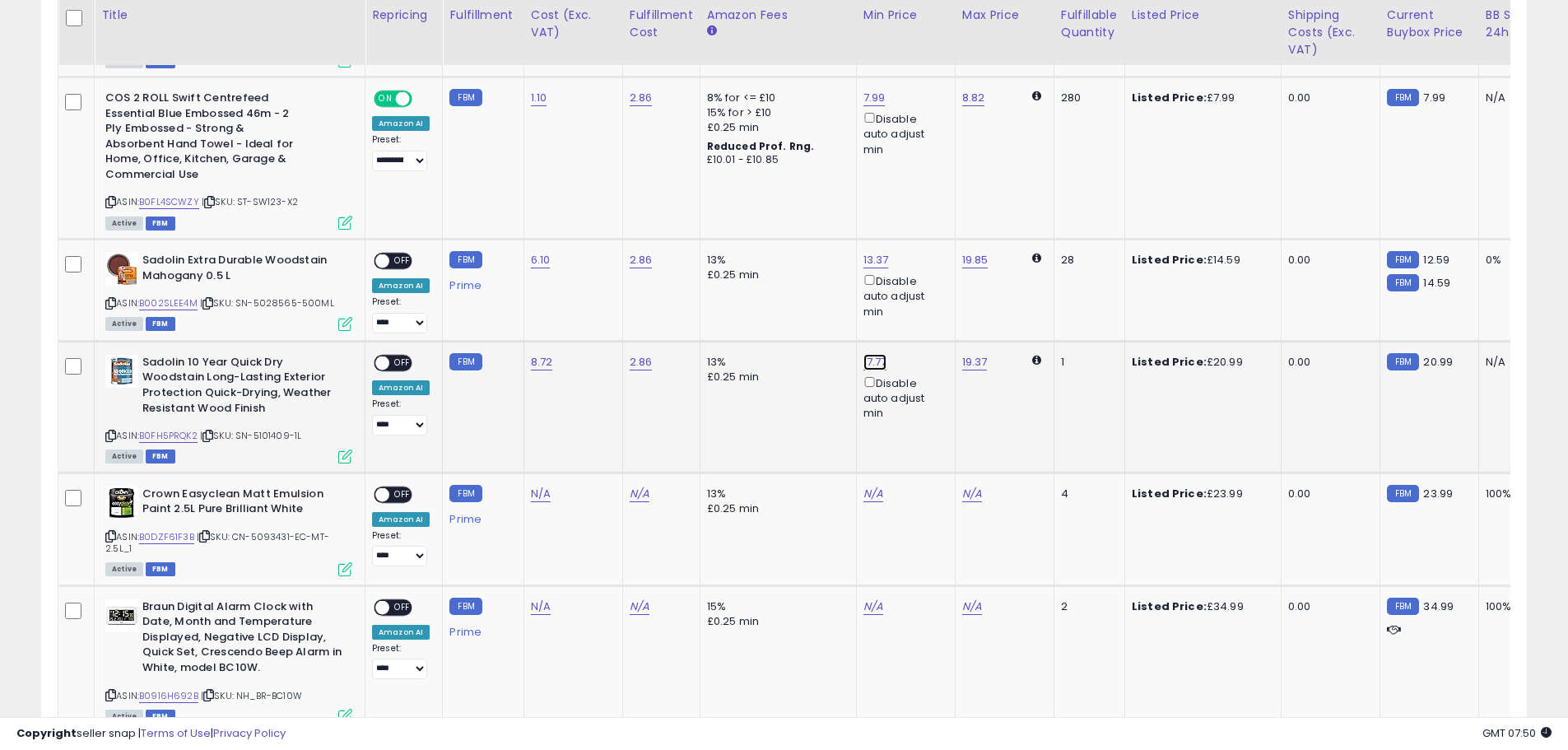 click on "17.77" at bounding box center [878, -305] 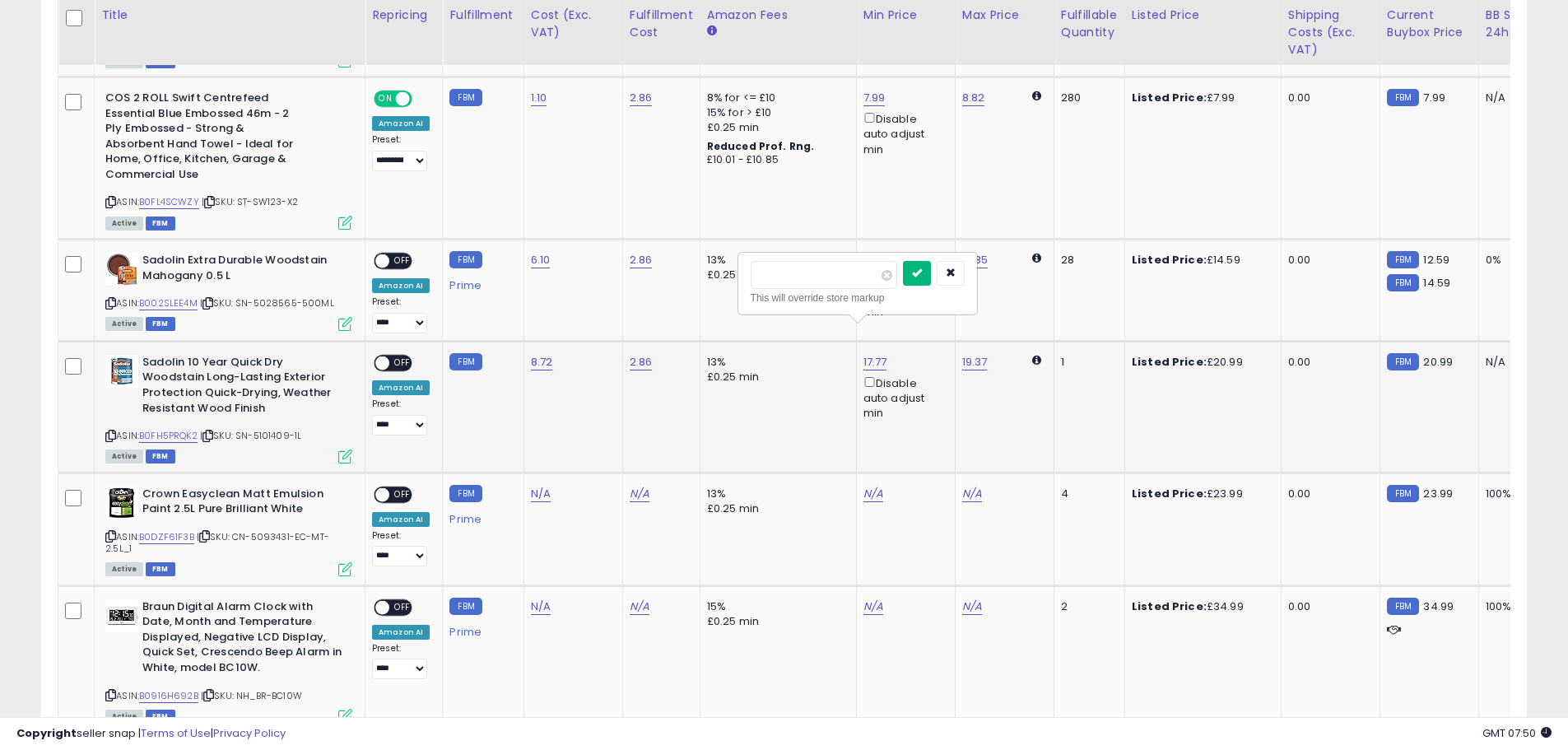 click at bounding box center [917, 273] 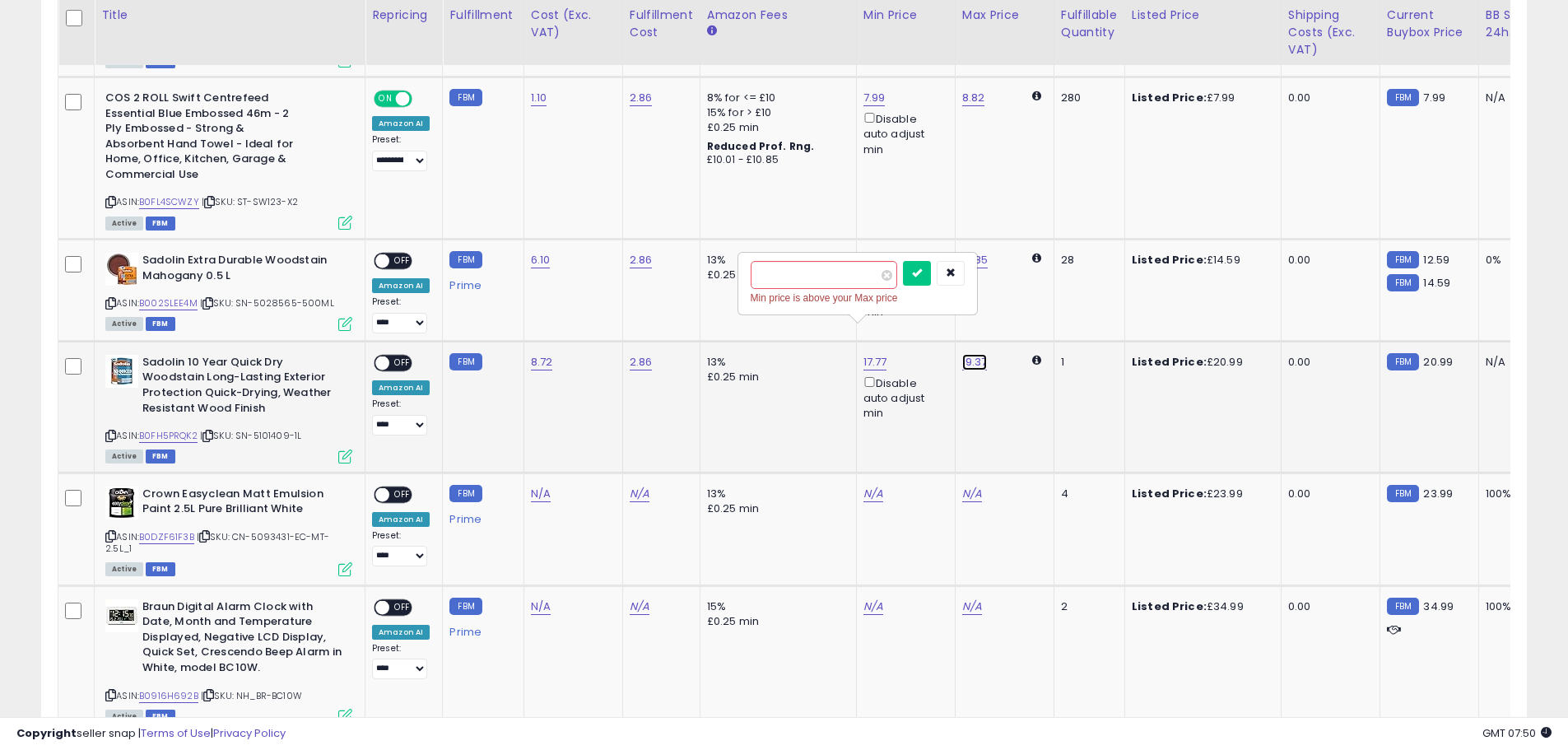 click on "19.37" at bounding box center [976, -305] 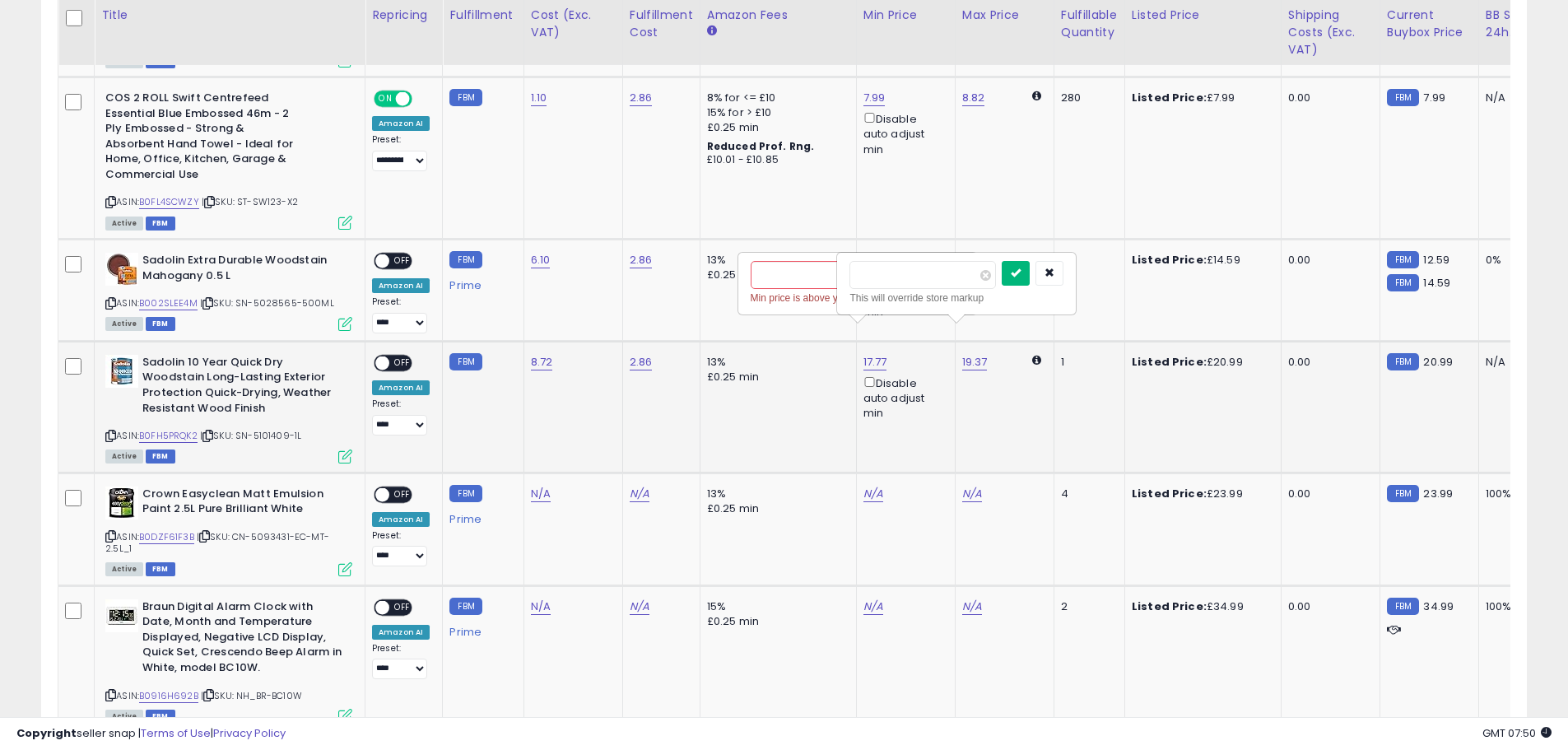 click at bounding box center [1016, 273] 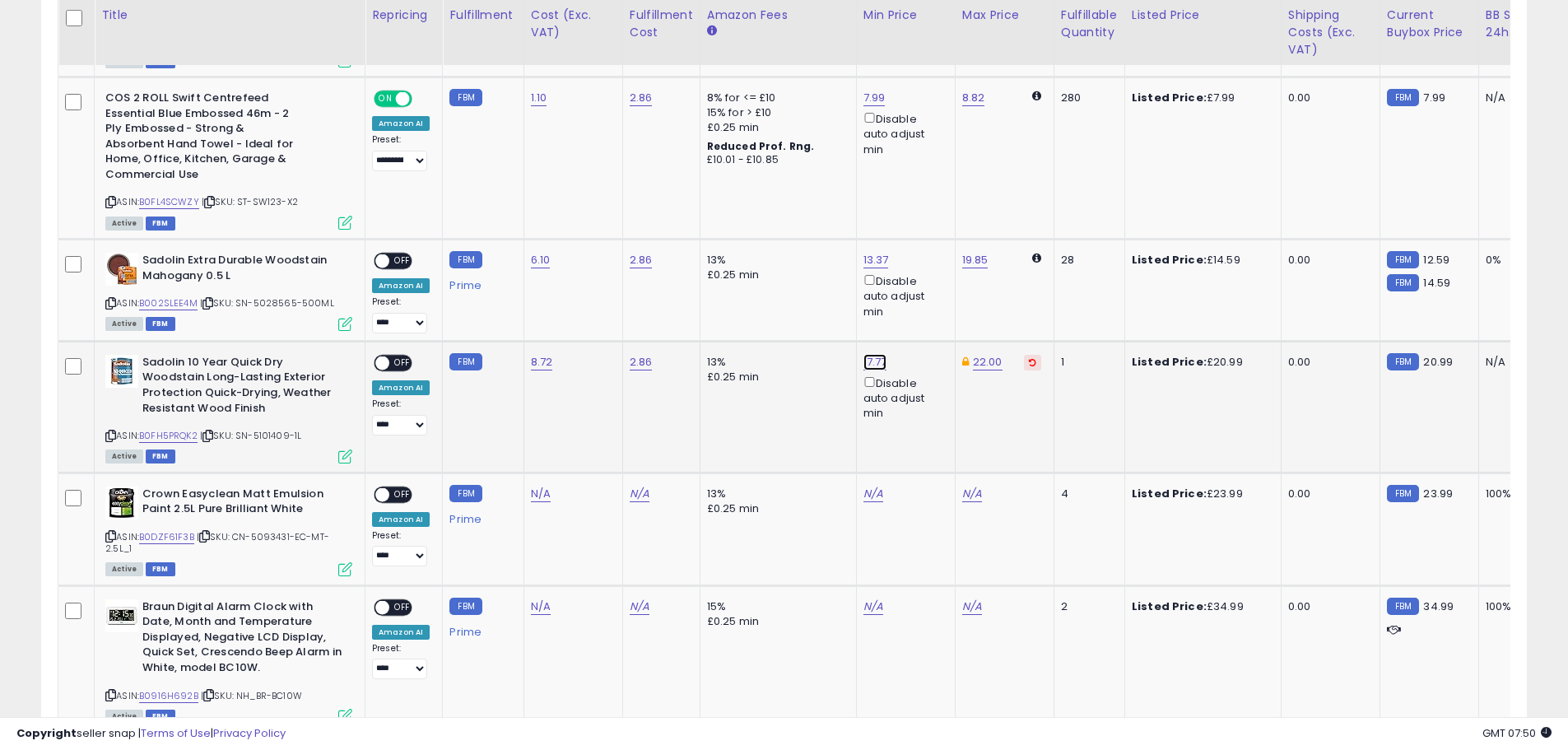 click on "17.77" at bounding box center [878, -305] 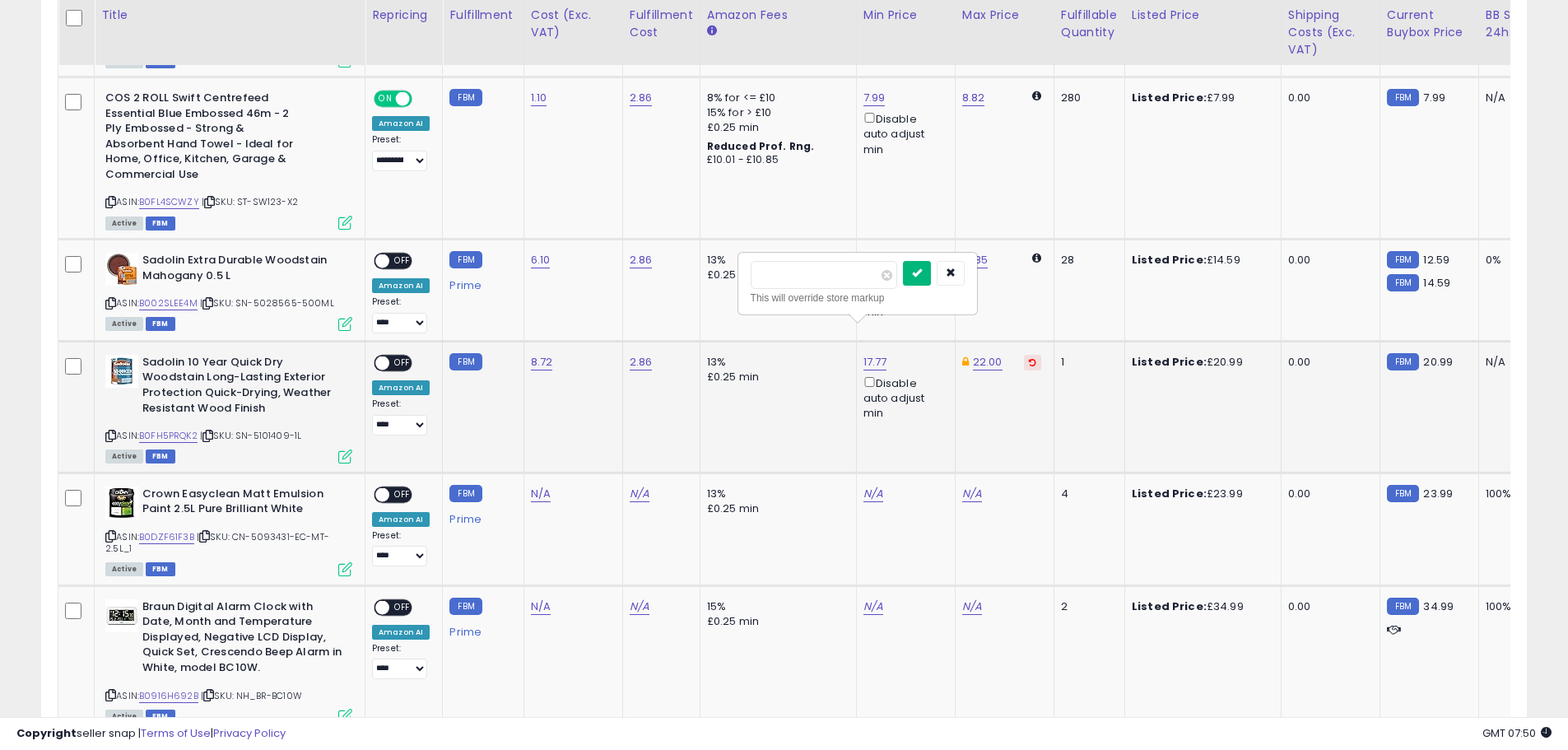 click at bounding box center (917, 273) 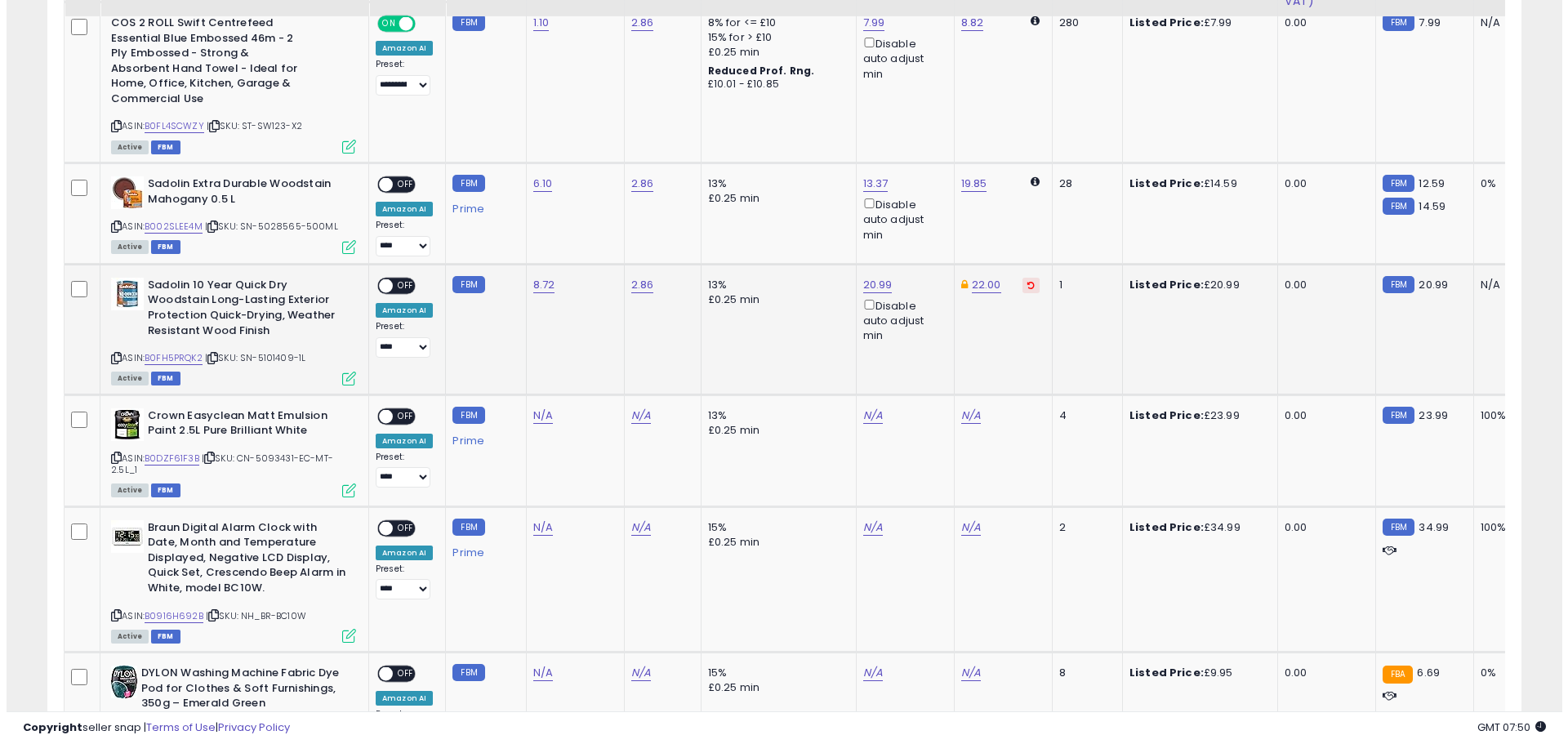scroll, scrollTop: 1261, scrollLeft: 0, axis: vertical 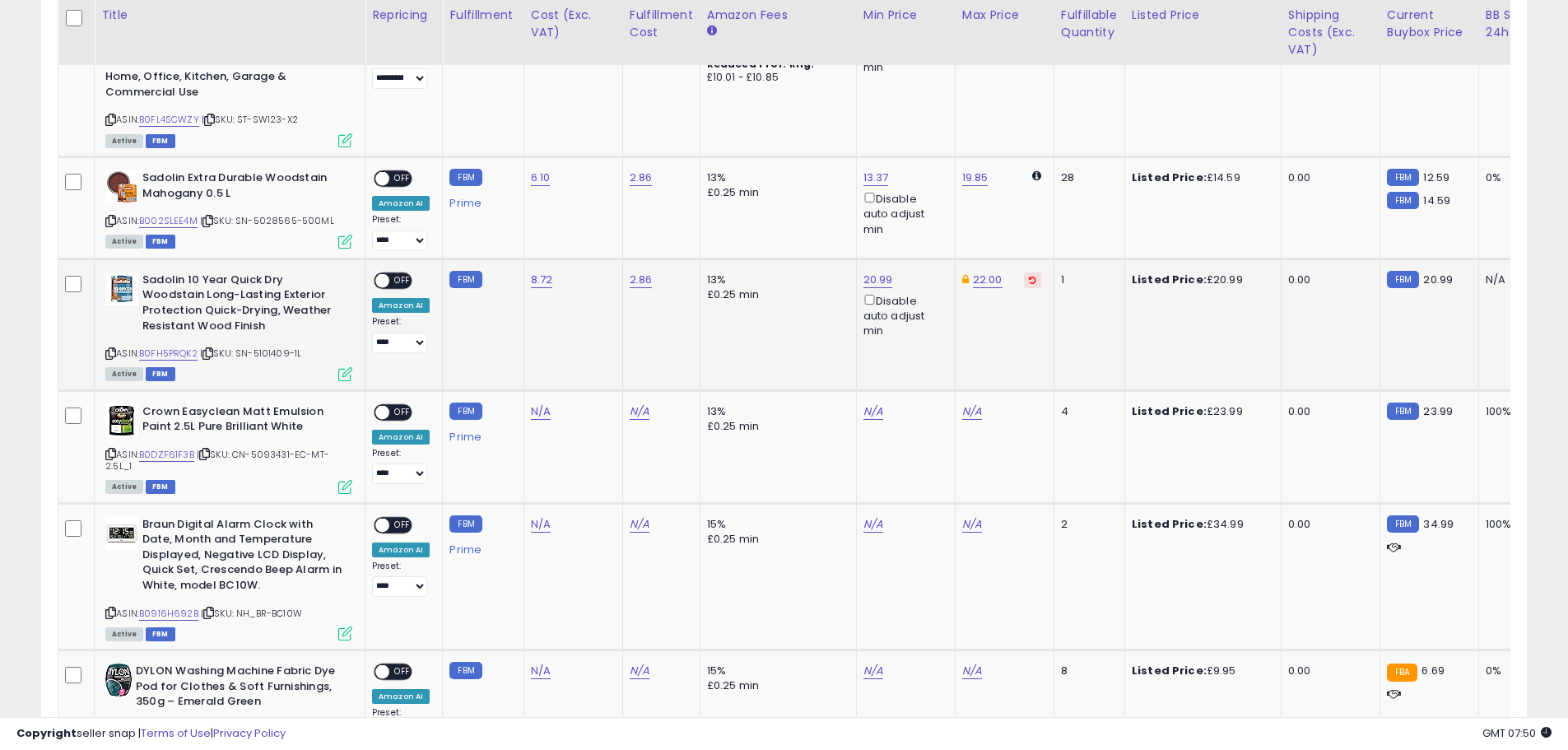 click at bounding box center [345, 374] 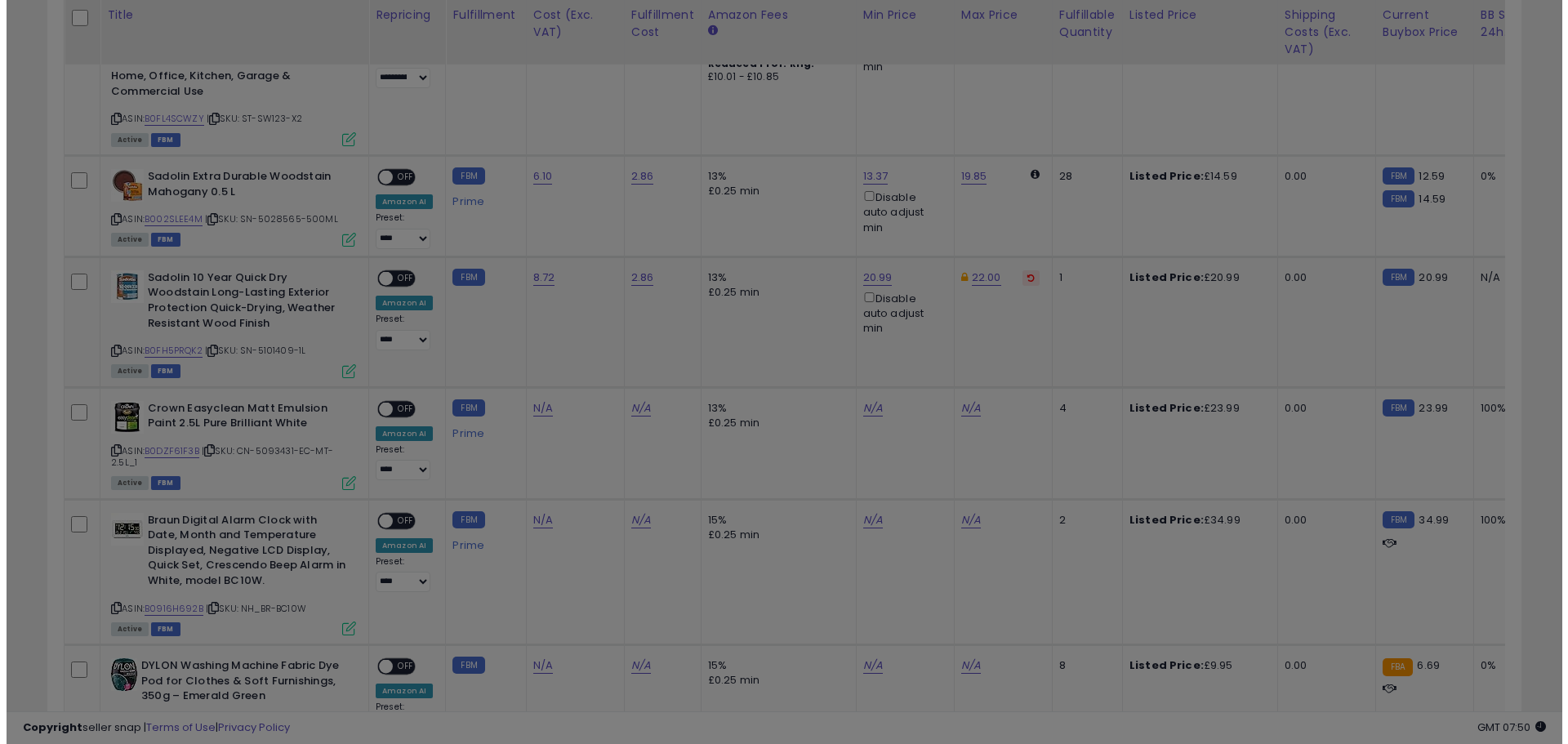 scroll, scrollTop: 816350, scrollLeft: 815804, axis: both 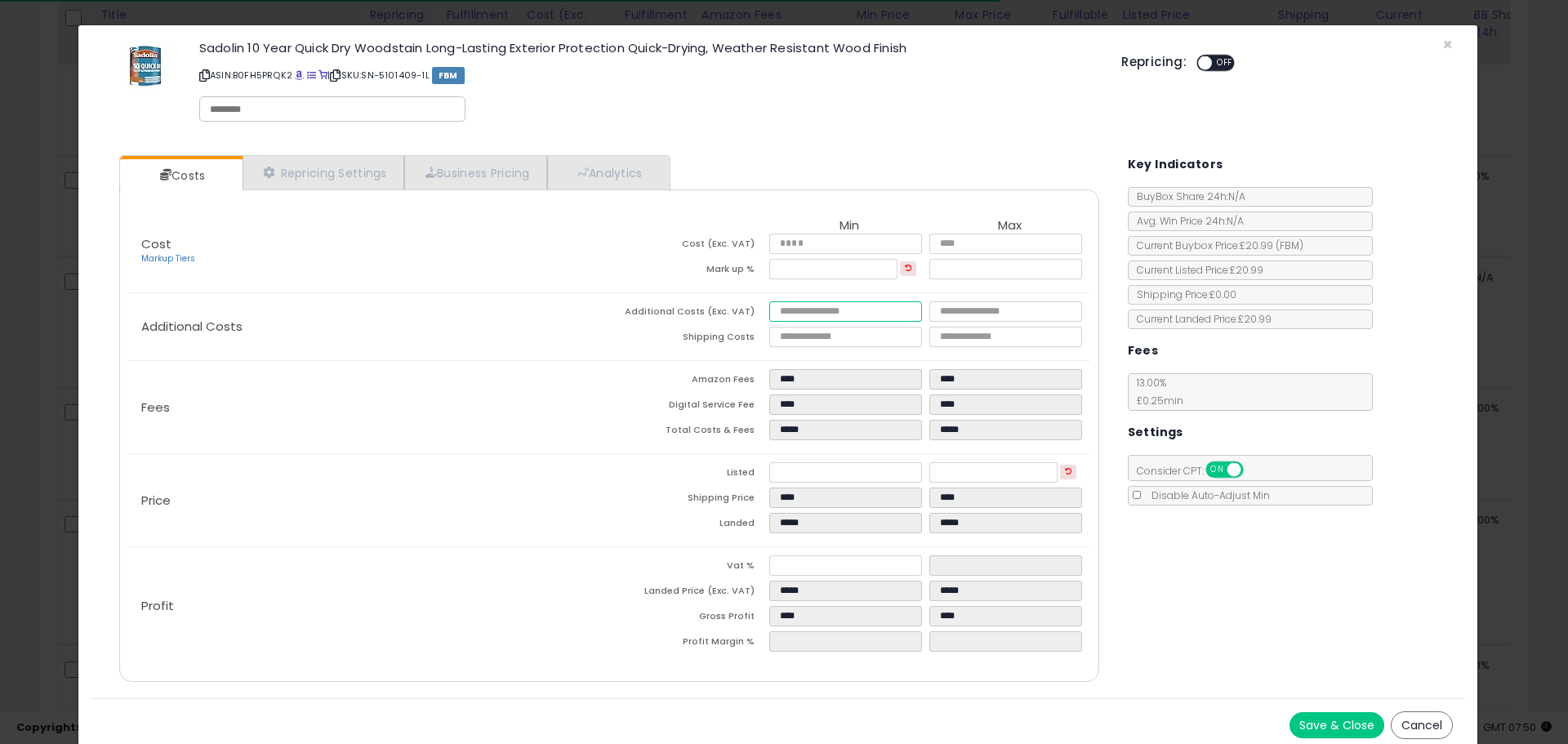 click at bounding box center (845, 311) 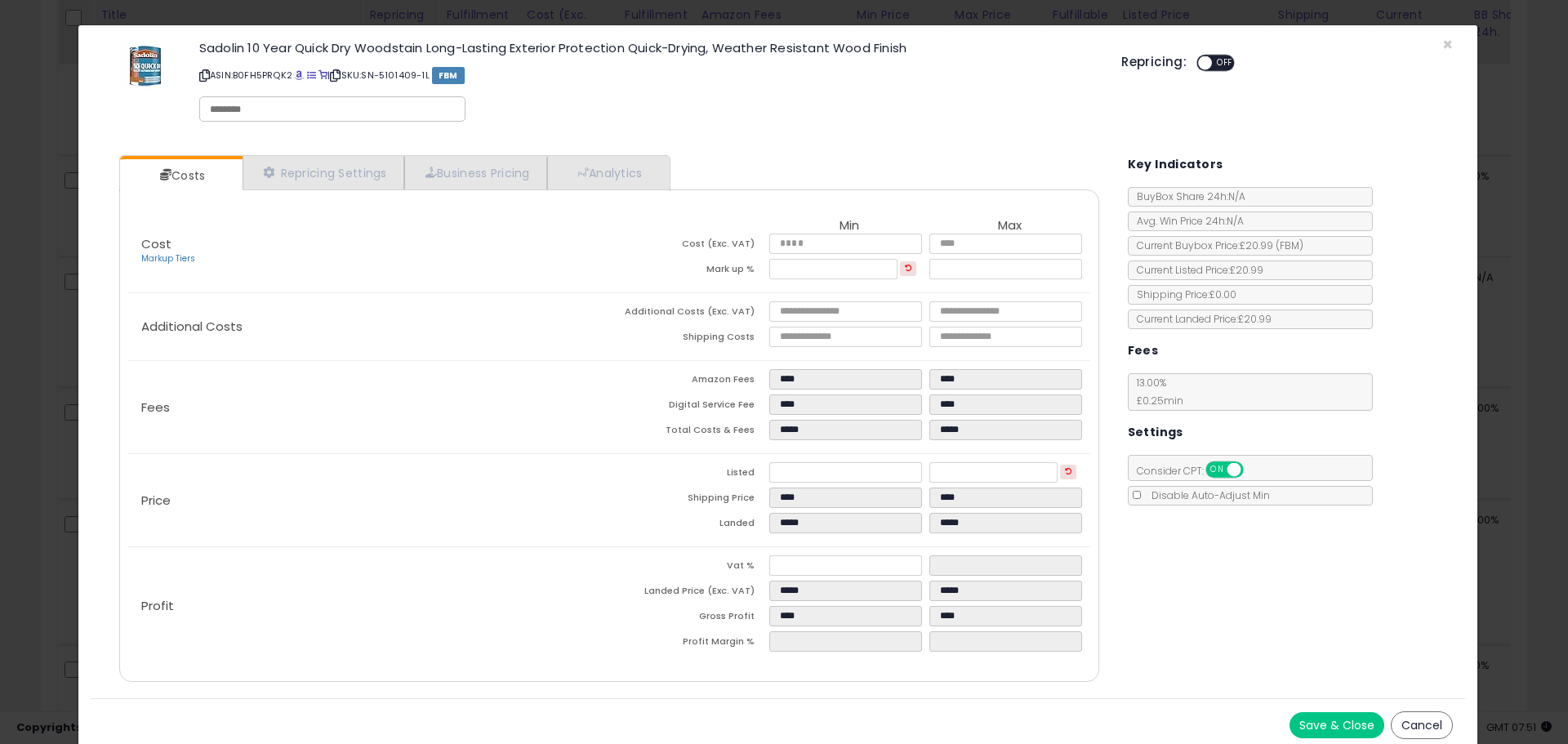 click on "Price
Listed
*****
*****
Shipping Price
****
****
Landed
*****
*****" 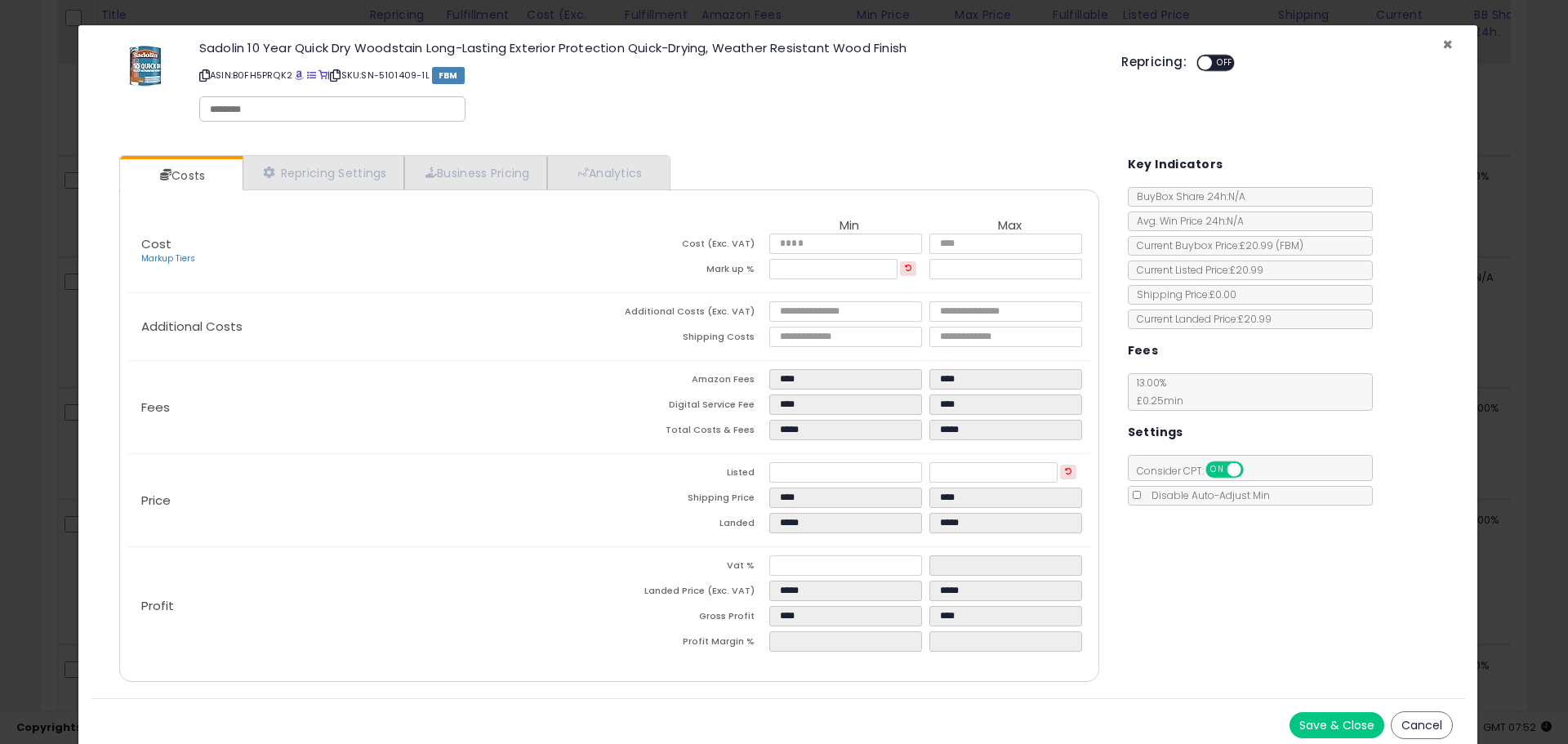 click on "×" at bounding box center (1447, 44) 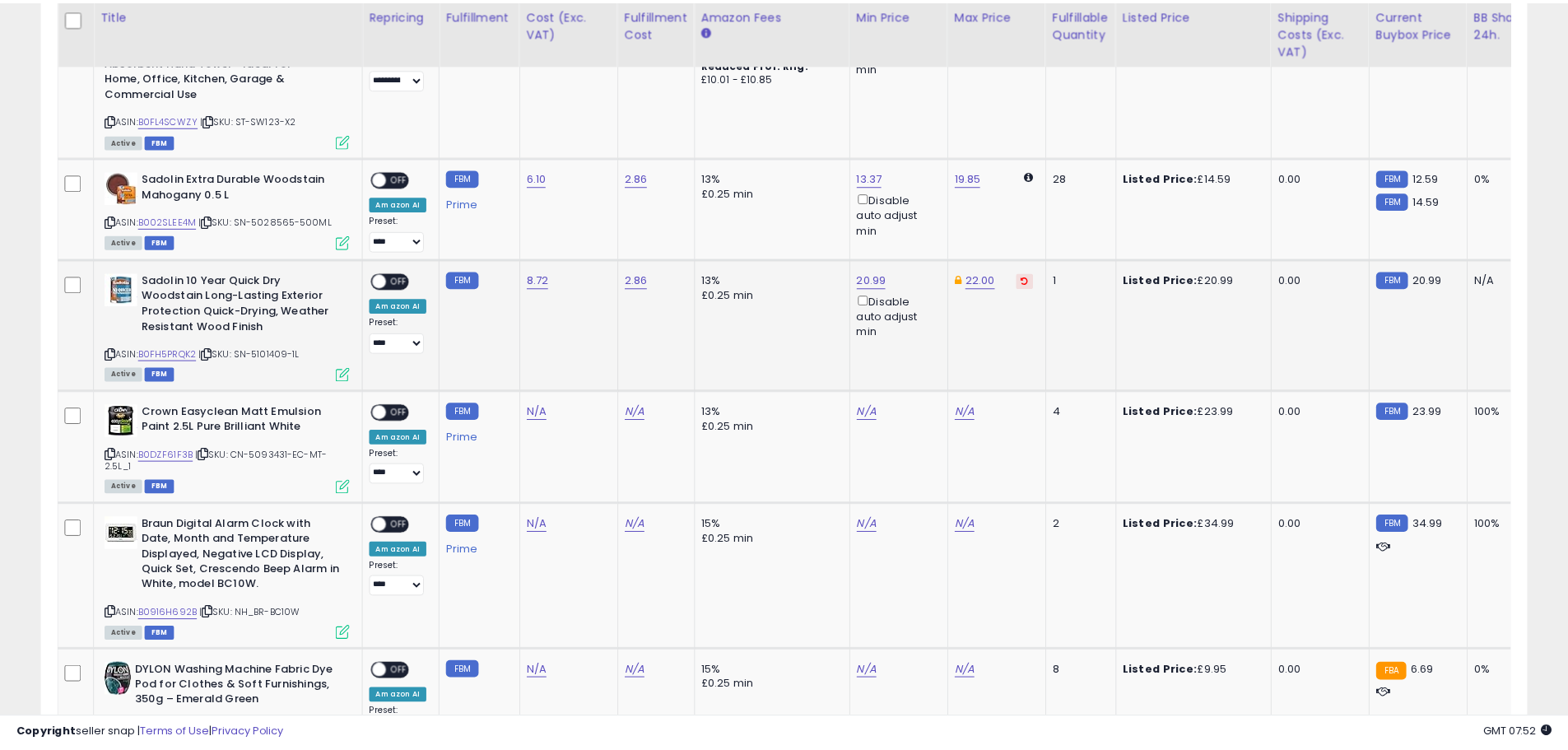 scroll, scrollTop: 338, scrollLeft: 862, axis: both 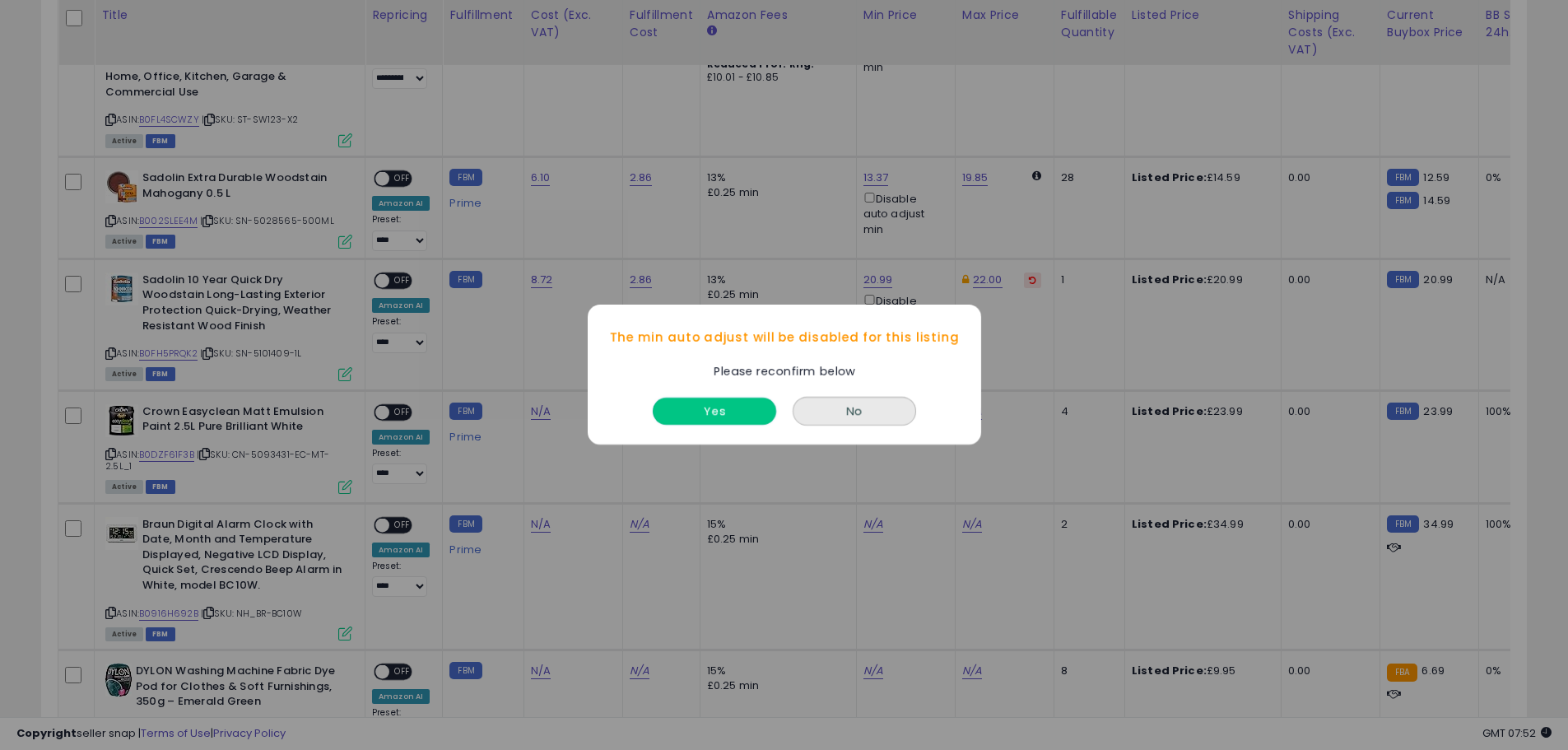 click on "Yes" at bounding box center (714, 412) 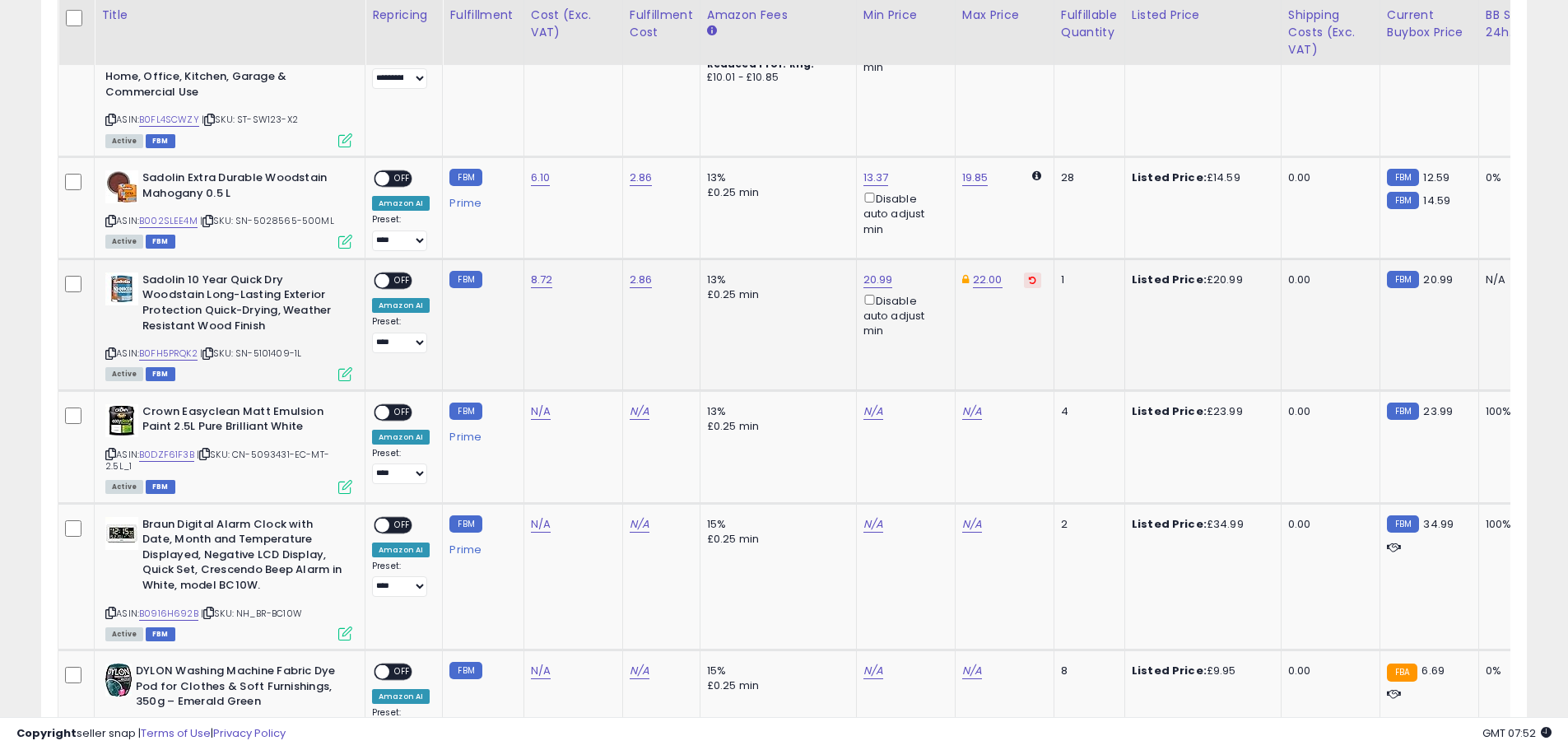 click at bounding box center (382, 280) 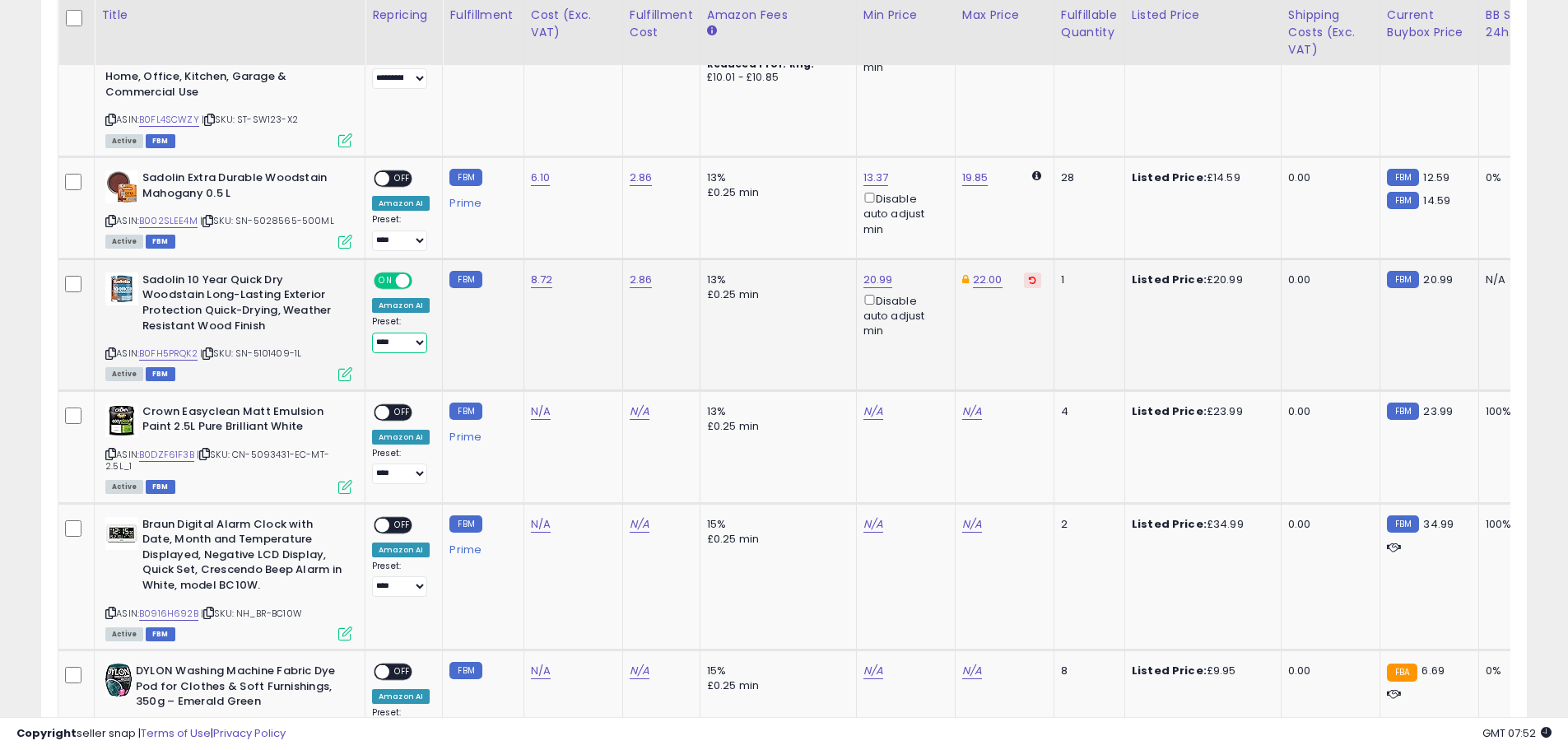 click on "**********" at bounding box center [399, 342] 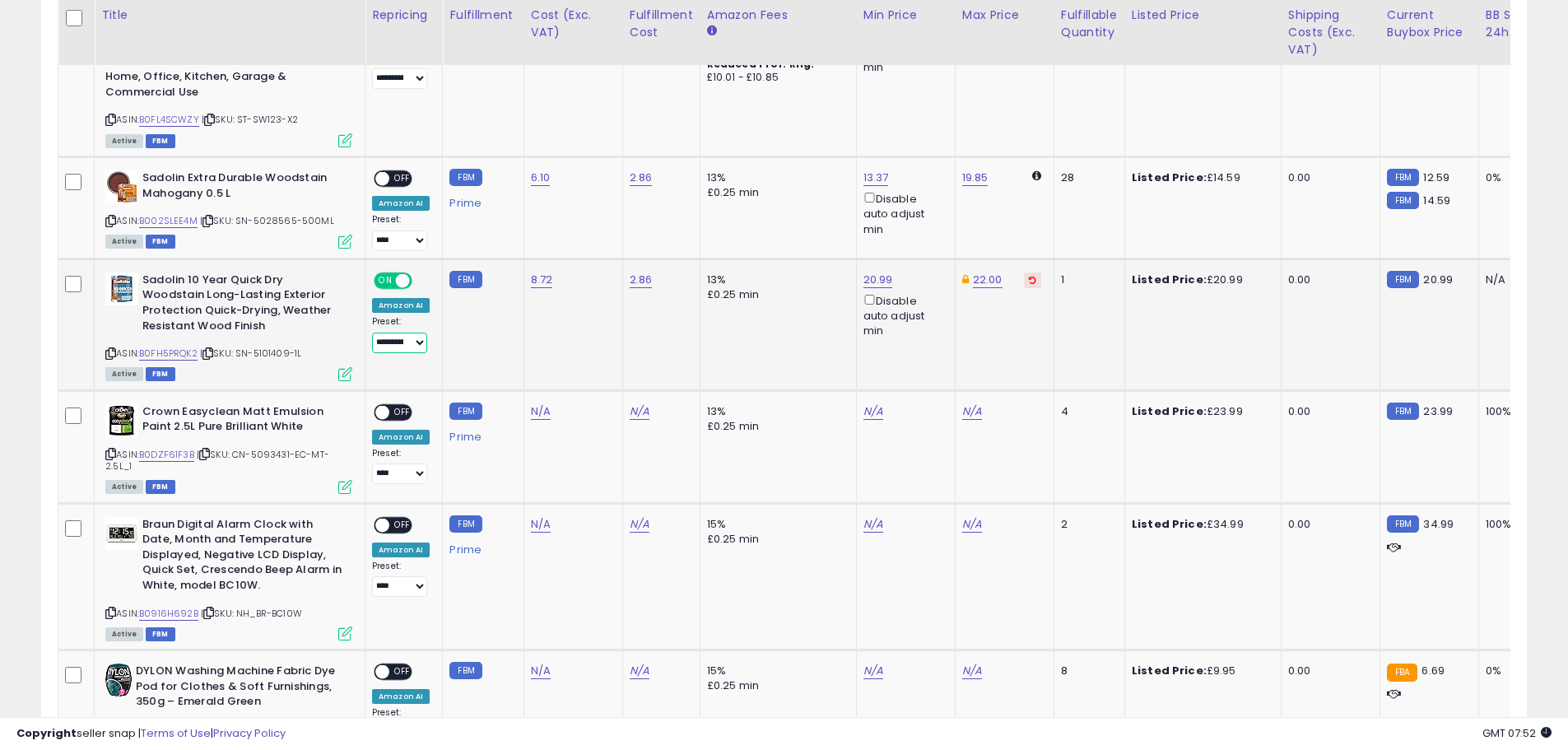 click on "**********" at bounding box center [399, 342] 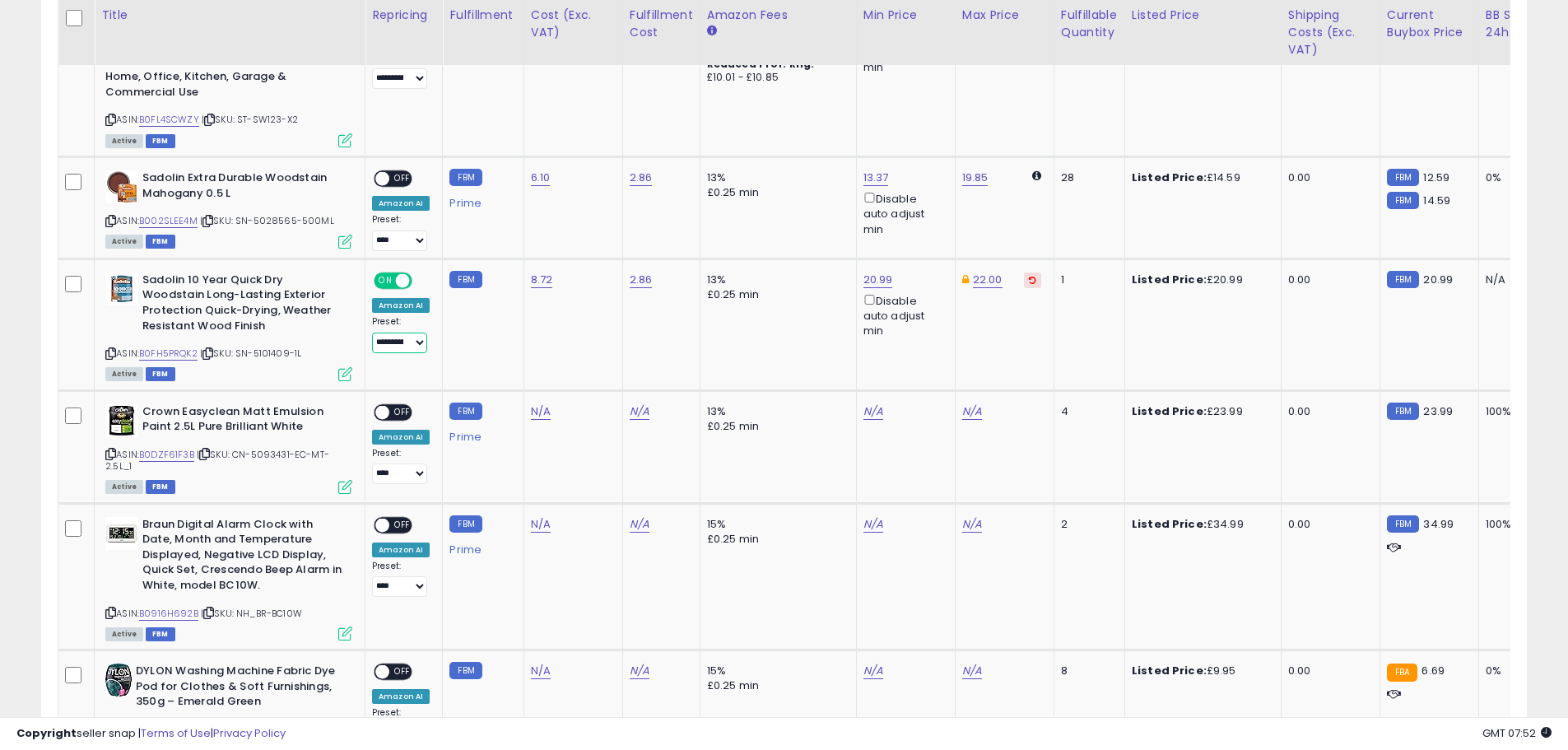 scroll, scrollTop: 0, scrollLeft: 101, axis: horizontal 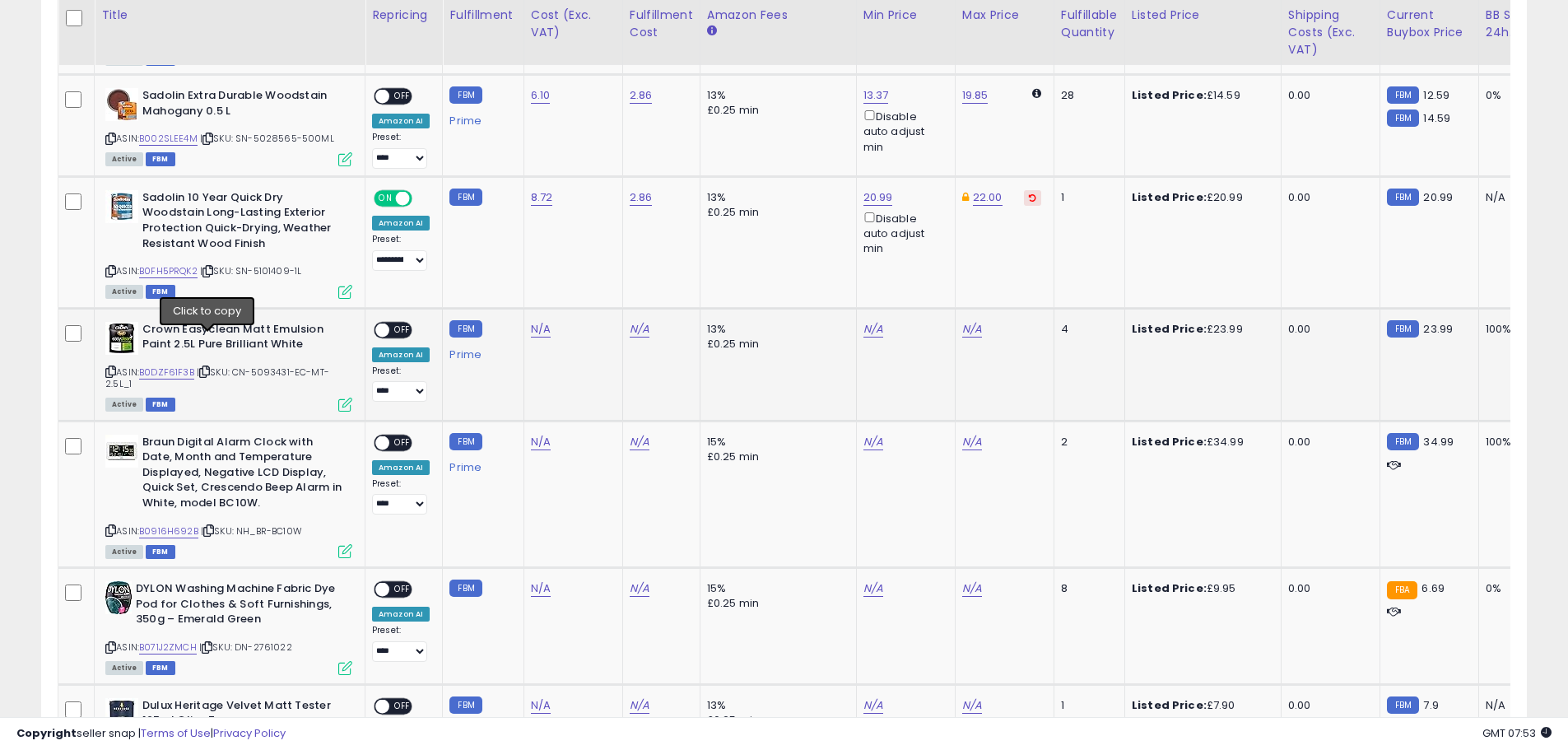 click at bounding box center [204, 371] 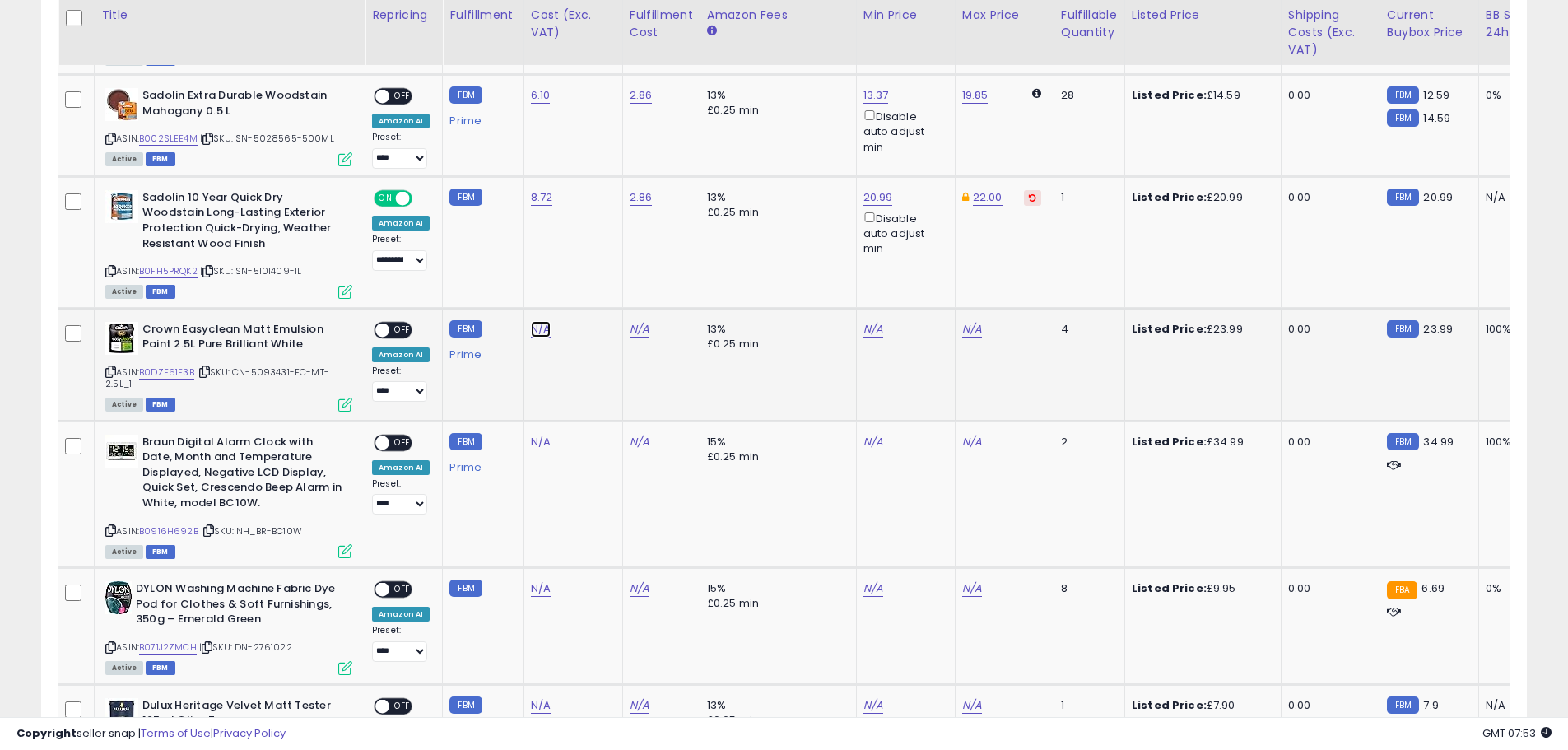 click on "N/A" at bounding box center [541, 329] 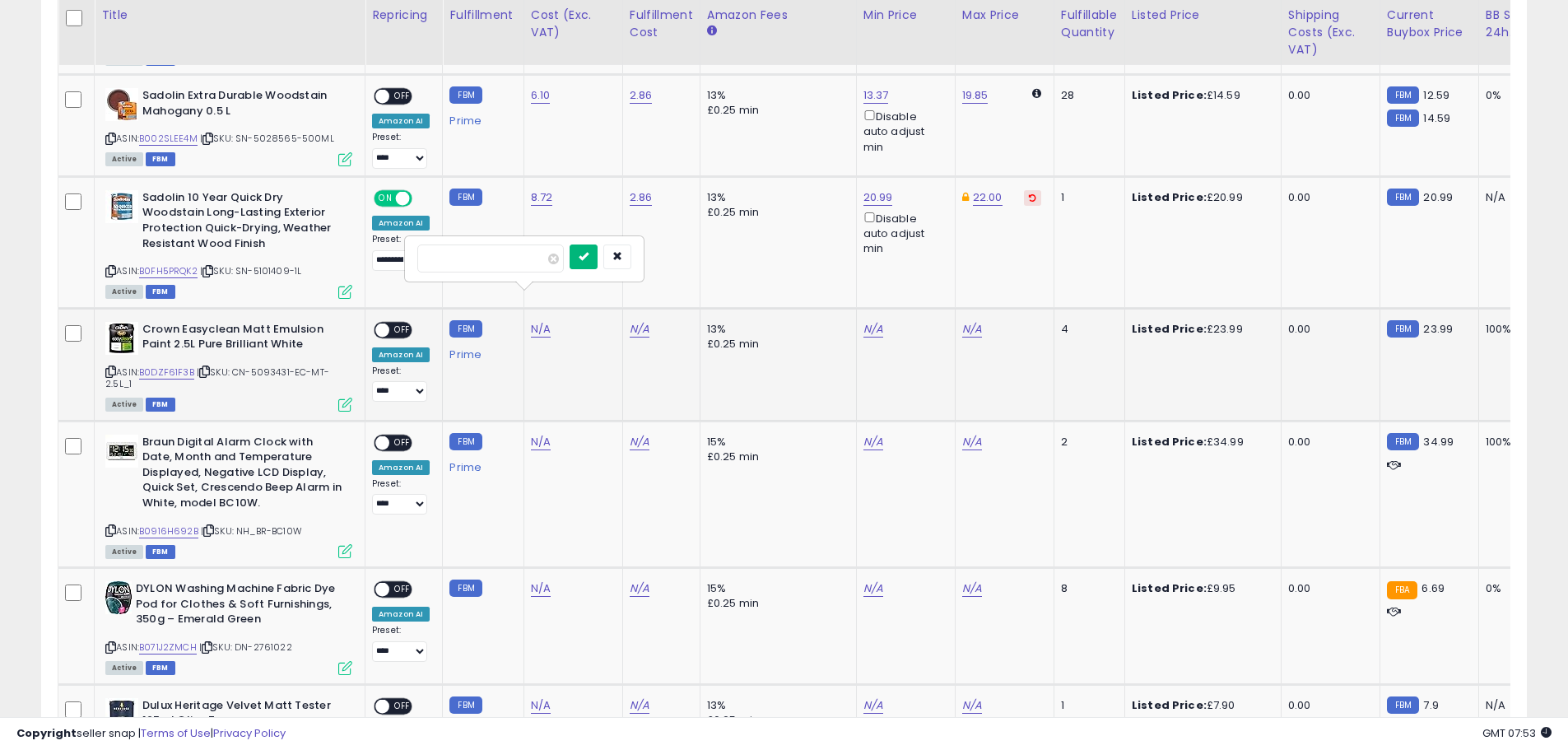 click at bounding box center [584, 256] 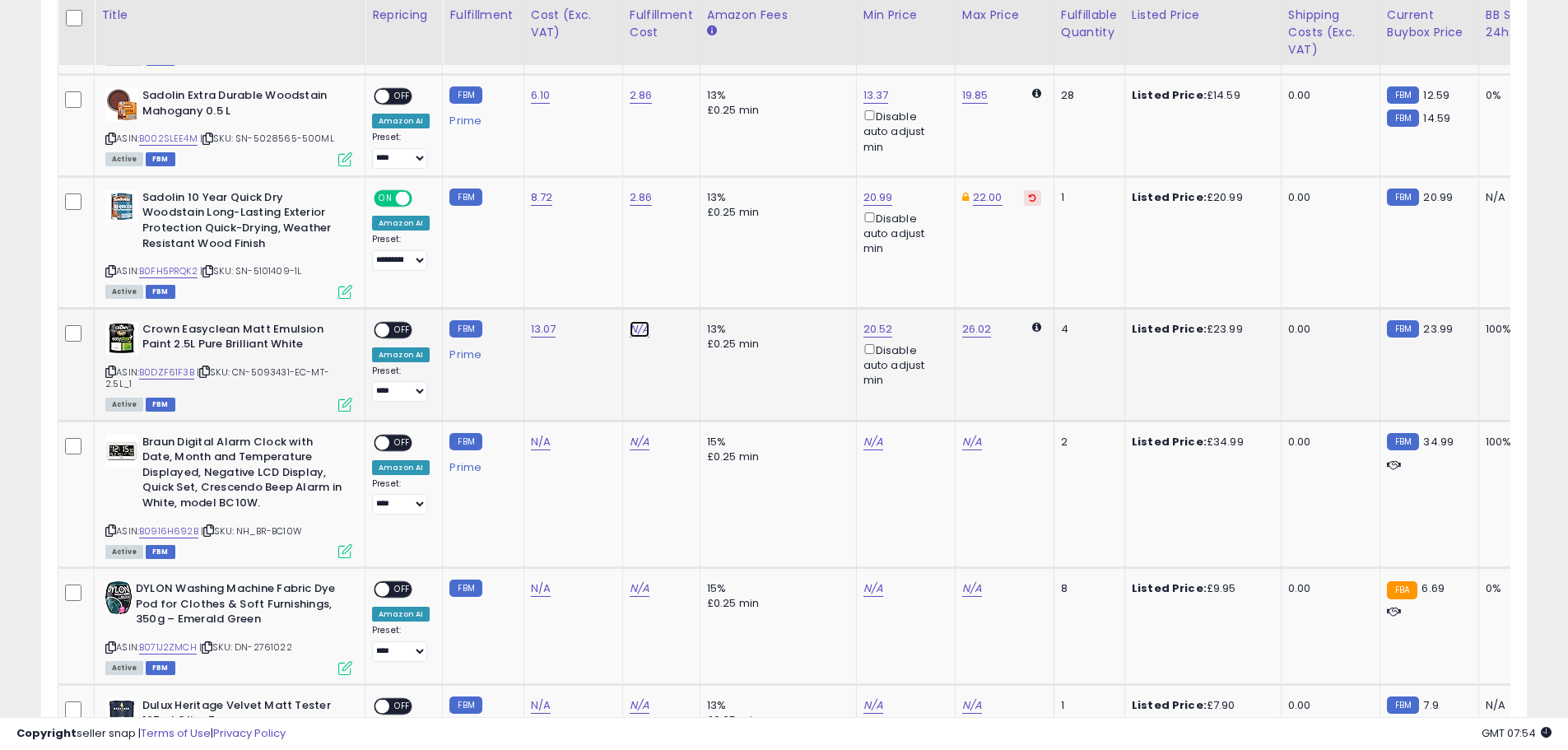 click on "N/A" at bounding box center [640, 329] 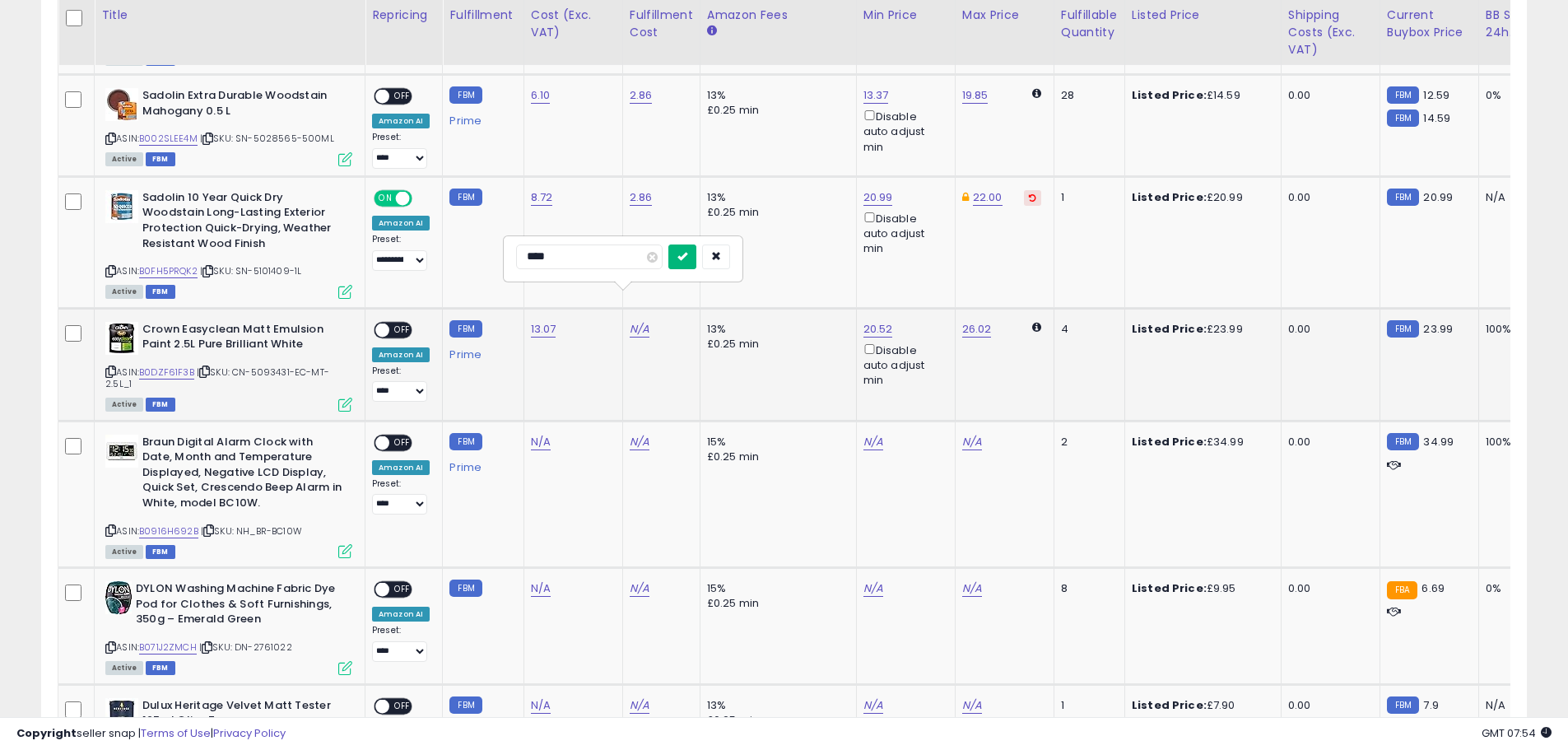 click at bounding box center (682, 256) 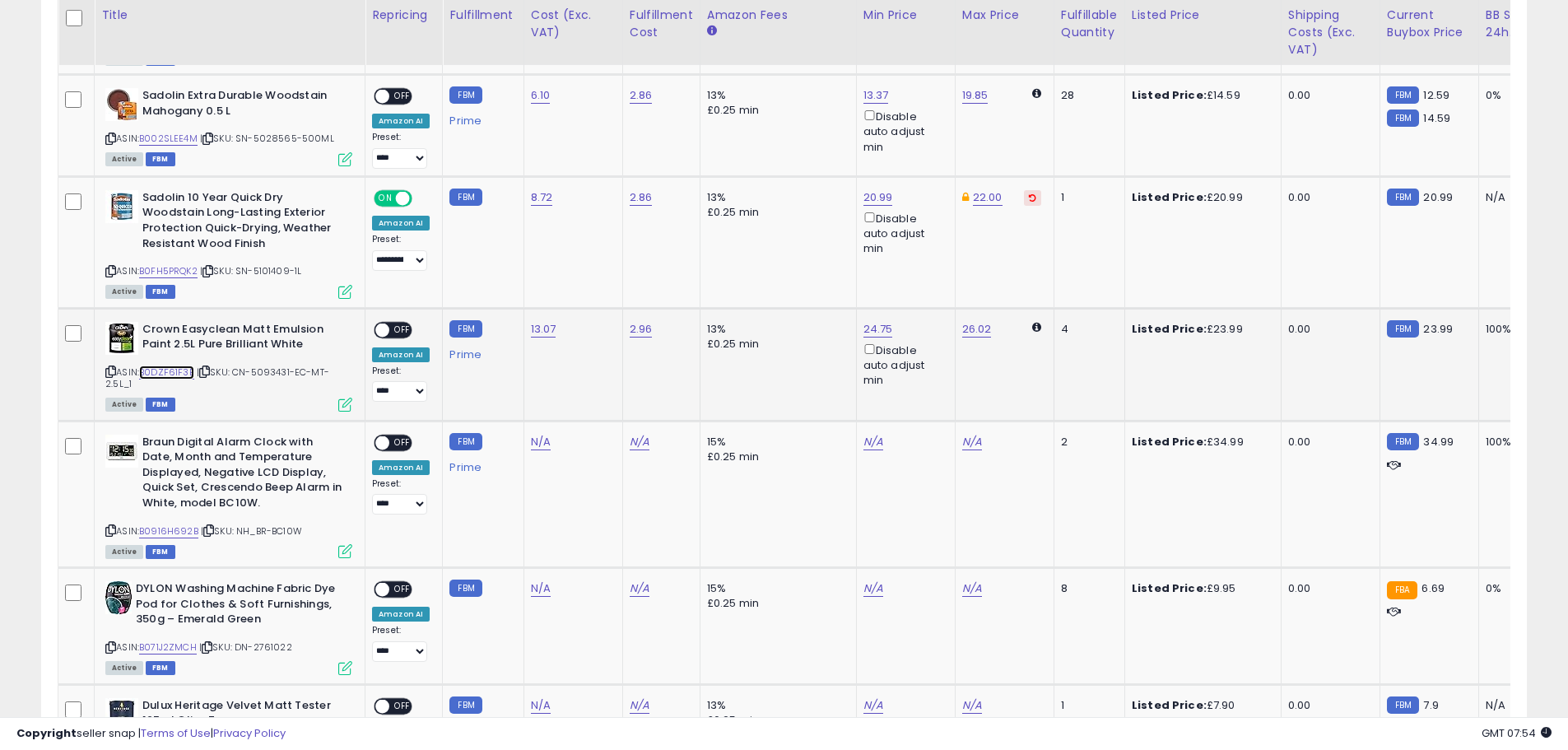 click on "B0DZF61F3B" at bounding box center [166, 372] 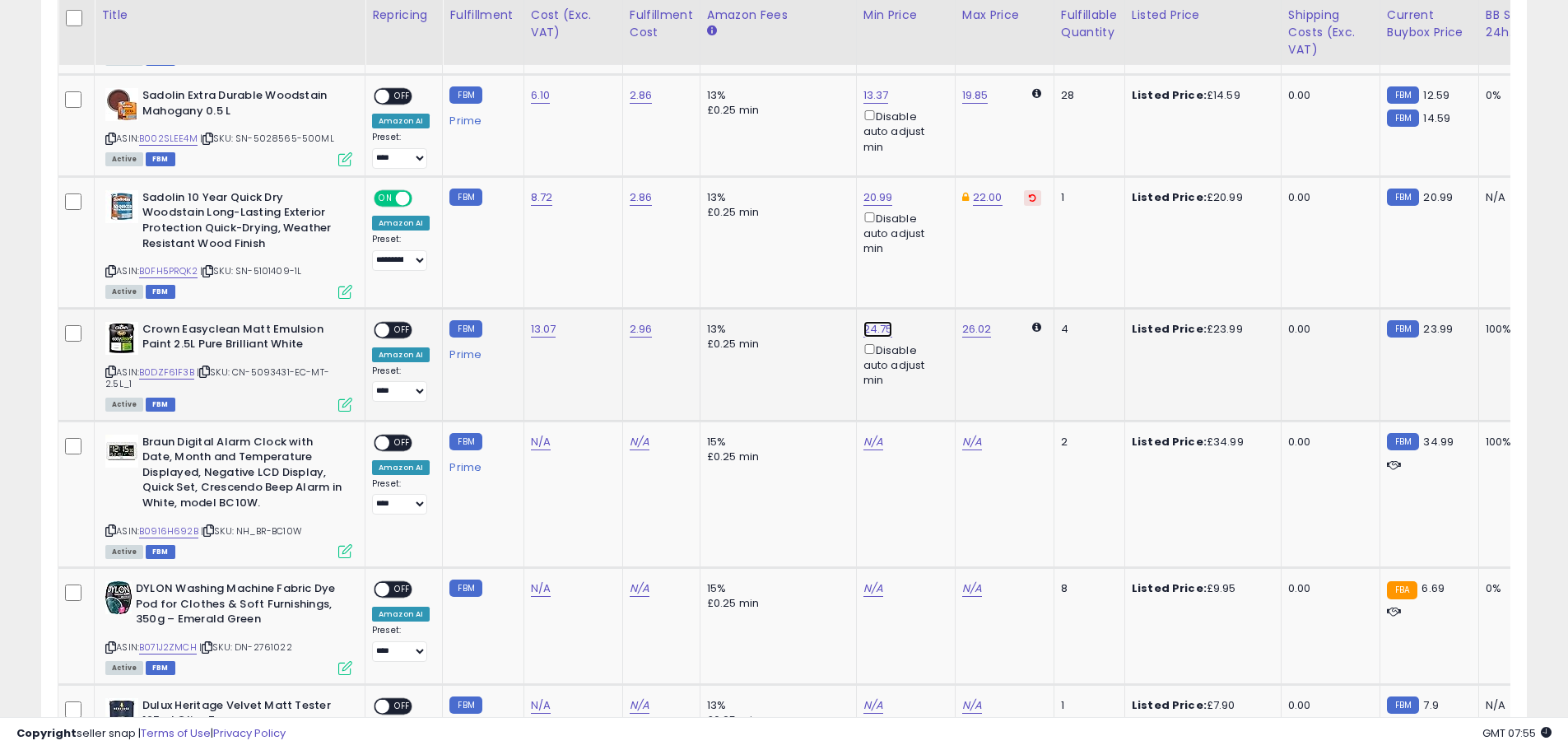 click on "24.75" at bounding box center (878, -469) 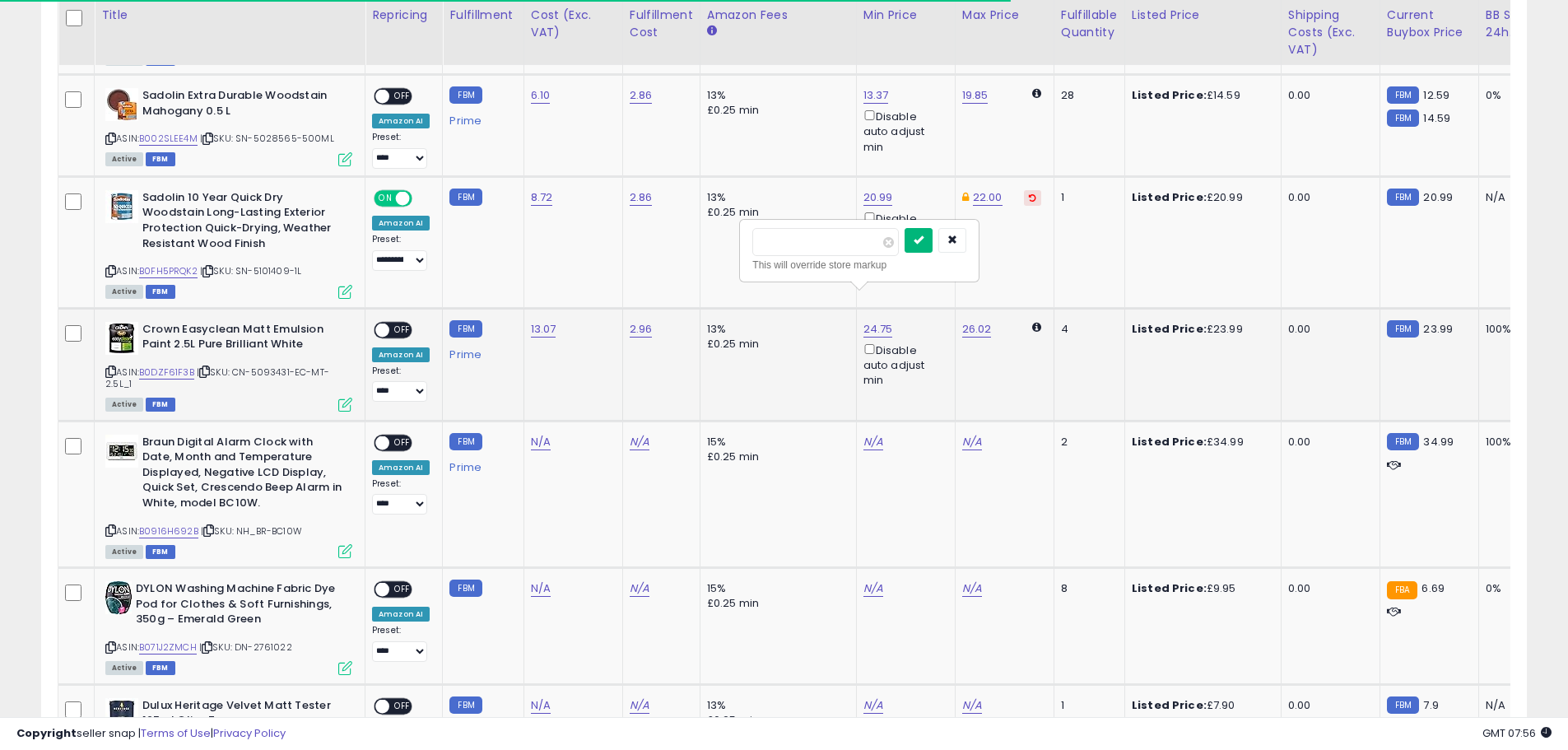 click at bounding box center (919, 240) 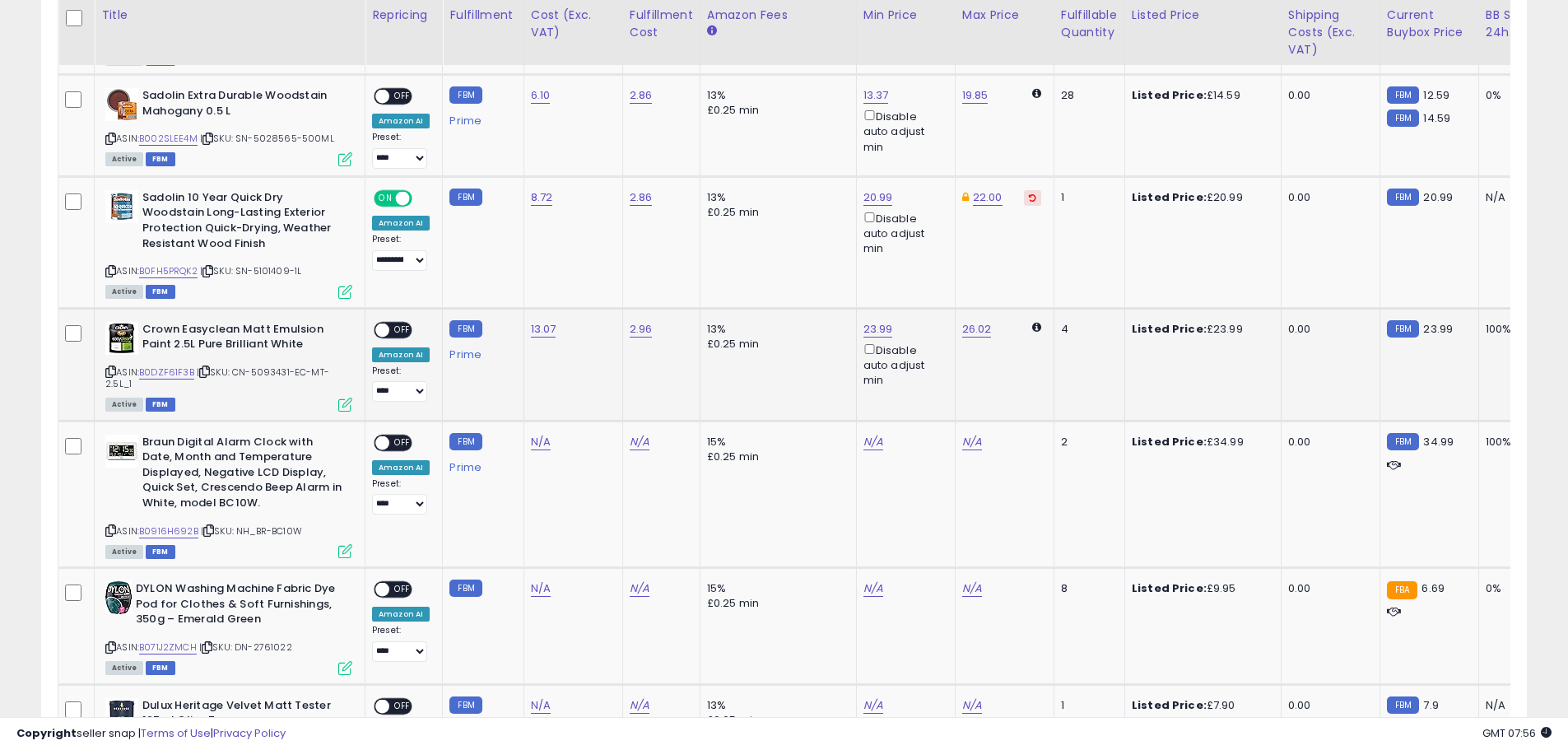 click at bounding box center [345, 404] 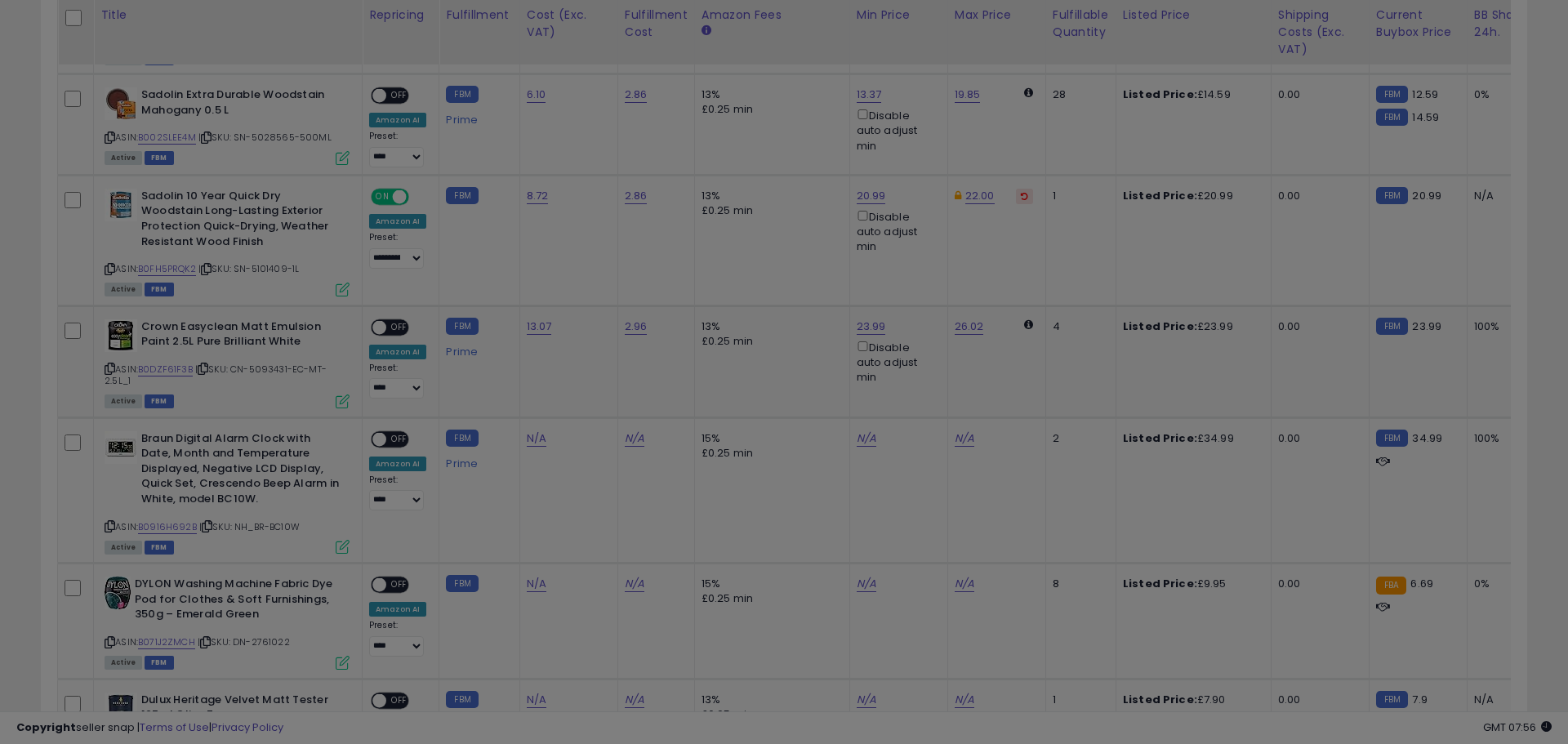 scroll, scrollTop: 816350, scrollLeft: 815804, axis: both 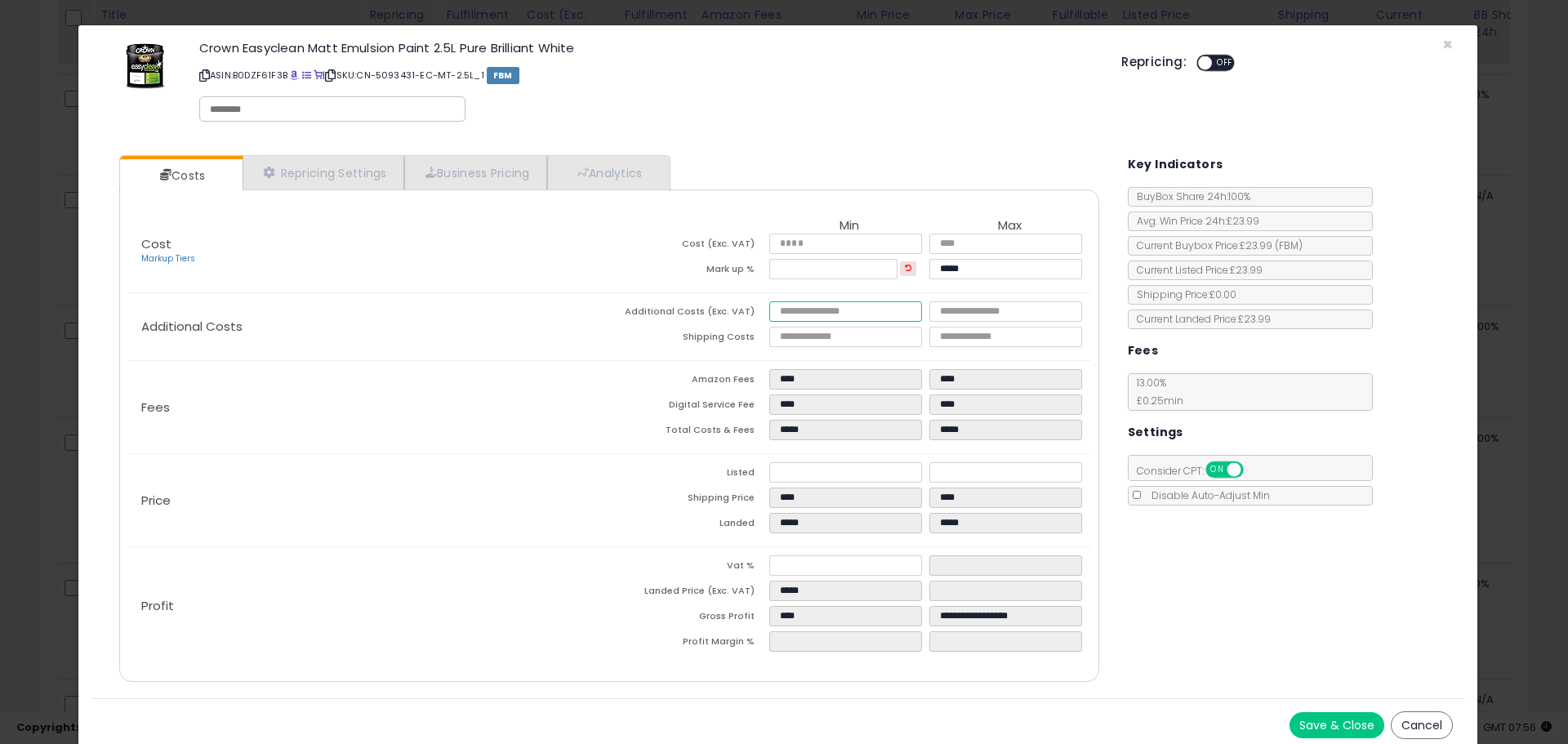 click at bounding box center (845, 311) 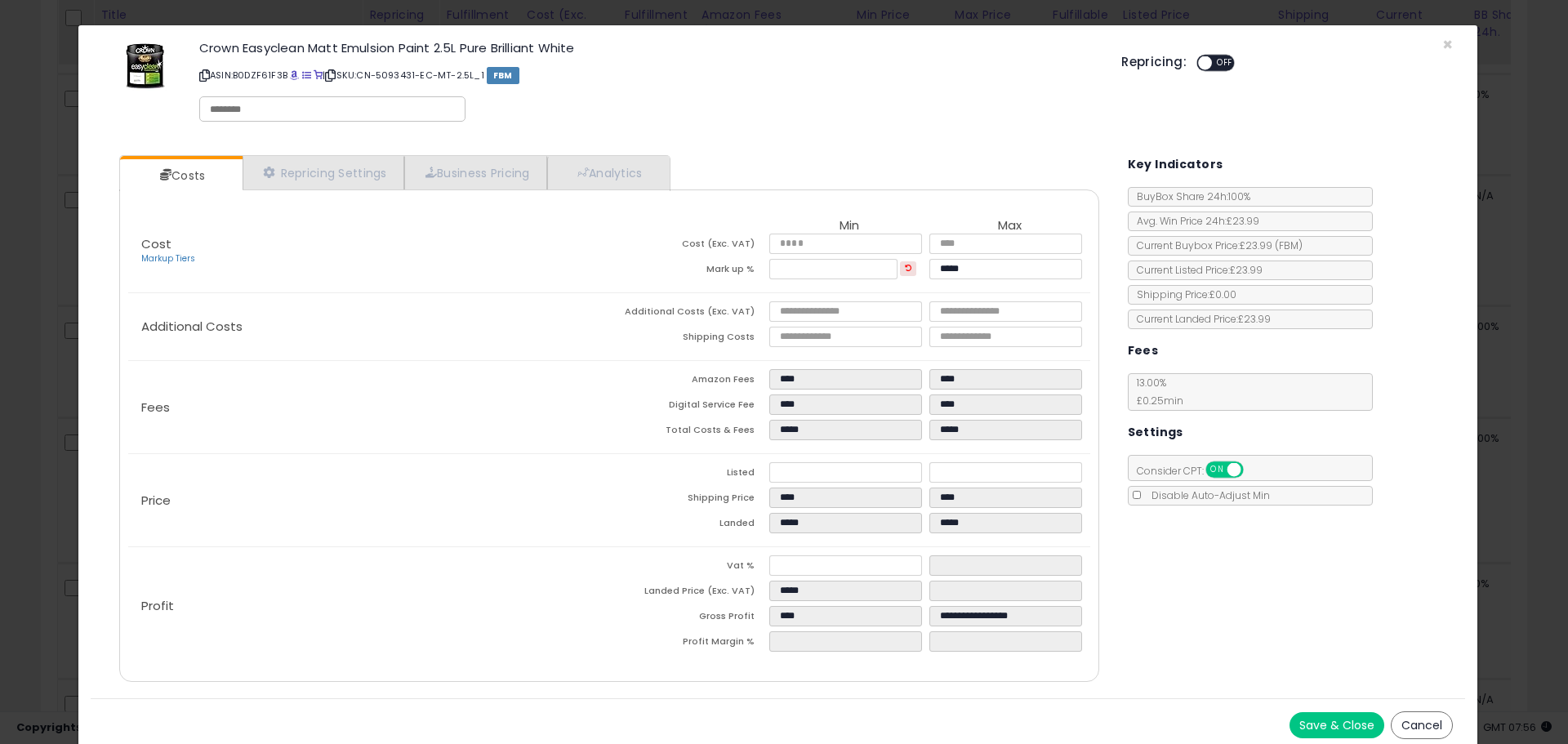 click on "Fees
Amazon Fees
****
****
Digital Service Fee
****
****
Total Costs & Fees
*****
*****" 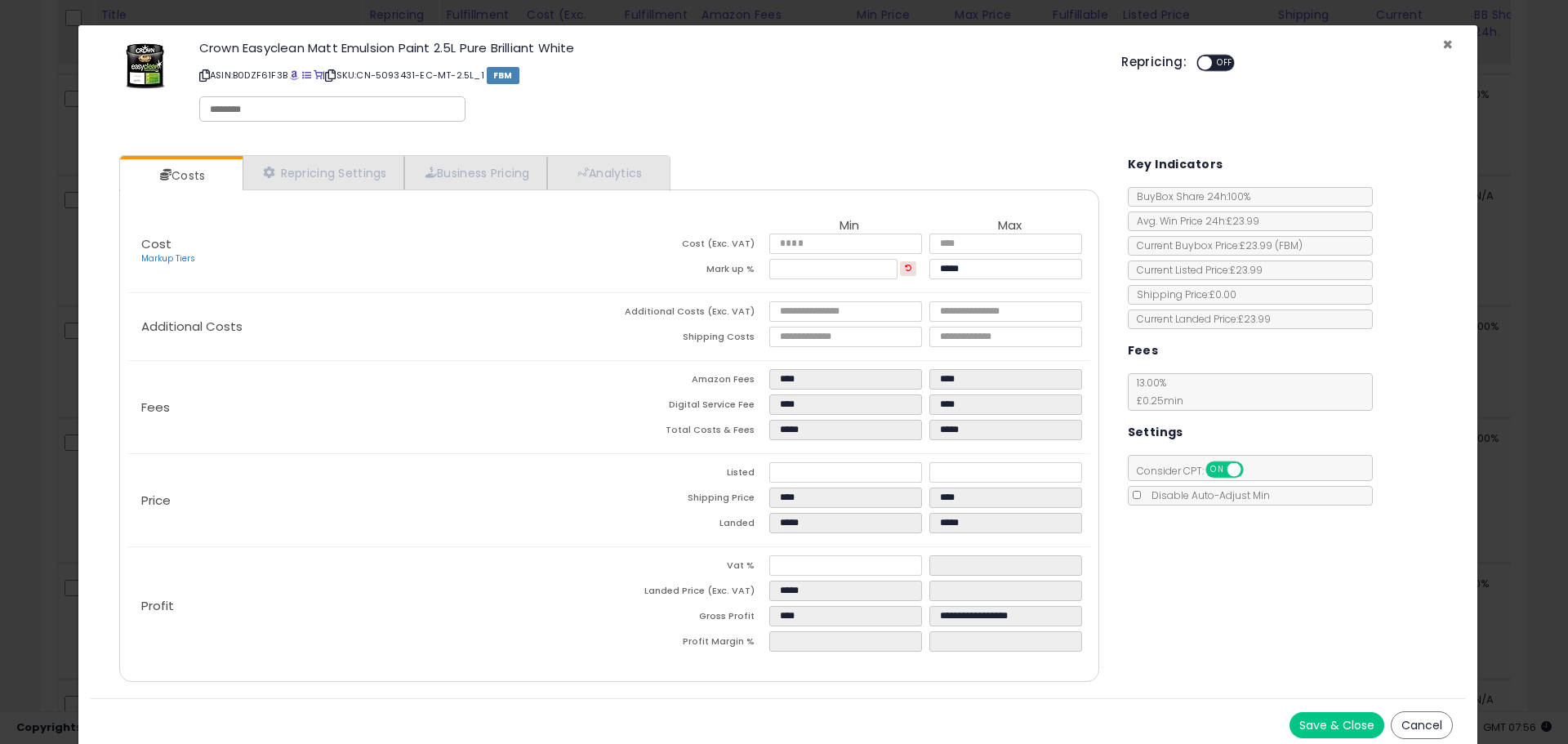 click on "×" at bounding box center [1447, 44] 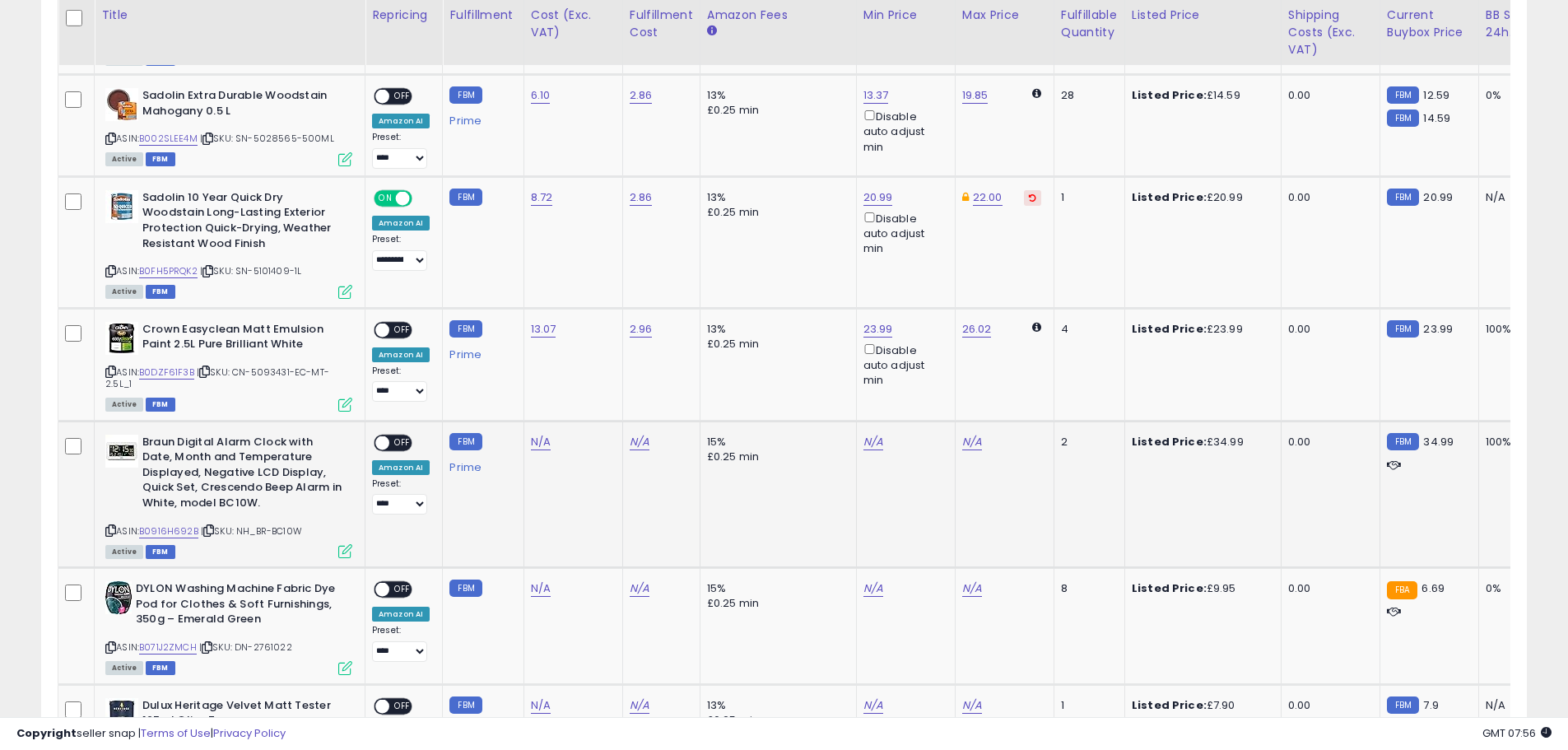 scroll, scrollTop: 338, scrollLeft: 862, axis: both 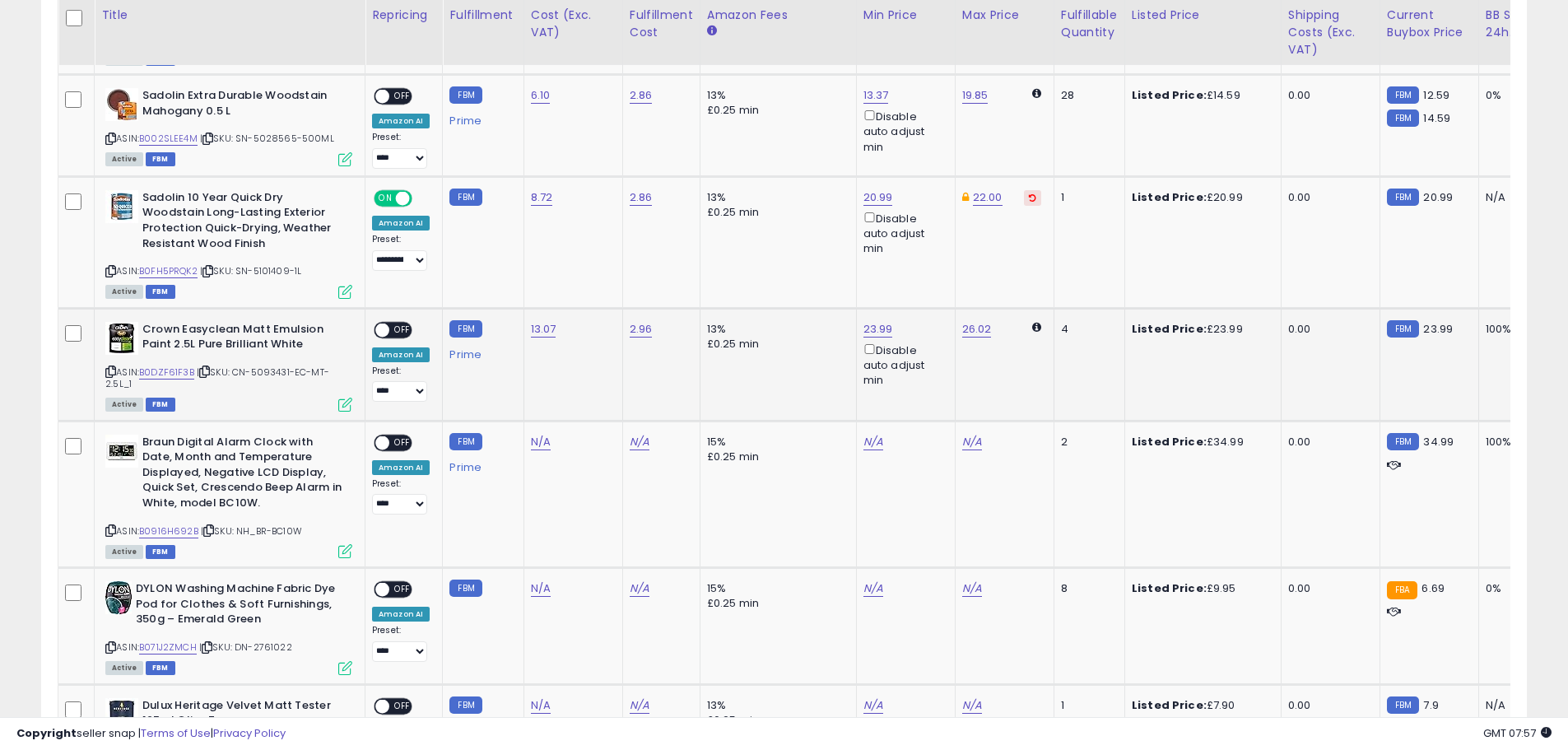 click at bounding box center [345, 404] 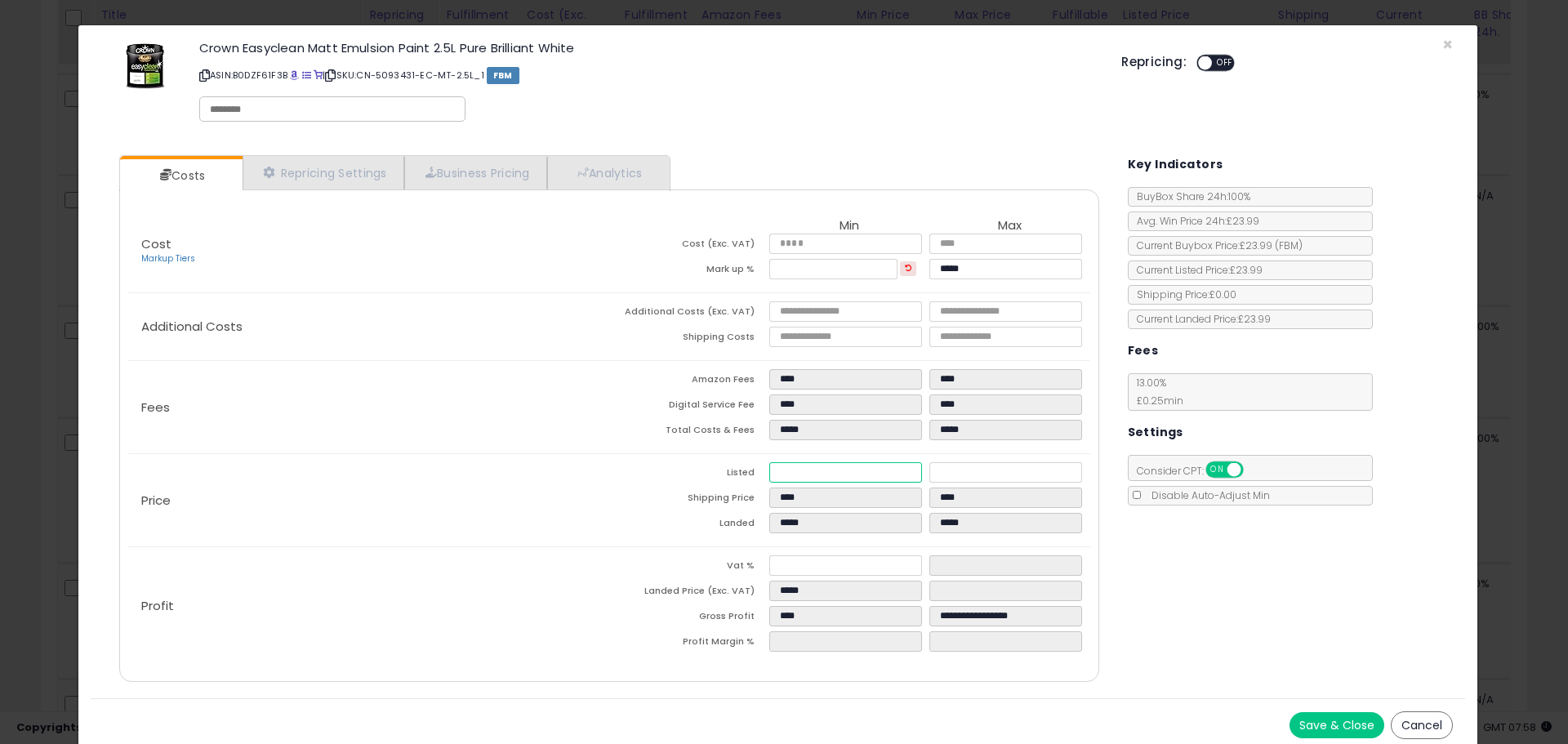click on "*****" at bounding box center (845, 472) 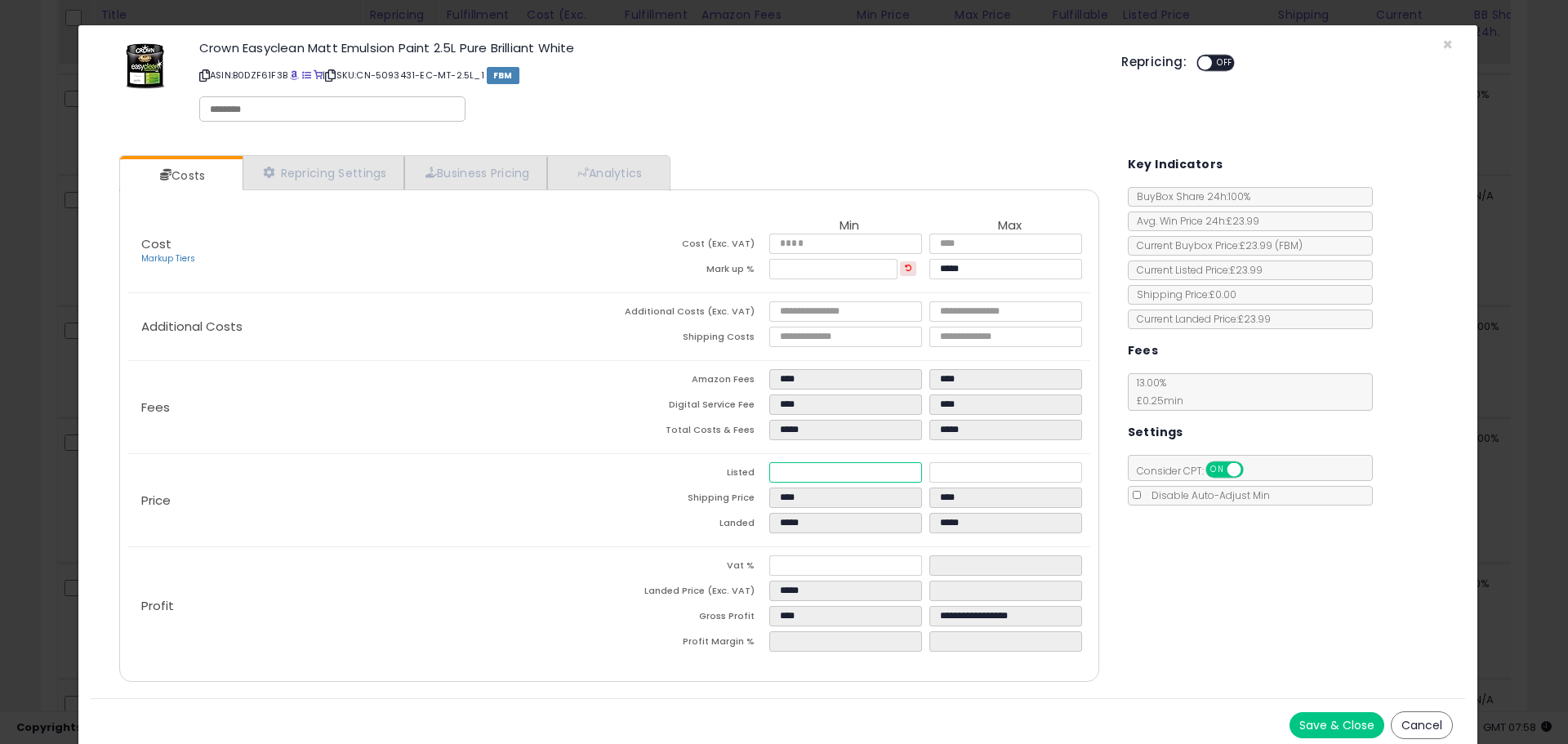 click on "*****" at bounding box center [845, 472] 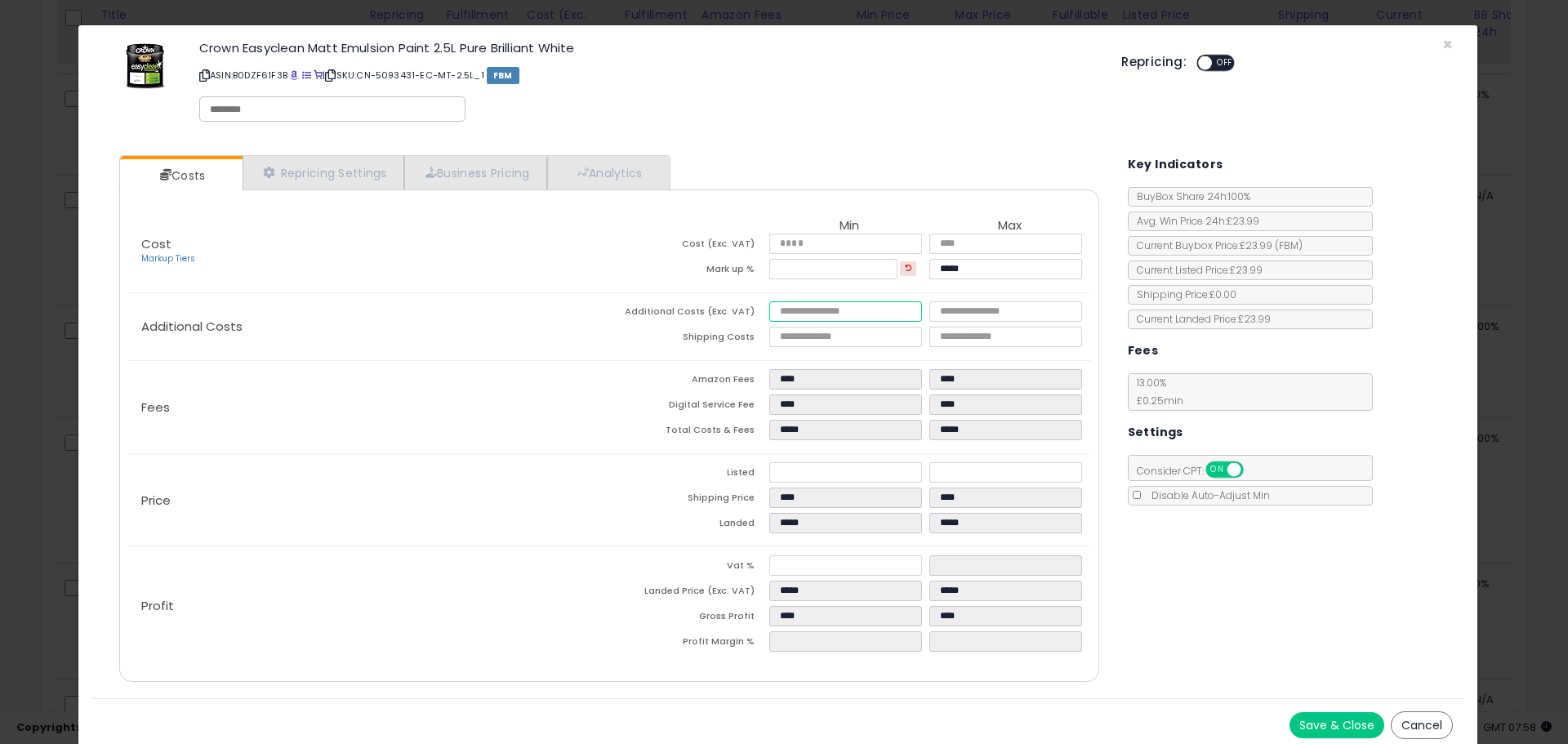 click at bounding box center [845, 311] 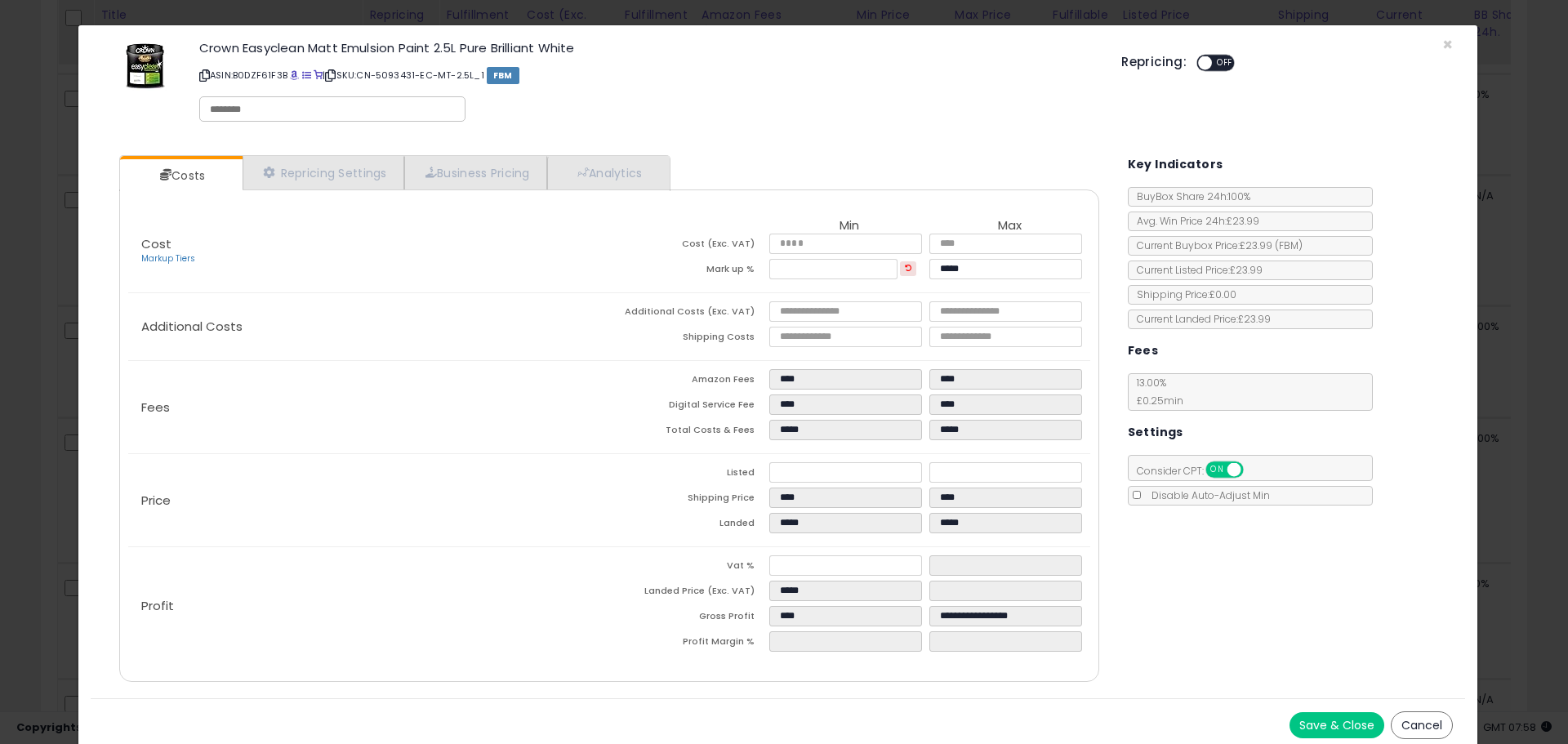 click on "Price
Listed
*****
*****
Shipping Price
****
****
Landed
*****
*****" 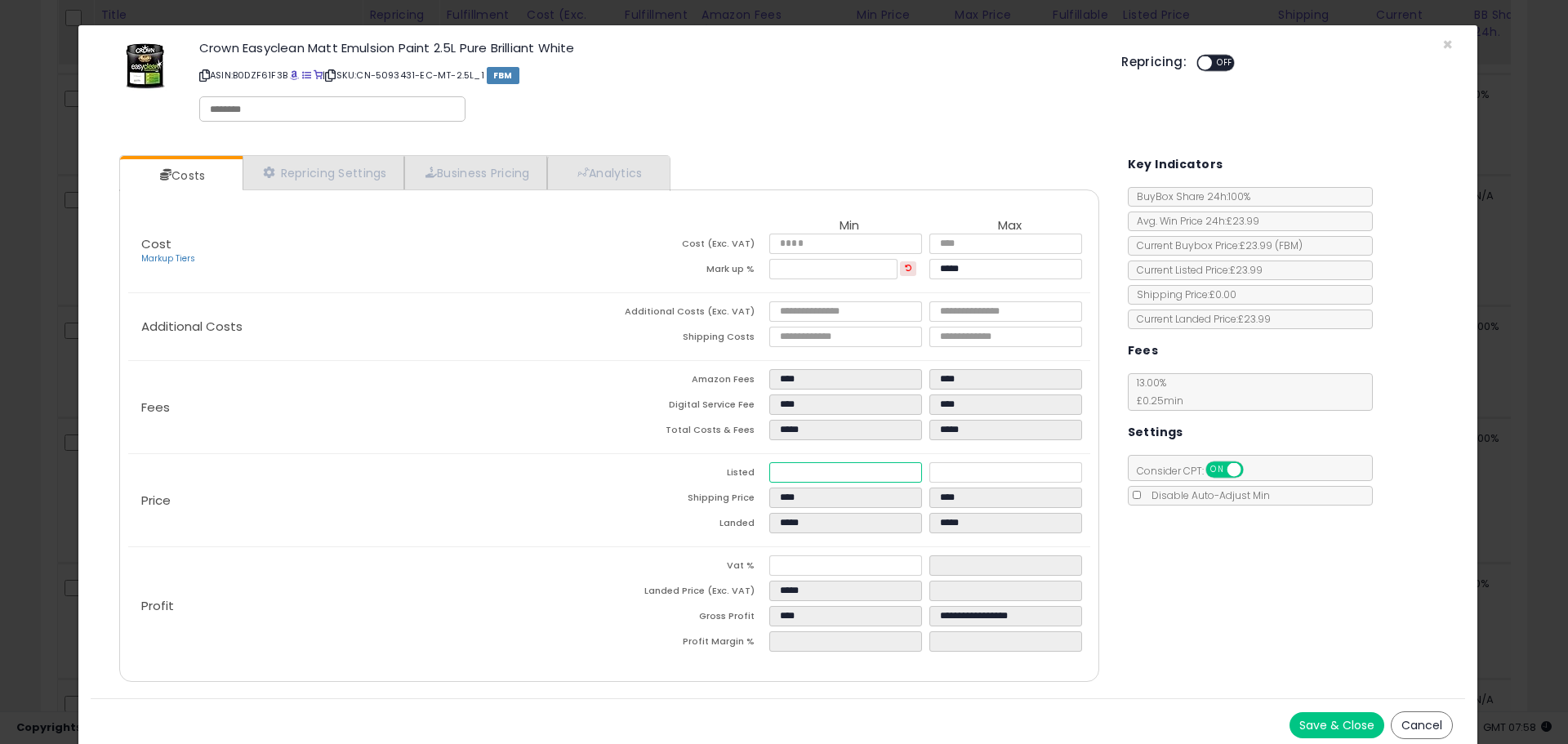 click on "*****" at bounding box center [845, 472] 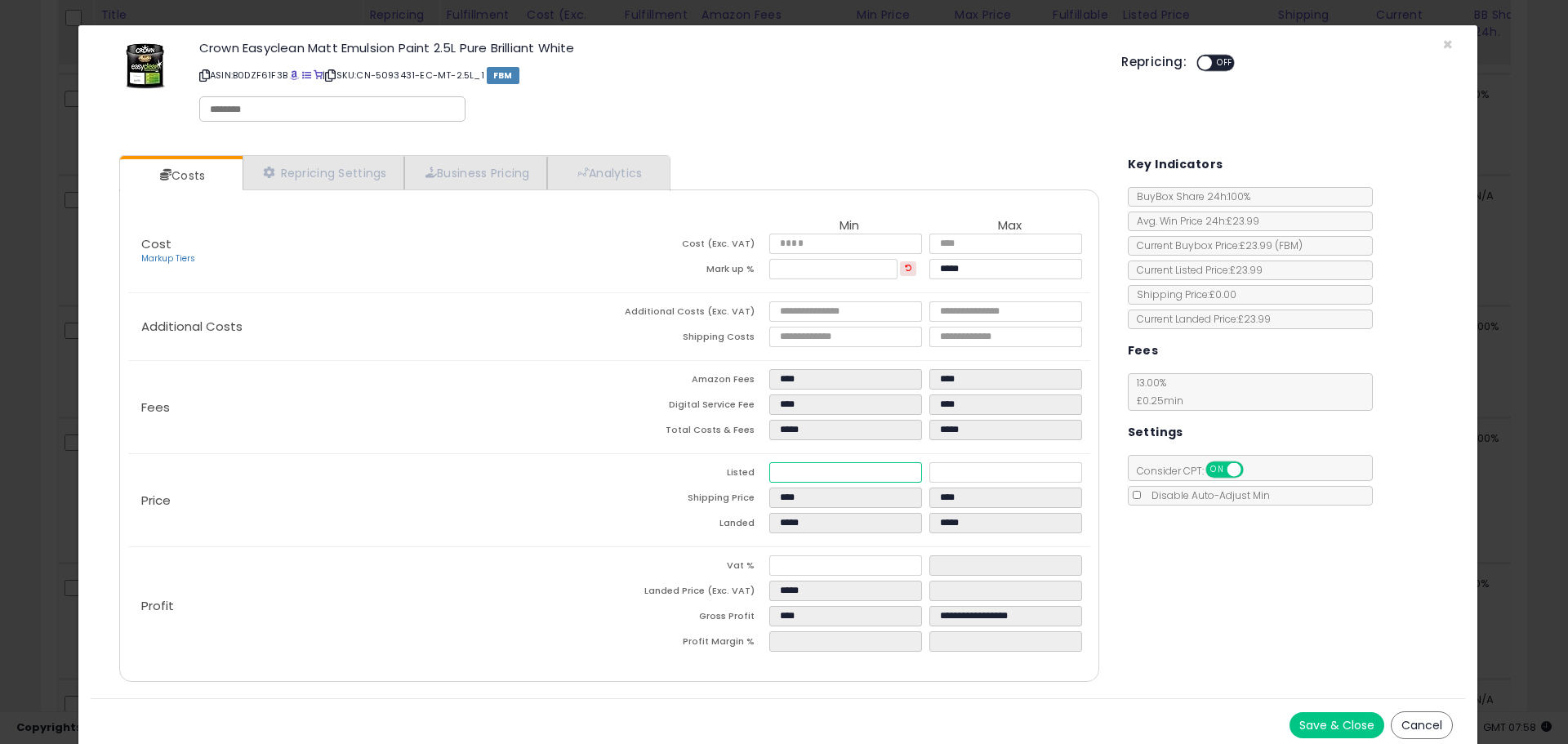 click on "*****" at bounding box center (845, 472) 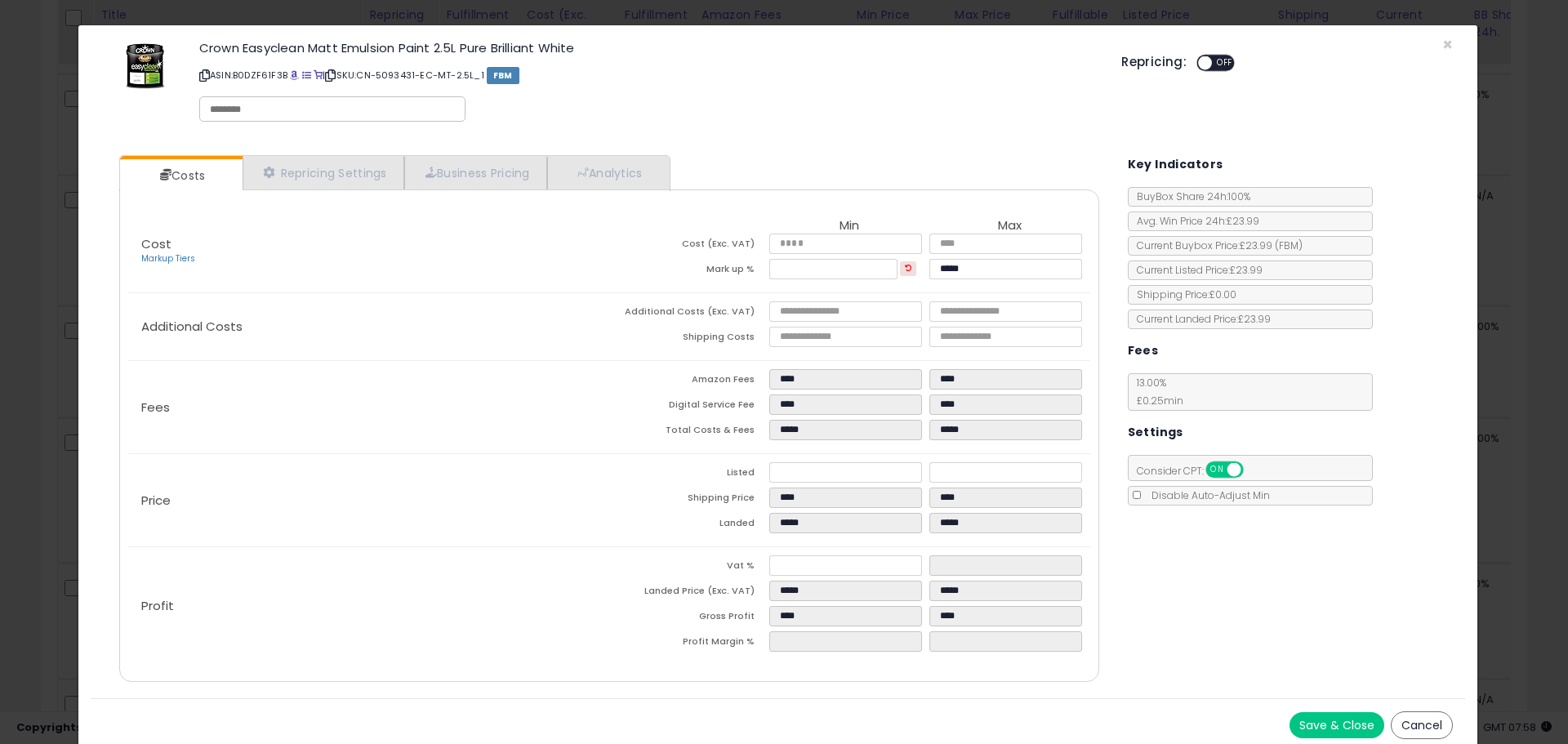 click on "Price
Listed
*****
*****
Shipping Price
****
****
Landed
*****
*****" 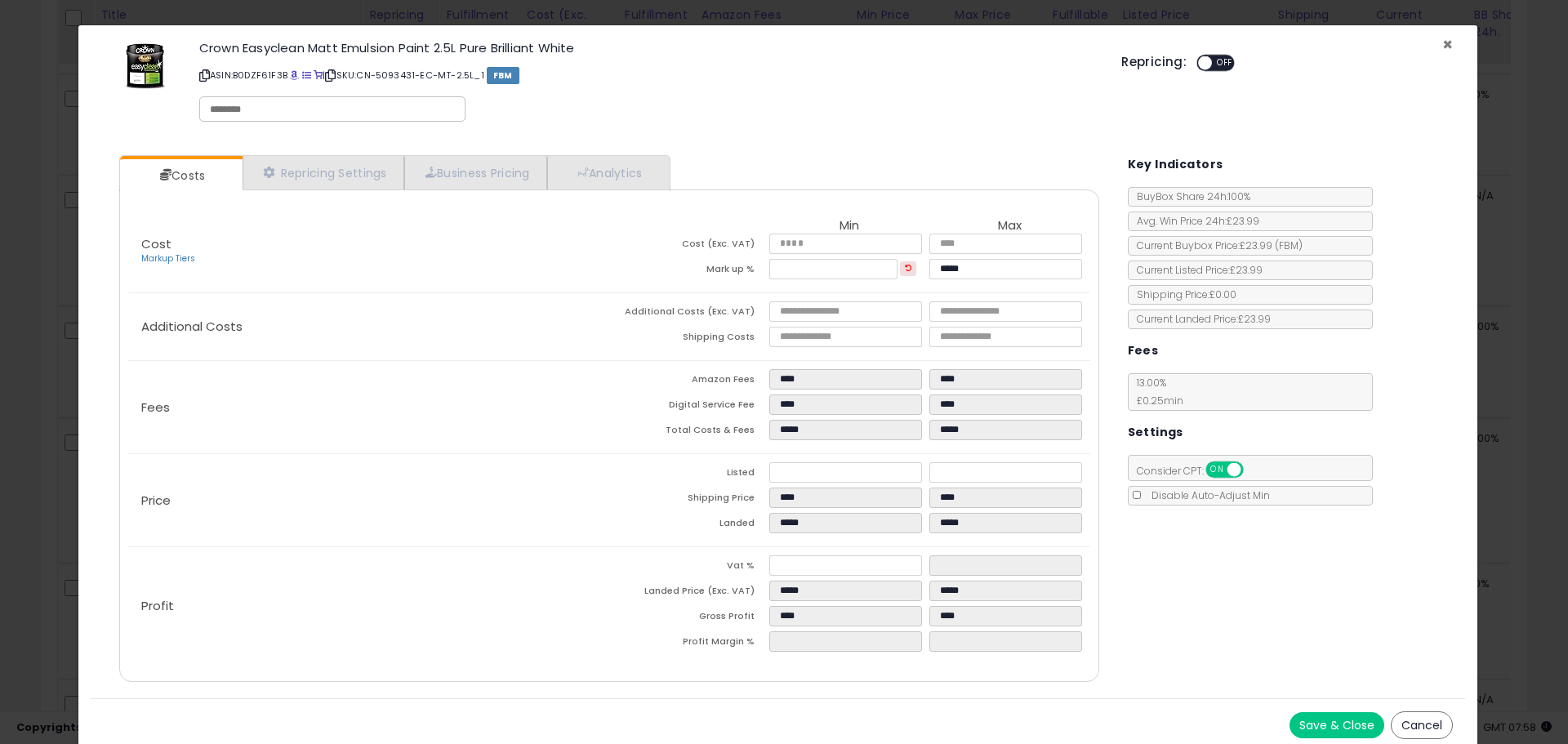 click on "×" at bounding box center (1447, 44) 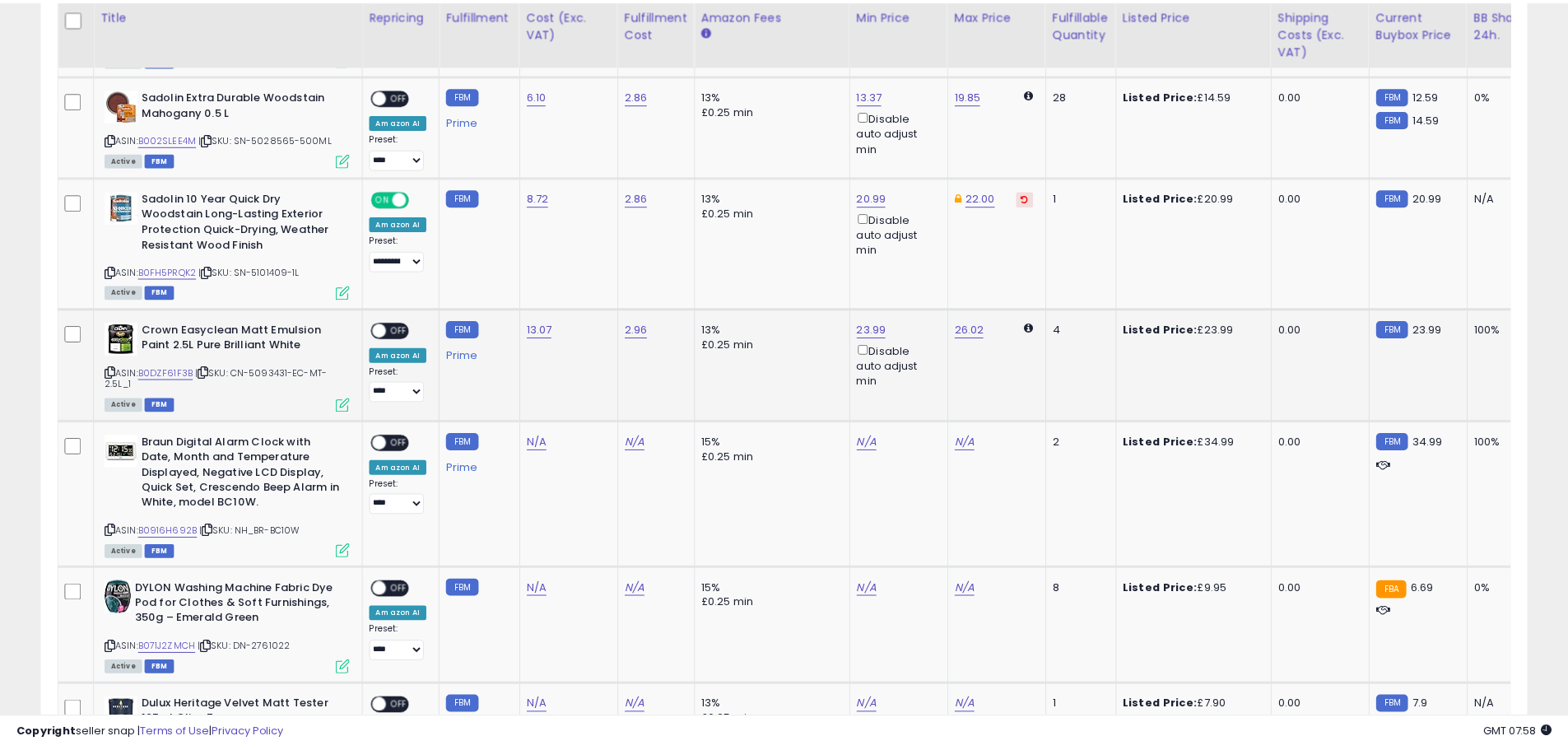 scroll, scrollTop: 338, scrollLeft: 862, axis: both 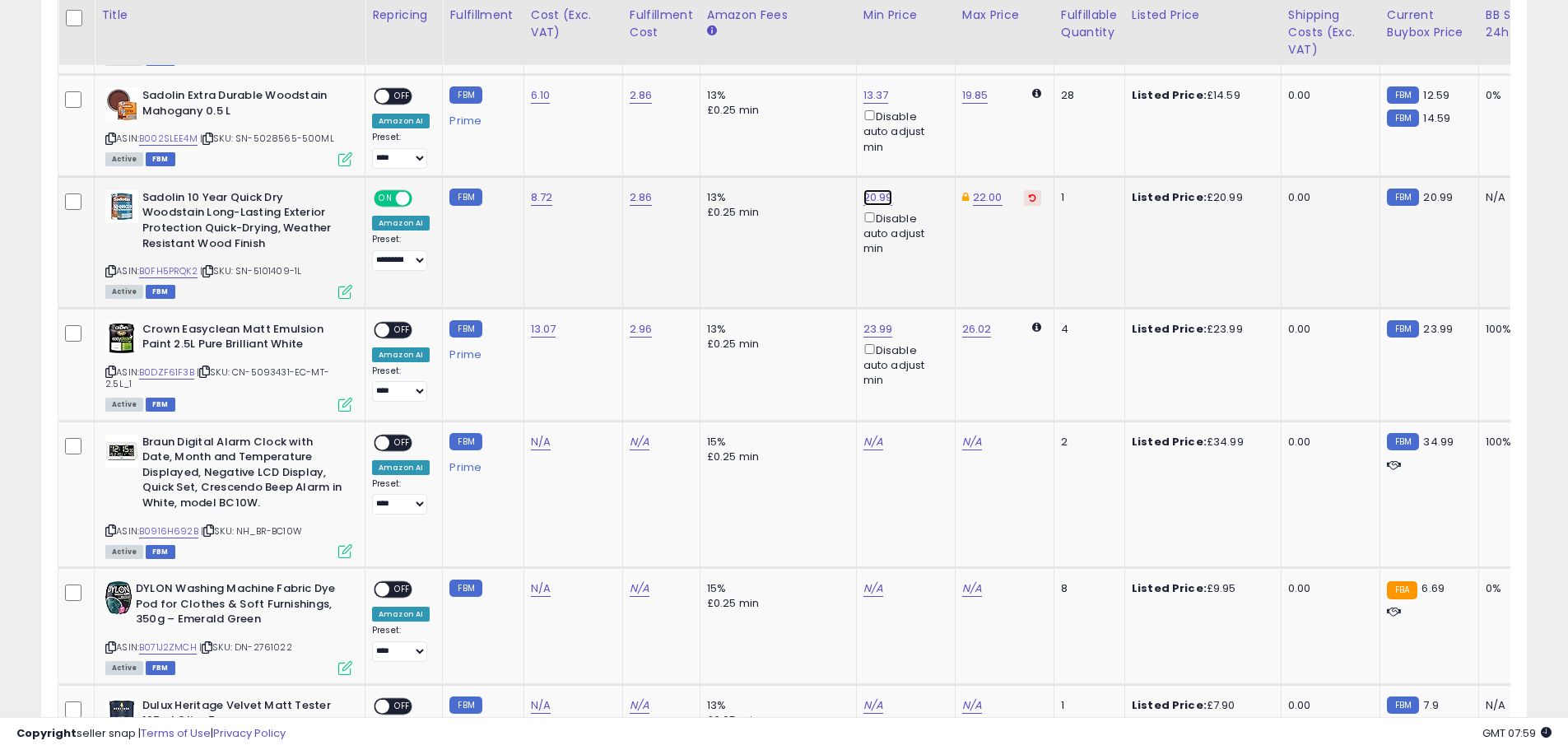 click on "20.99" at bounding box center (878, -469) 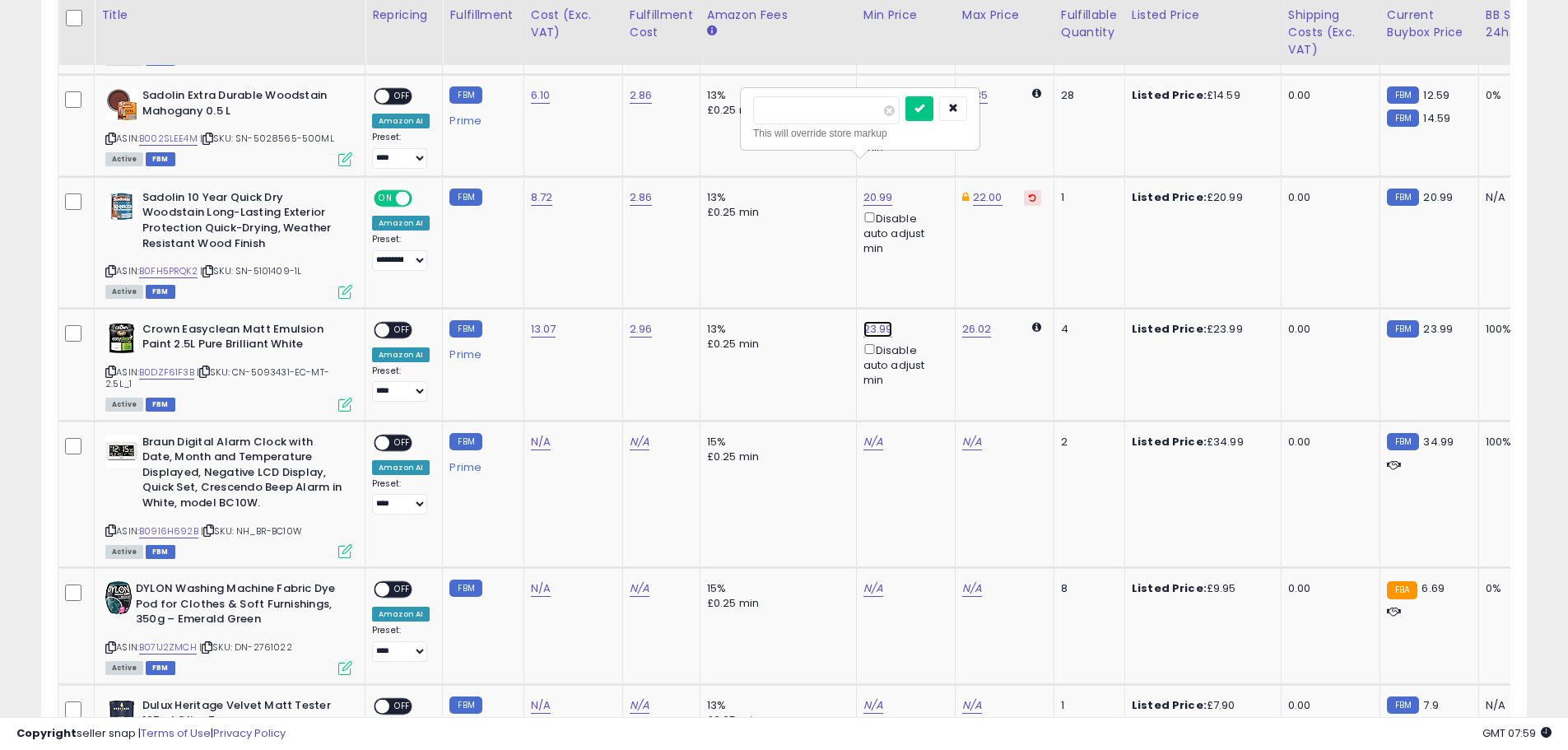 click on "23.99" at bounding box center (878, -469) 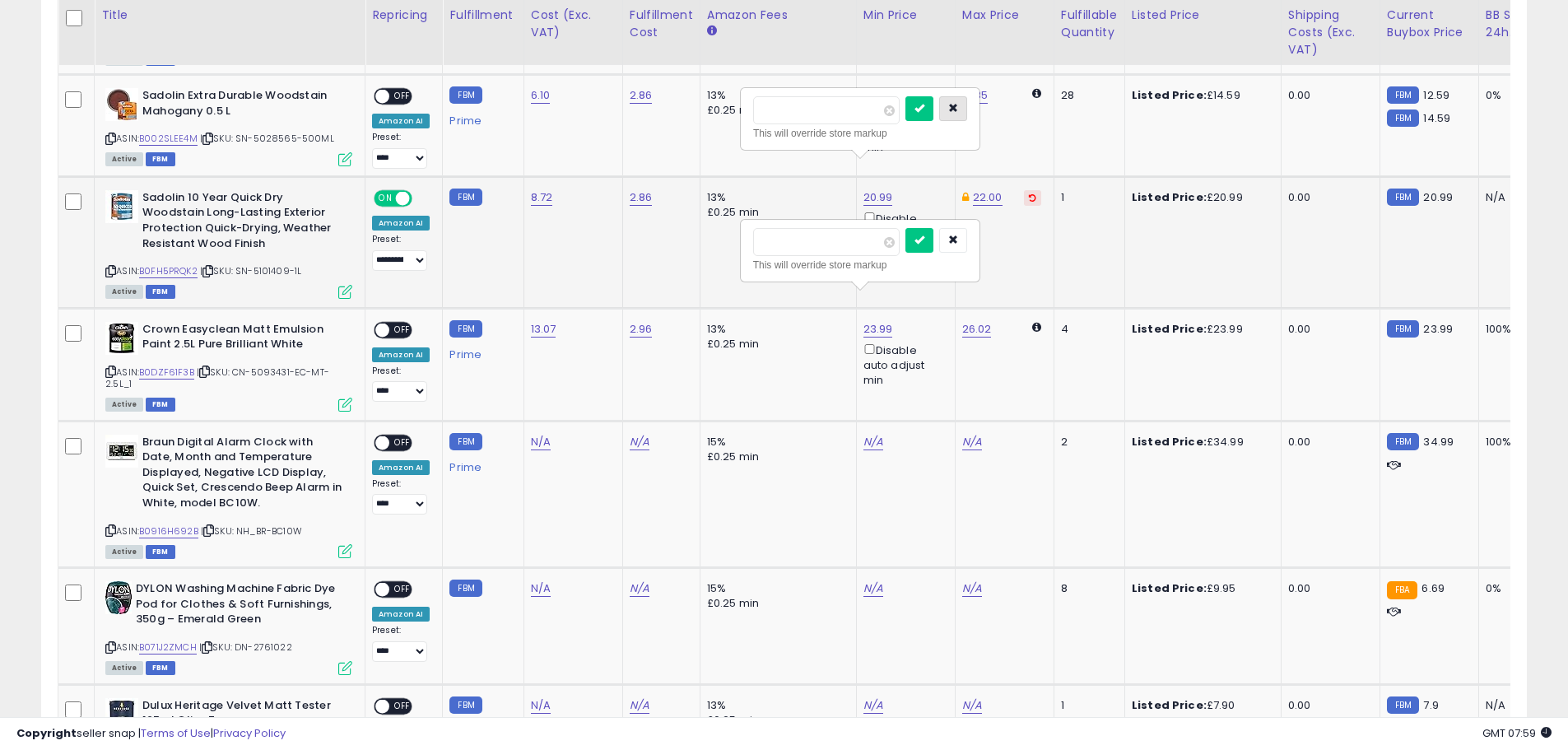 click at bounding box center (953, 109) 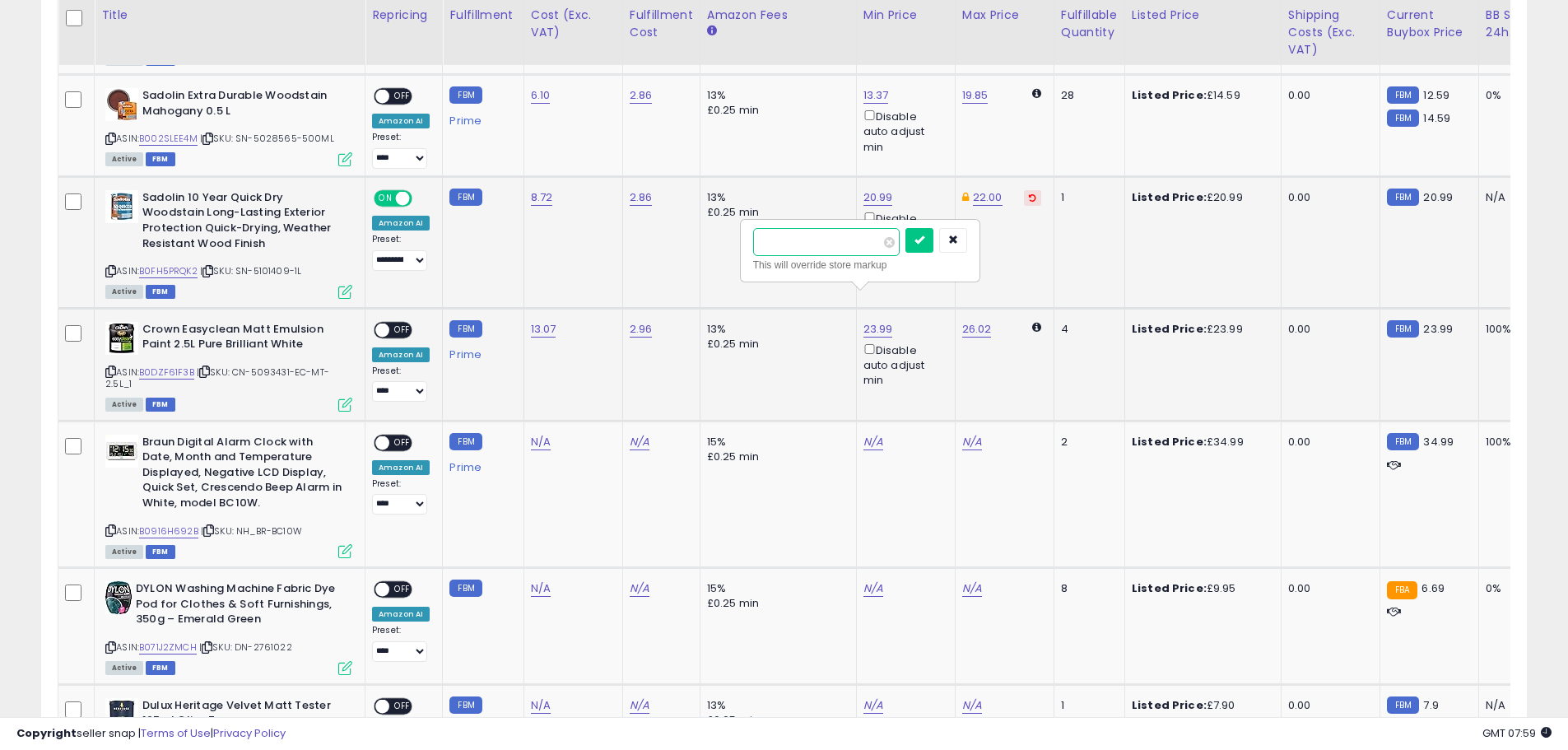 click on "*****" at bounding box center [826, 242] 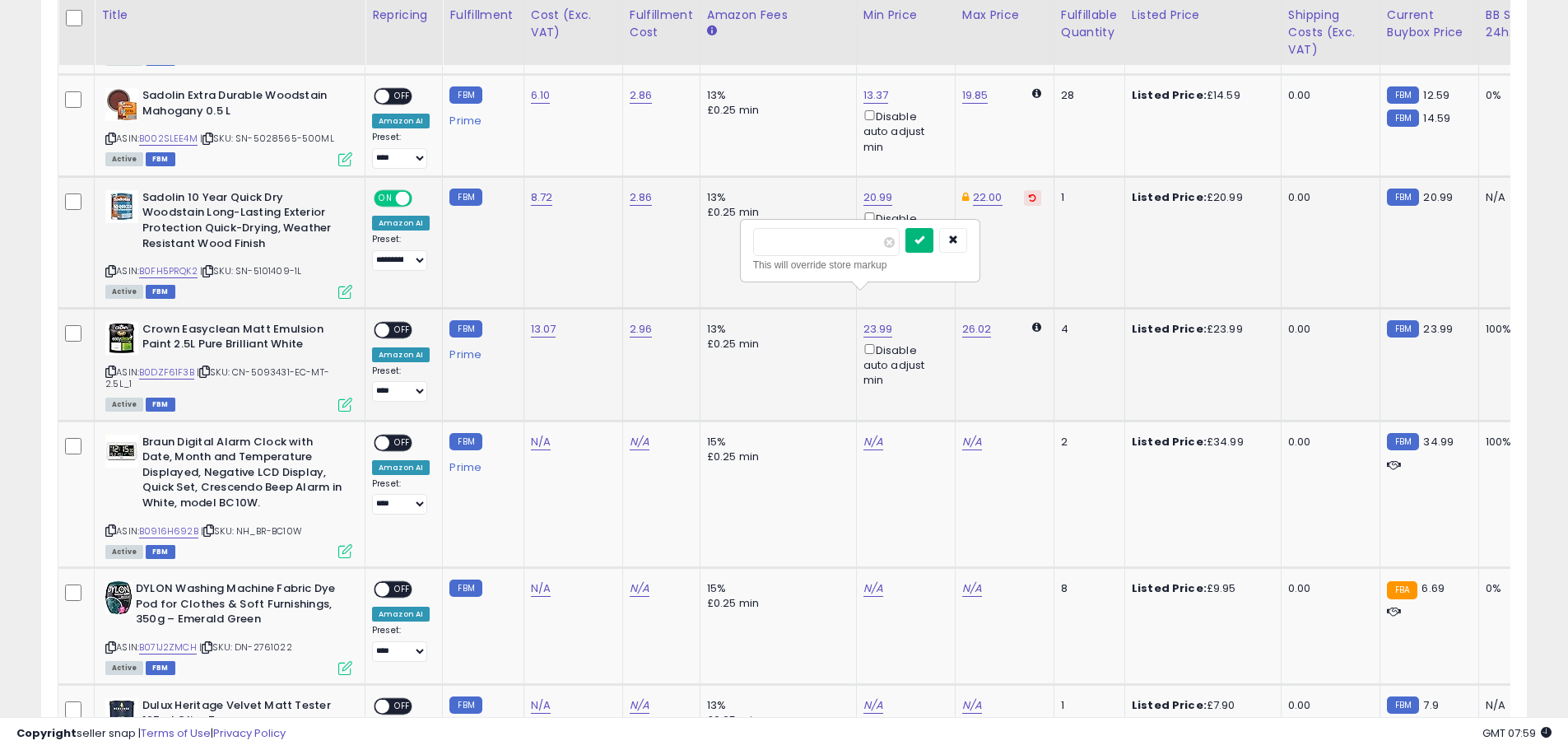 click at bounding box center [919, 240] 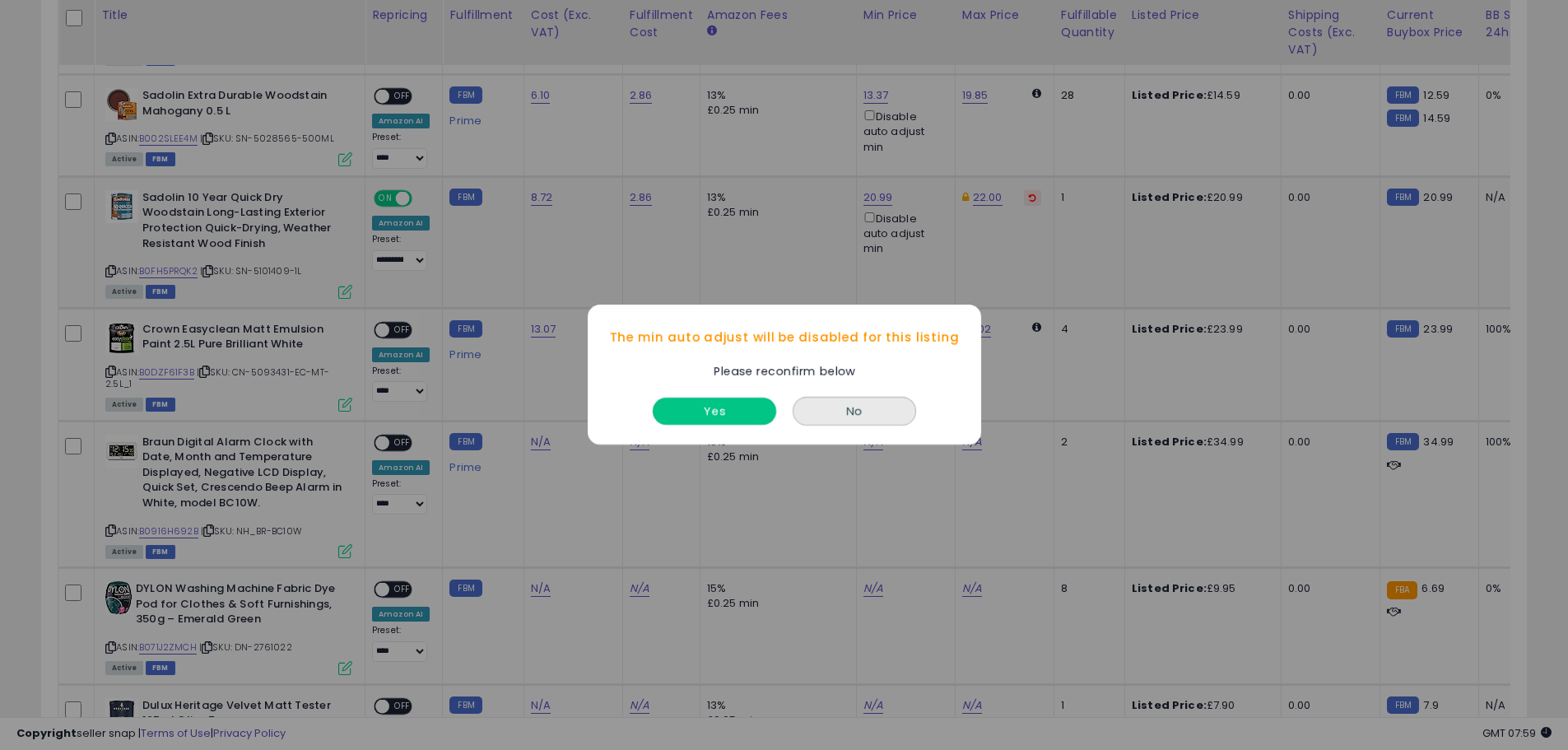 click on "Yes" at bounding box center (714, 412) 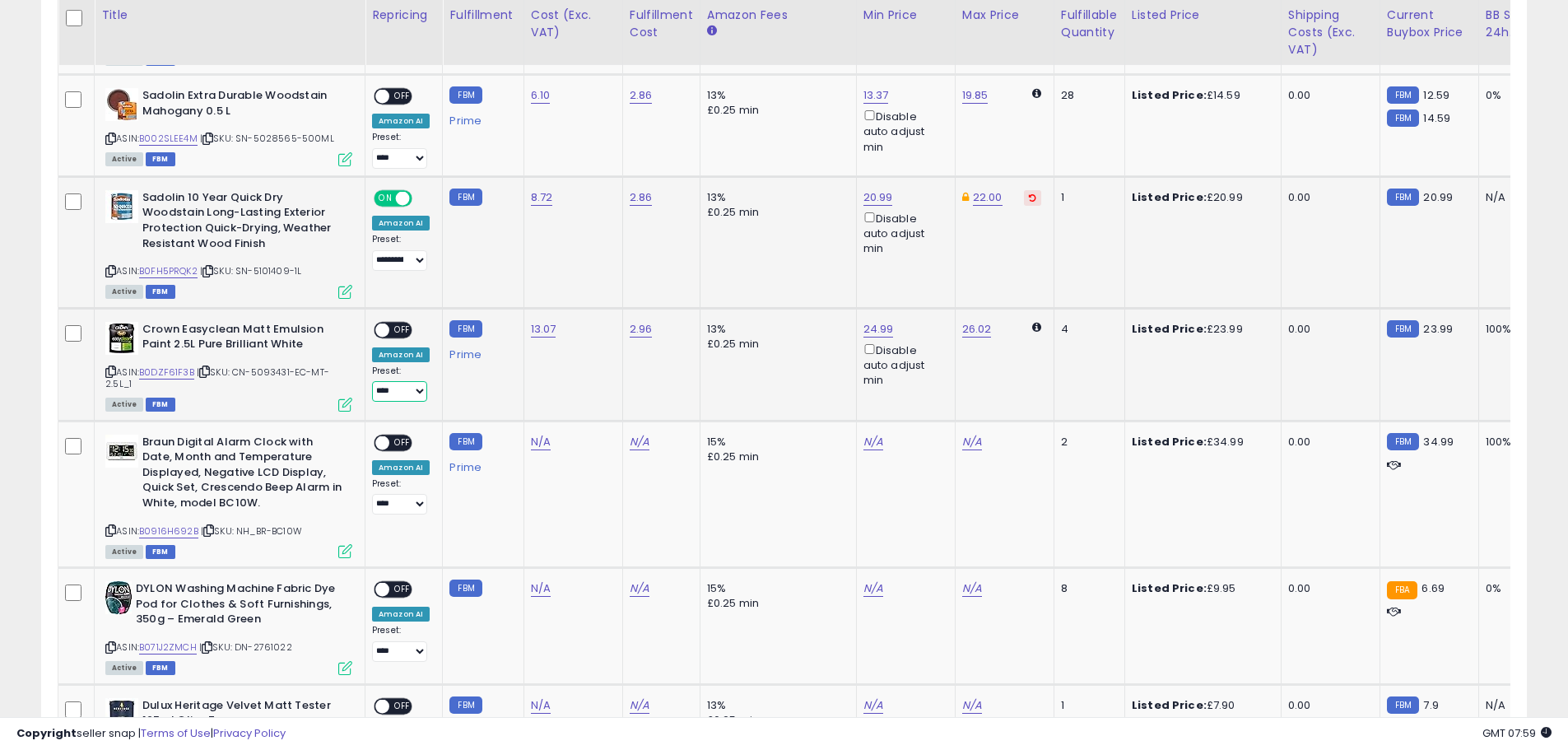 click on "**********" at bounding box center [399, 391] 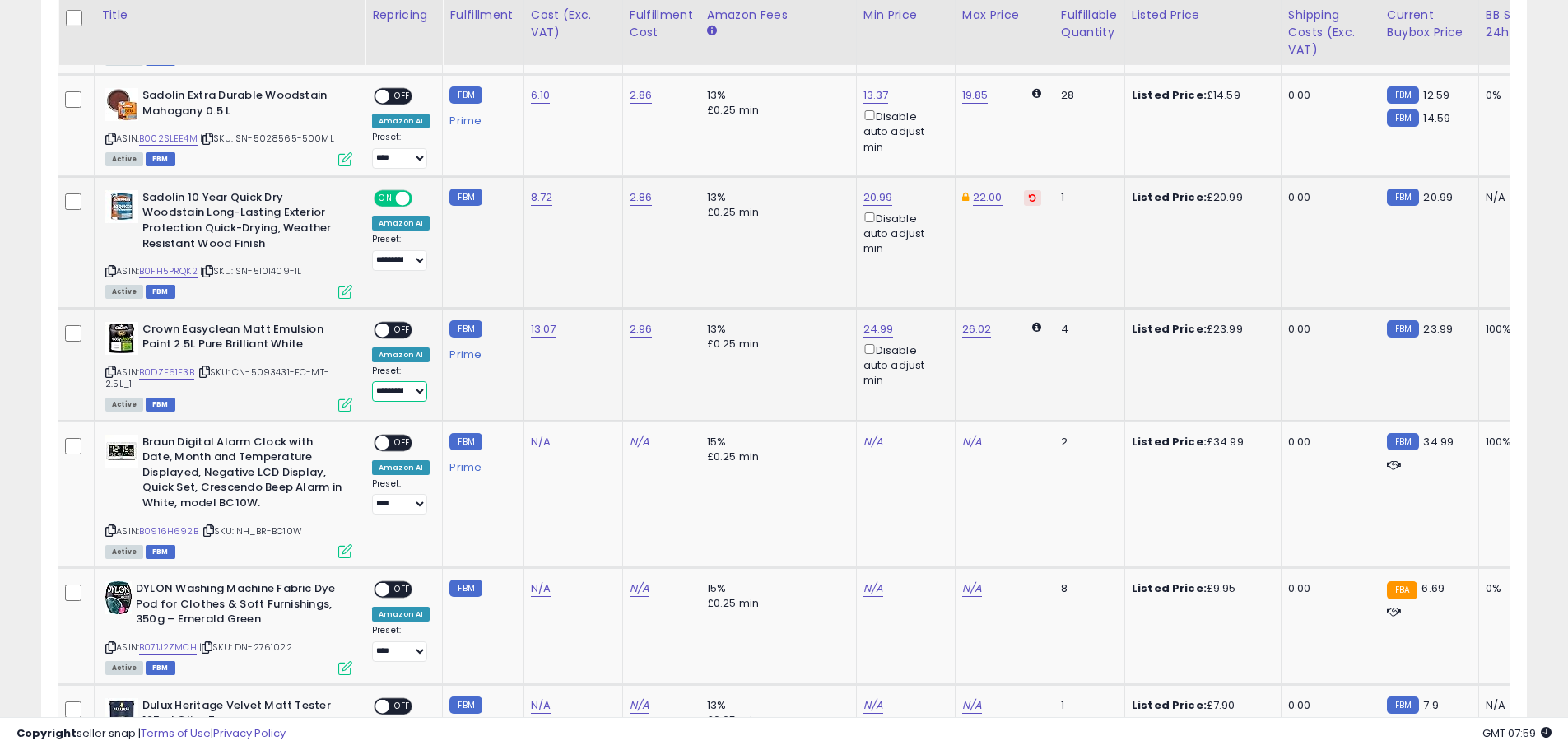 click on "**********" at bounding box center (399, 391) 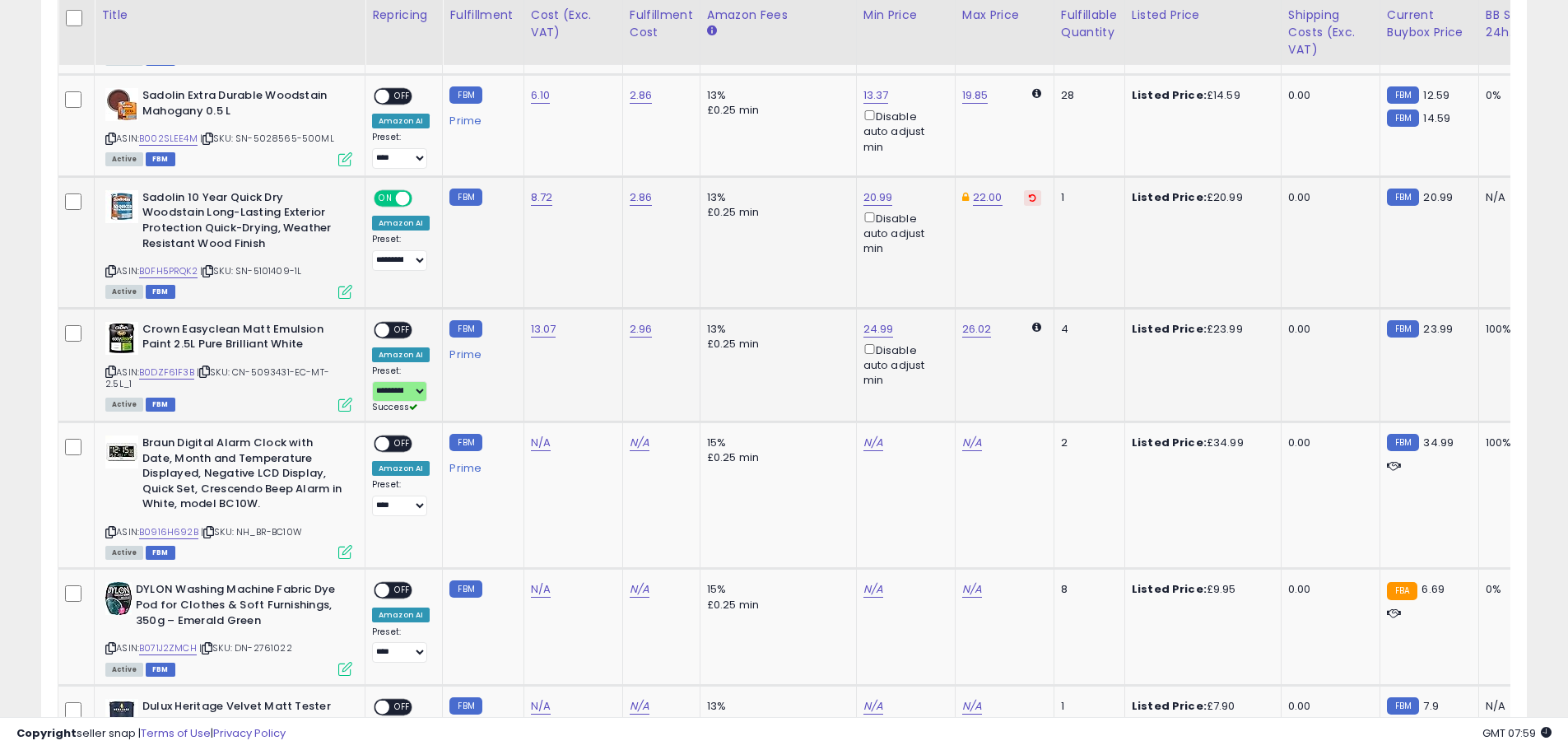 click on "OFF" at bounding box center (402, 329) 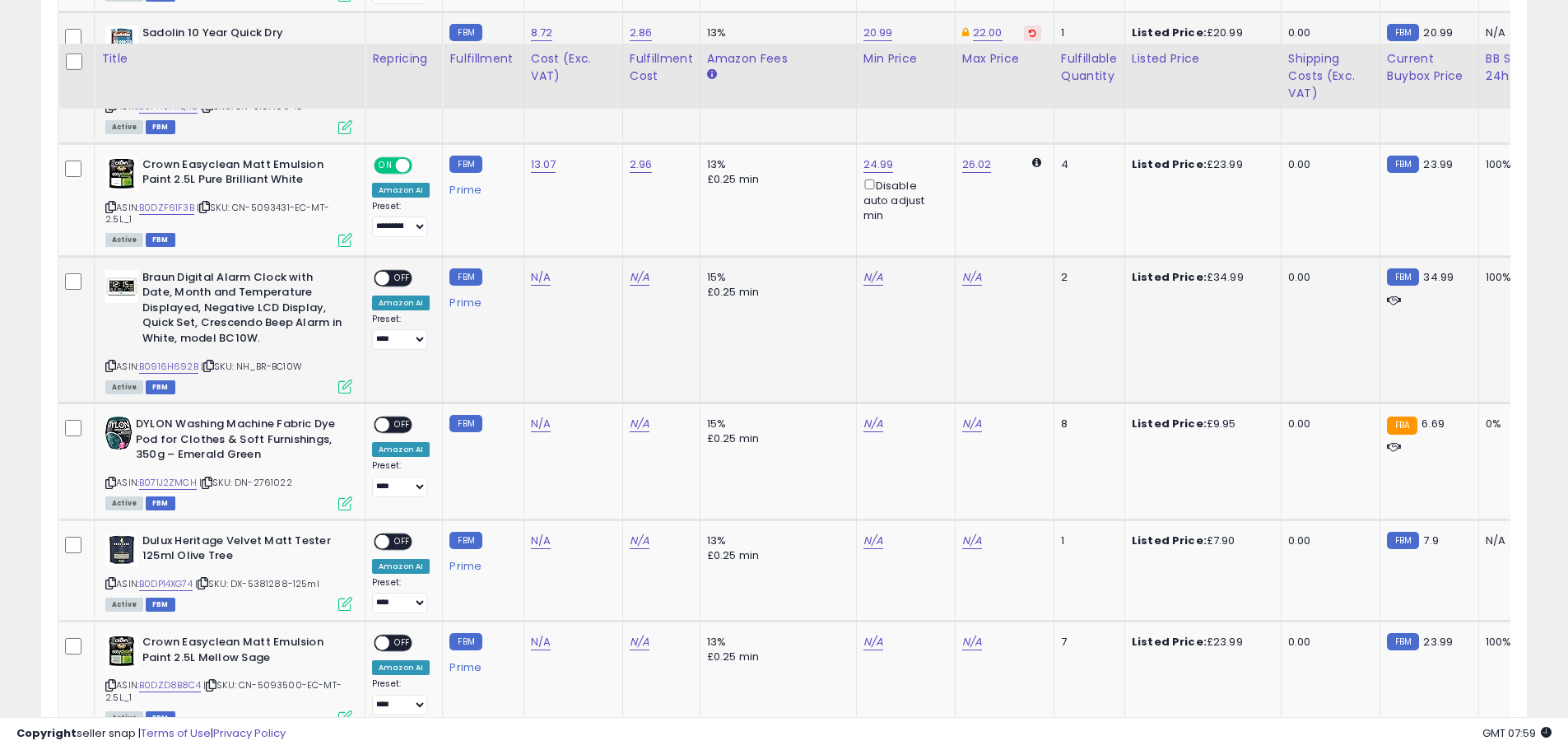 scroll, scrollTop: 1600, scrollLeft: 0, axis: vertical 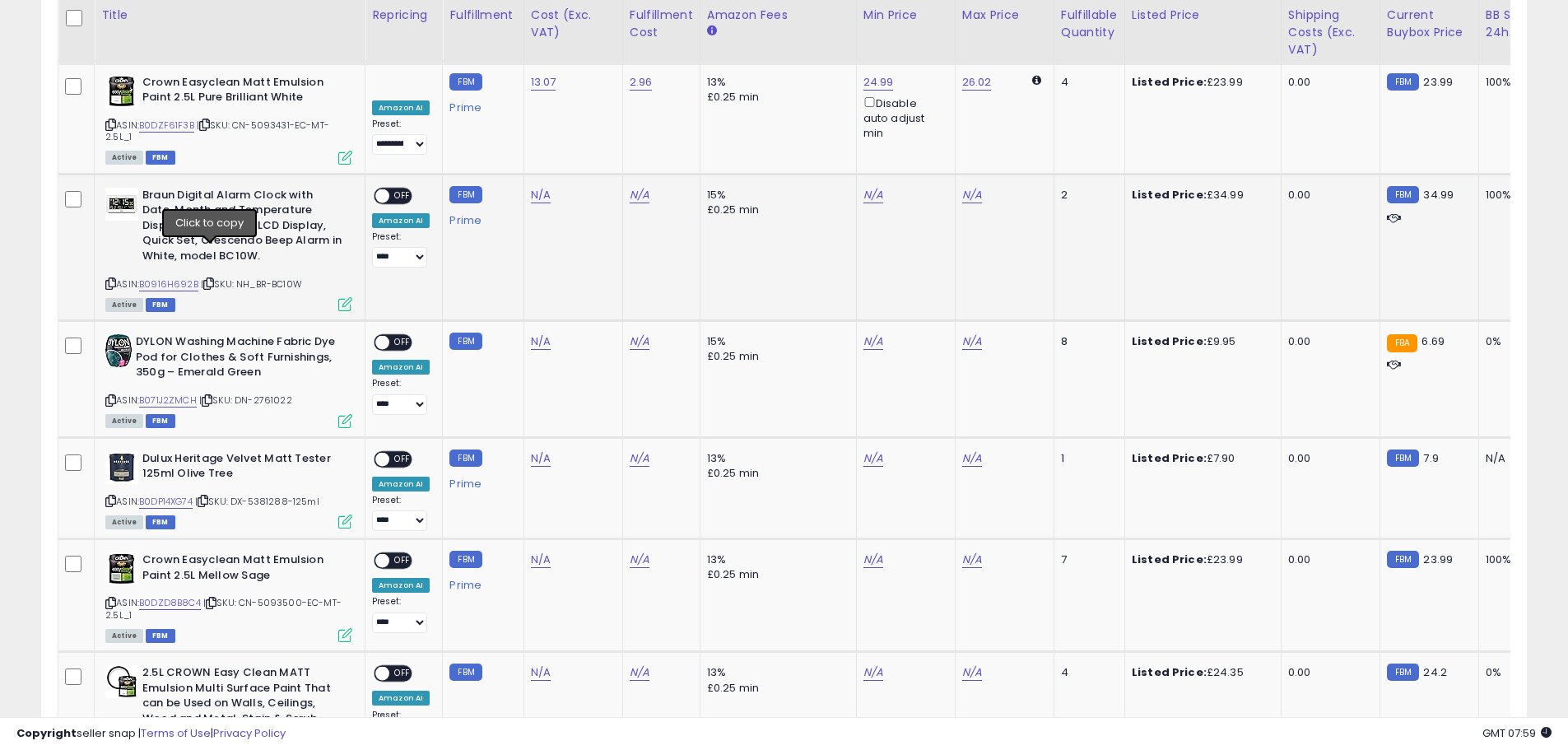 click at bounding box center [208, 283] 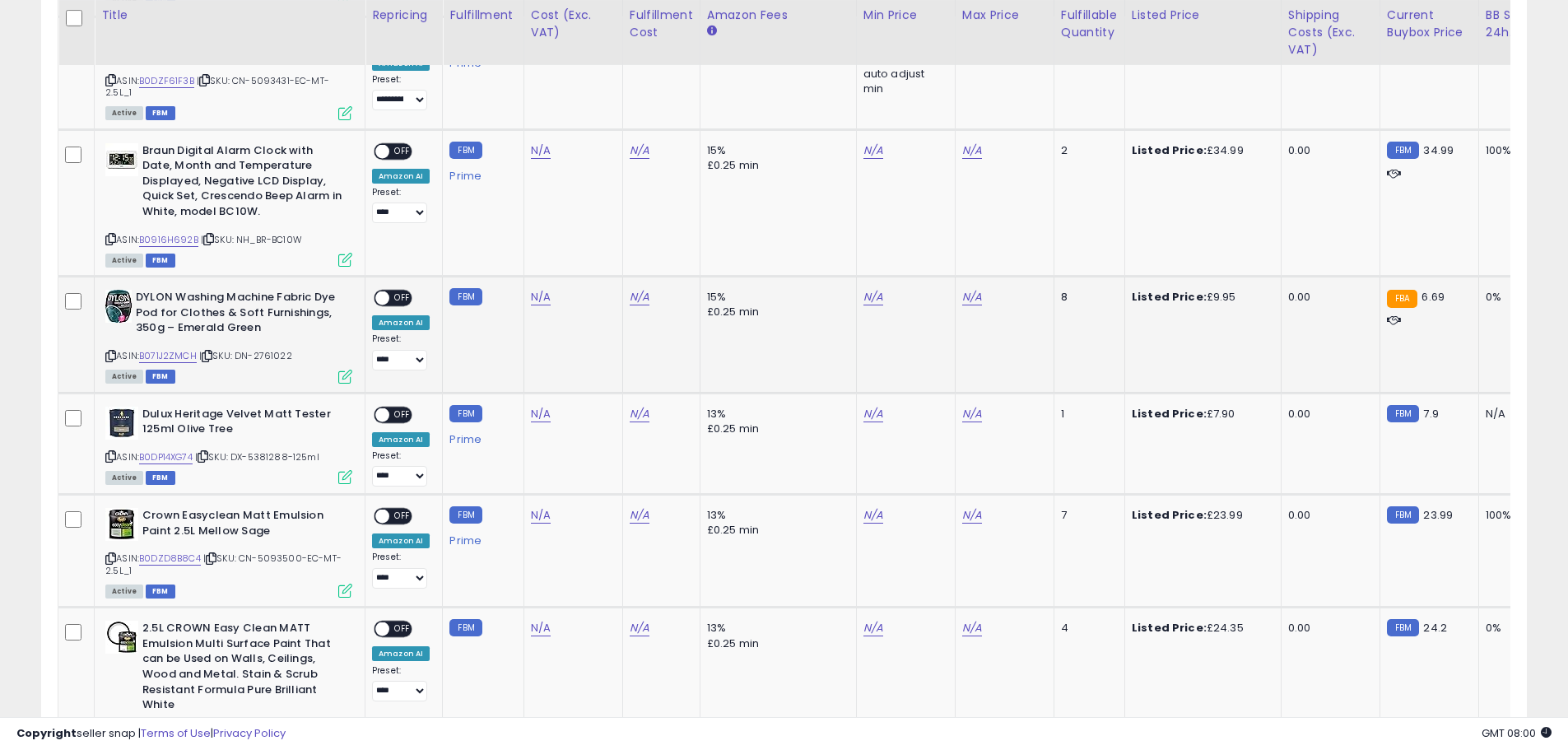 scroll, scrollTop: 1683, scrollLeft: 0, axis: vertical 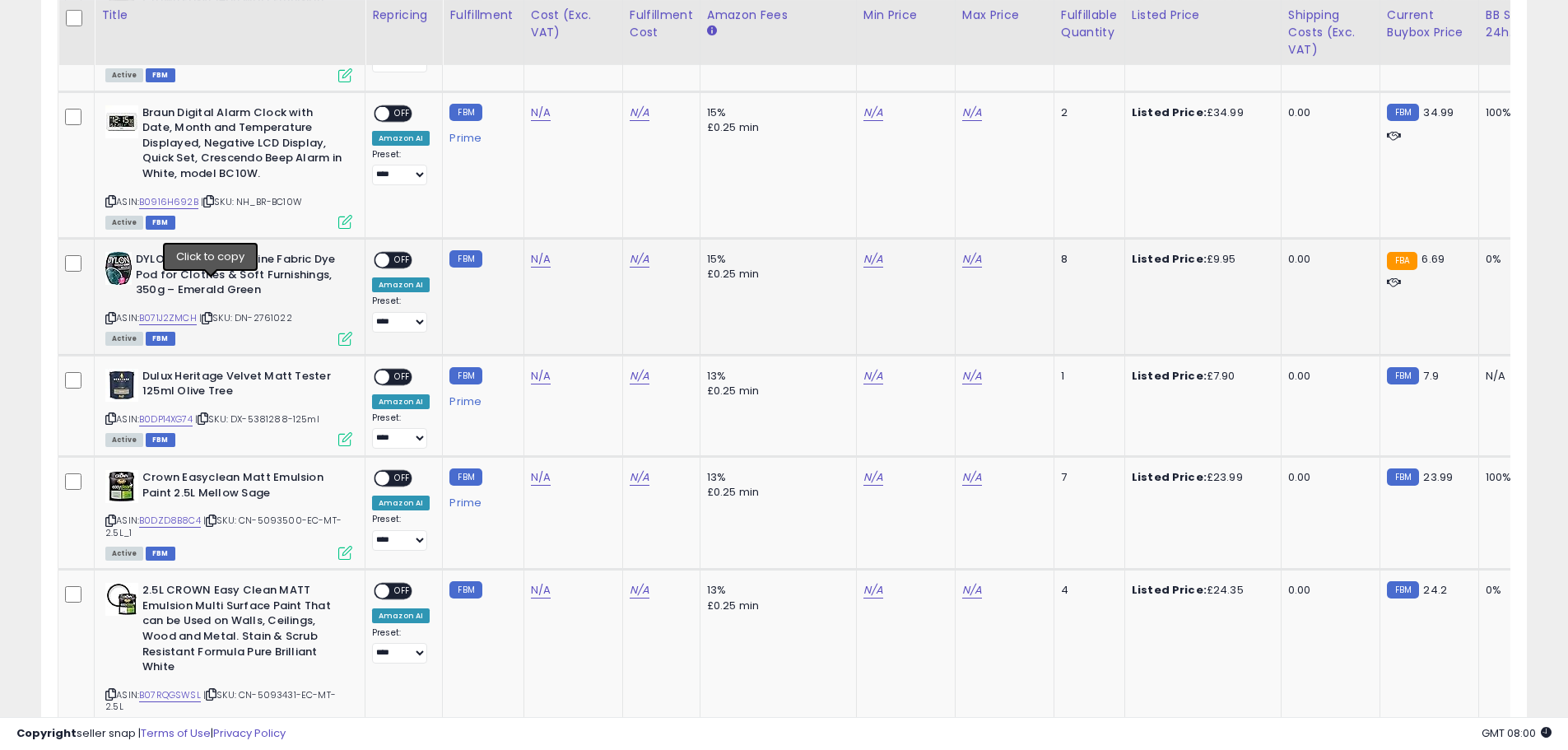 click at bounding box center [207, 318] 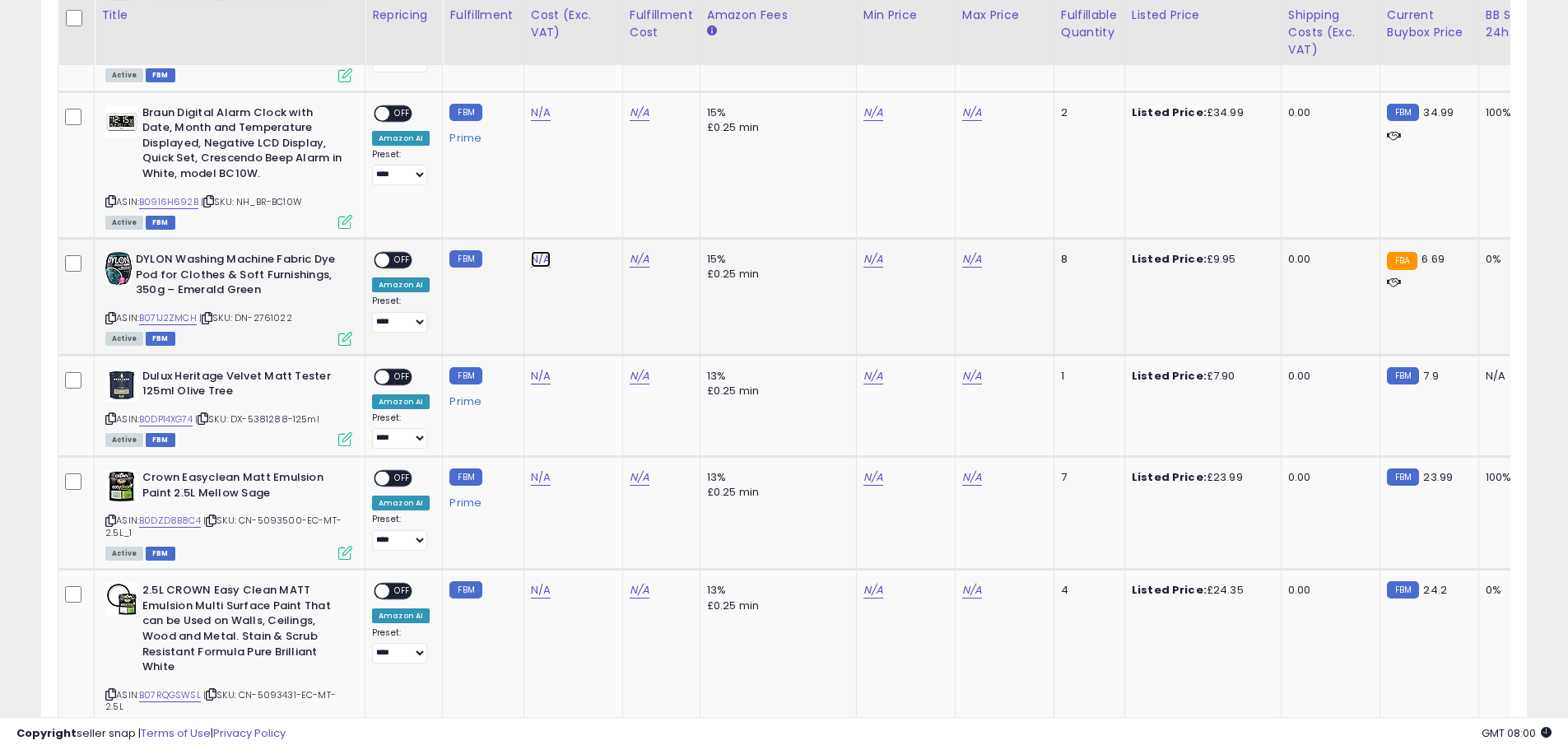 click on "N/A" at bounding box center [541, 113] 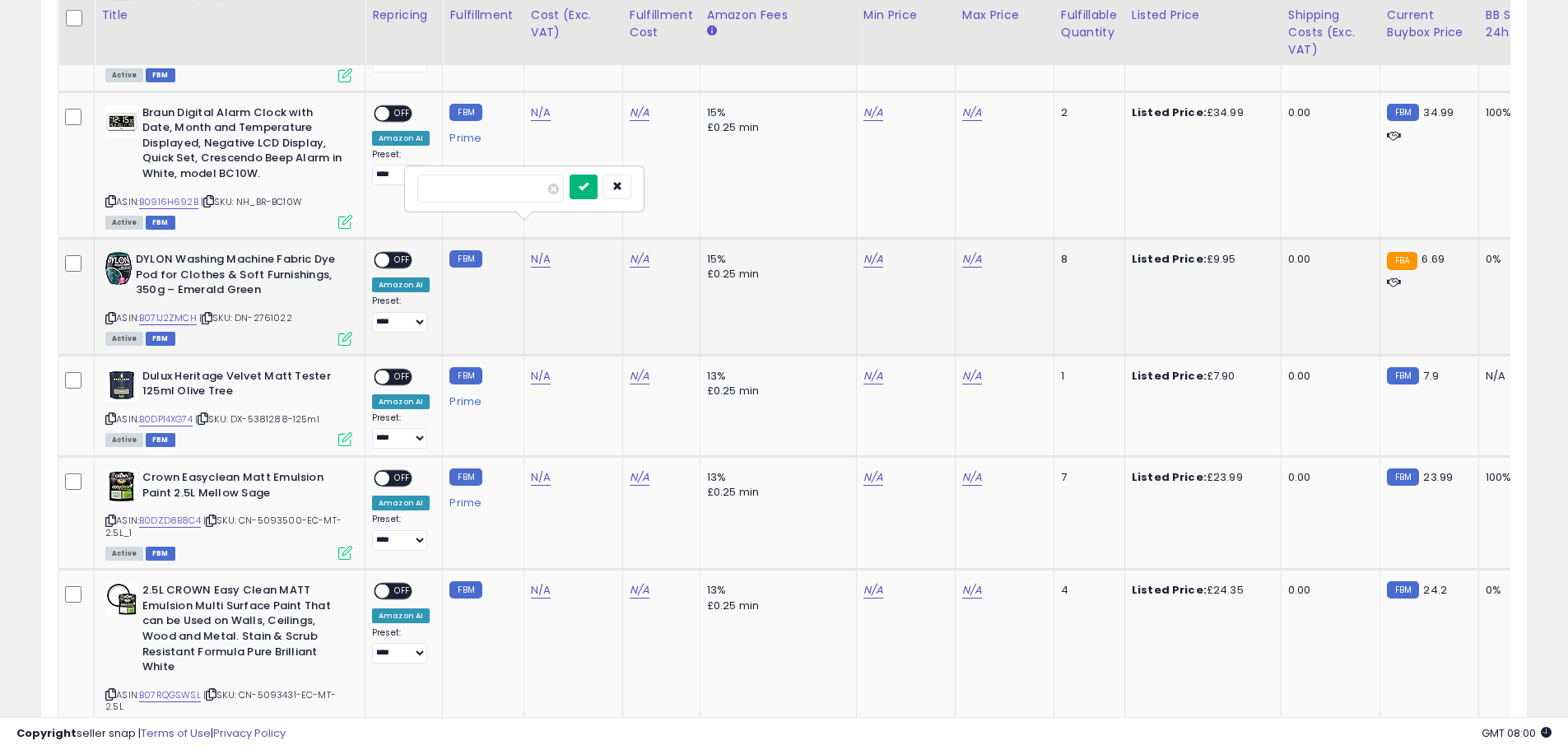 click at bounding box center (584, 186) 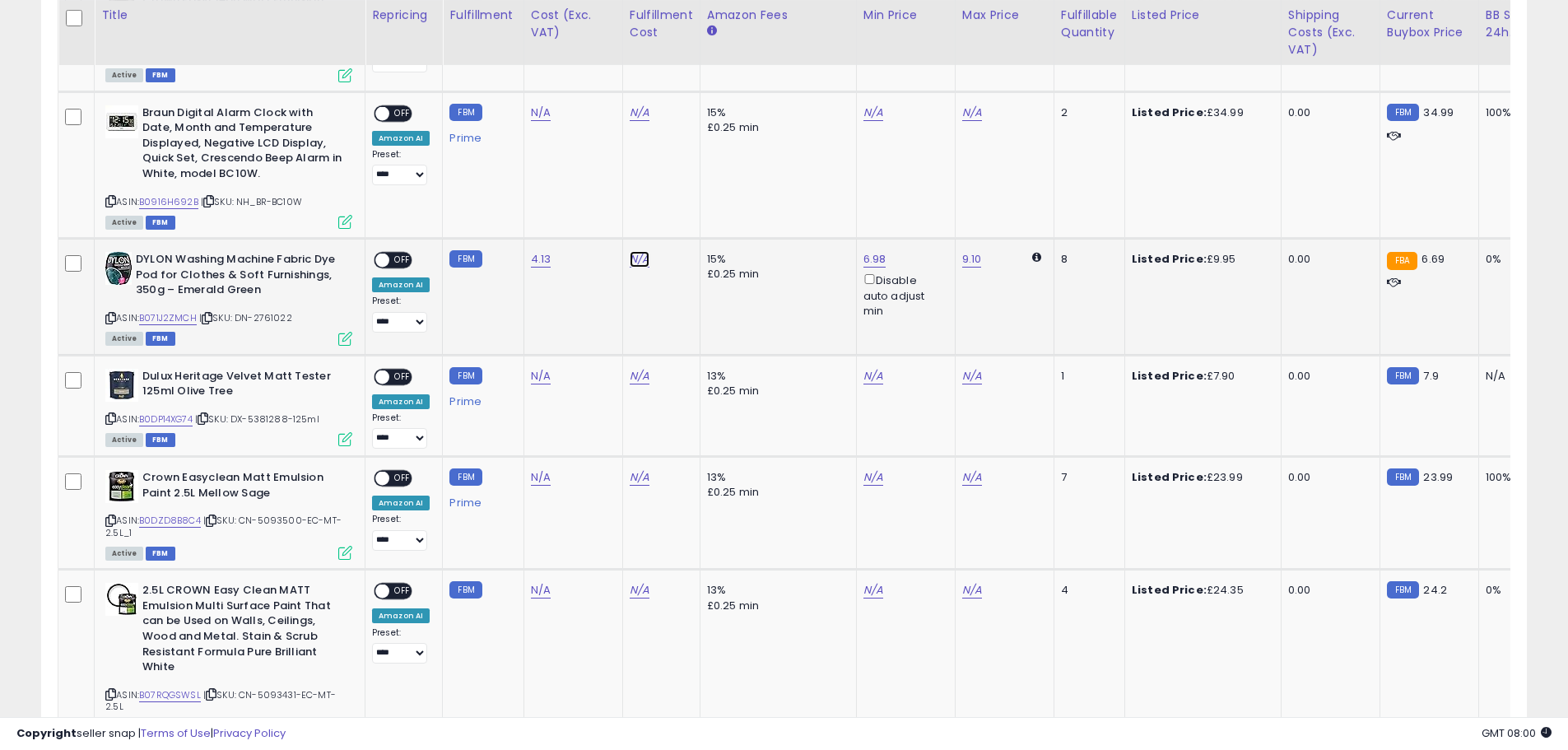 click on "N/A" at bounding box center (640, 113) 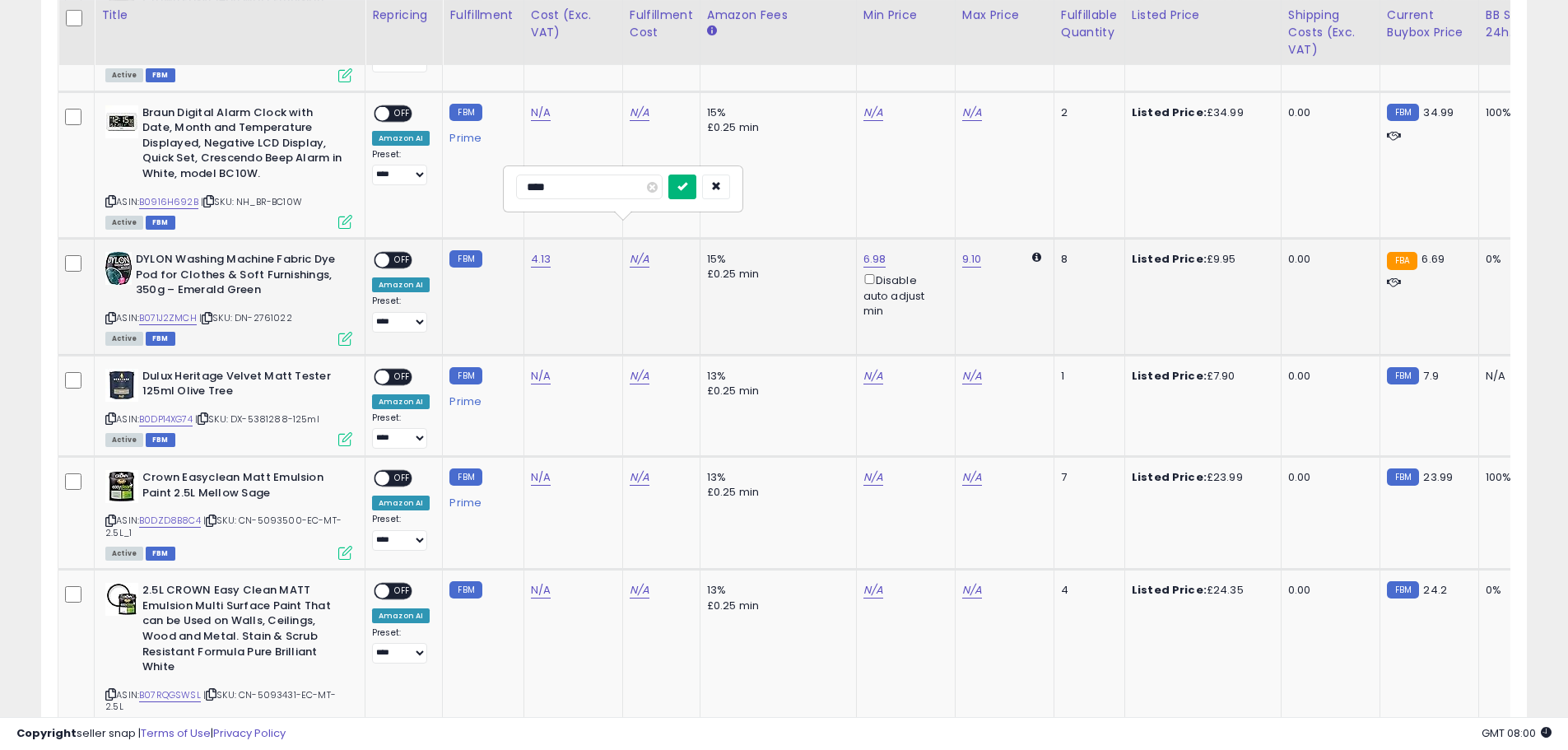 click at bounding box center [682, 186] 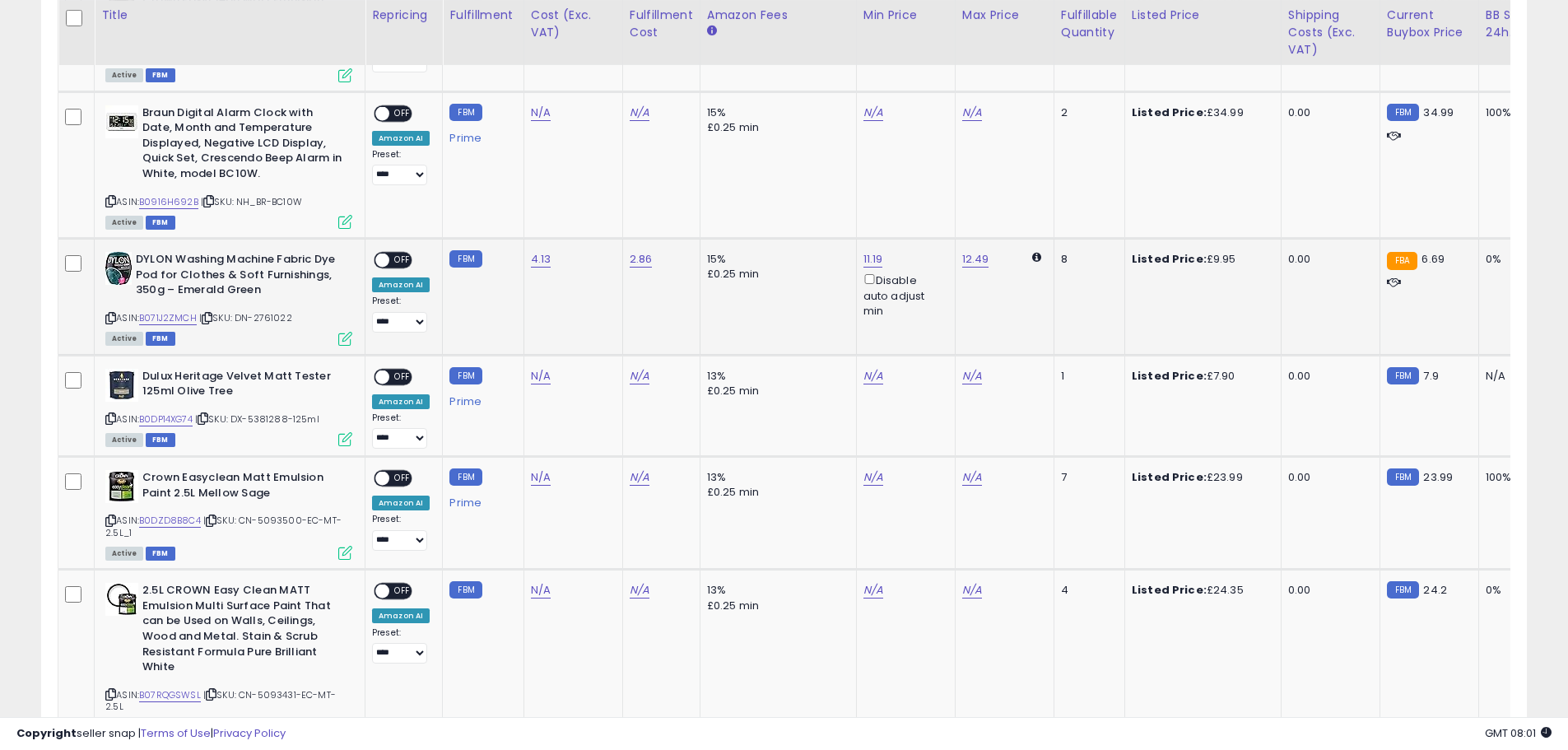 scroll, scrollTop: 0, scrollLeft: 50, axis: horizontal 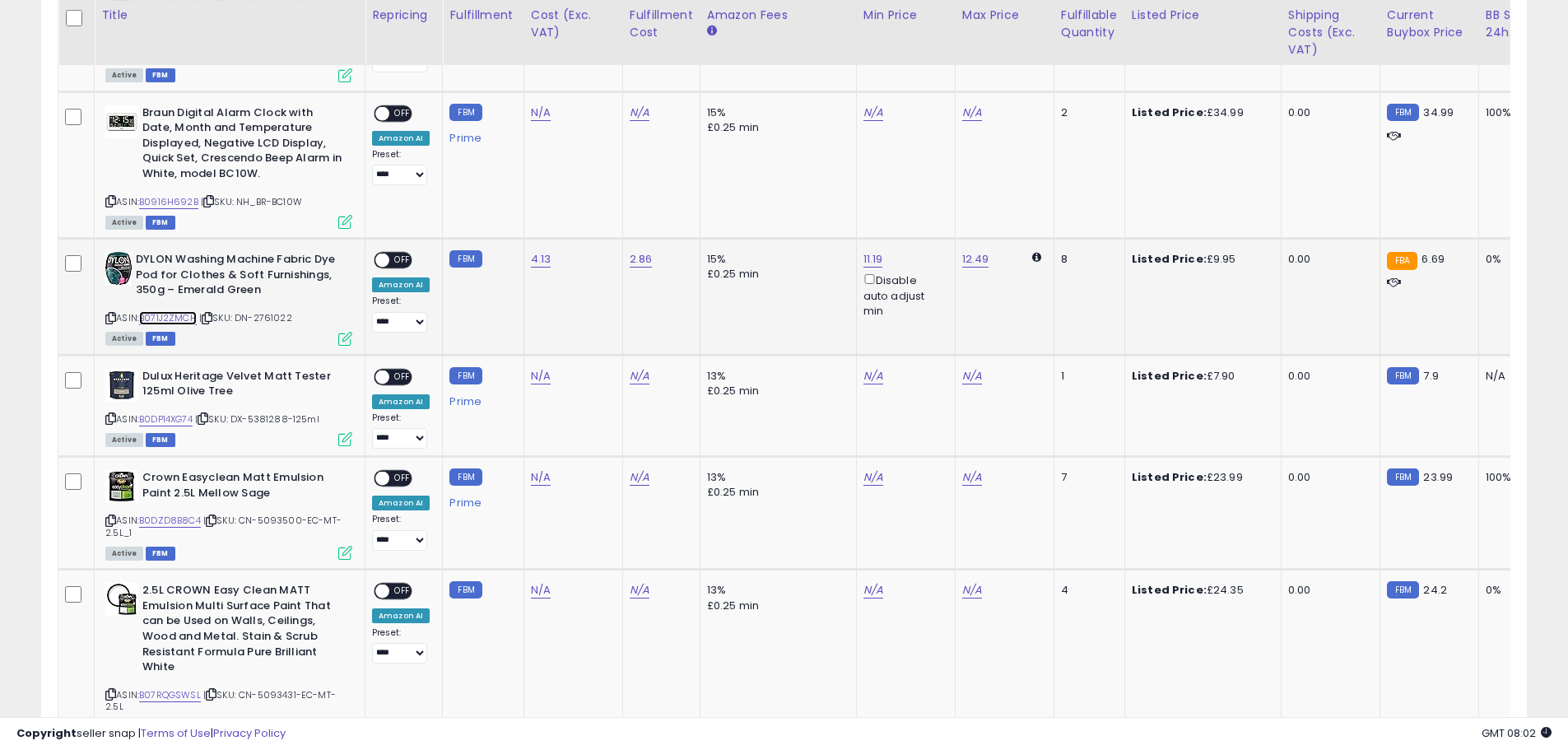 click on "B071J2ZMCH" at bounding box center (168, 318) 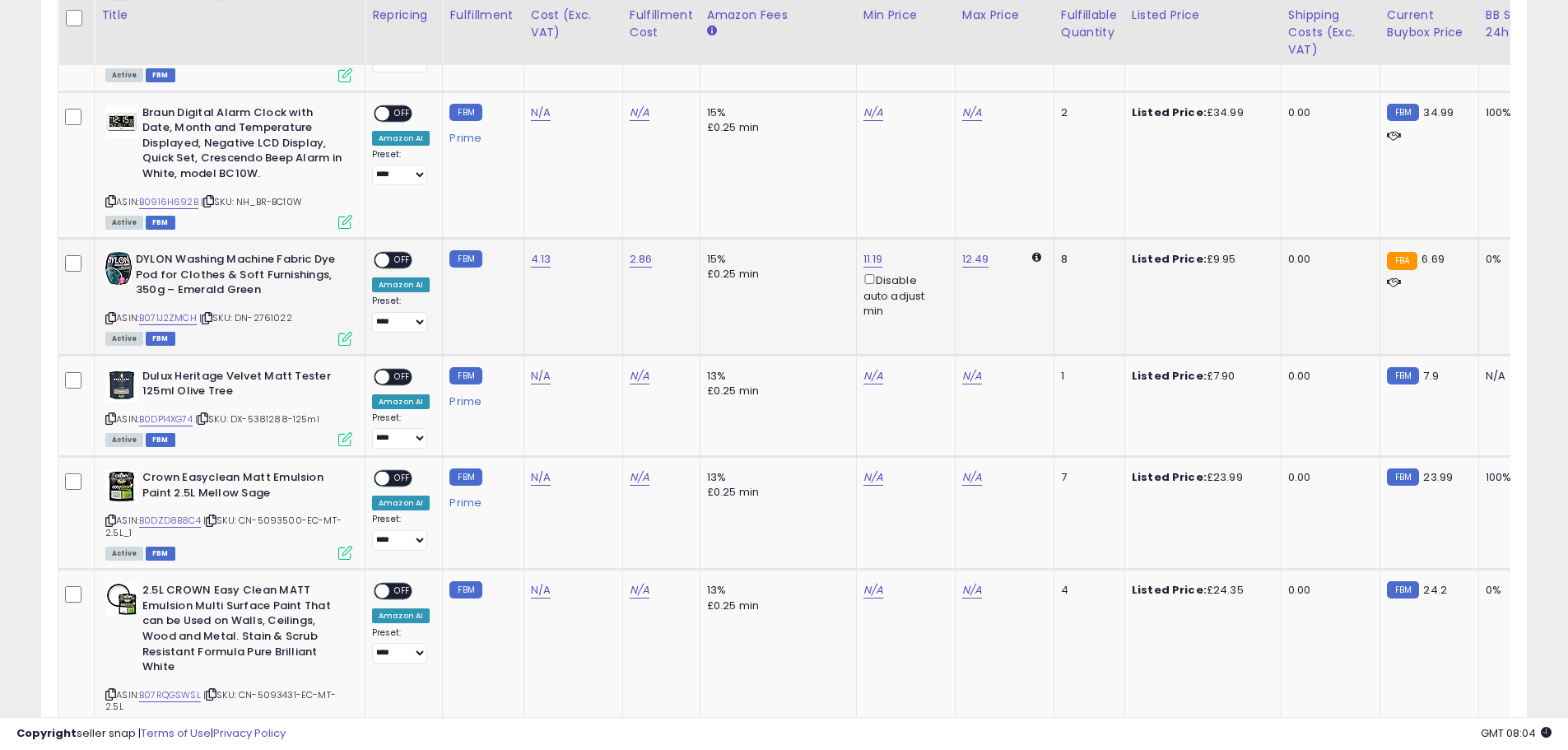 click at bounding box center [345, 338] 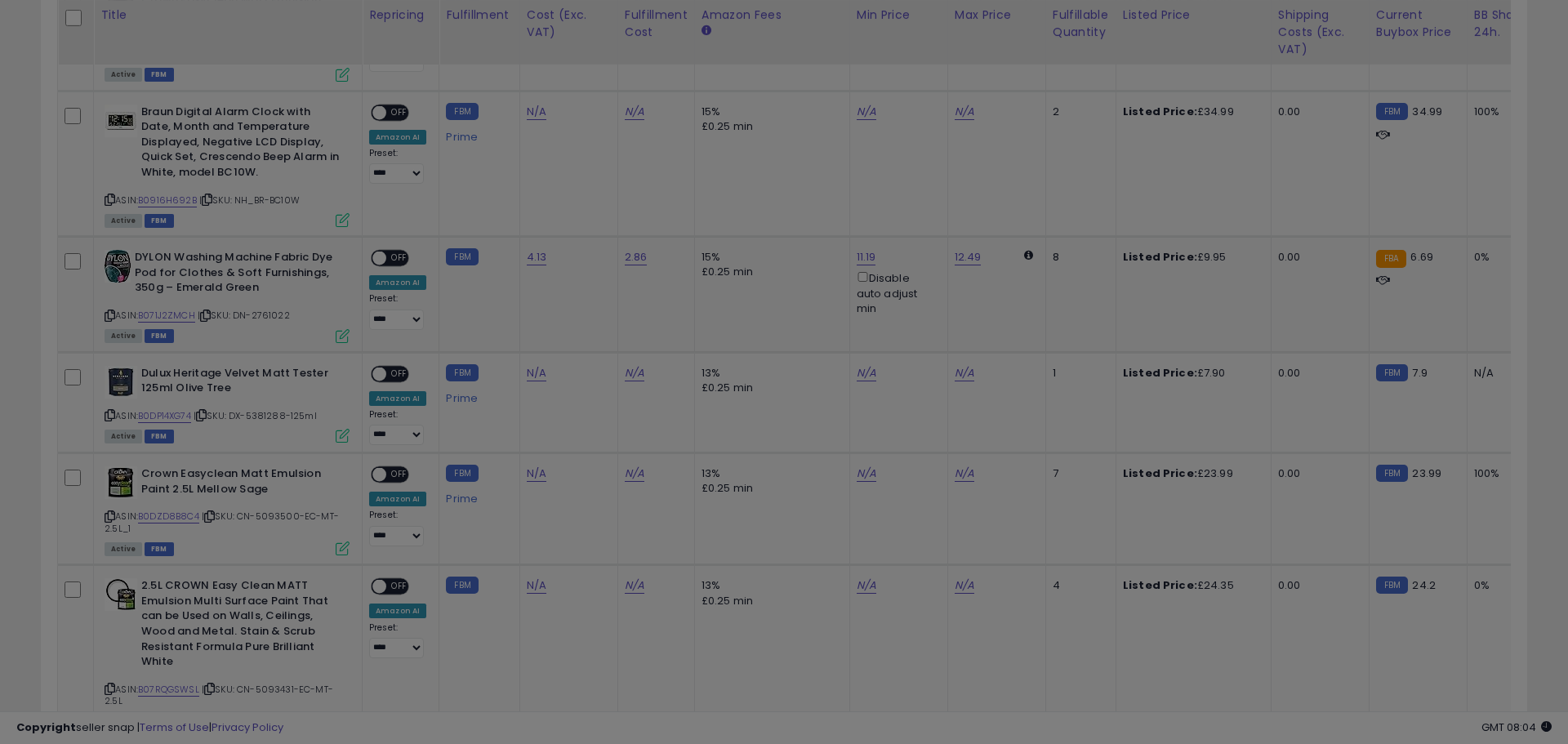 scroll, scrollTop: 816350, scrollLeft: 815804, axis: both 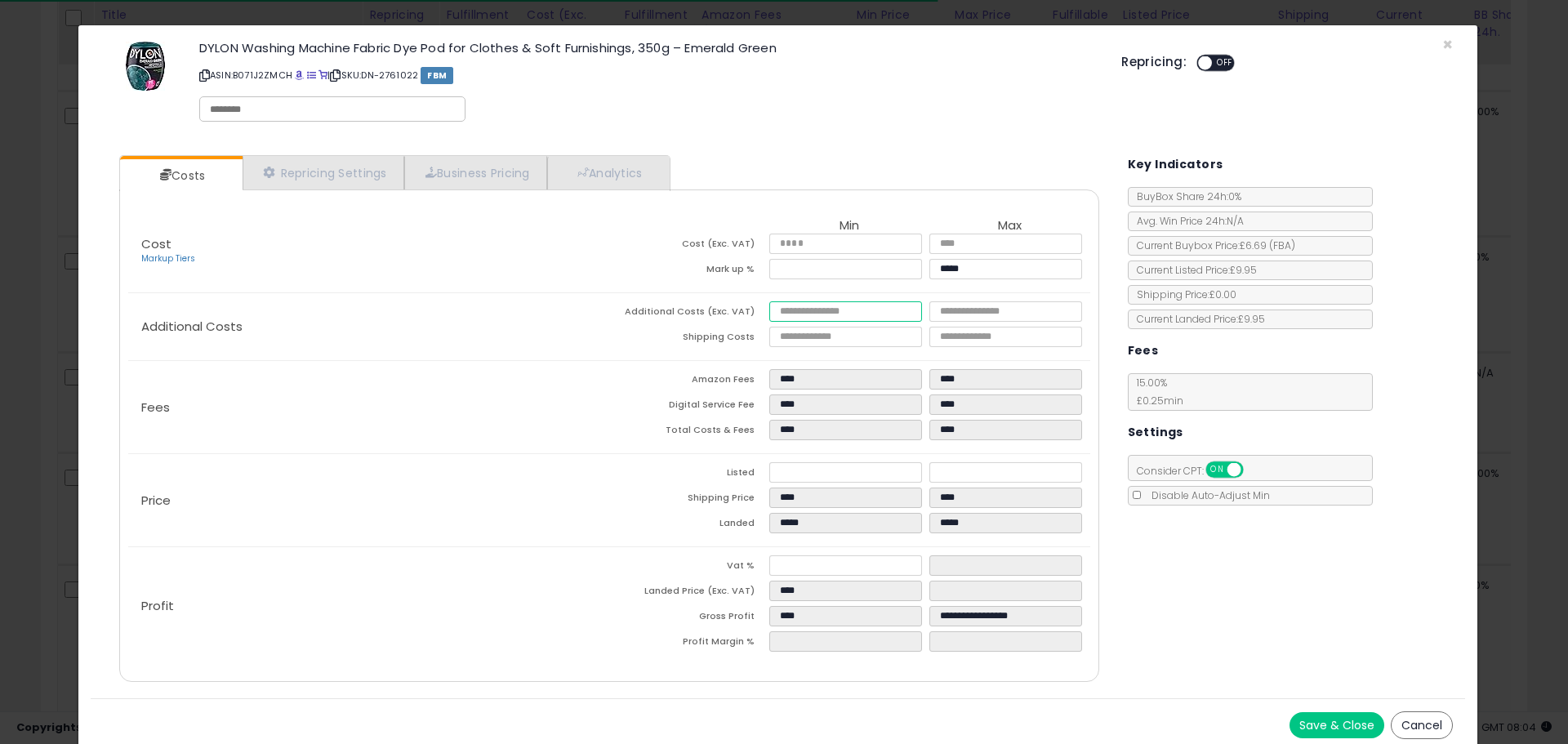 click at bounding box center (845, 311) 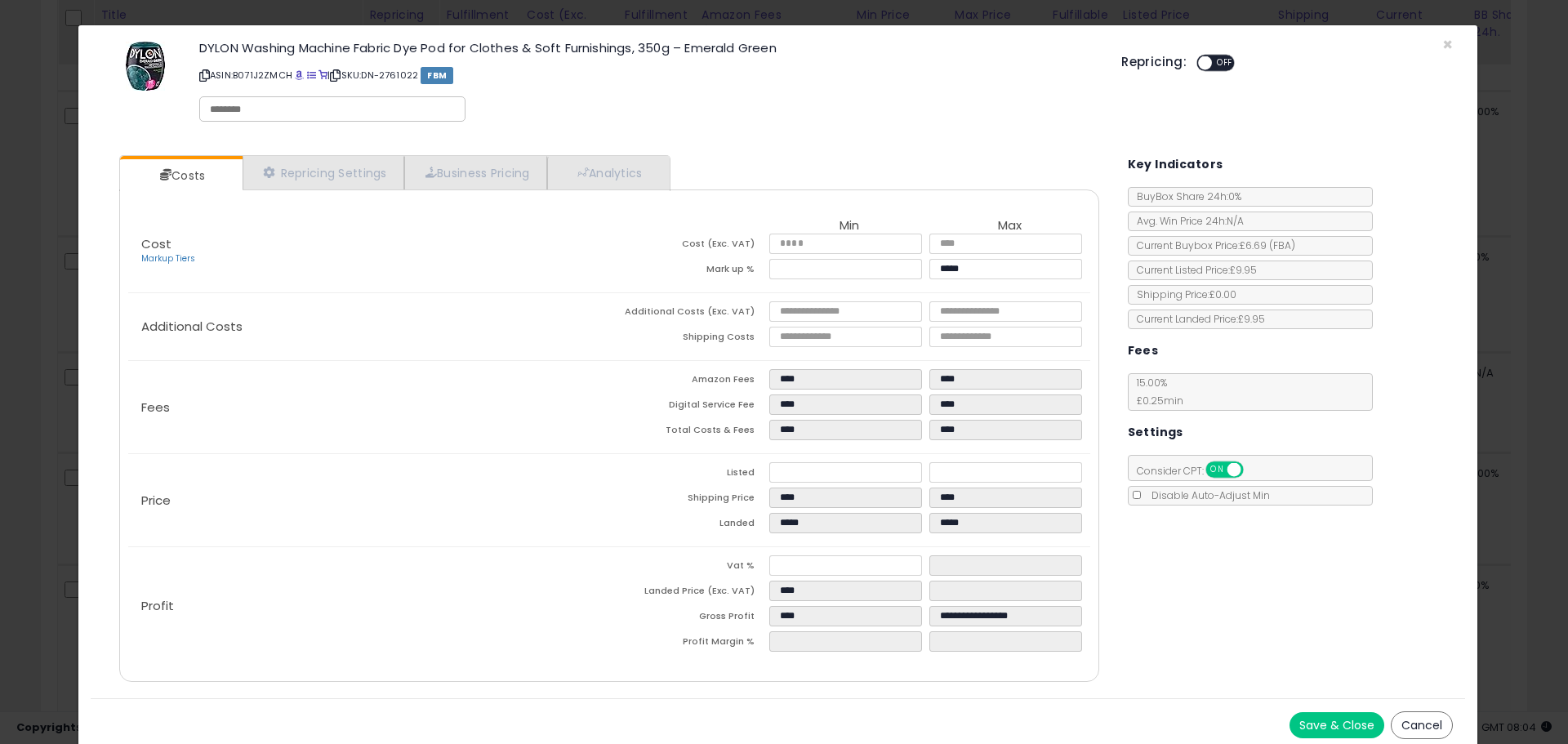 click on "Price
Listed
*****
*****
Shipping Price
****
****
Landed
*****
*****" 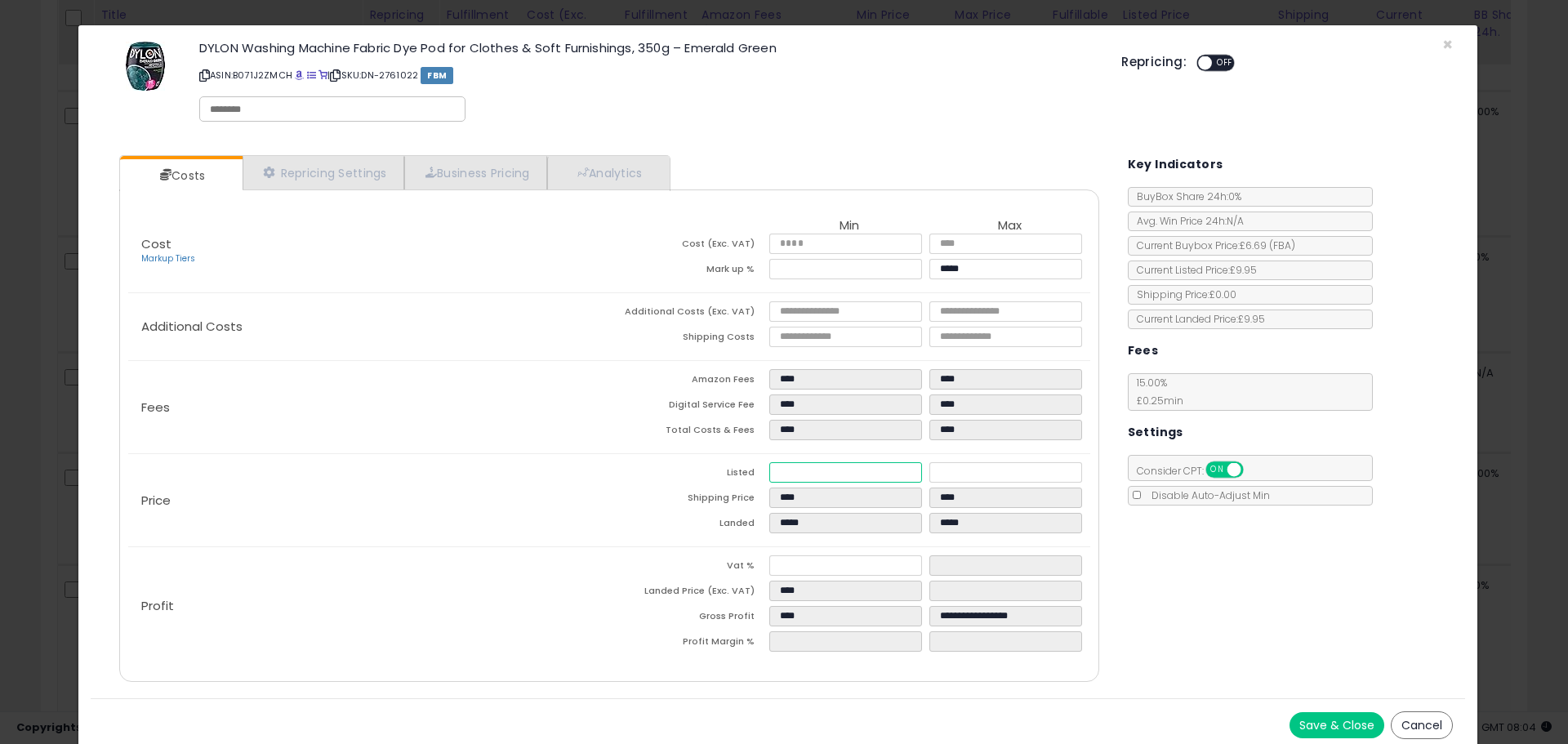 drag, startPoint x: 796, startPoint y: 472, endPoint x: 772, endPoint y: 472, distance: 24 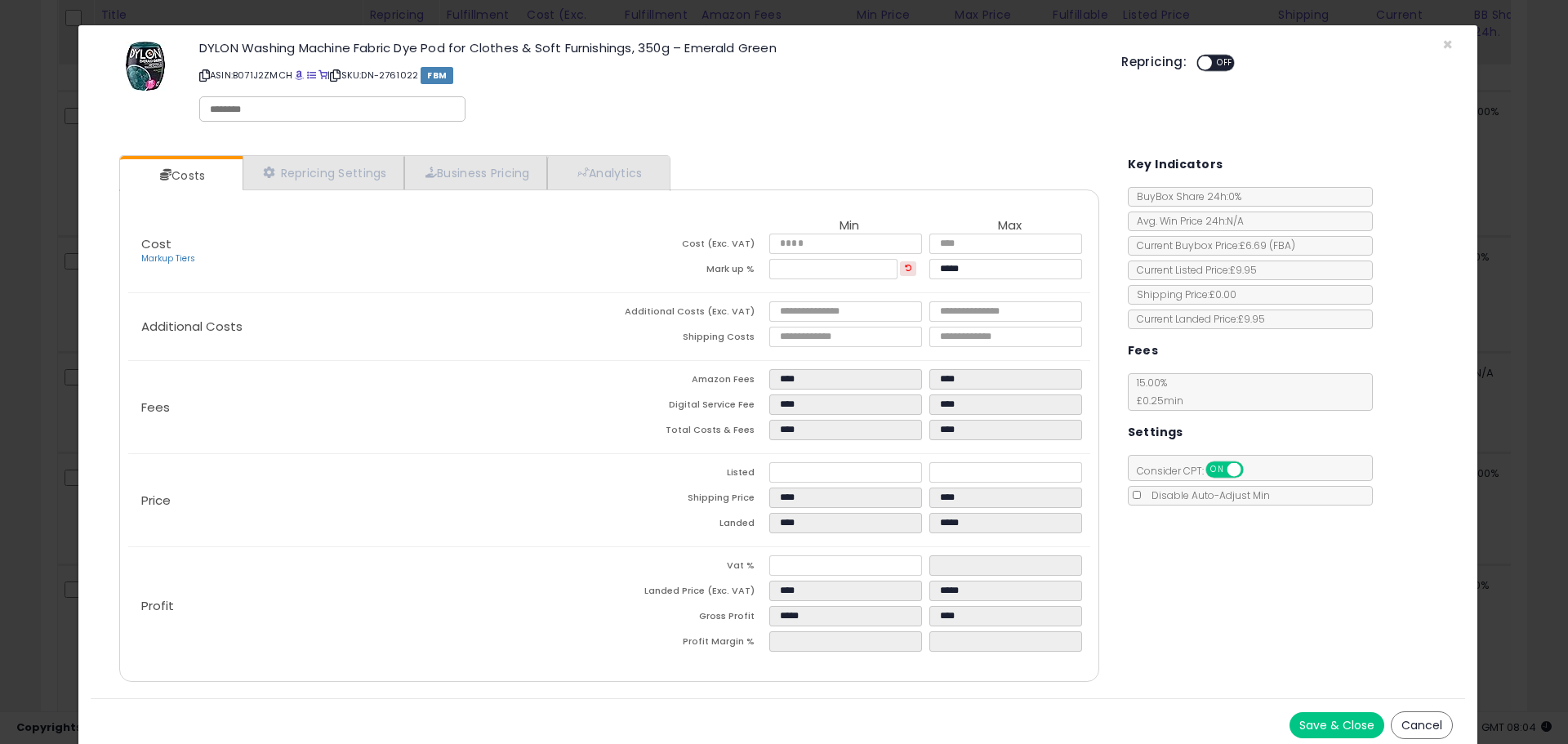 click on "Price
Listed
****
*****
Shipping Price
****
****
Landed
****
*****" 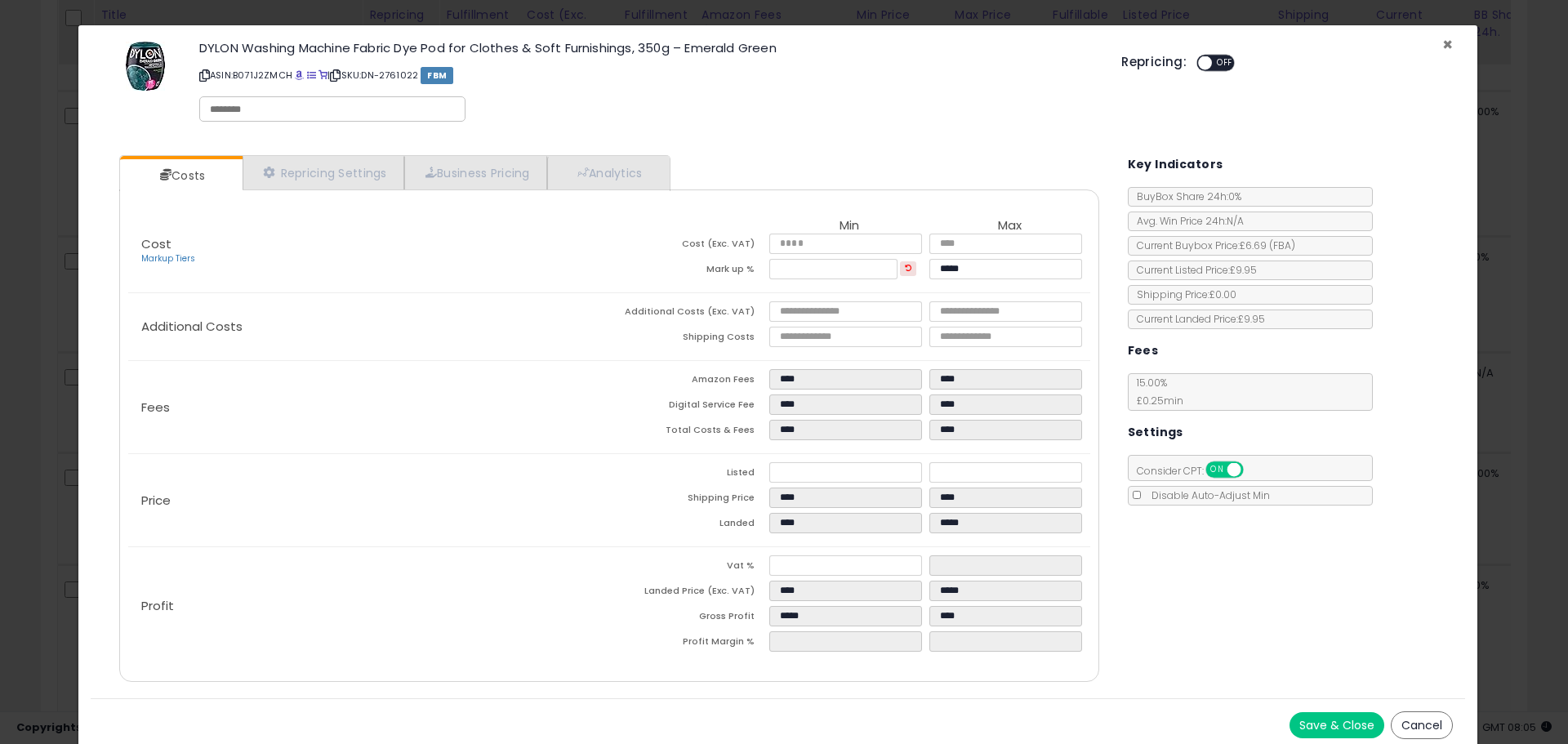 click on "×" at bounding box center (1447, 44) 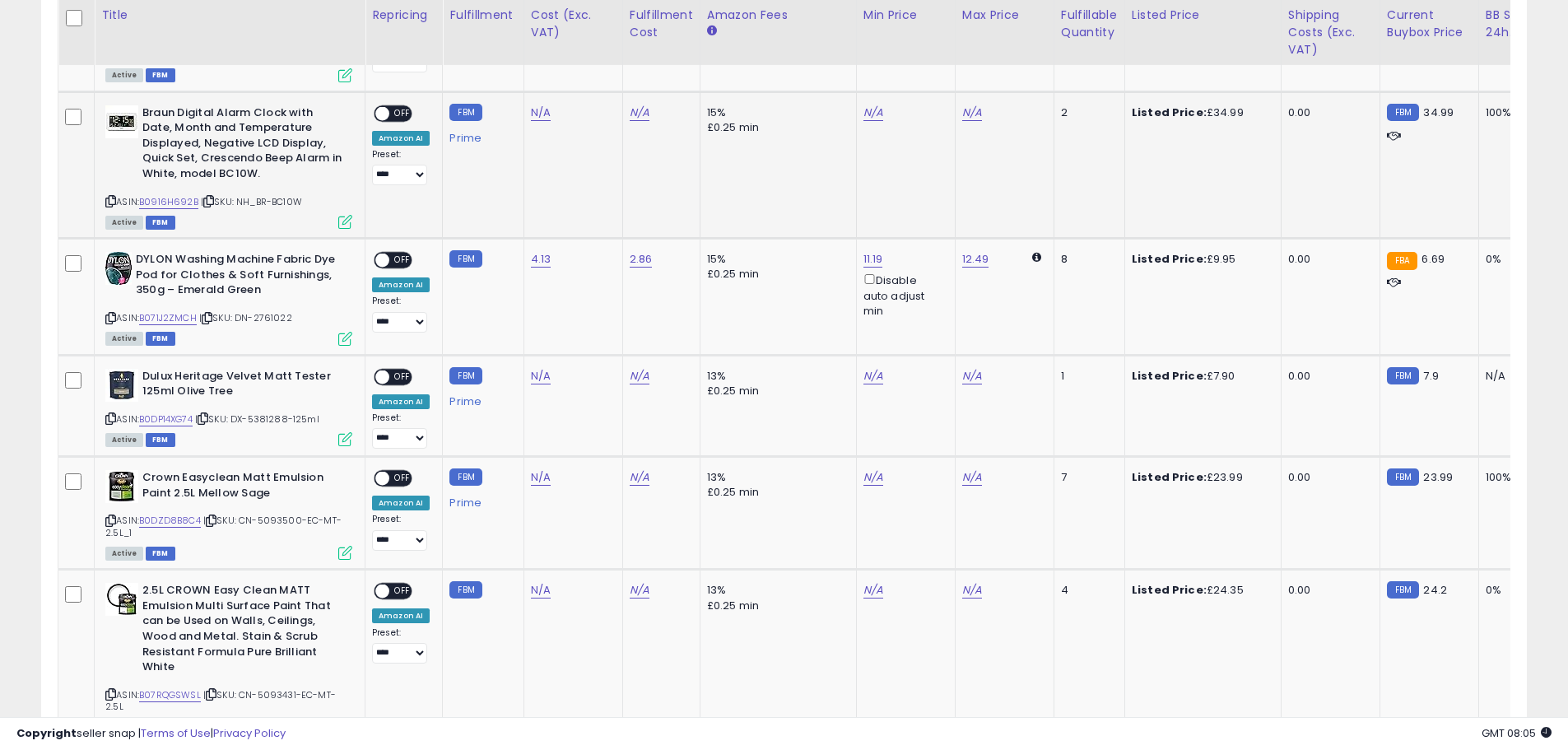 scroll, scrollTop: 338, scrollLeft: 862, axis: both 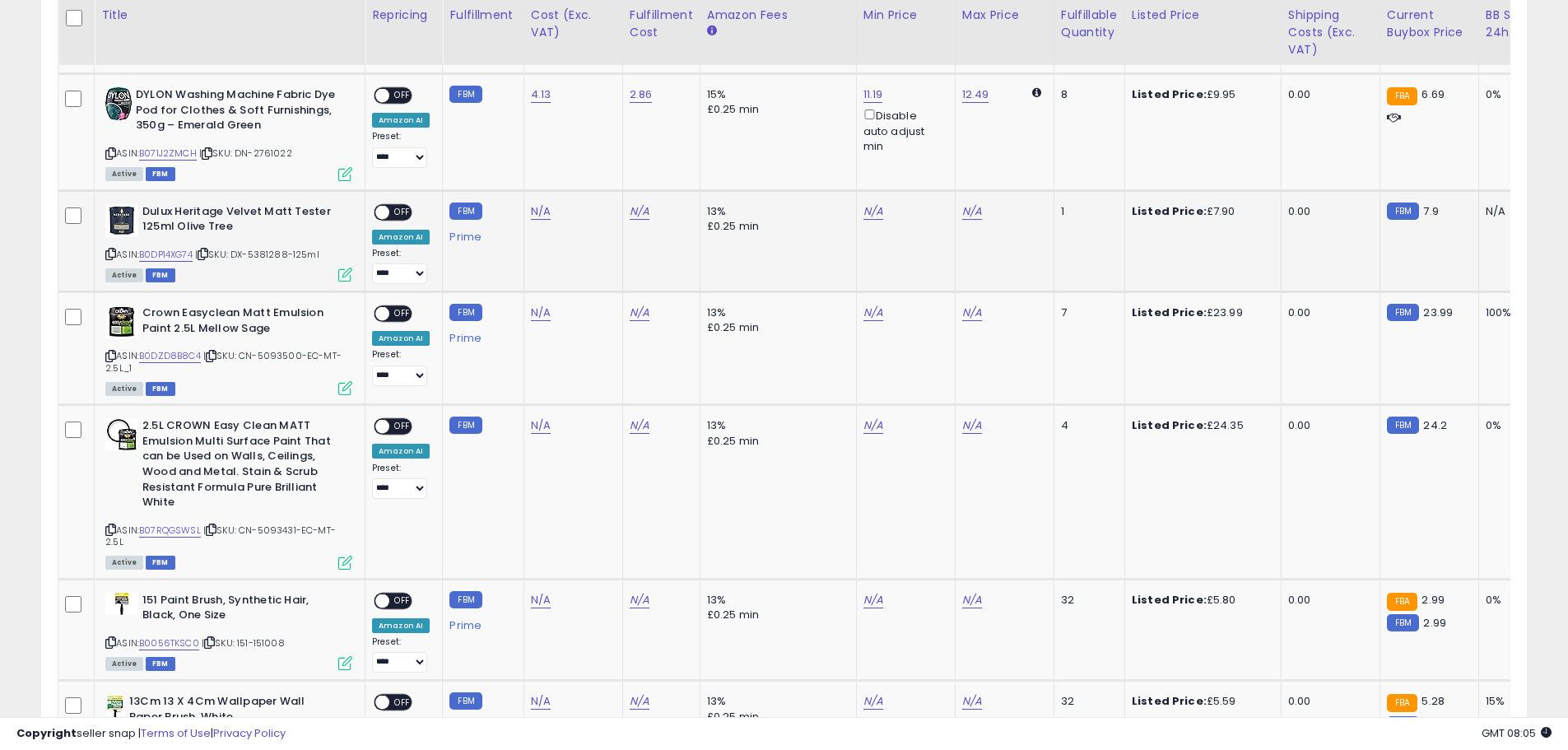 click at bounding box center [202, 254] 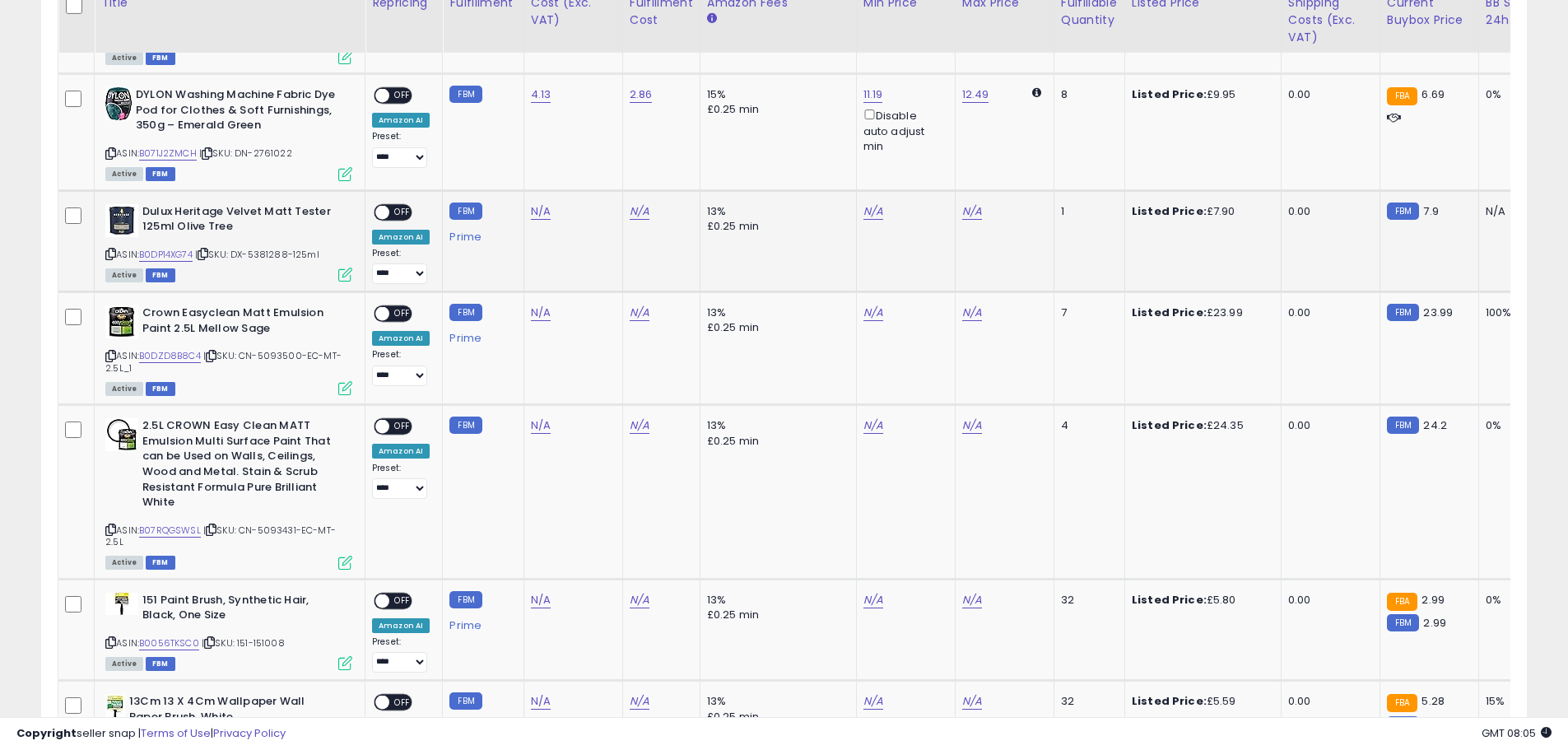 scroll, scrollTop: 1765, scrollLeft: 0, axis: vertical 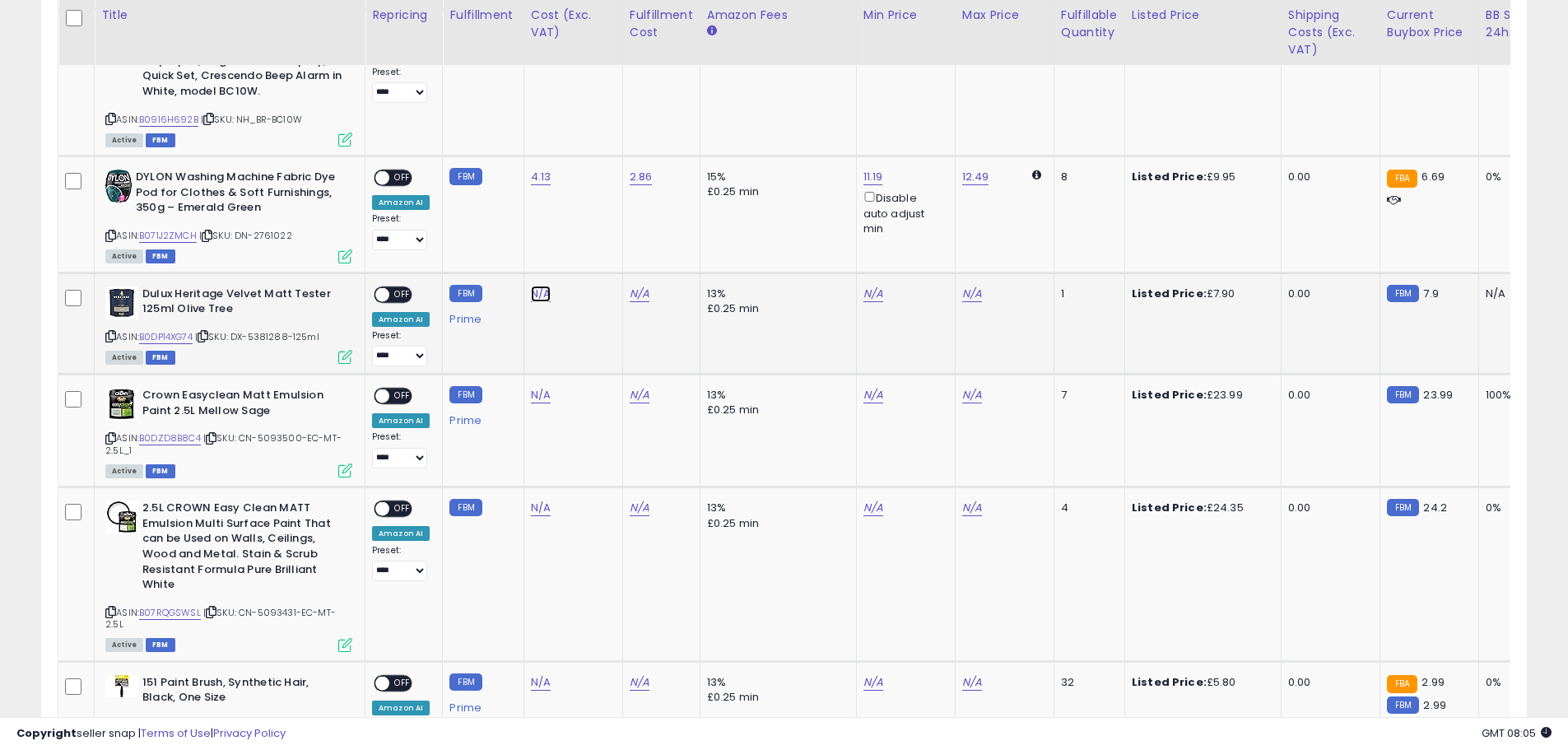 click on "N/A" at bounding box center (541, 30) 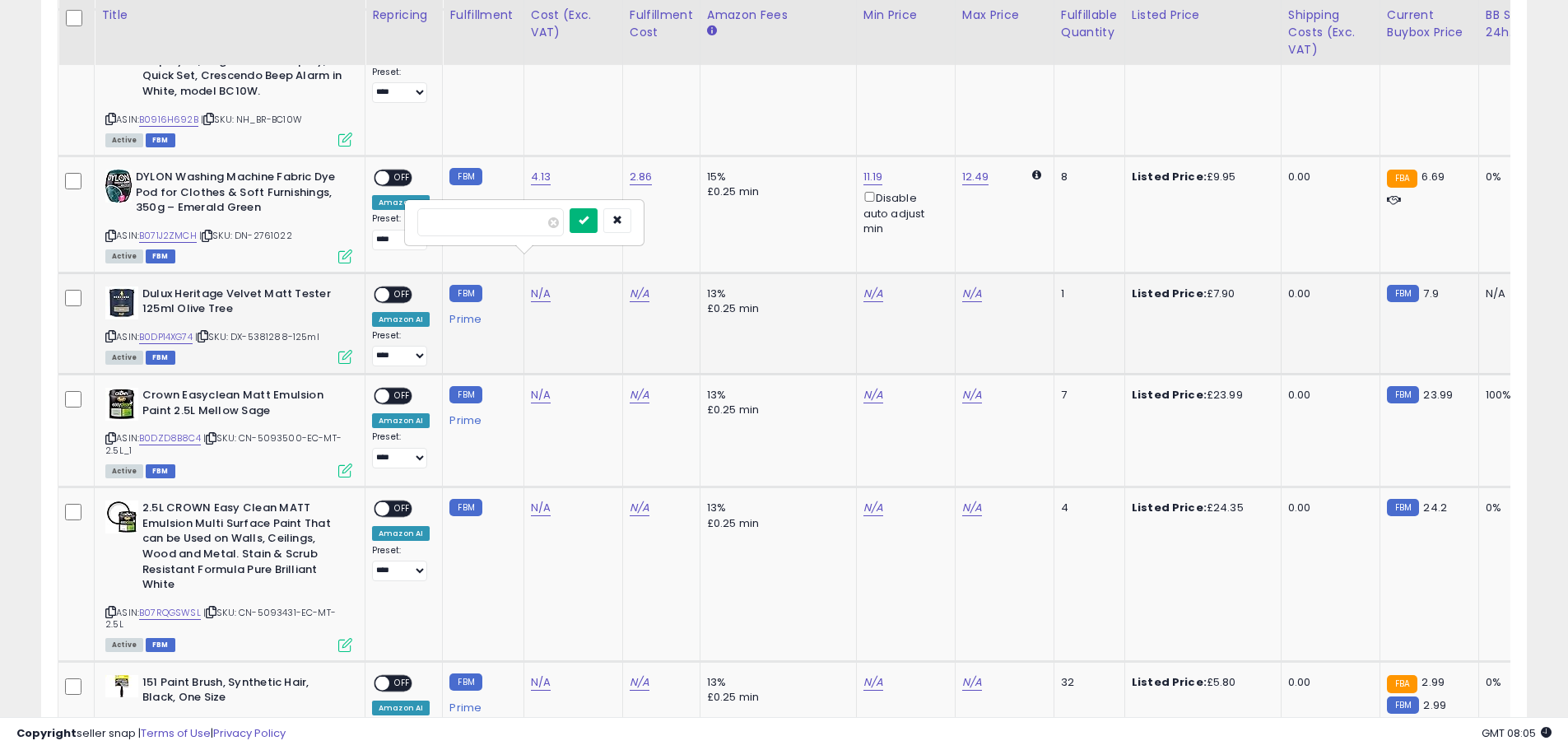 click at bounding box center [584, 220] 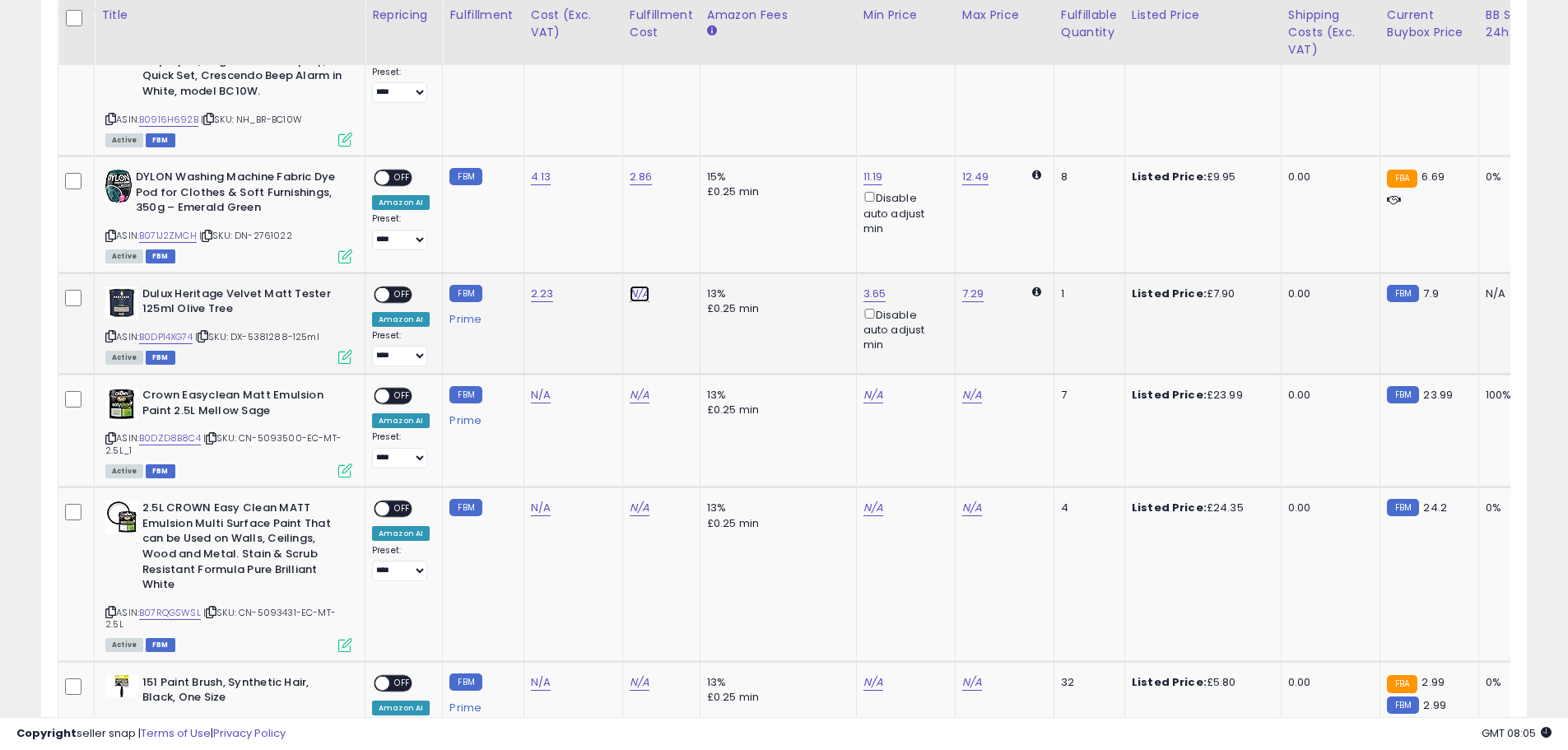 click on "N/A" at bounding box center (640, 30) 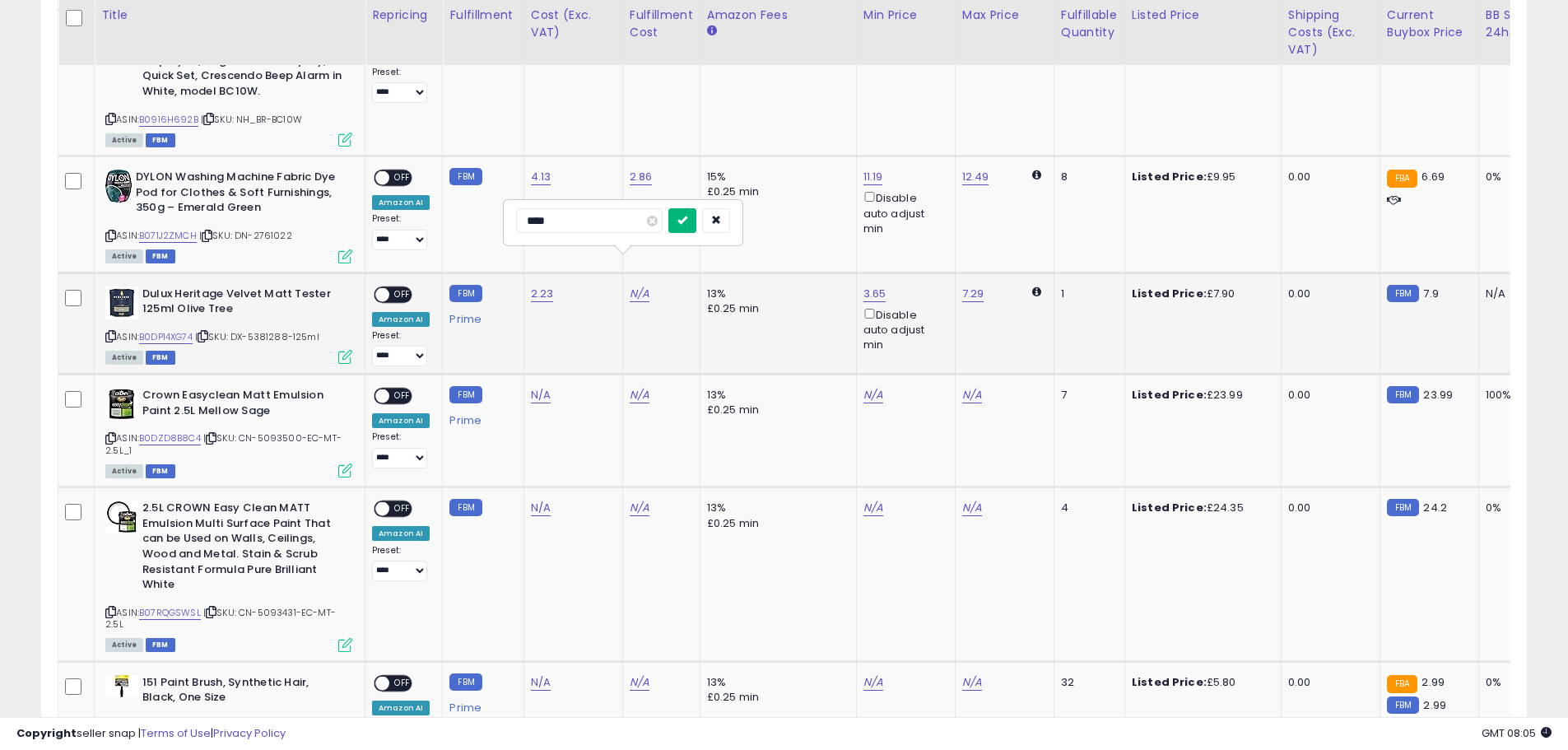 click at bounding box center [682, 221] 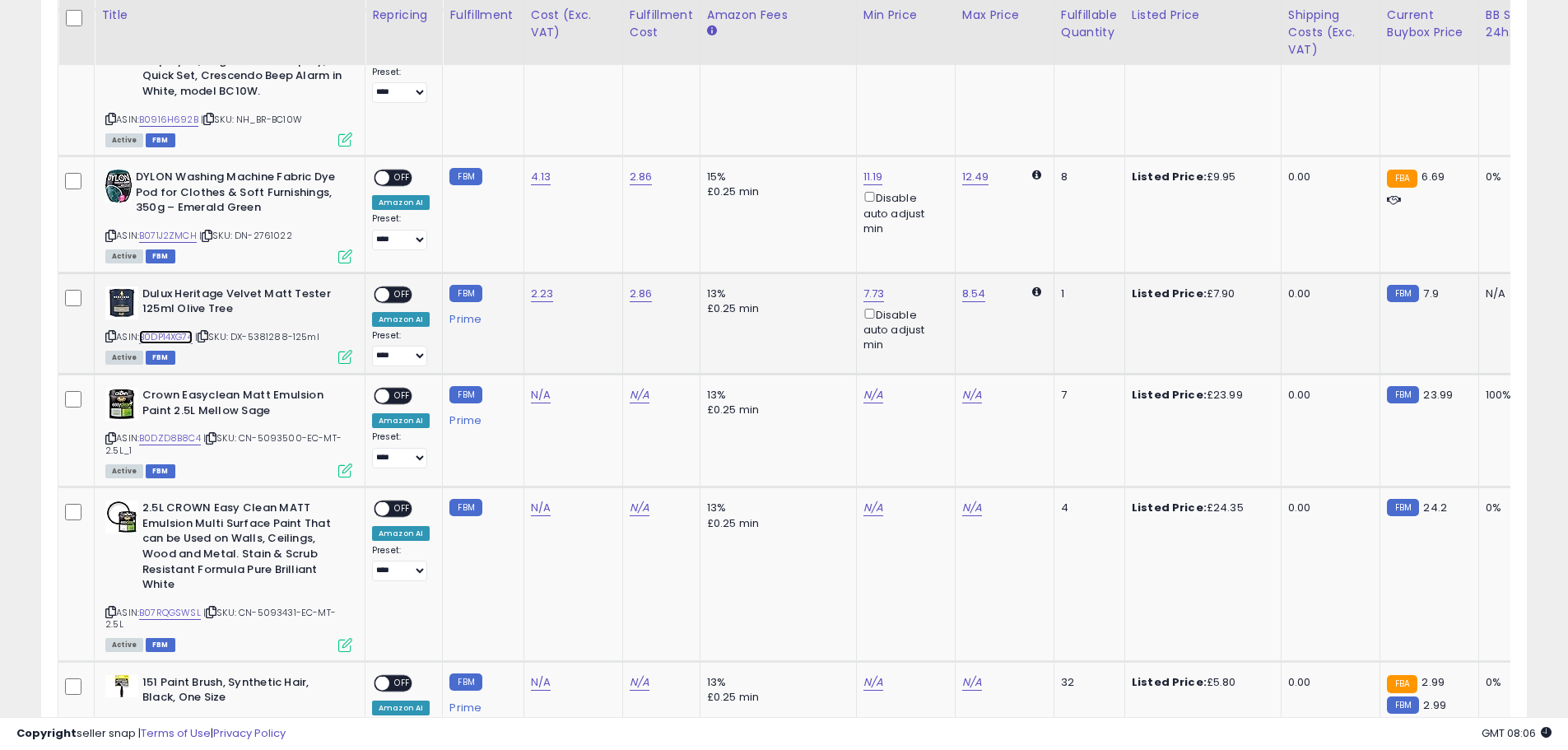 click on "B0DP14XG74" at bounding box center [165, 337] 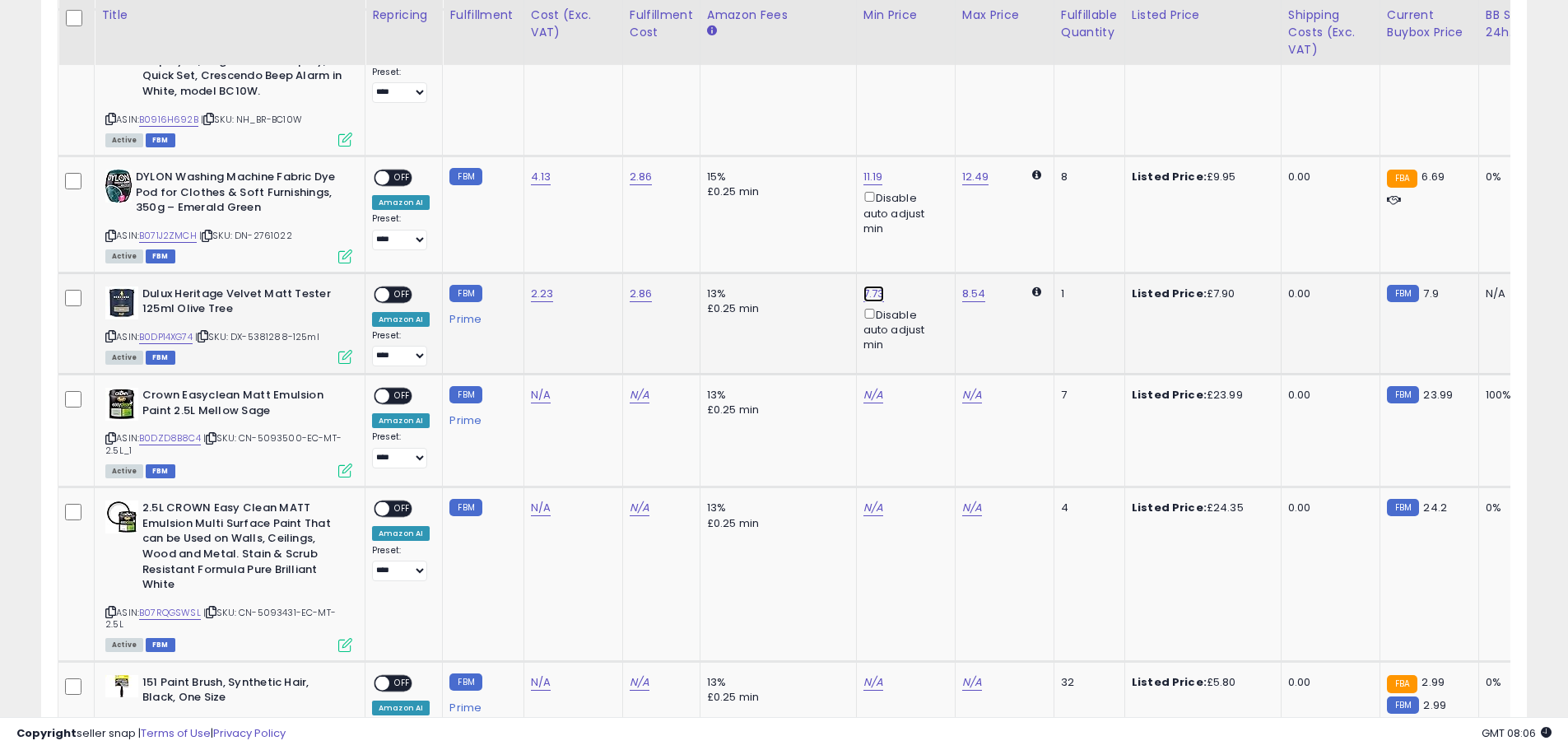 click on "7.73" at bounding box center [878, -881] 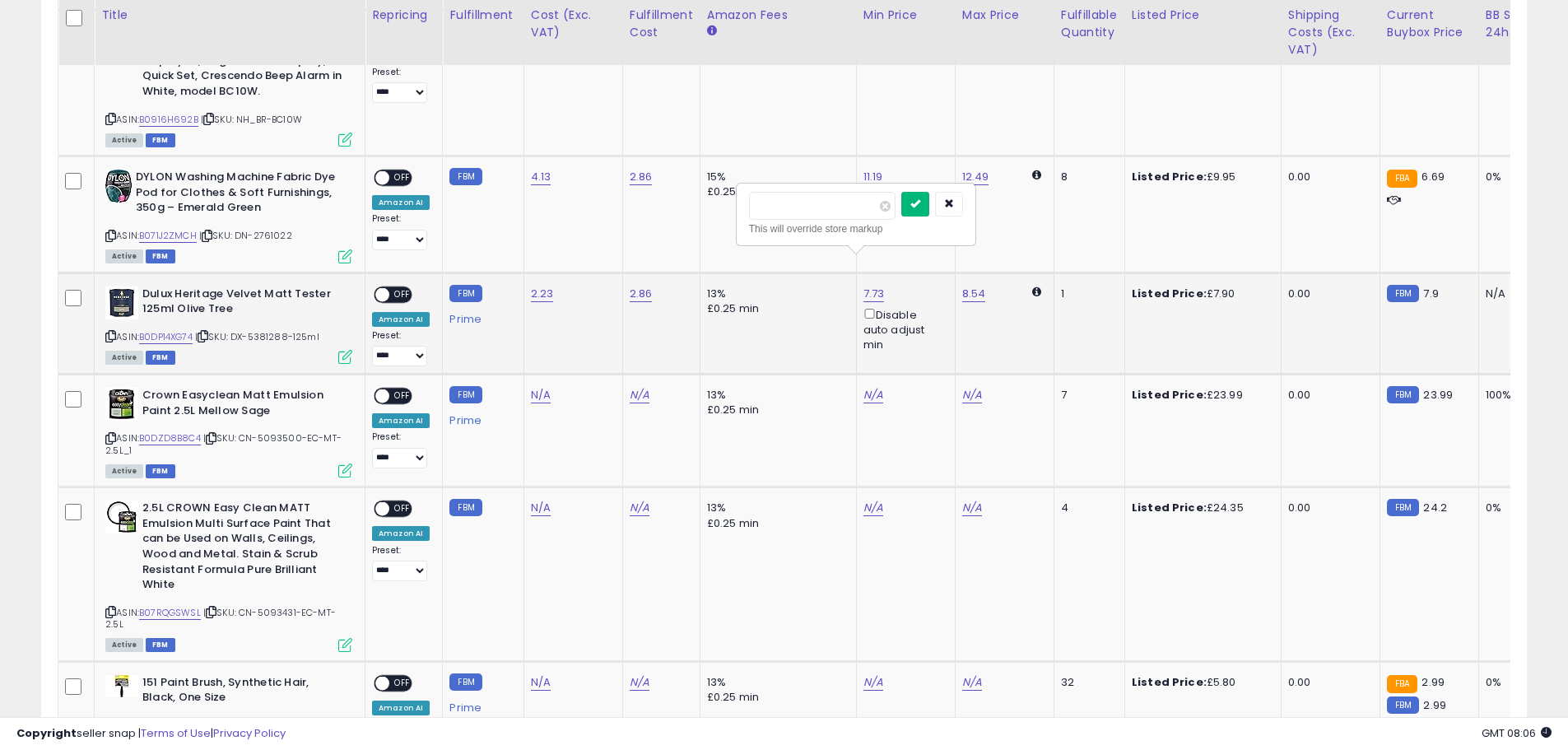 click at bounding box center (915, 204) 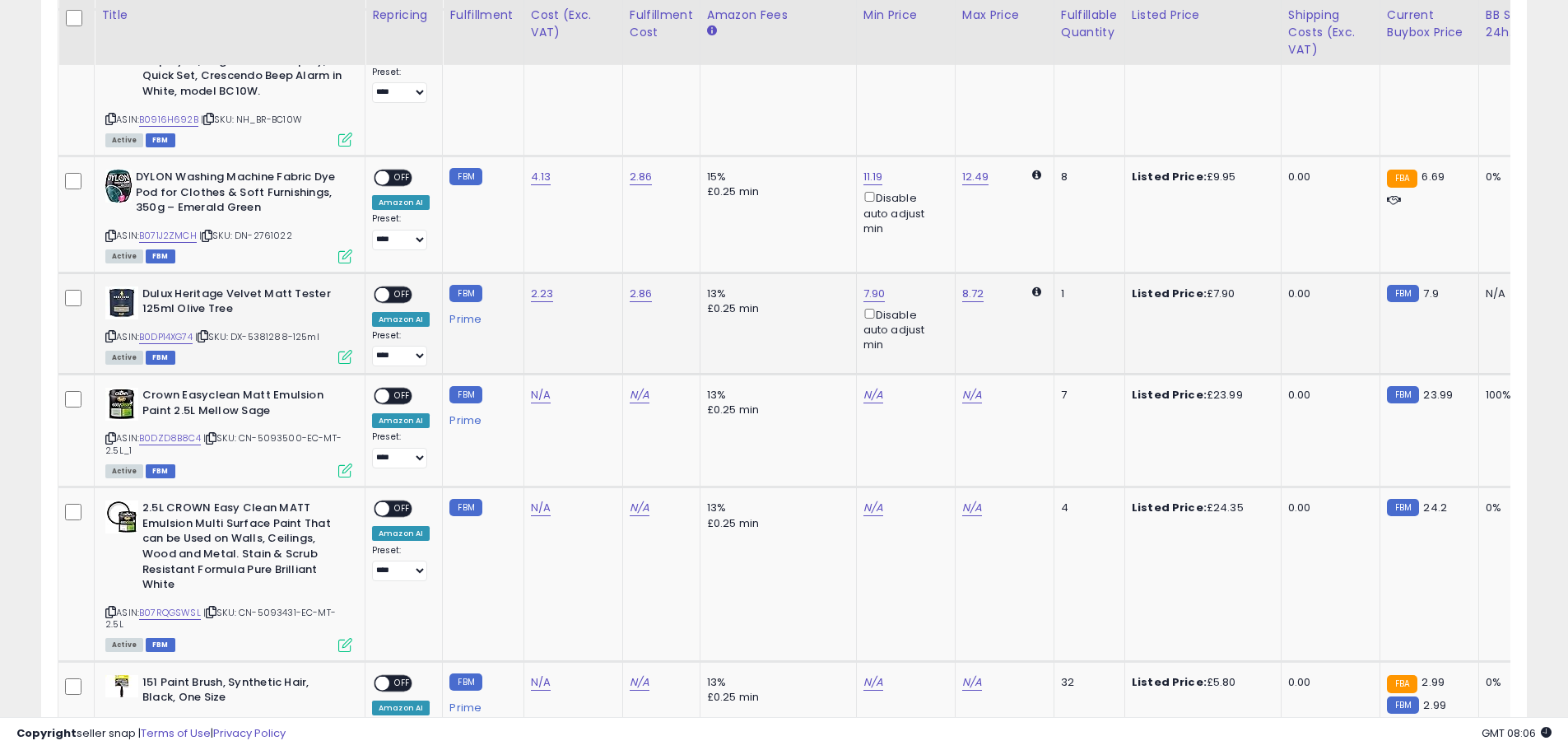 scroll, scrollTop: 0, scrollLeft: 86, axis: horizontal 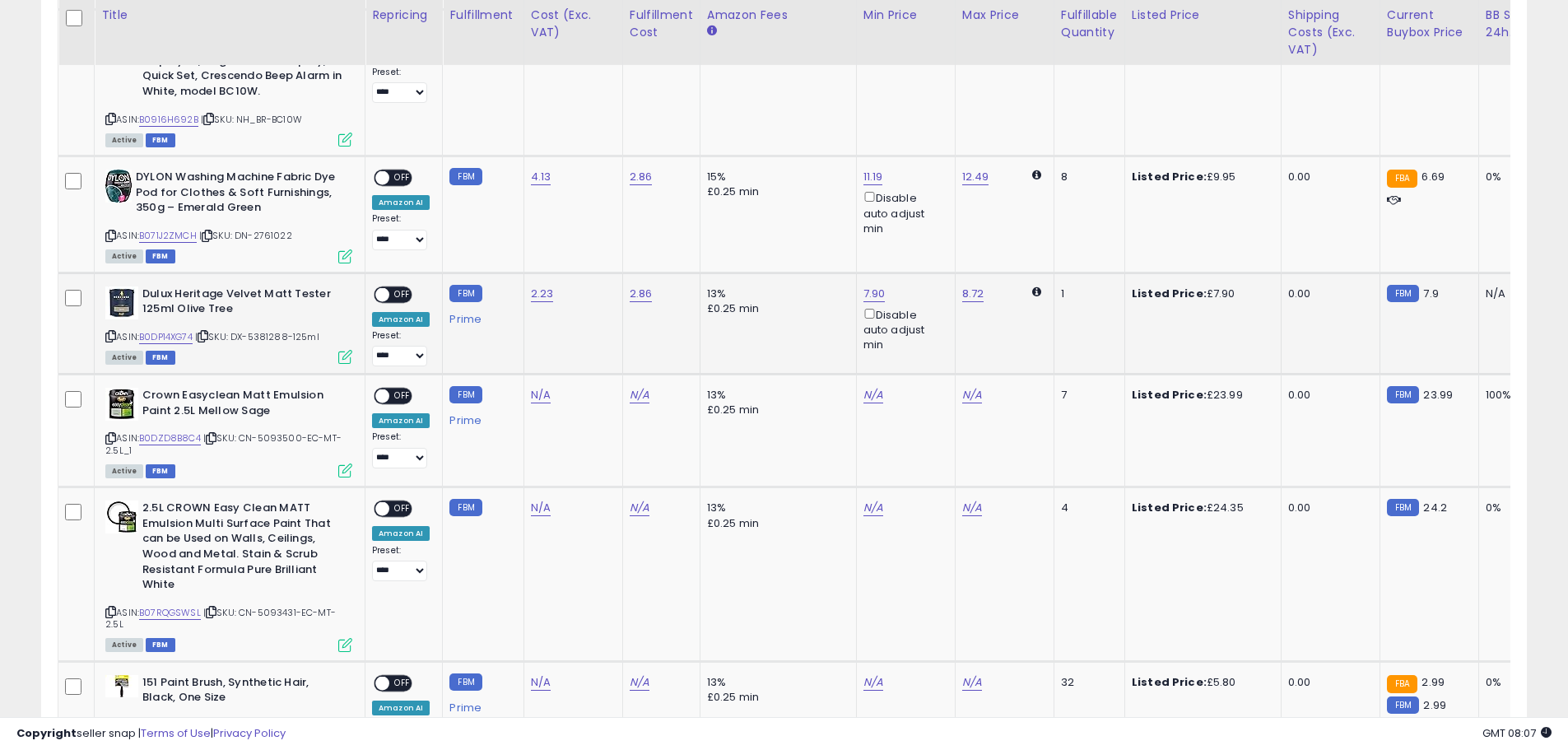 click at bounding box center (345, 356) 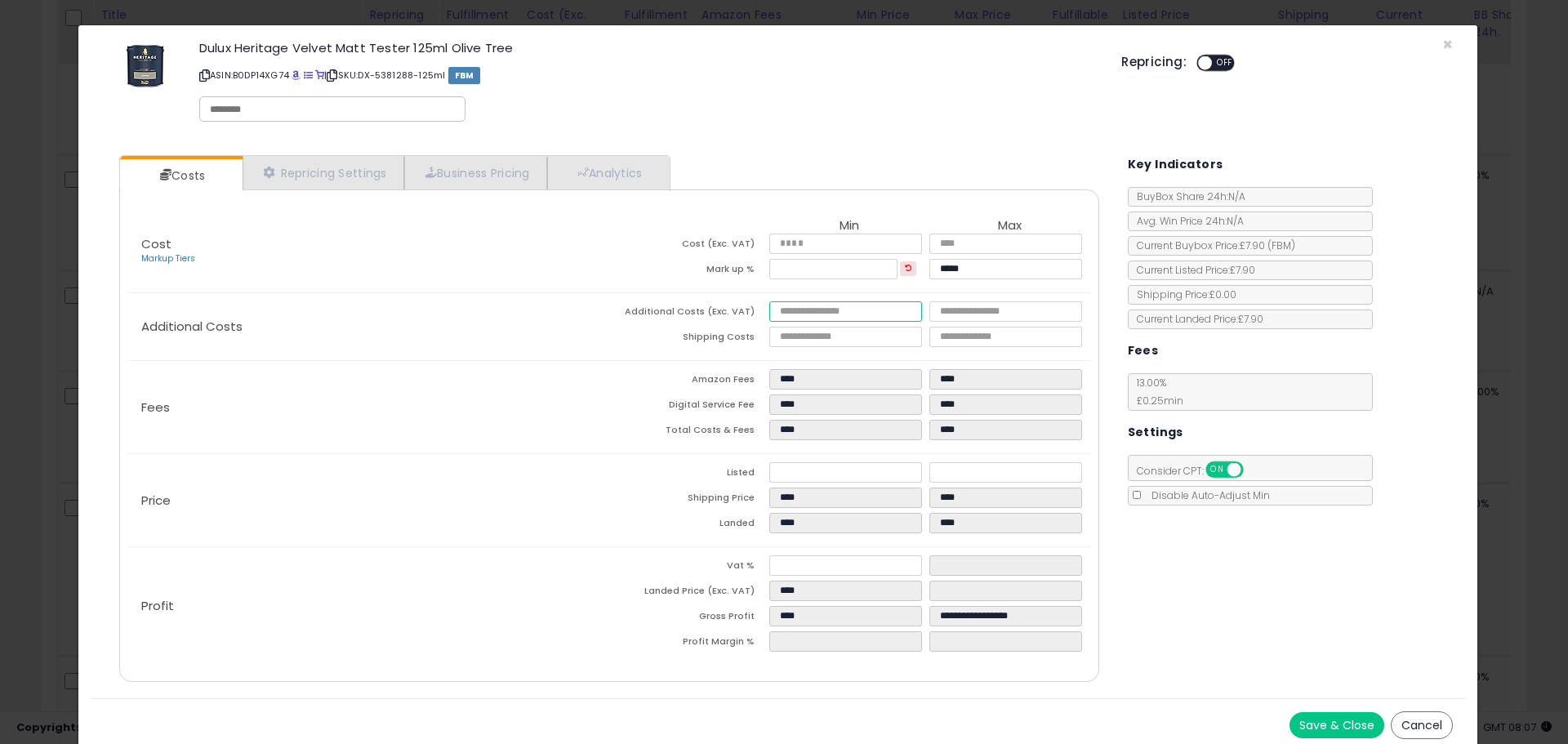 click at bounding box center [845, 311] 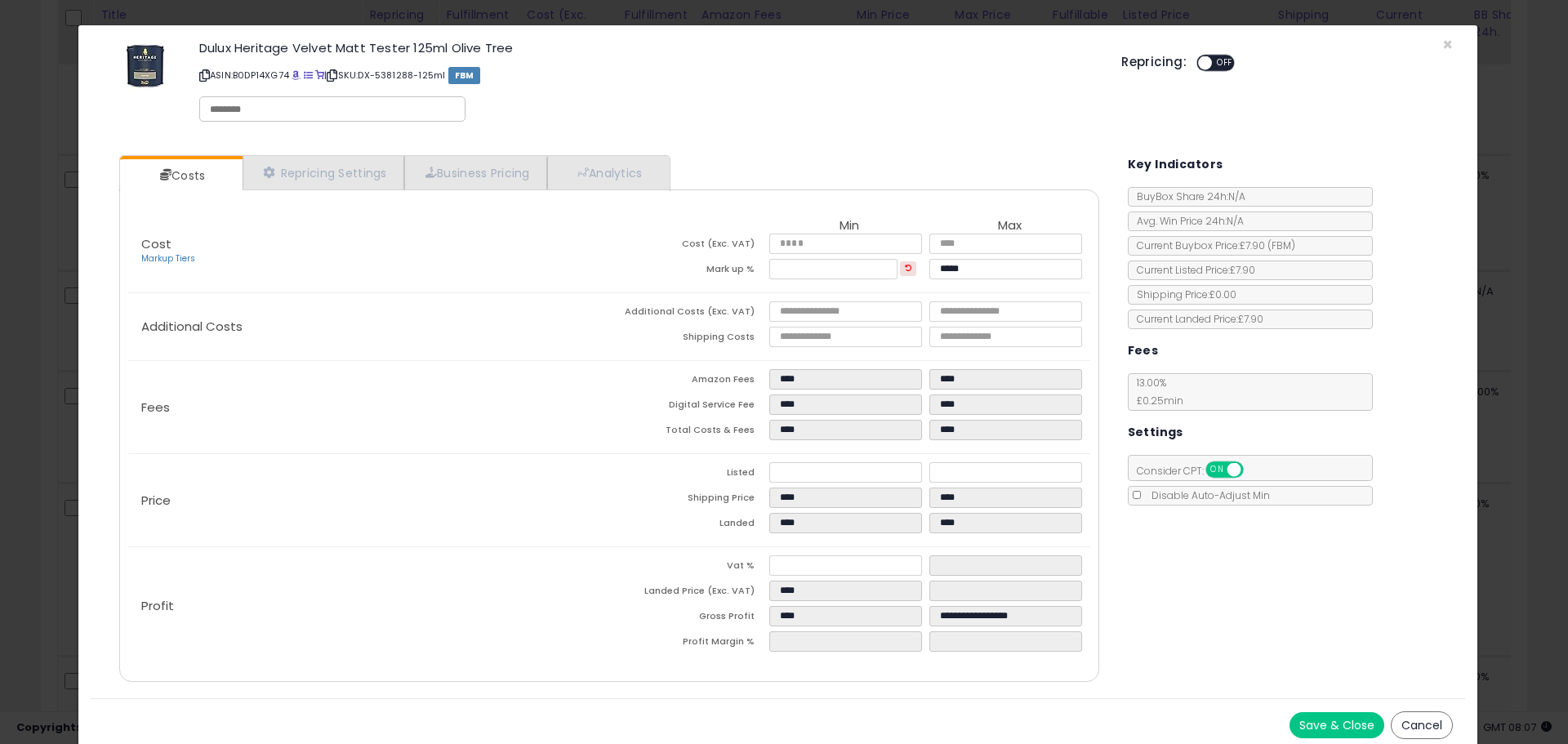 click on "Price
Listed
****
****
Shipping Price
****
****
Landed
****
****" 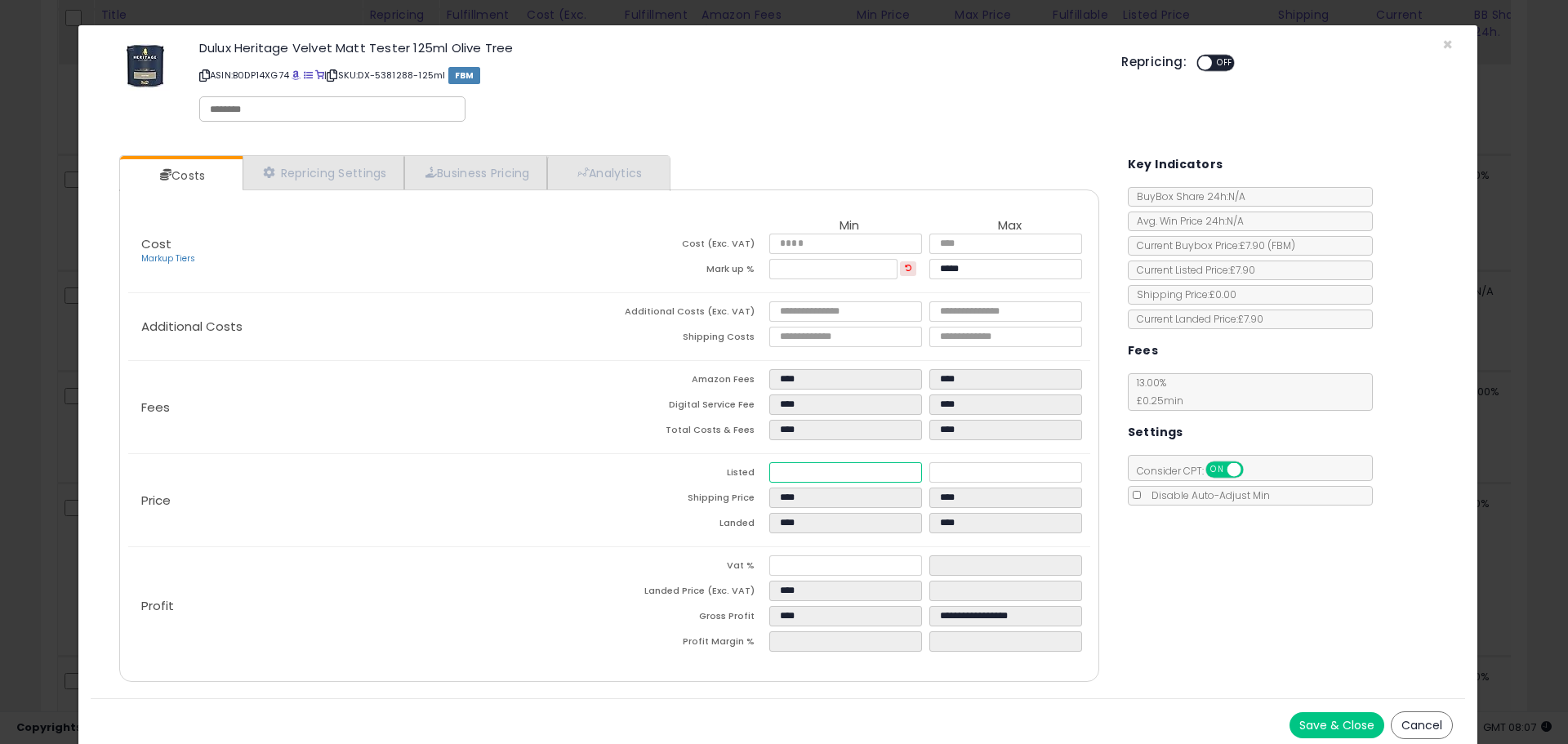 drag, startPoint x: 799, startPoint y: 474, endPoint x: 770, endPoint y: 474, distance: 29 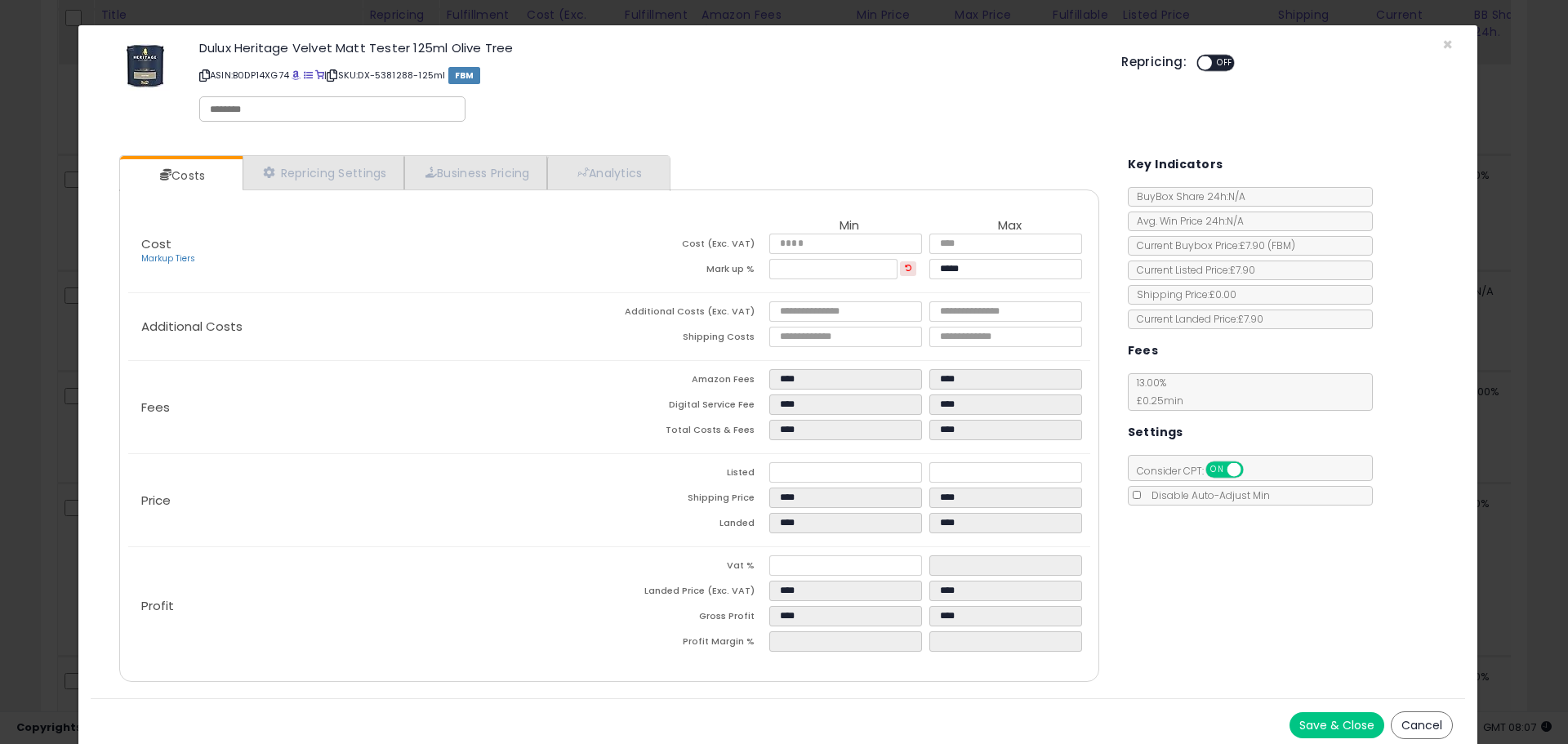 click on "Shipping Price" at bounding box center (689, 500) 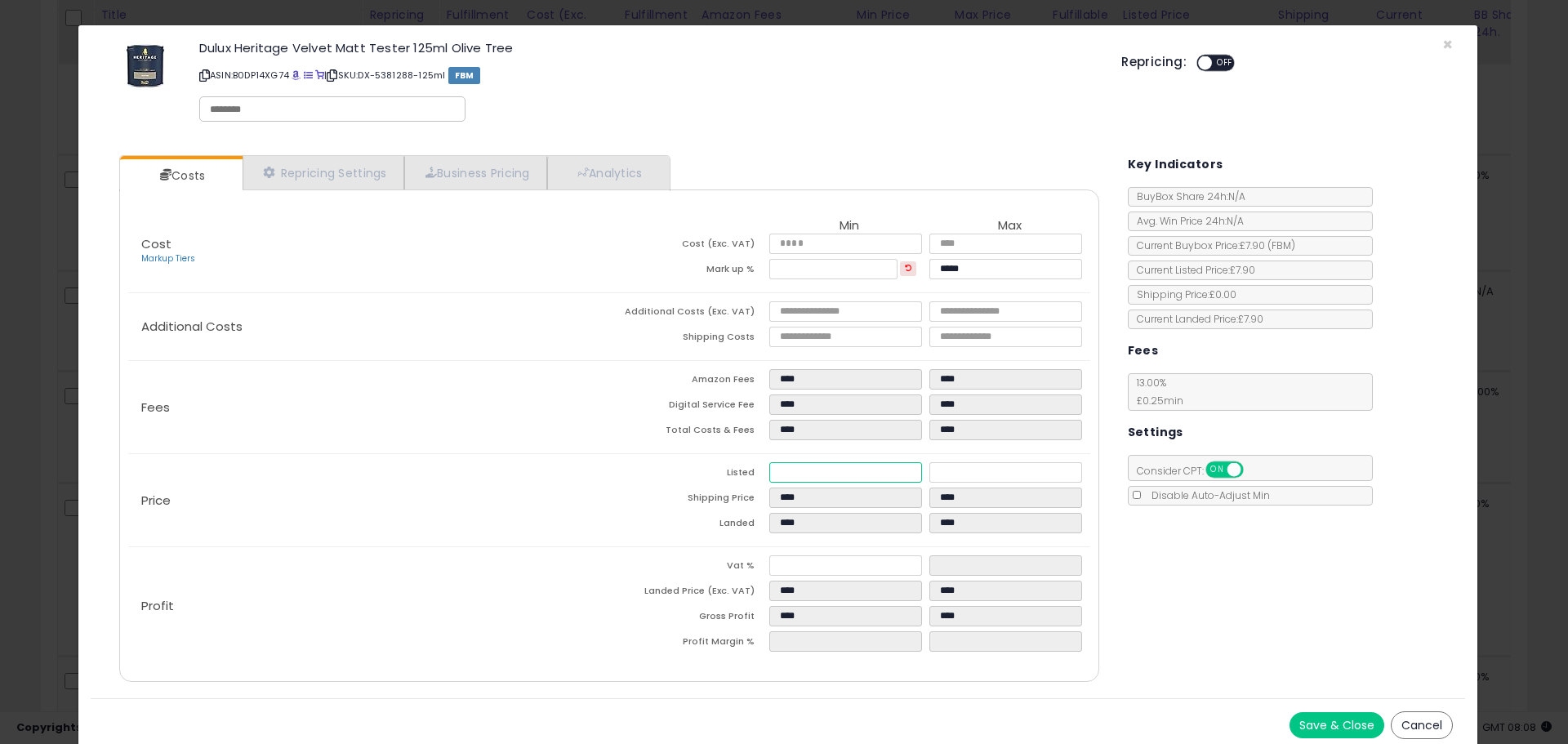 click on "****" at bounding box center (845, 472) 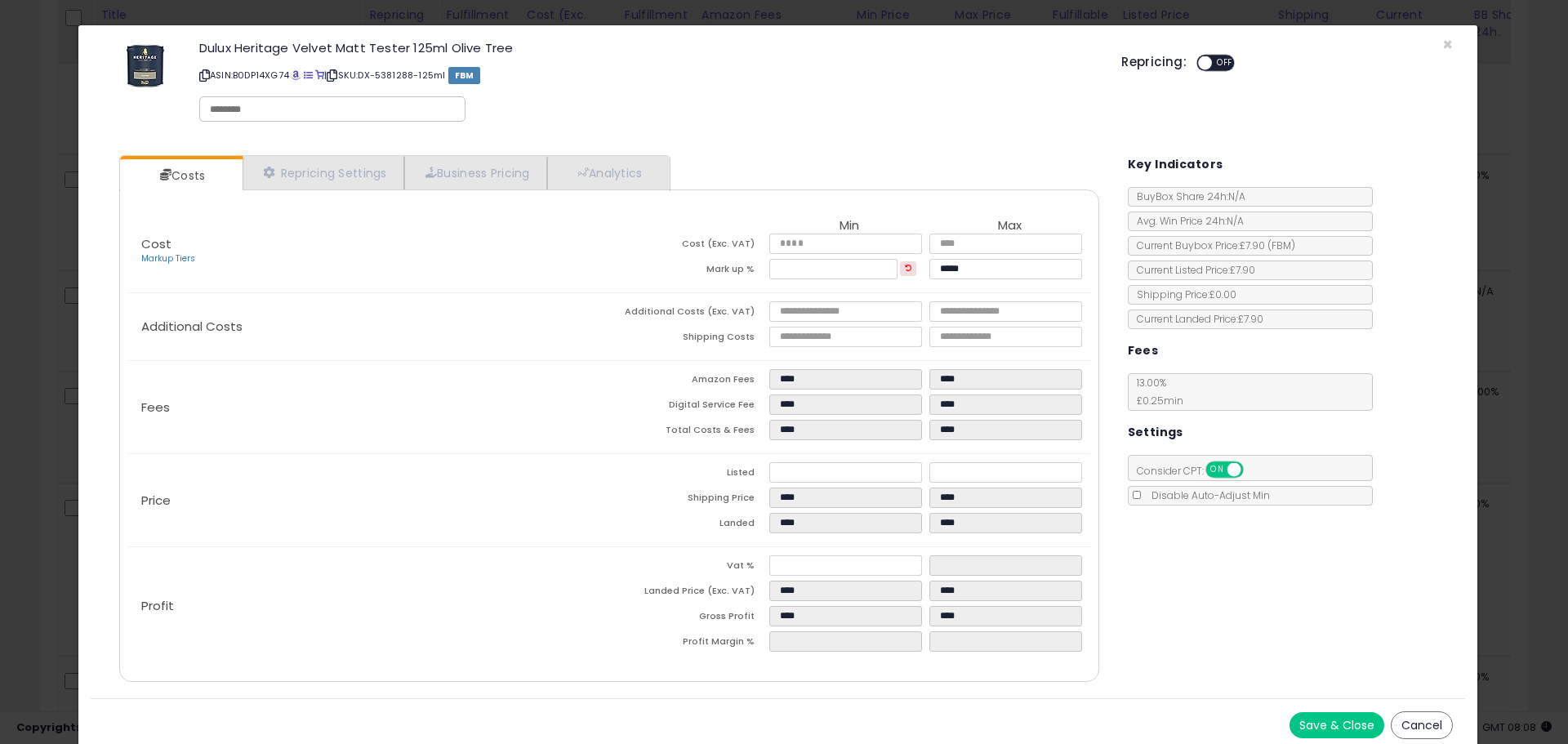 click on "Price" at bounding box center (368, 501) 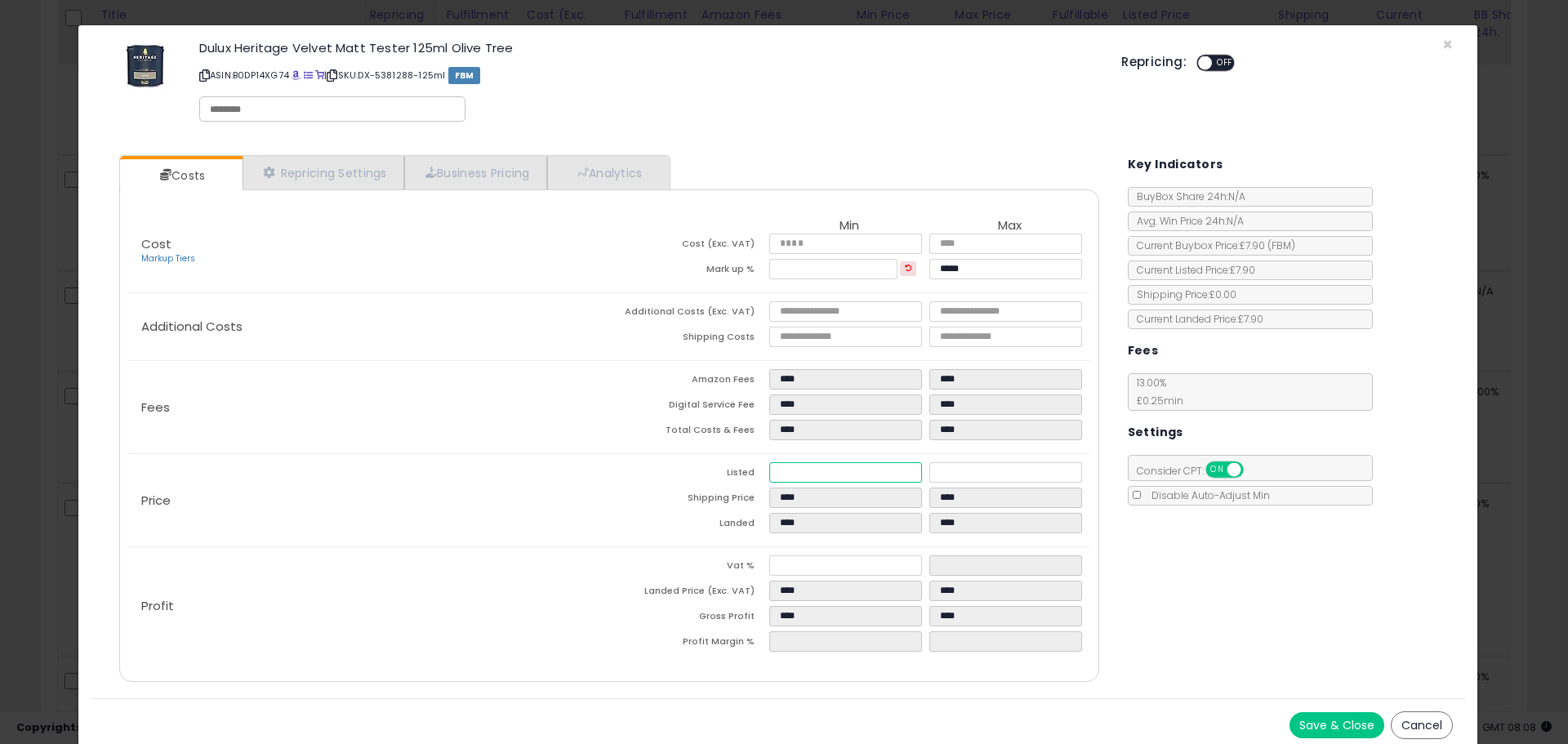 click on "****" at bounding box center (845, 472) 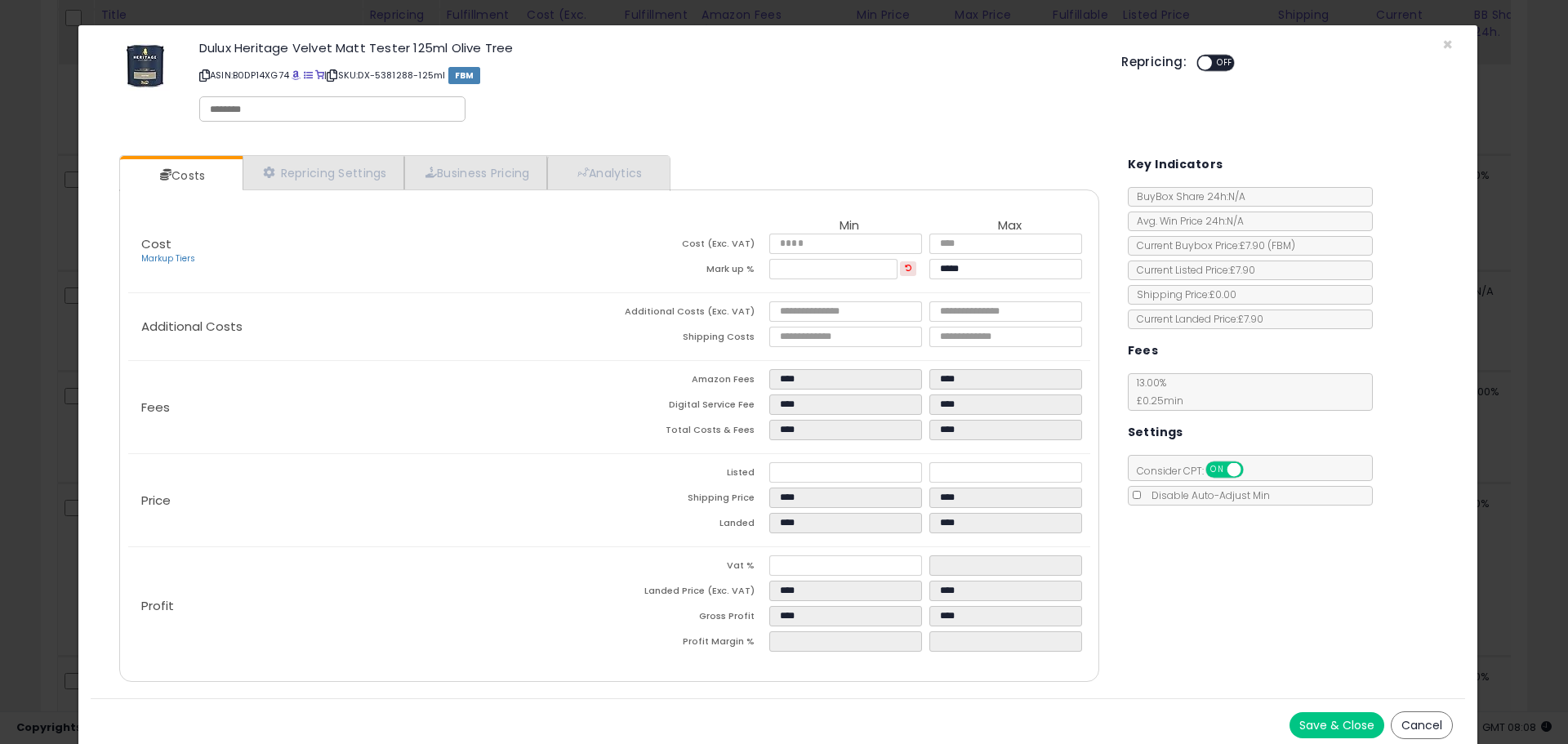click on "Price
Listed
****
****
Shipping Price
****
****
Landed
****
****" 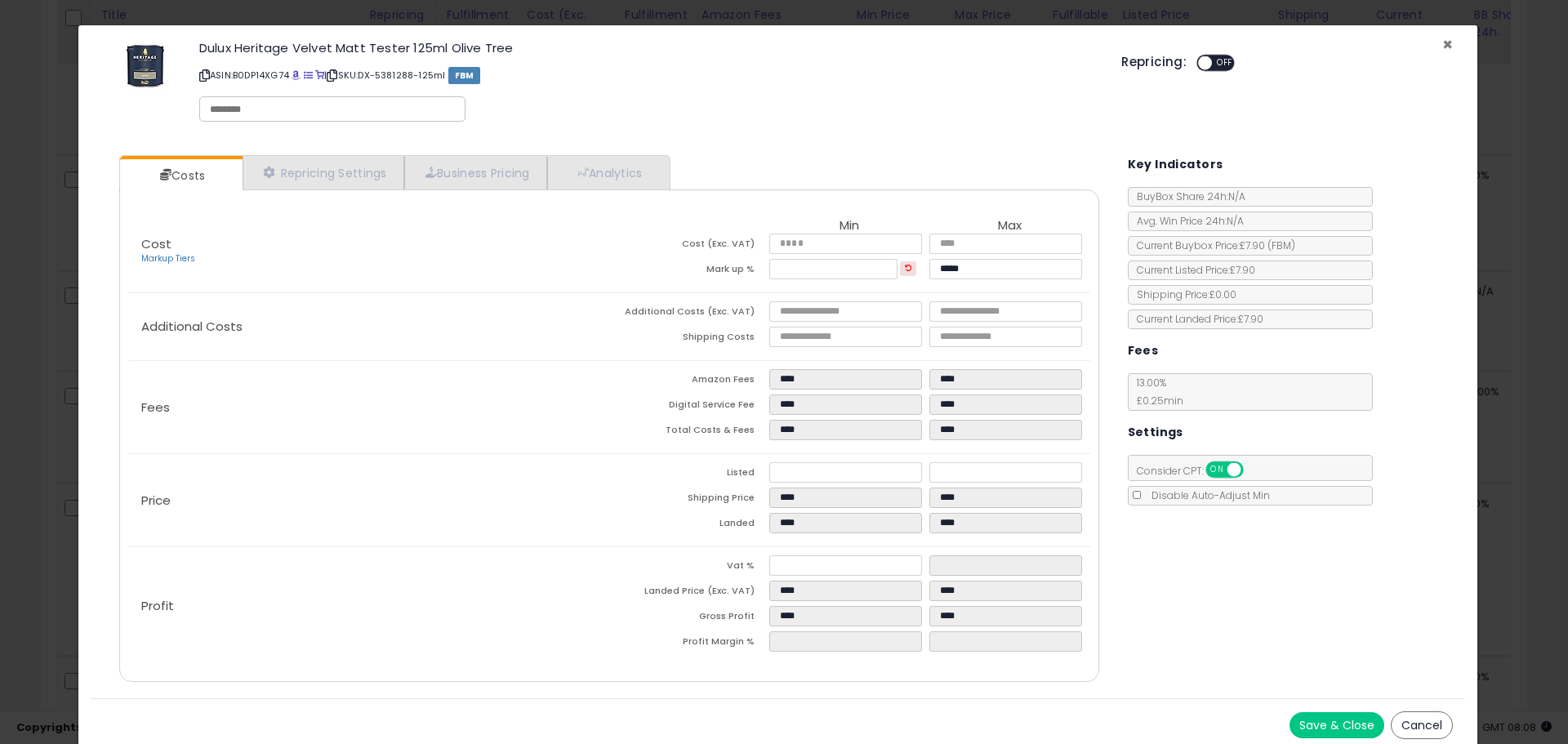 click on "×" at bounding box center [1447, 44] 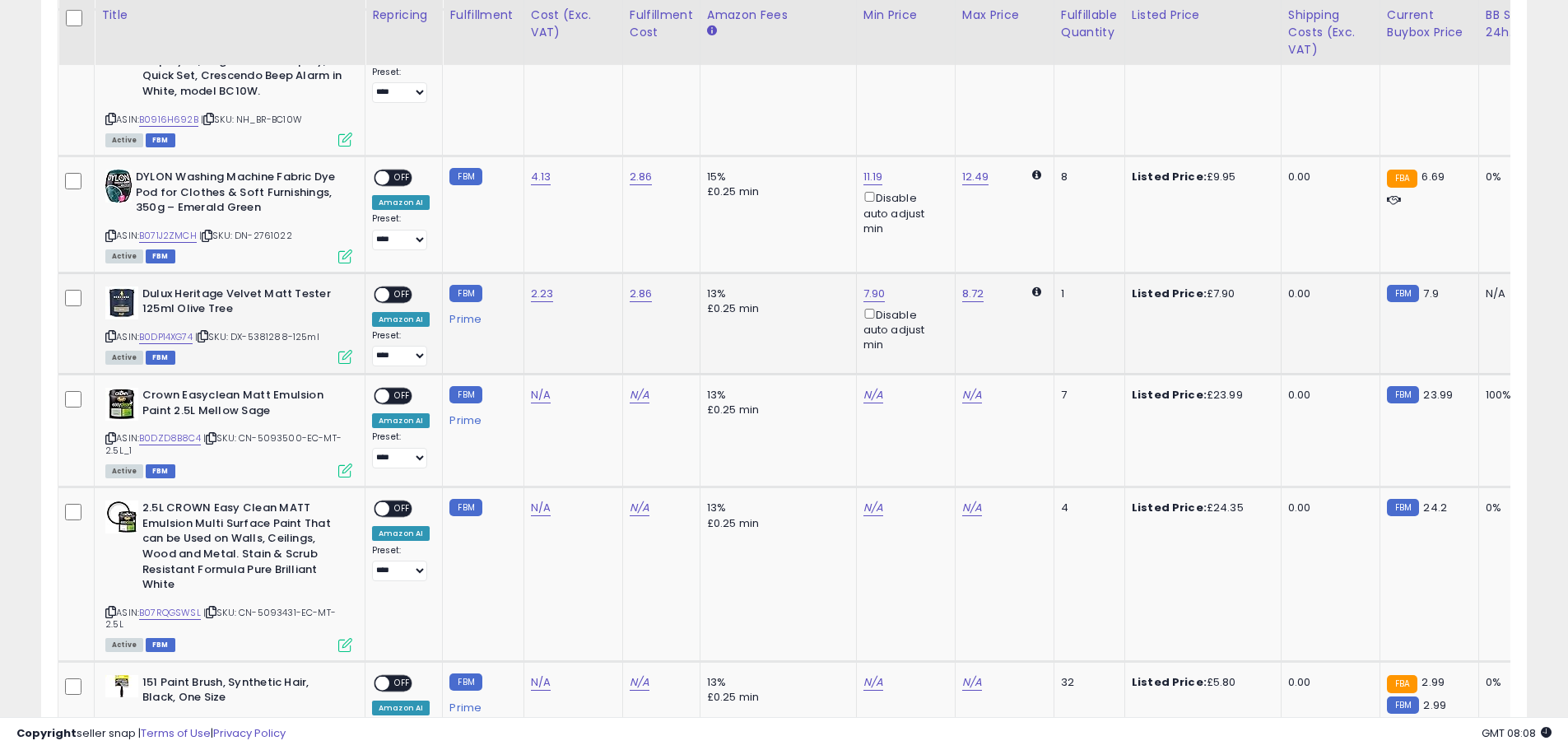 scroll, scrollTop: 338, scrollLeft: 862, axis: both 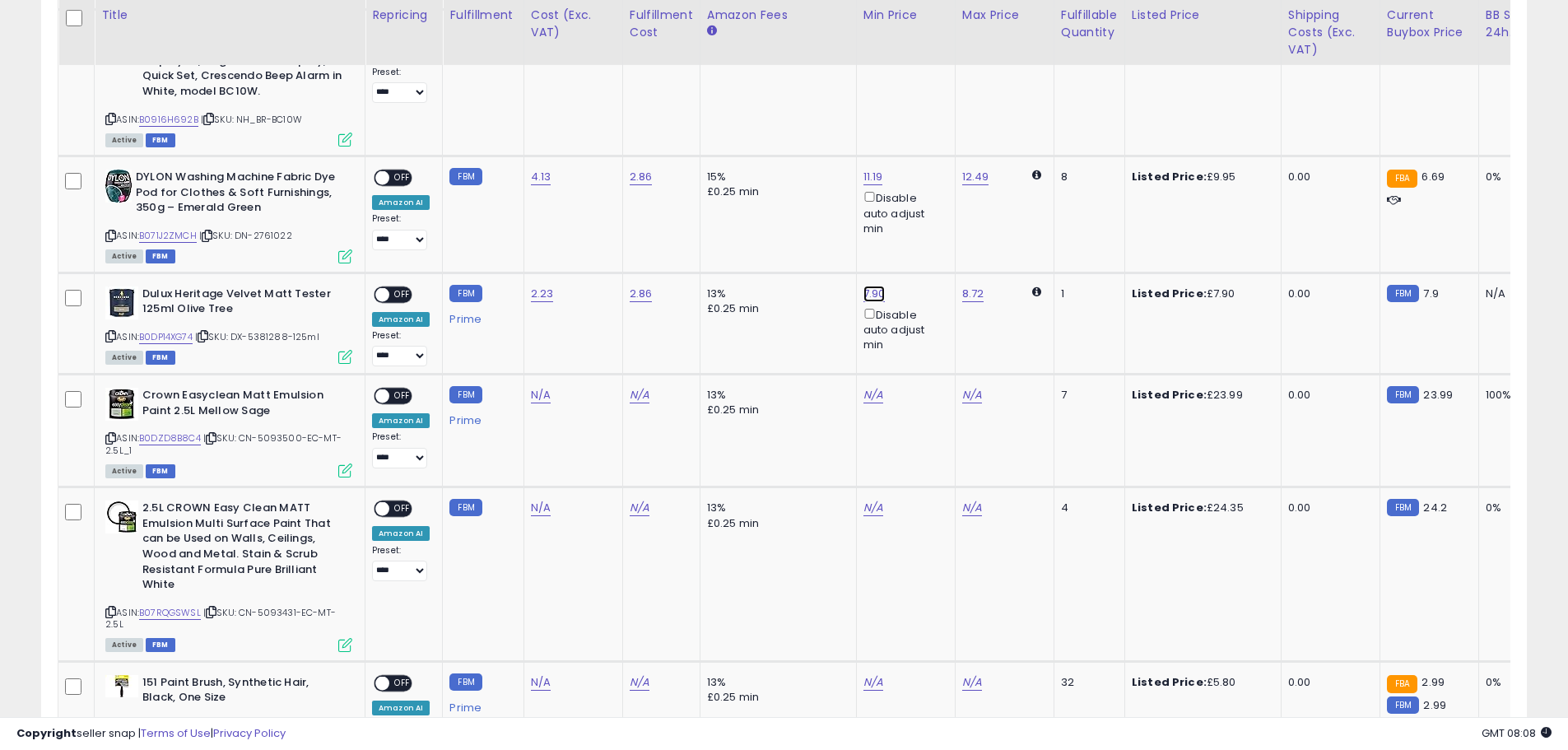 click on "7.90" at bounding box center [878, -881] 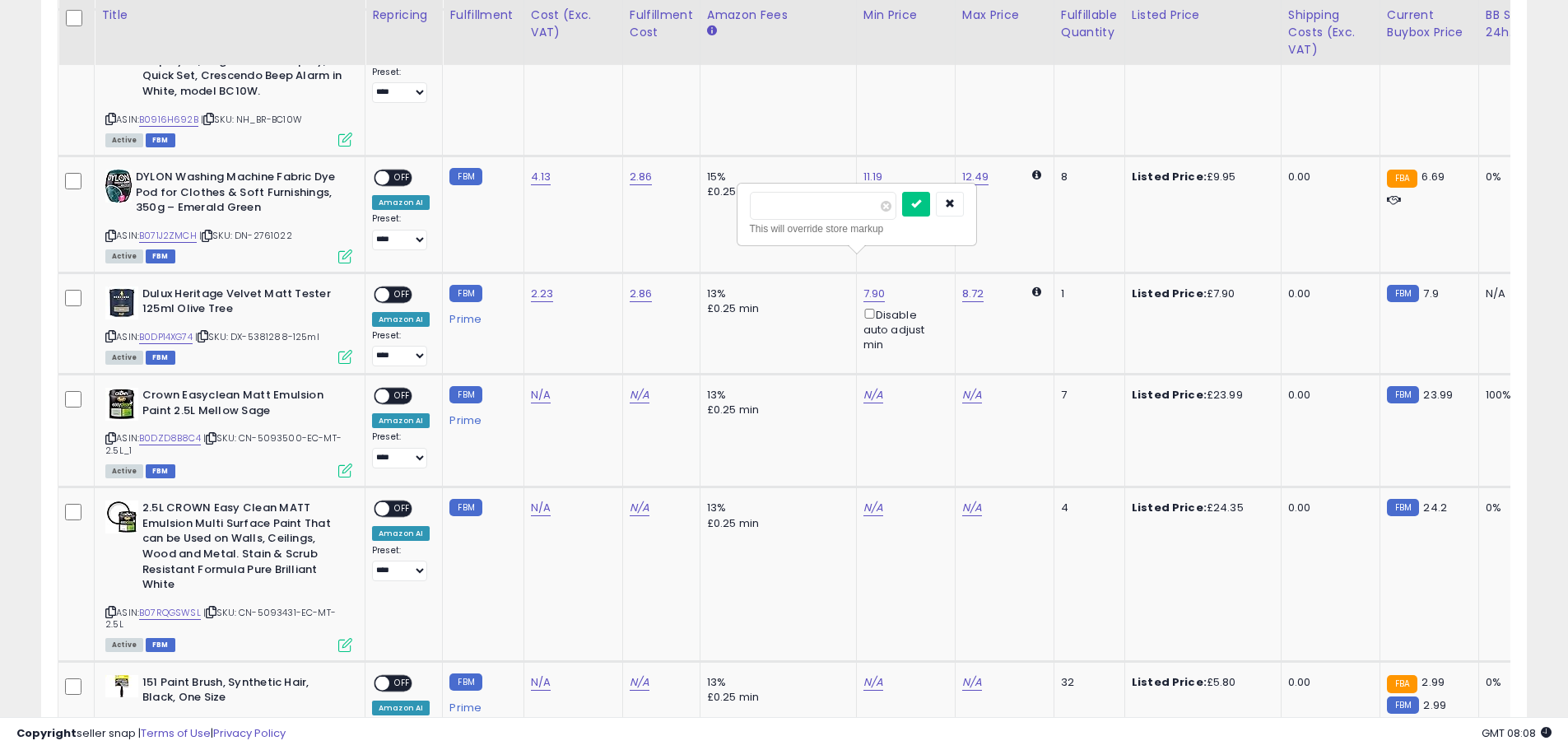 drag, startPoint x: 794, startPoint y: 209, endPoint x: 756, endPoint y: 209, distance: 38 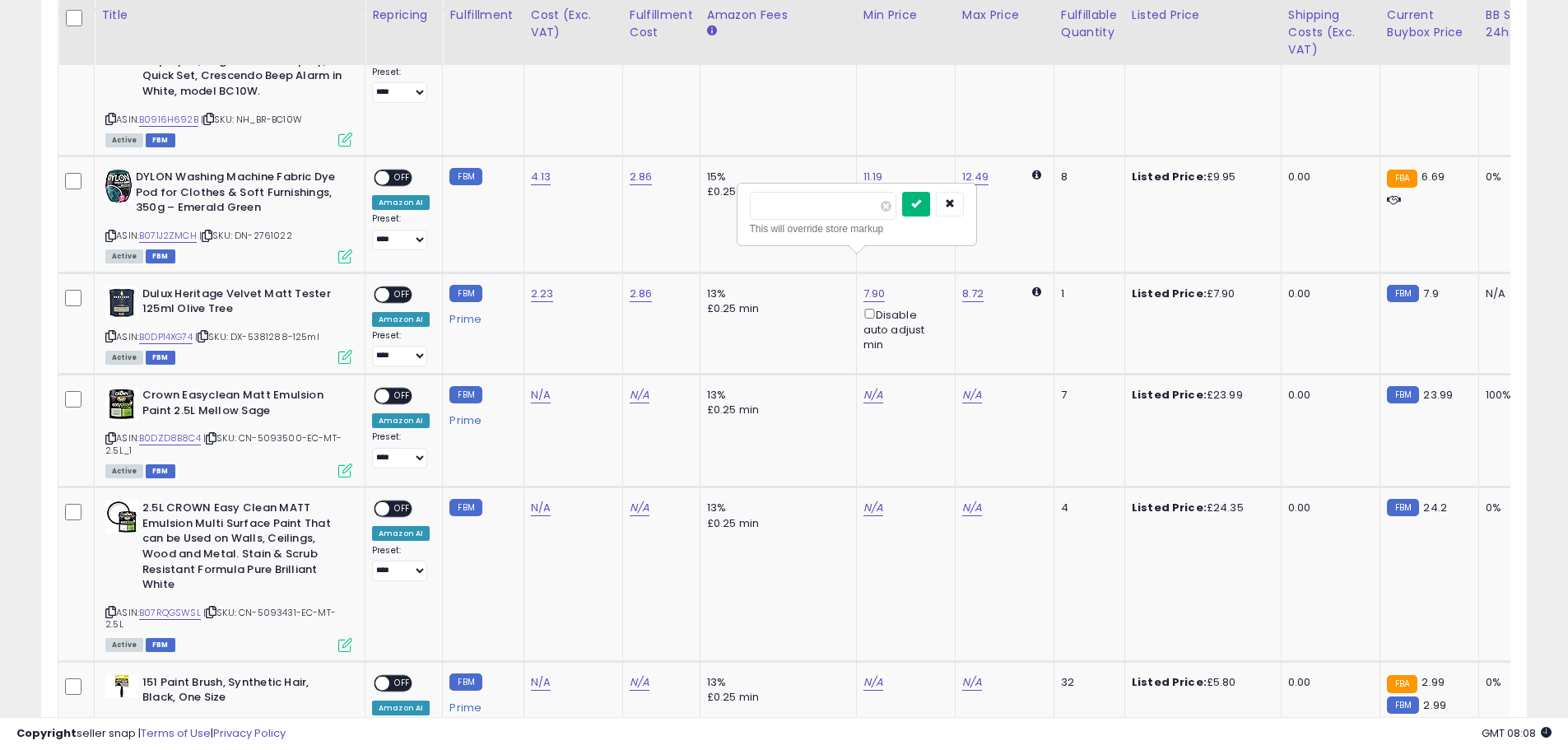 click at bounding box center (916, 203) 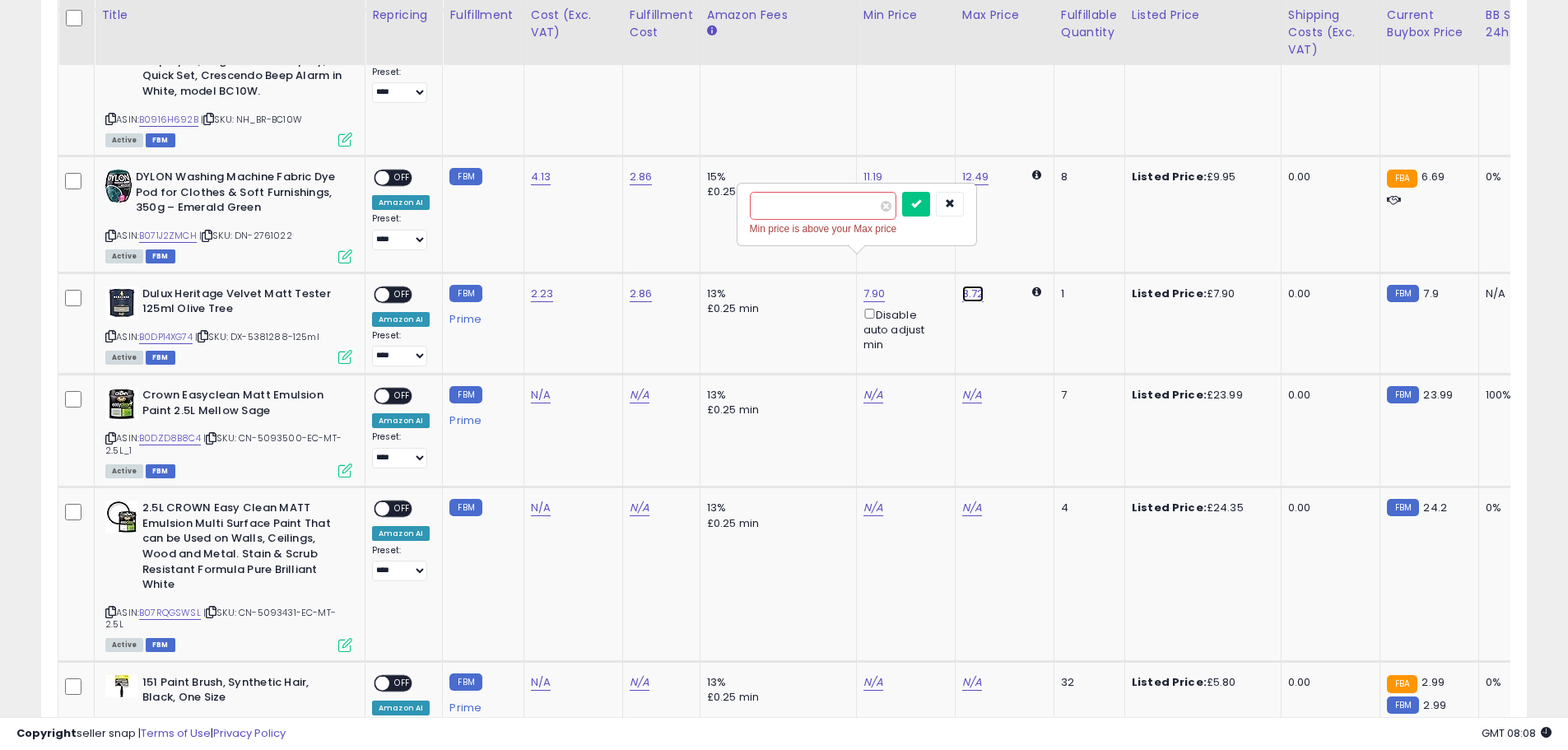 click on "8.72" at bounding box center (976, -881) 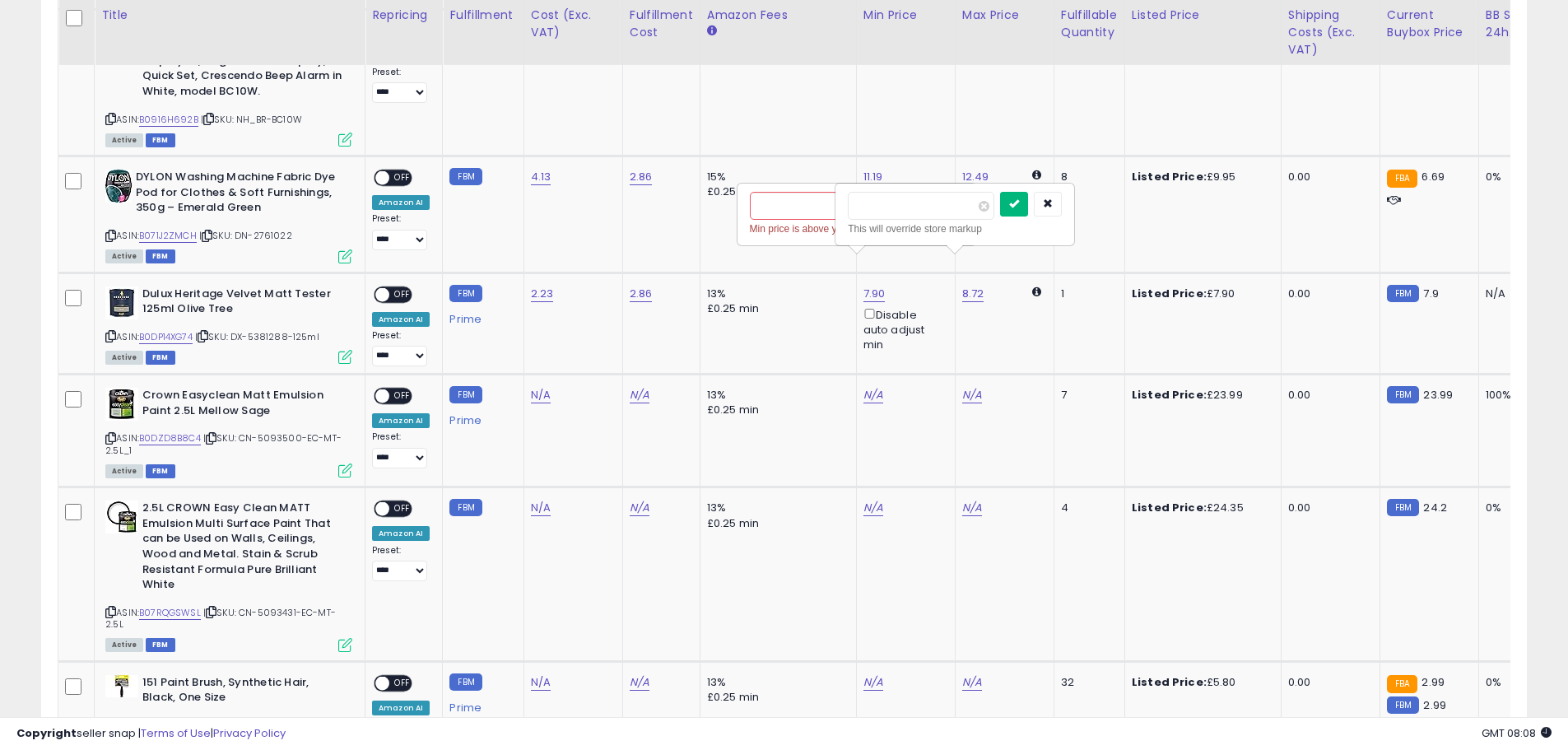 click at bounding box center (1014, 203) 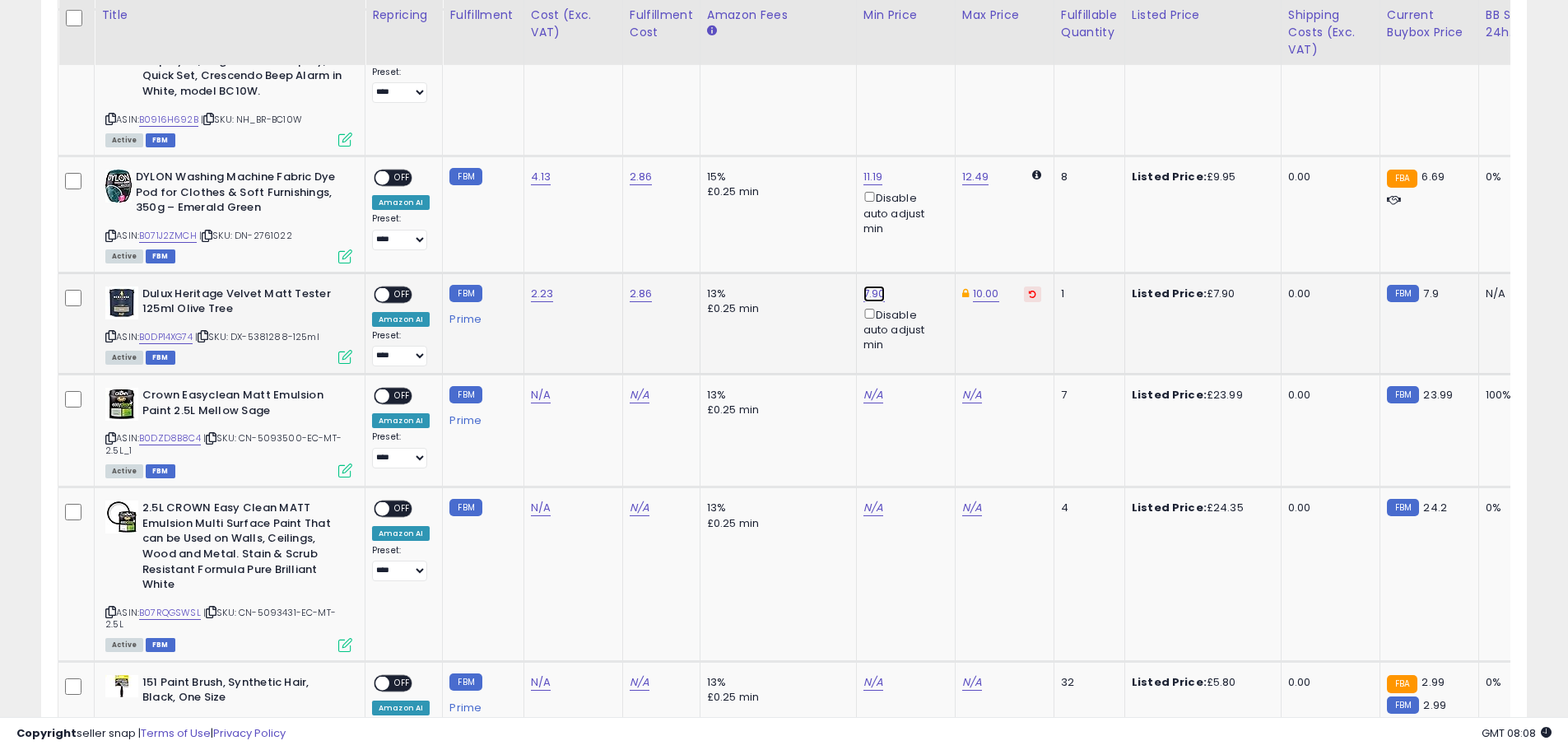 click on "7.90" at bounding box center (878, -881) 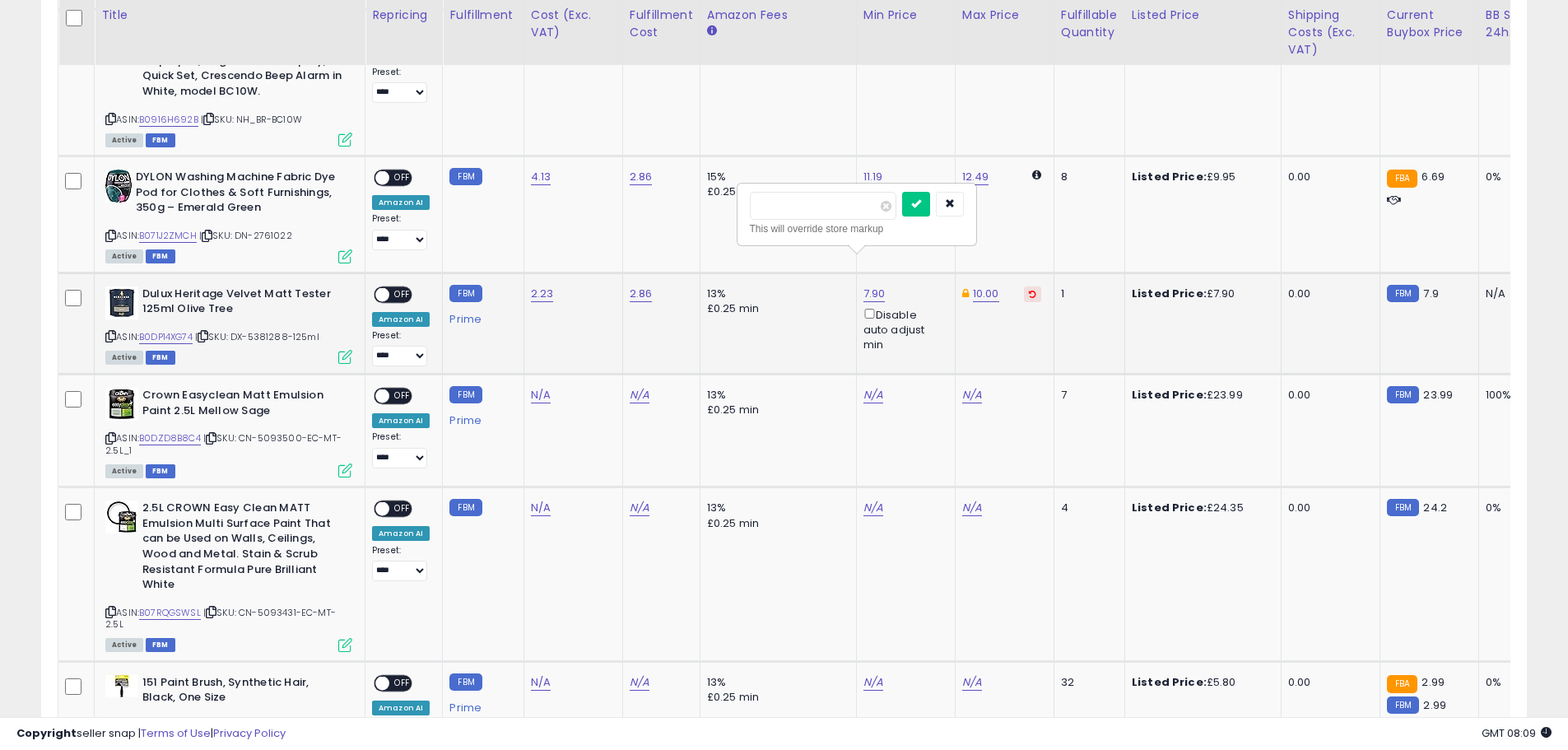 drag, startPoint x: 794, startPoint y: 213, endPoint x: 756, endPoint y: 207, distance: 38.47077 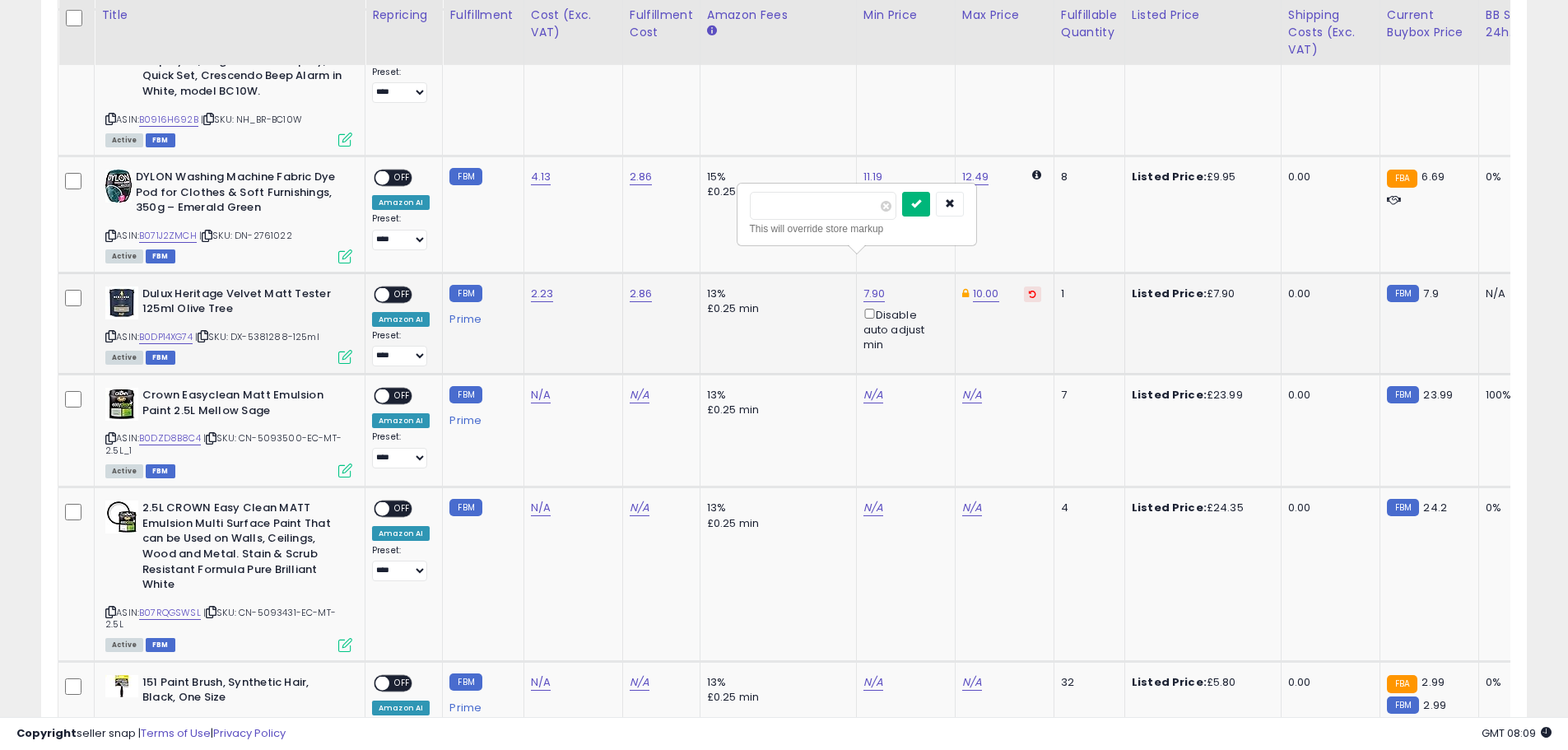 click at bounding box center (916, 203) 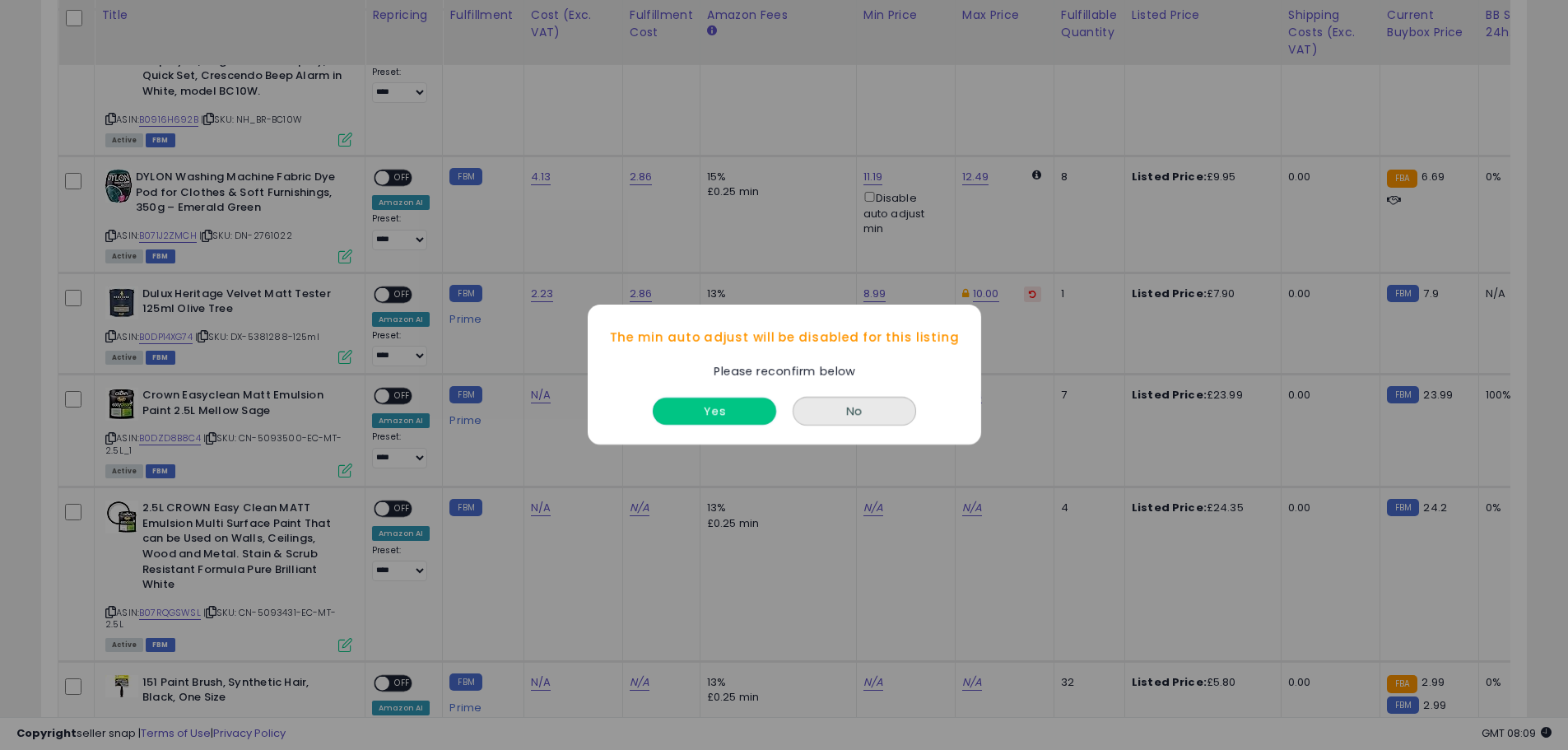 click on "Yes" at bounding box center [714, 412] 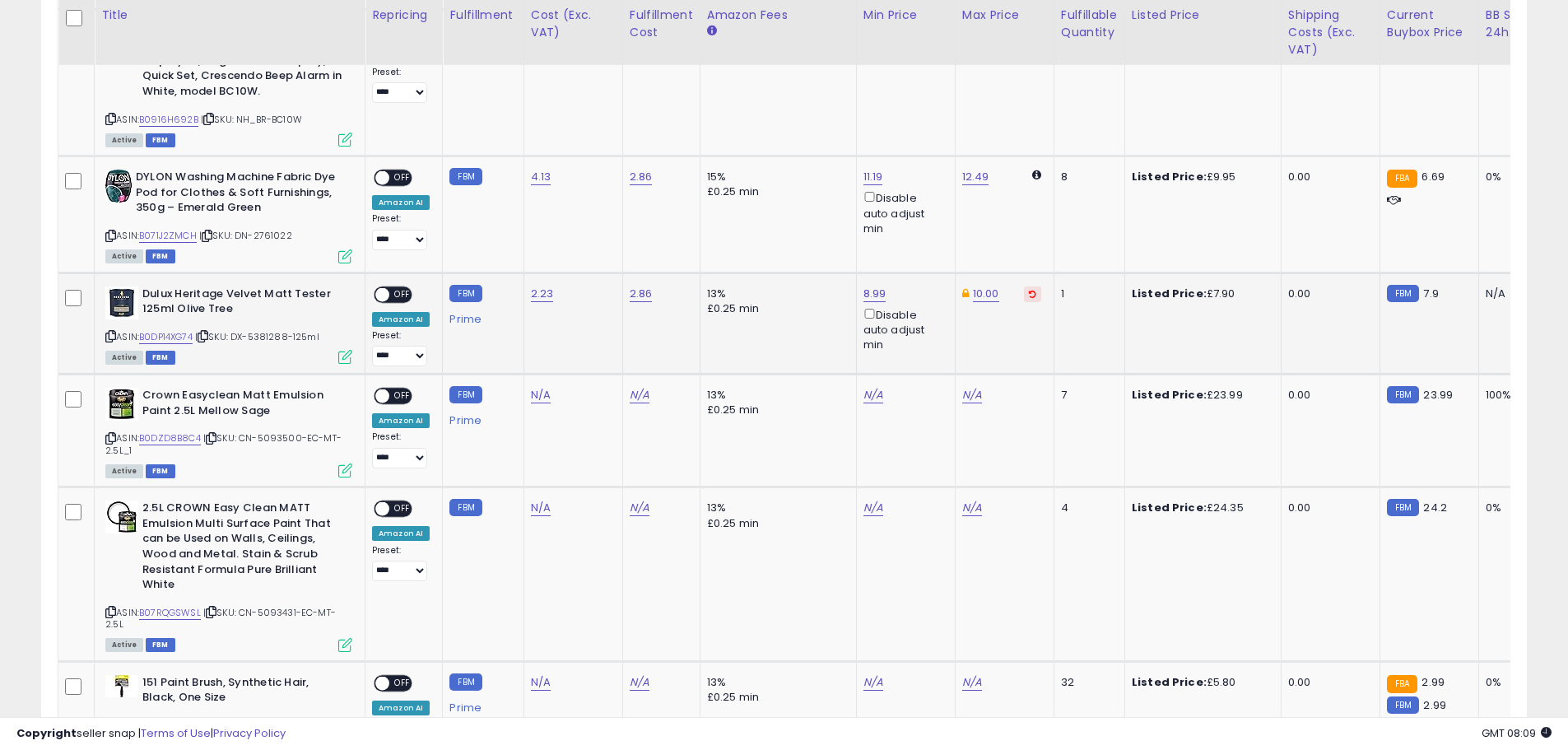 click at bounding box center (382, 294) 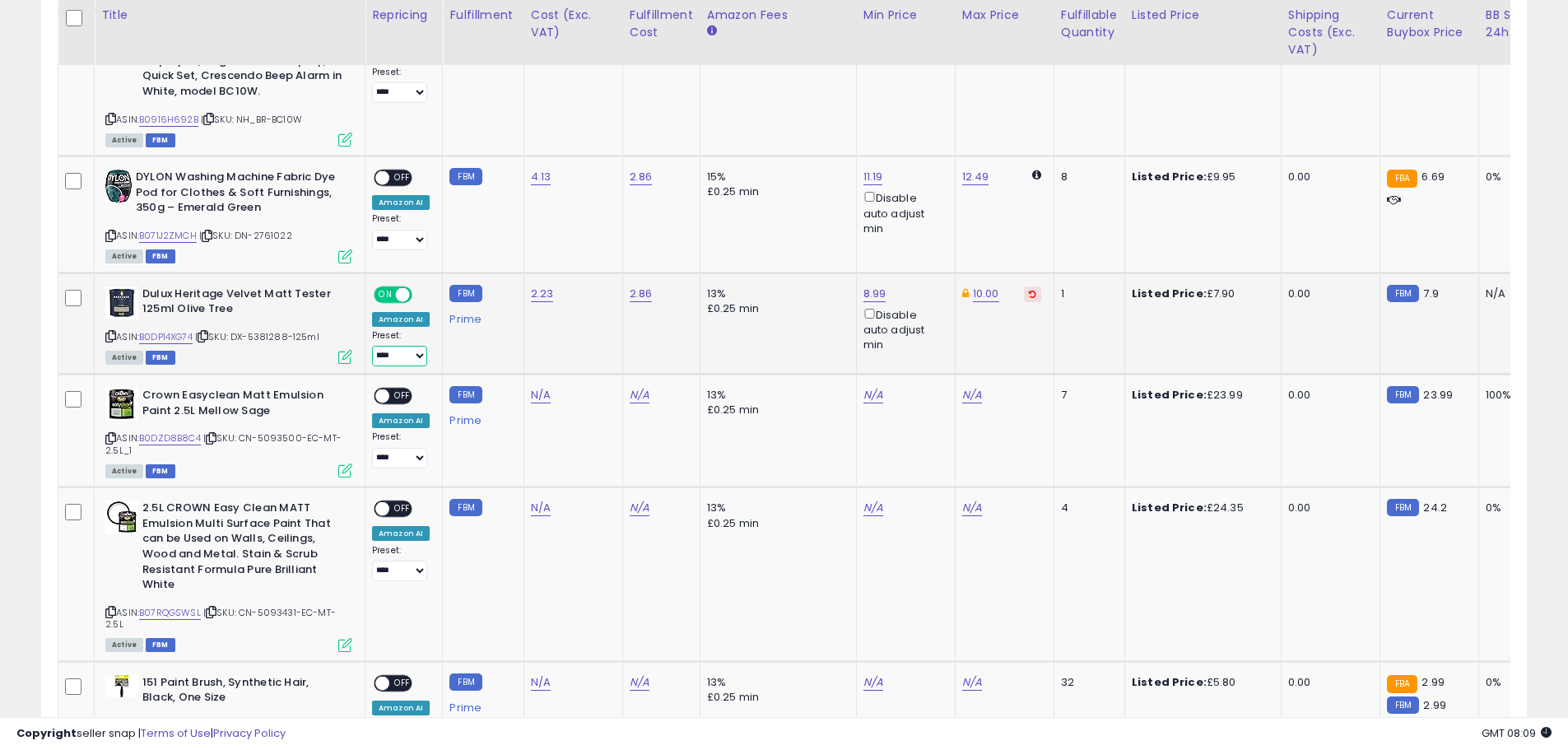 click on "**********" at bounding box center (399, 356) 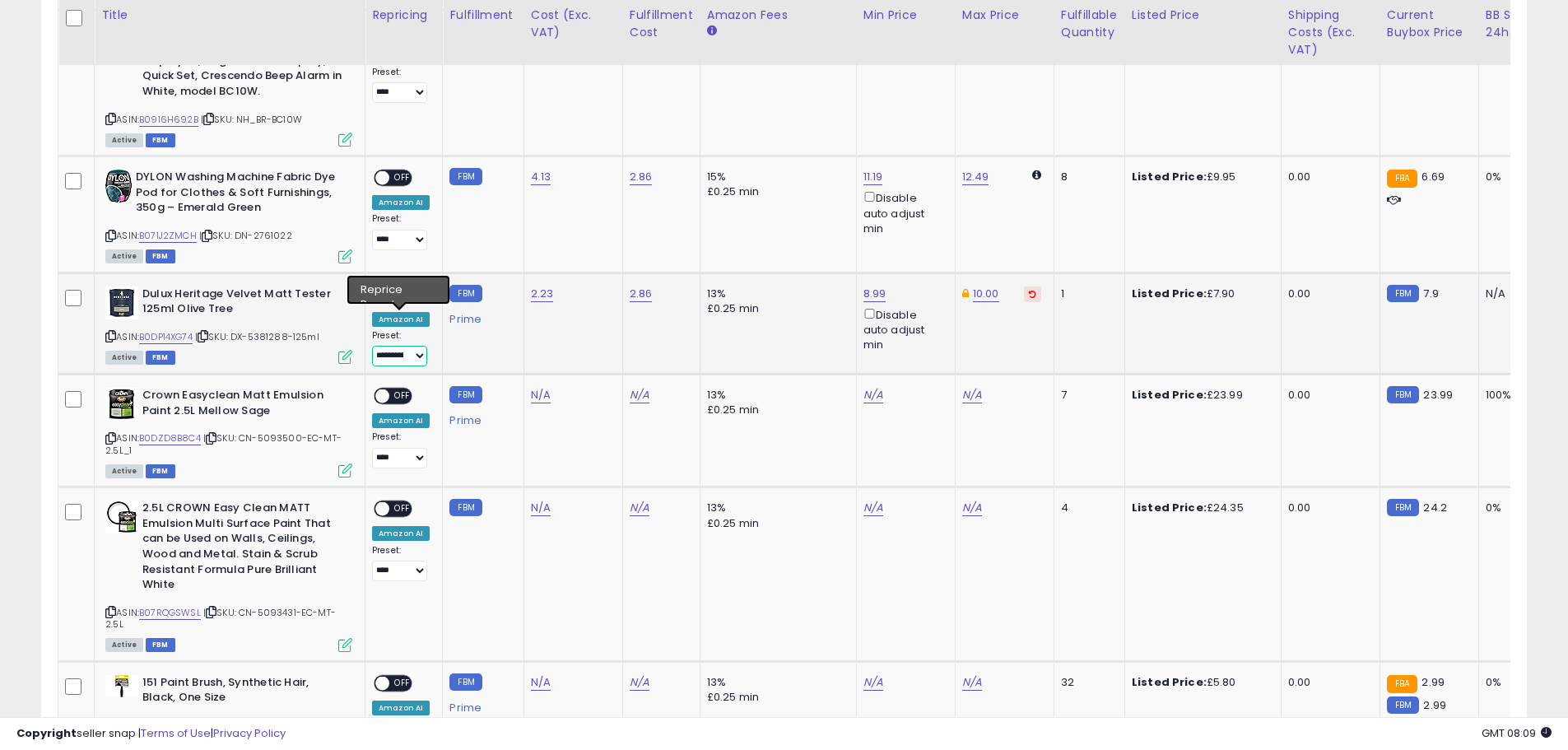 click on "**********" at bounding box center (399, 356) 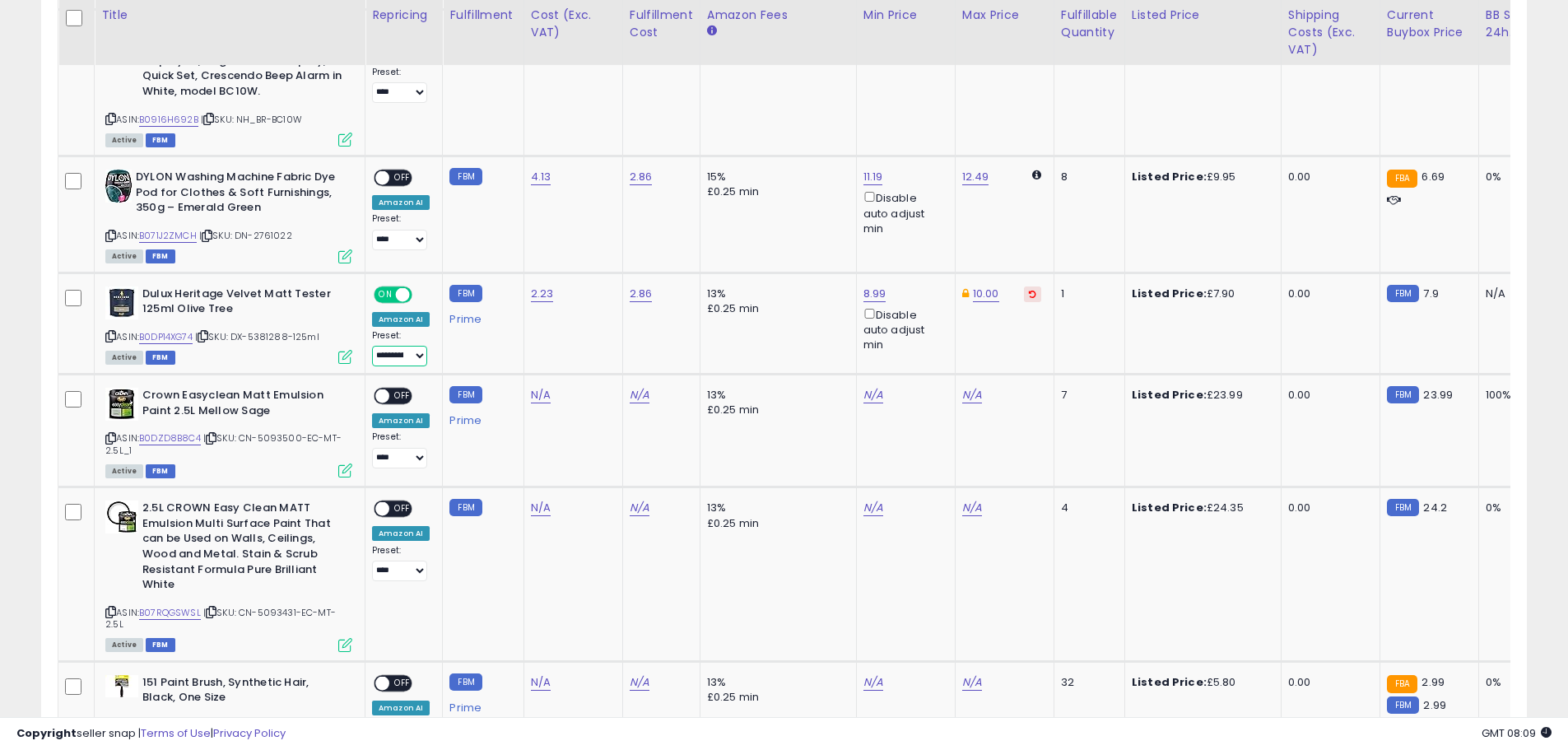scroll, scrollTop: 0, scrollLeft: 72, axis: horizontal 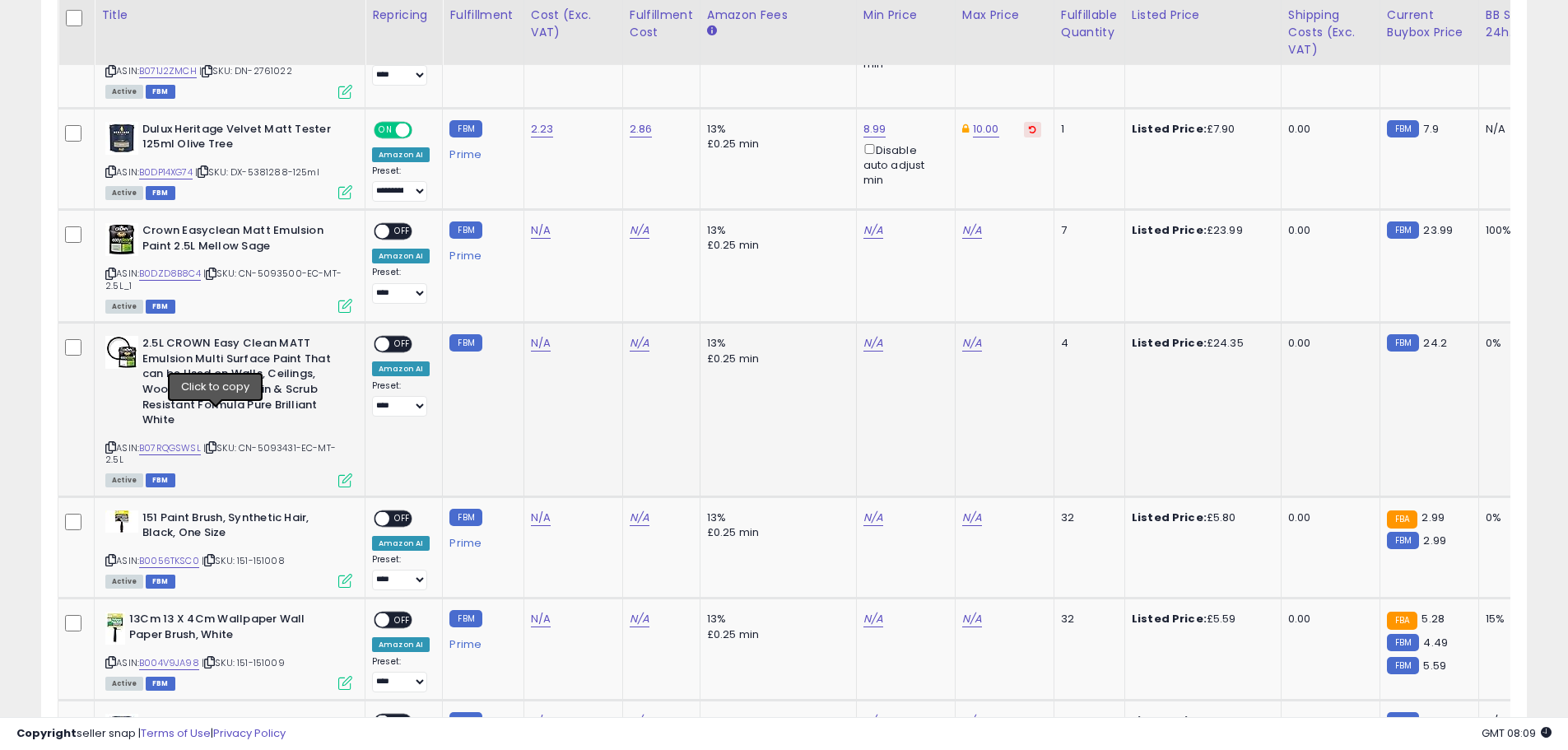 click at bounding box center (211, 447) 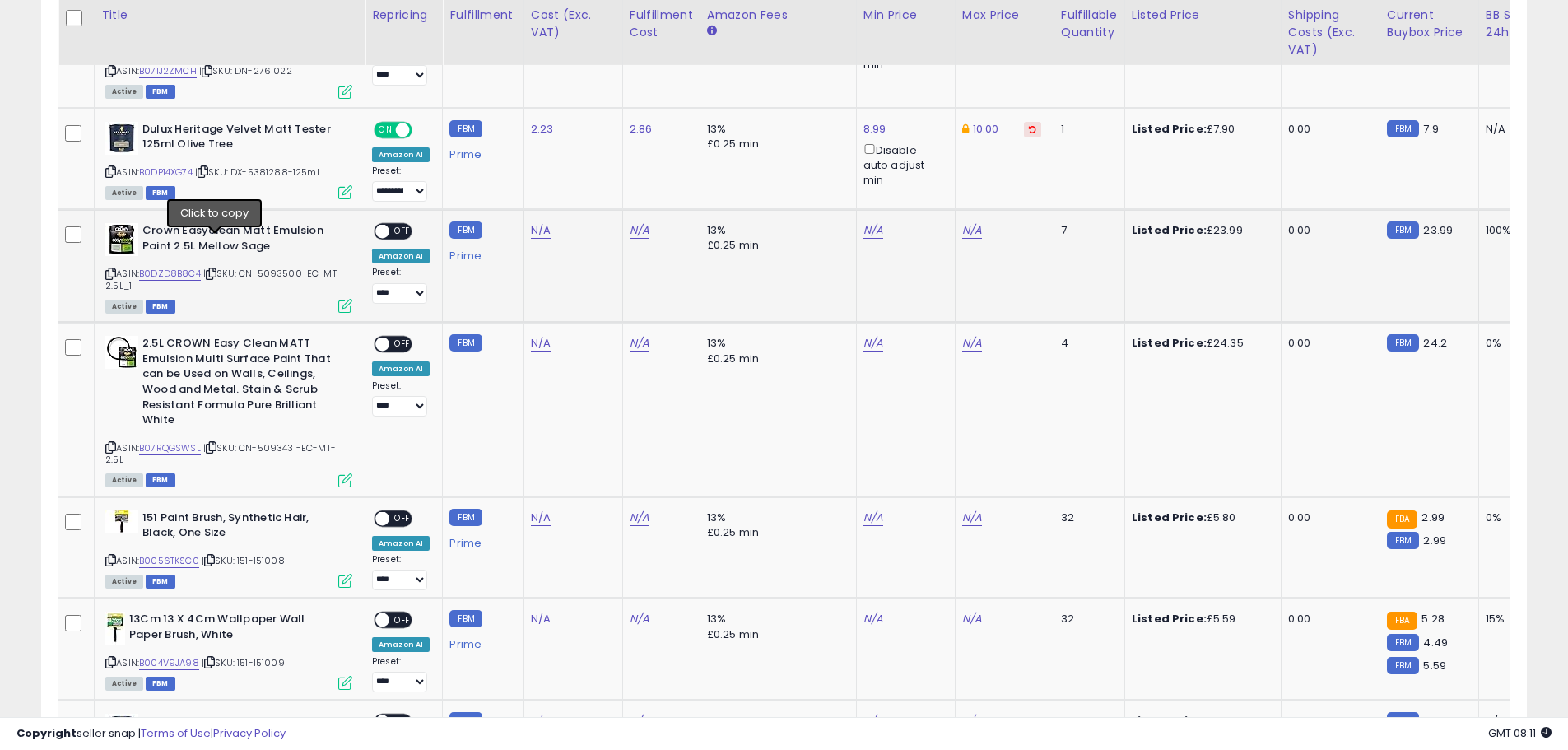 click at bounding box center [211, 273] 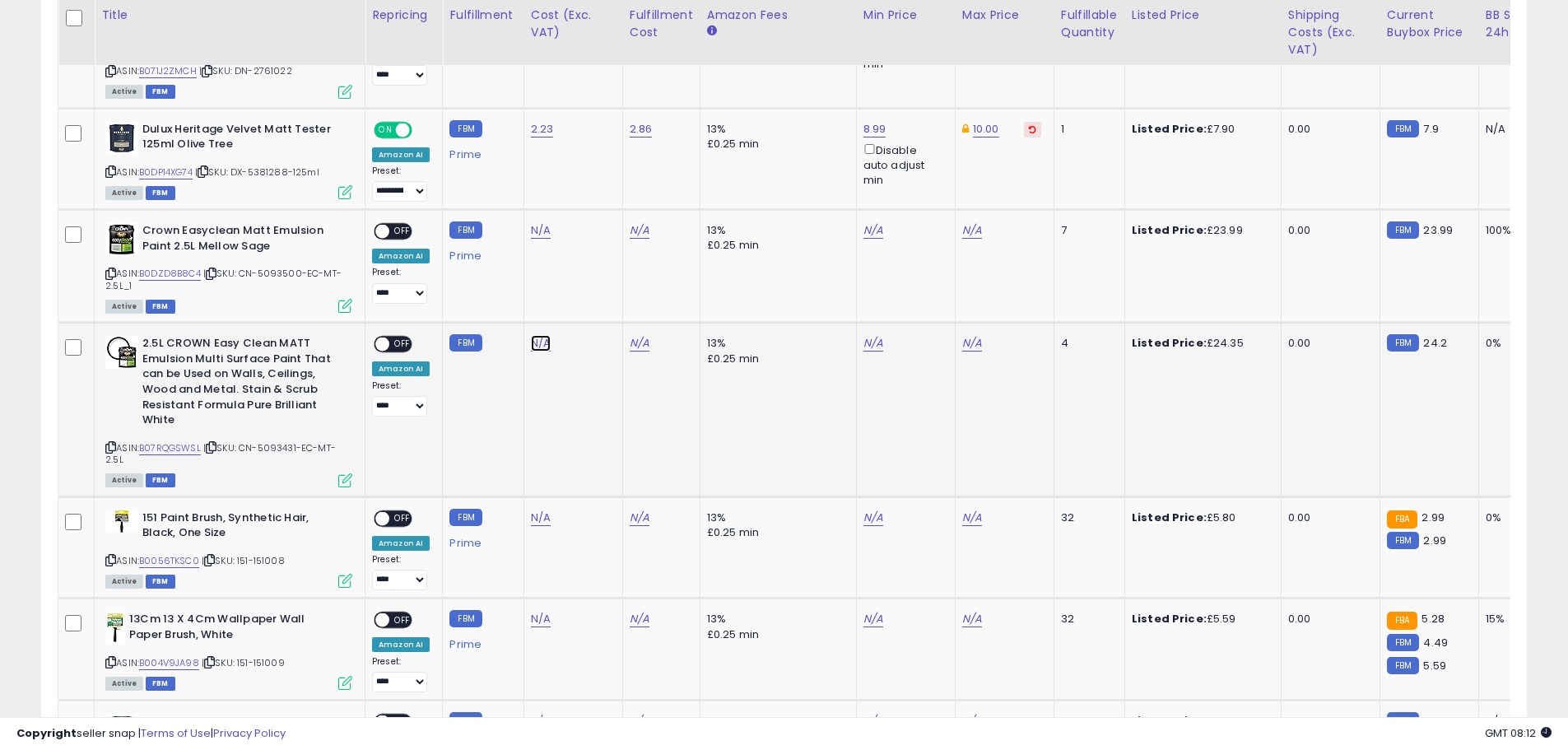 click on "N/A" at bounding box center (541, -134) 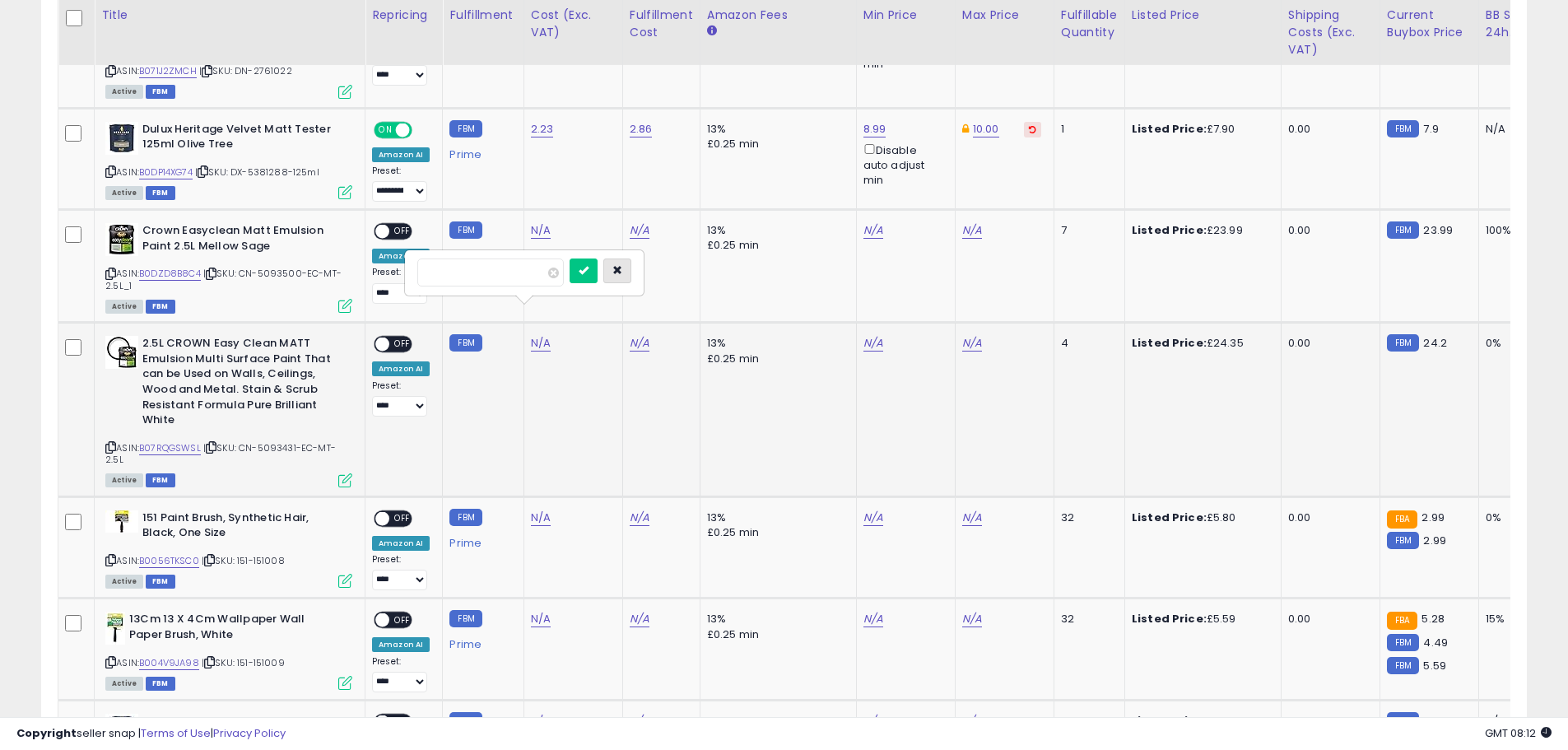 click at bounding box center [617, 270] 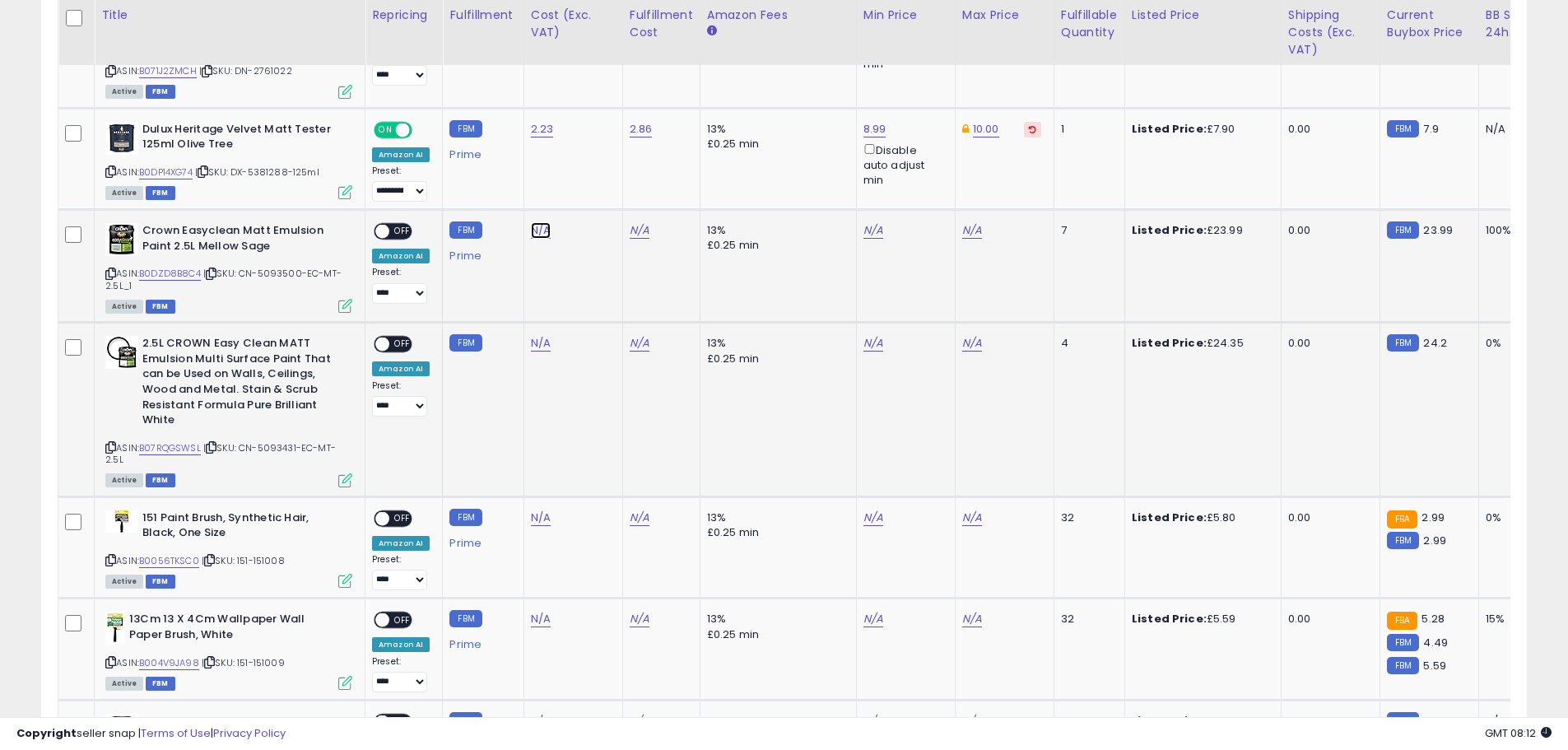 click on "N/A" at bounding box center (541, -134) 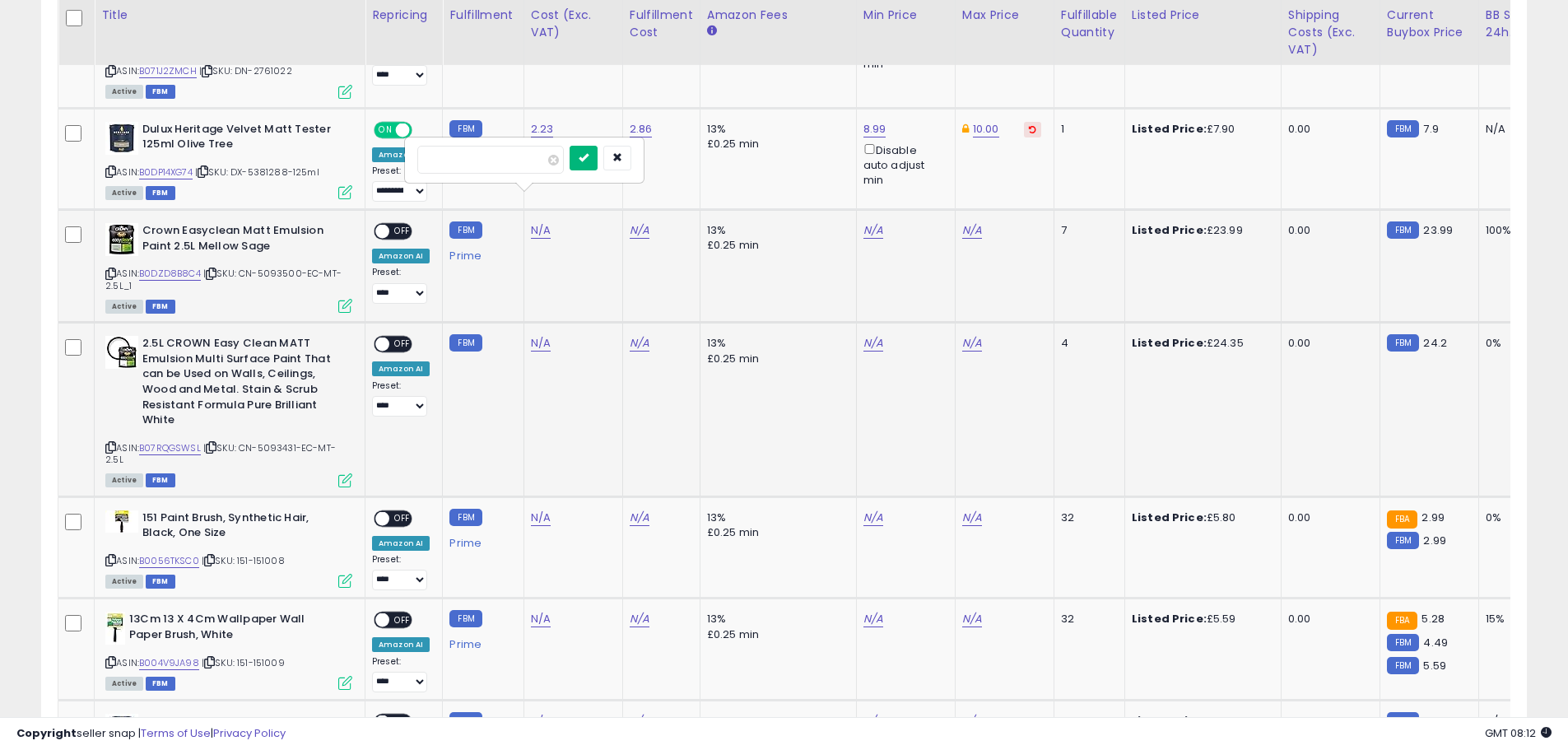 click at bounding box center (584, 157) 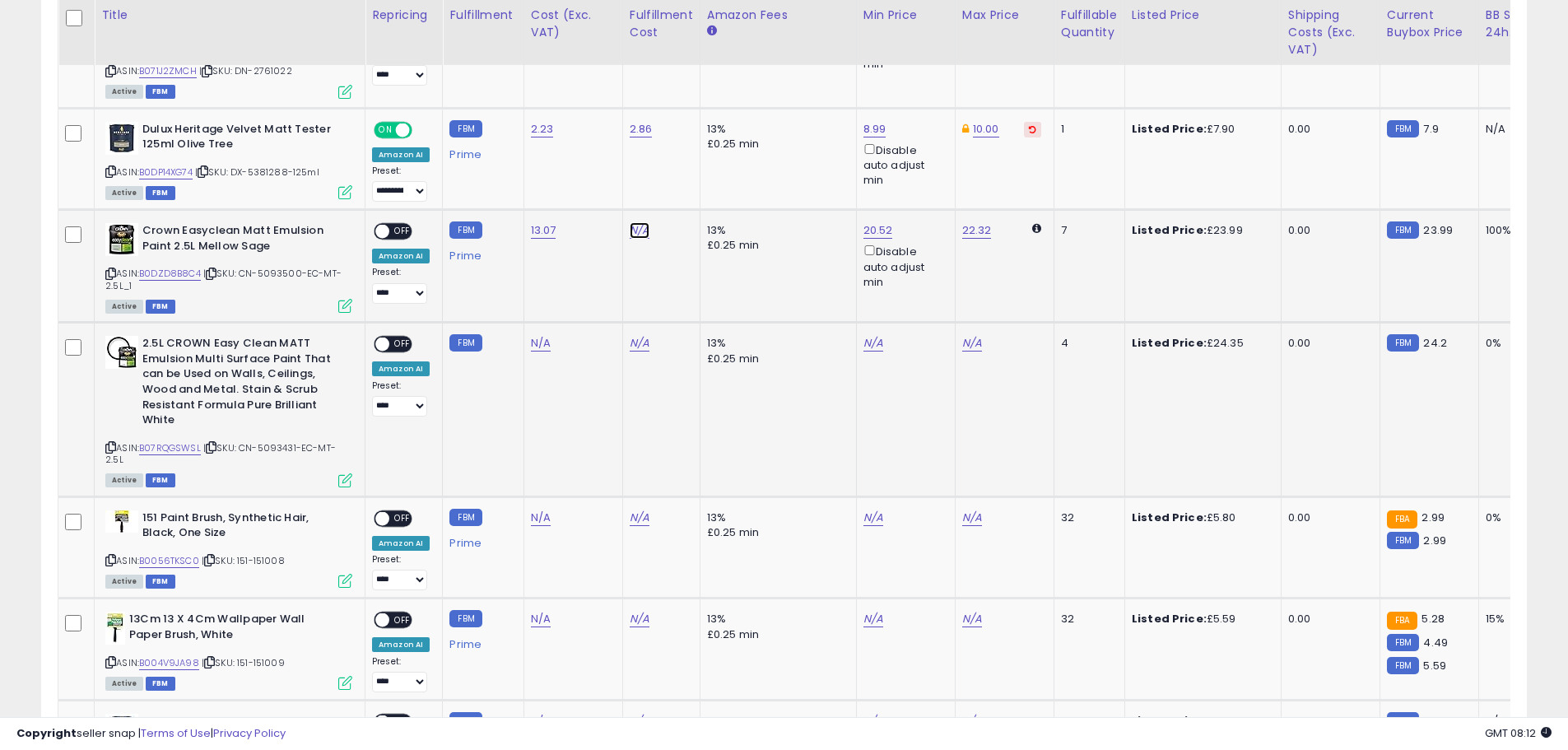 click on "N/A" at bounding box center (640, -134) 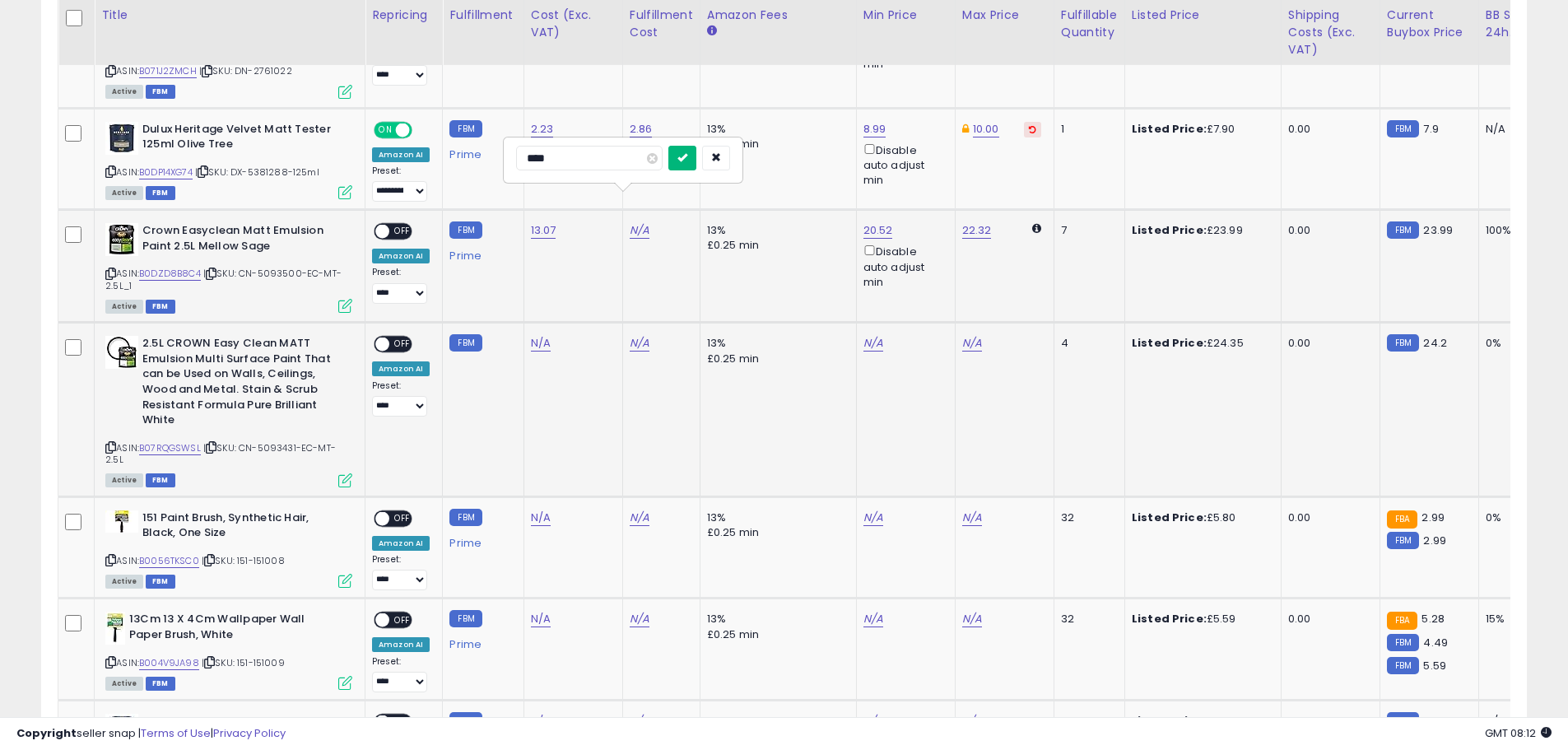 click at bounding box center (682, 157) 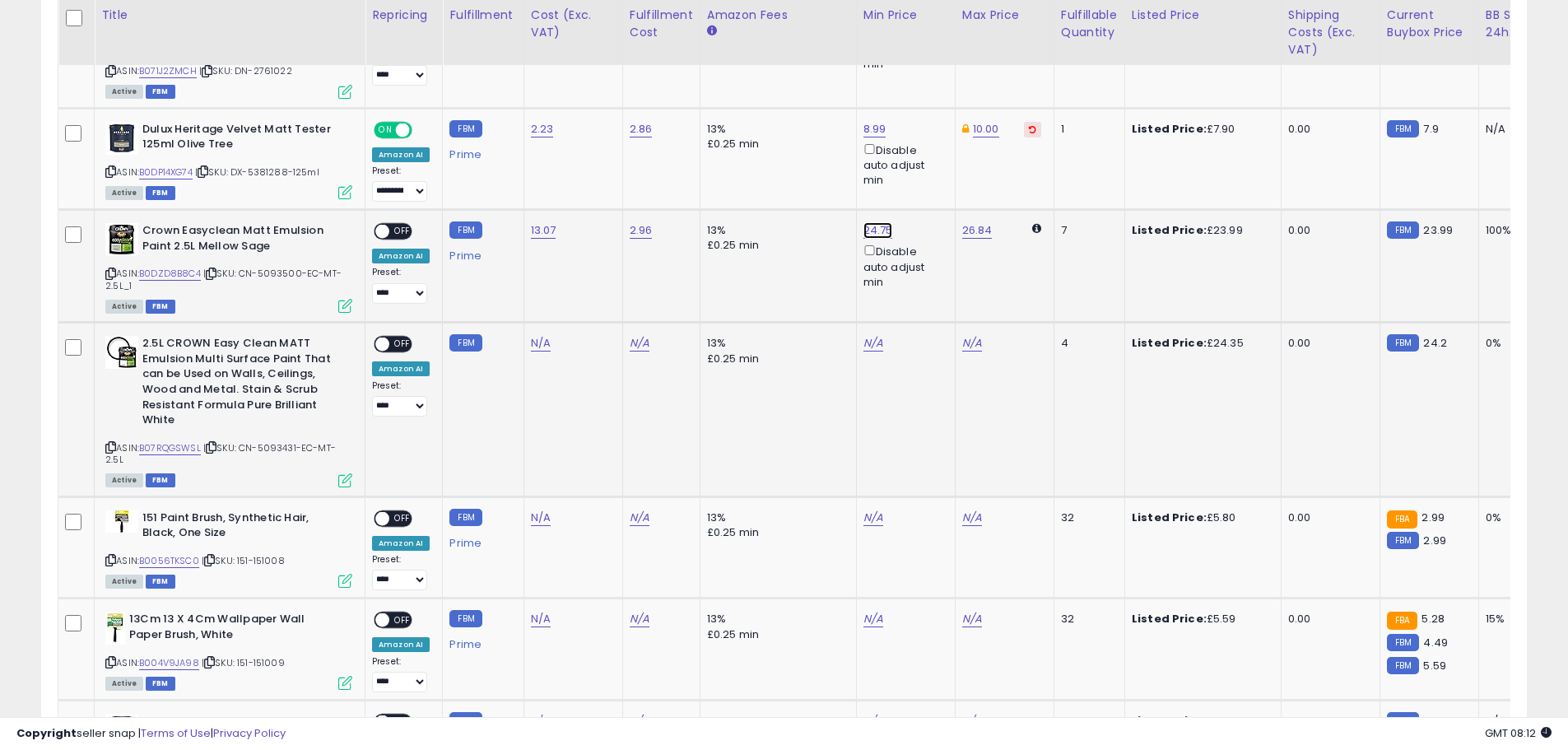 click on "24.75" at bounding box center [878, -1046] 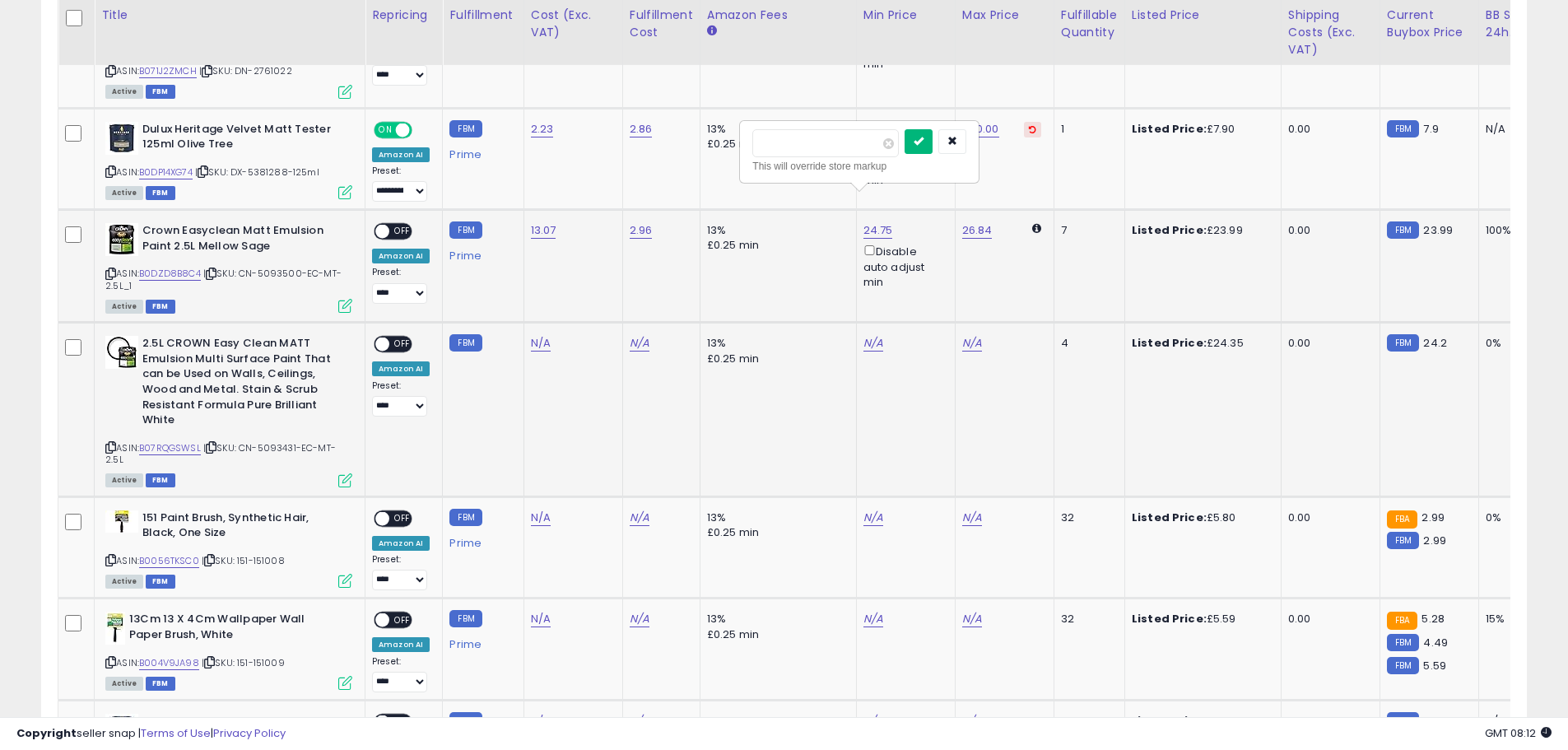 click at bounding box center [919, 141] 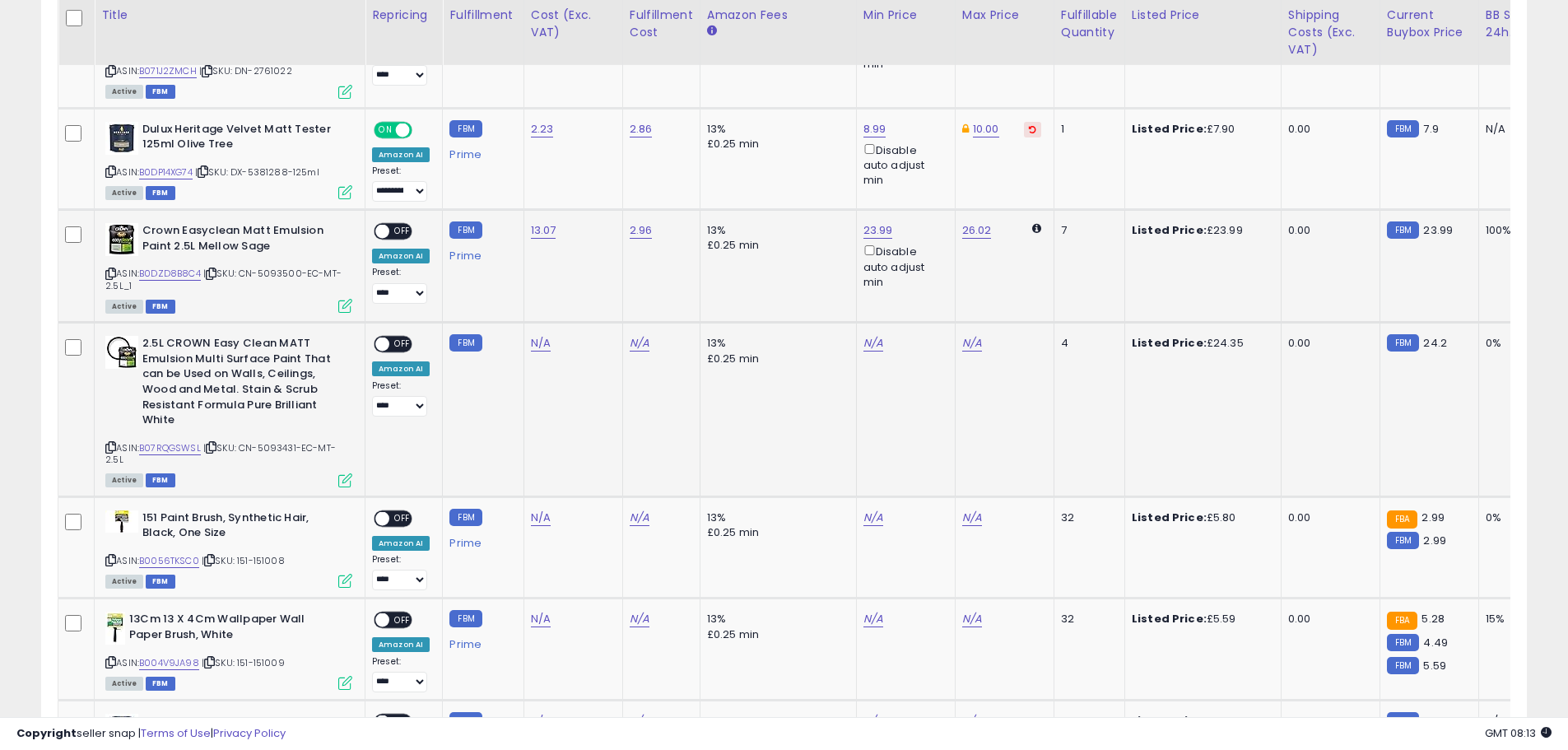 scroll, scrollTop: 0, scrollLeft: 54, axis: horizontal 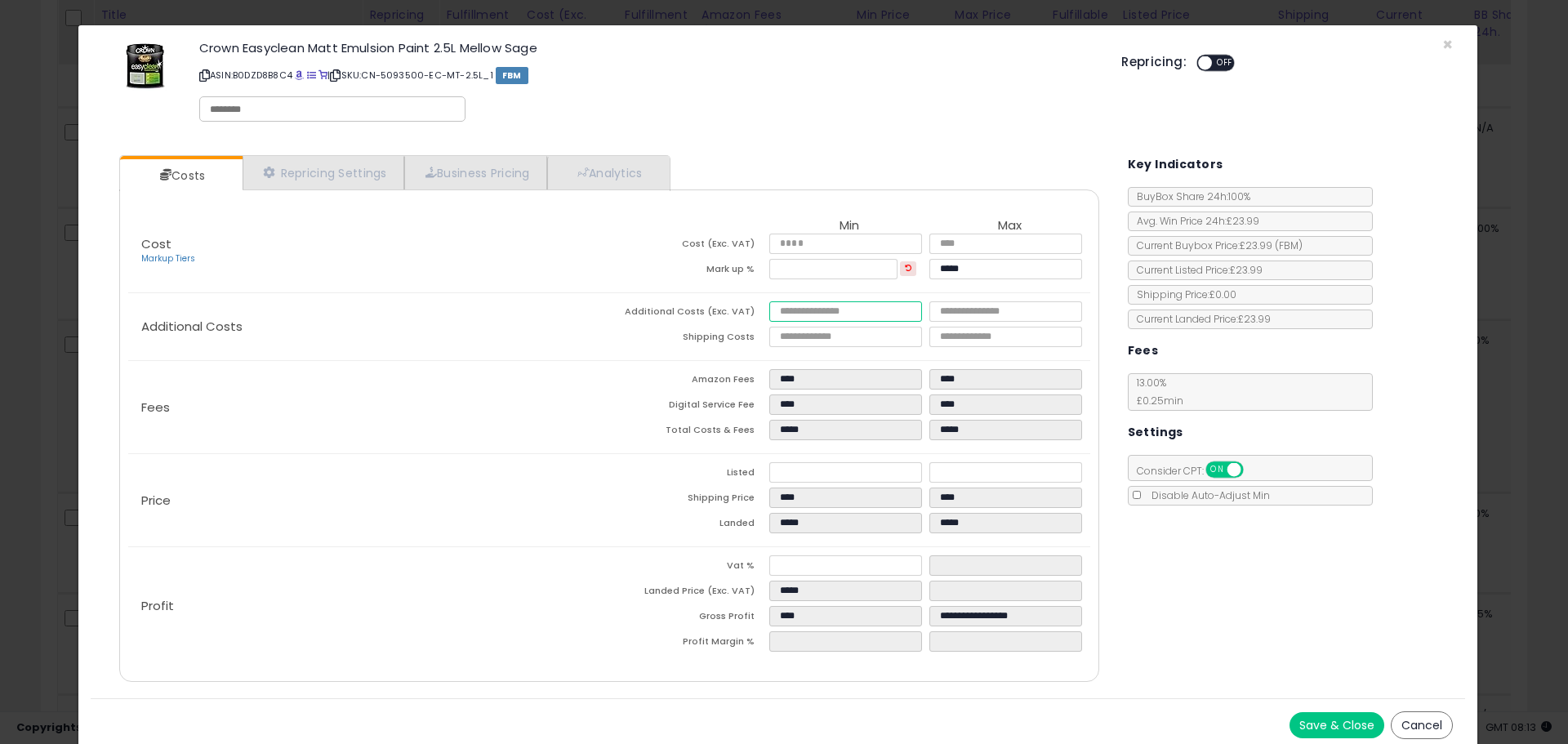 click at bounding box center (845, 311) 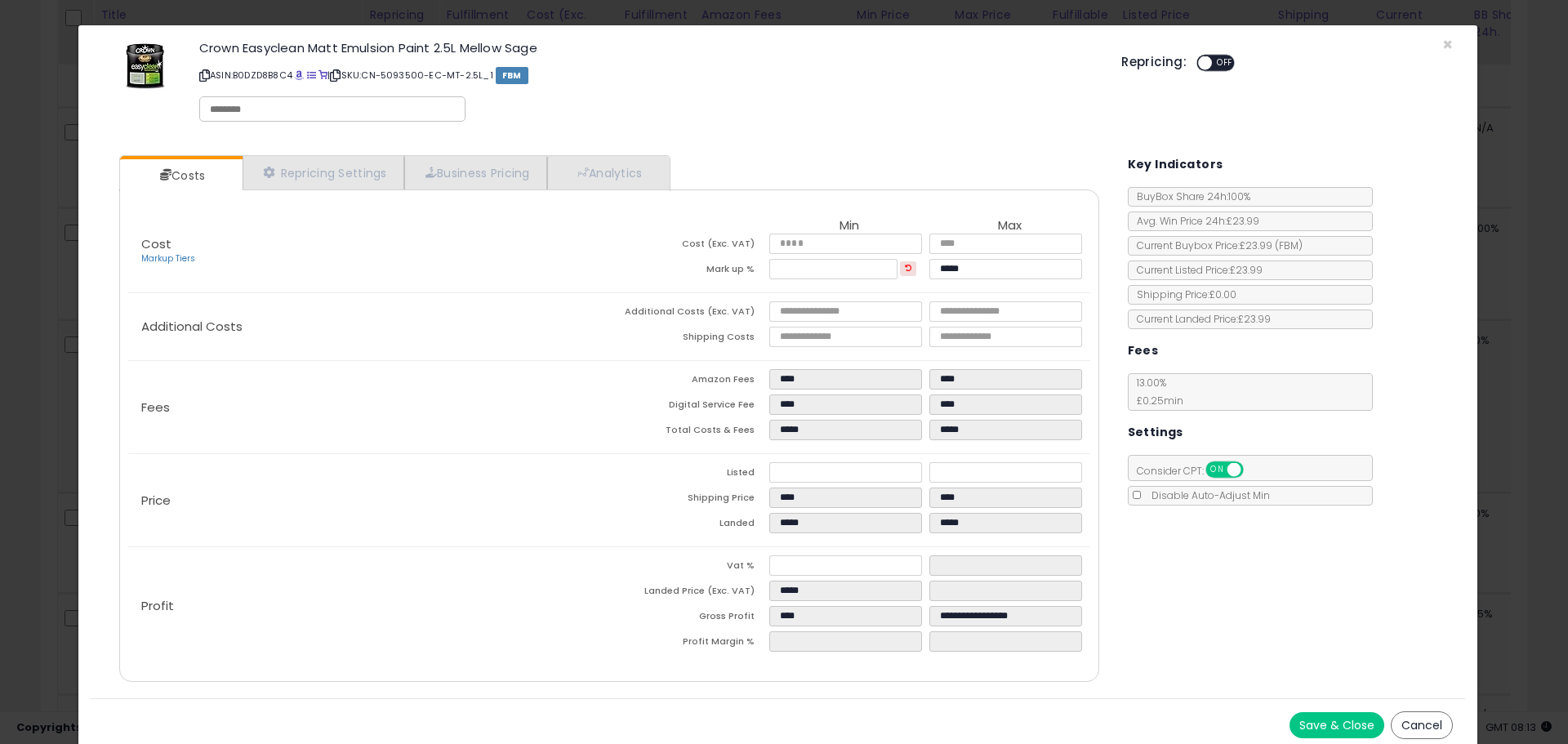 click on "Fees
Amazon Fees
****
****
Digital Service Fee
****
****
Total Costs & Fees
*****
*****" 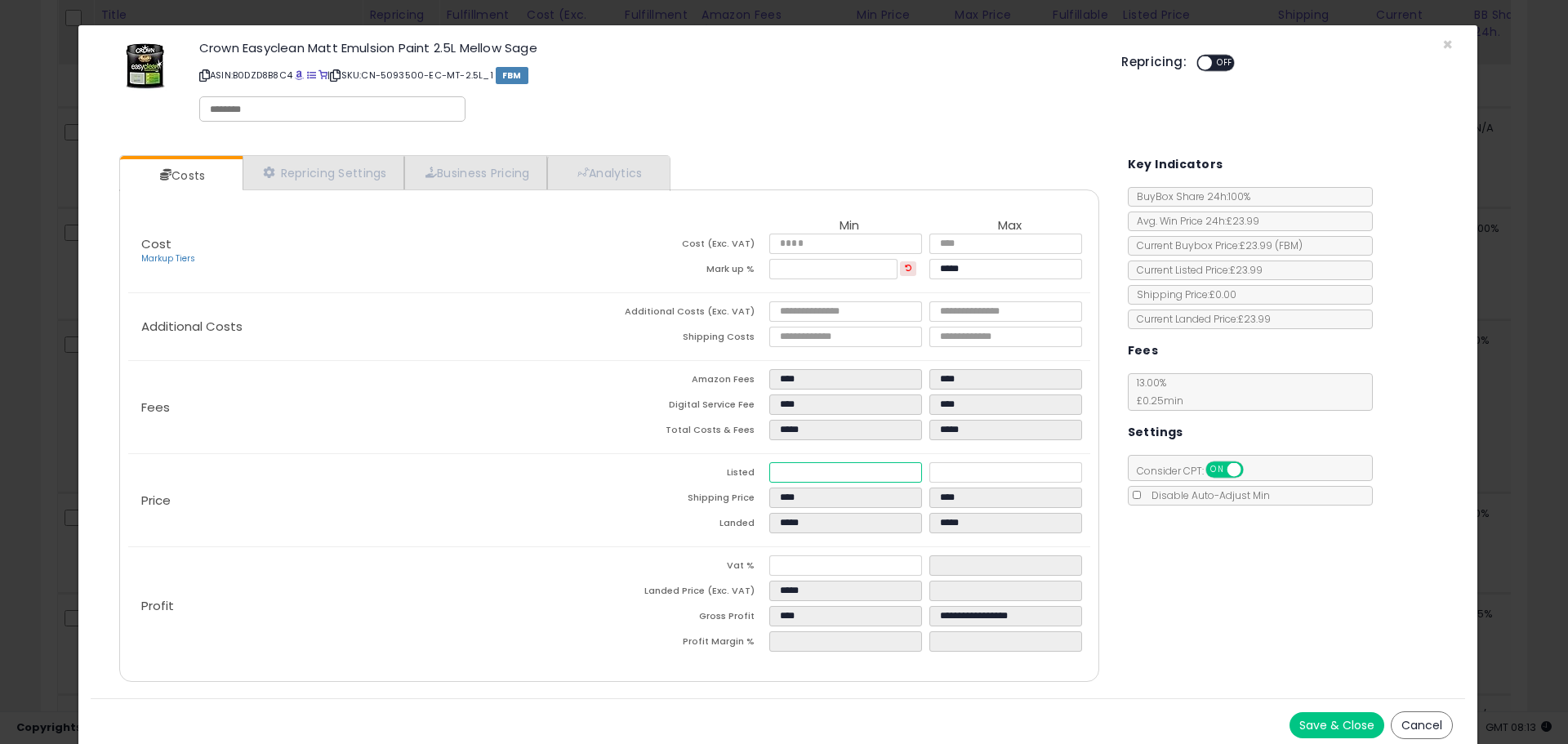 drag, startPoint x: 804, startPoint y: 474, endPoint x: 768, endPoint y: 474, distance: 36 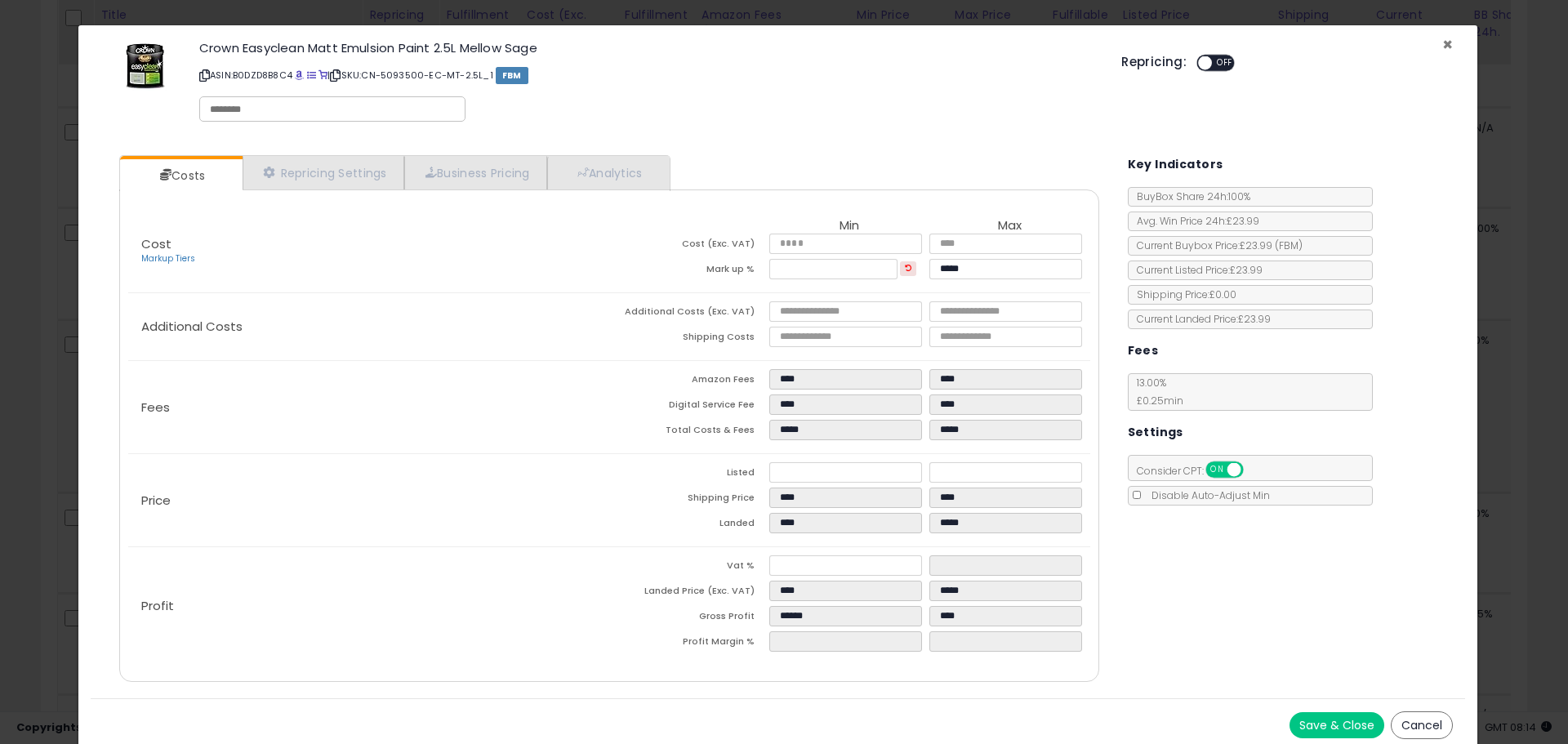 click on "×" at bounding box center [1447, 44] 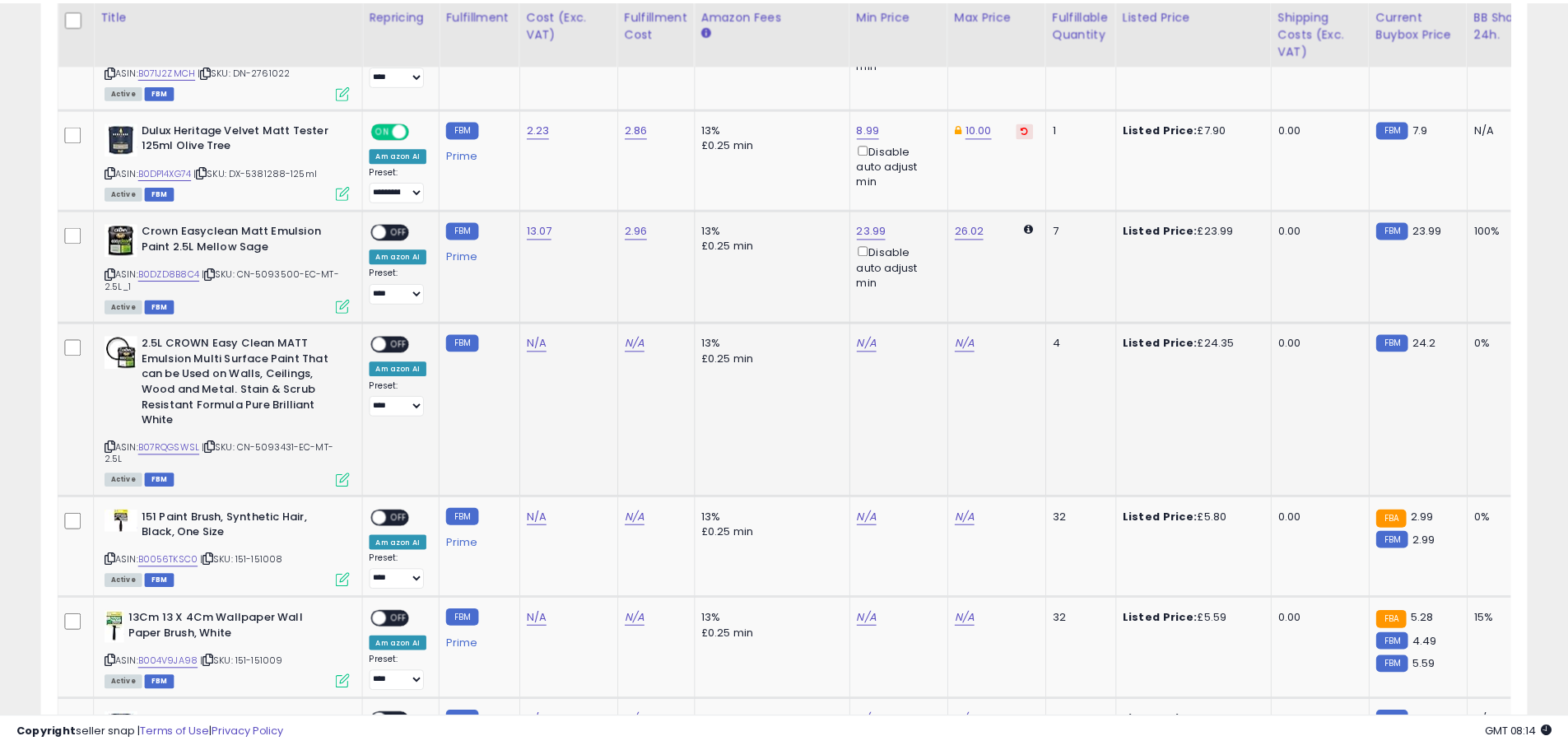 scroll, scrollTop: 338, scrollLeft: 862, axis: both 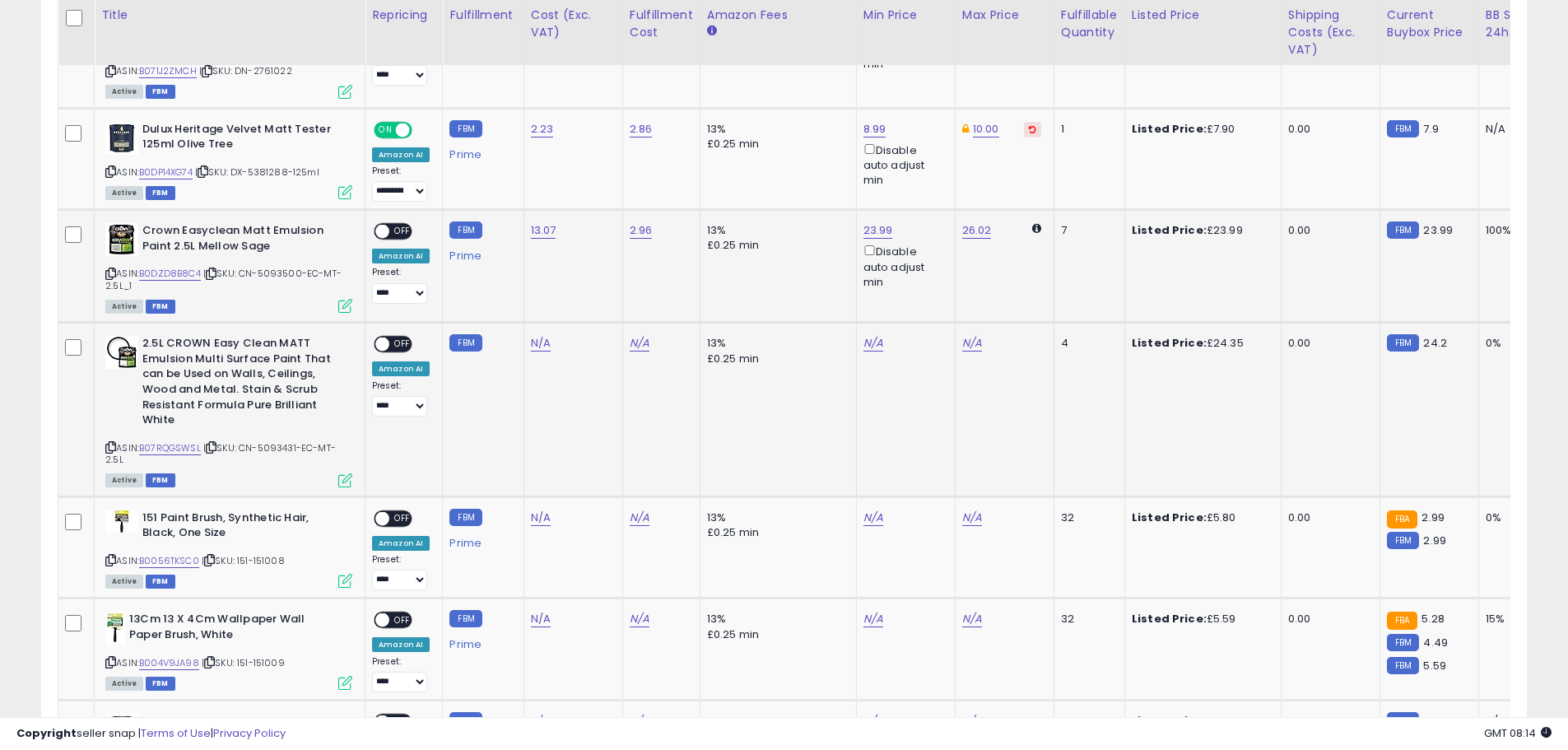 click at bounding box center [345, 305] 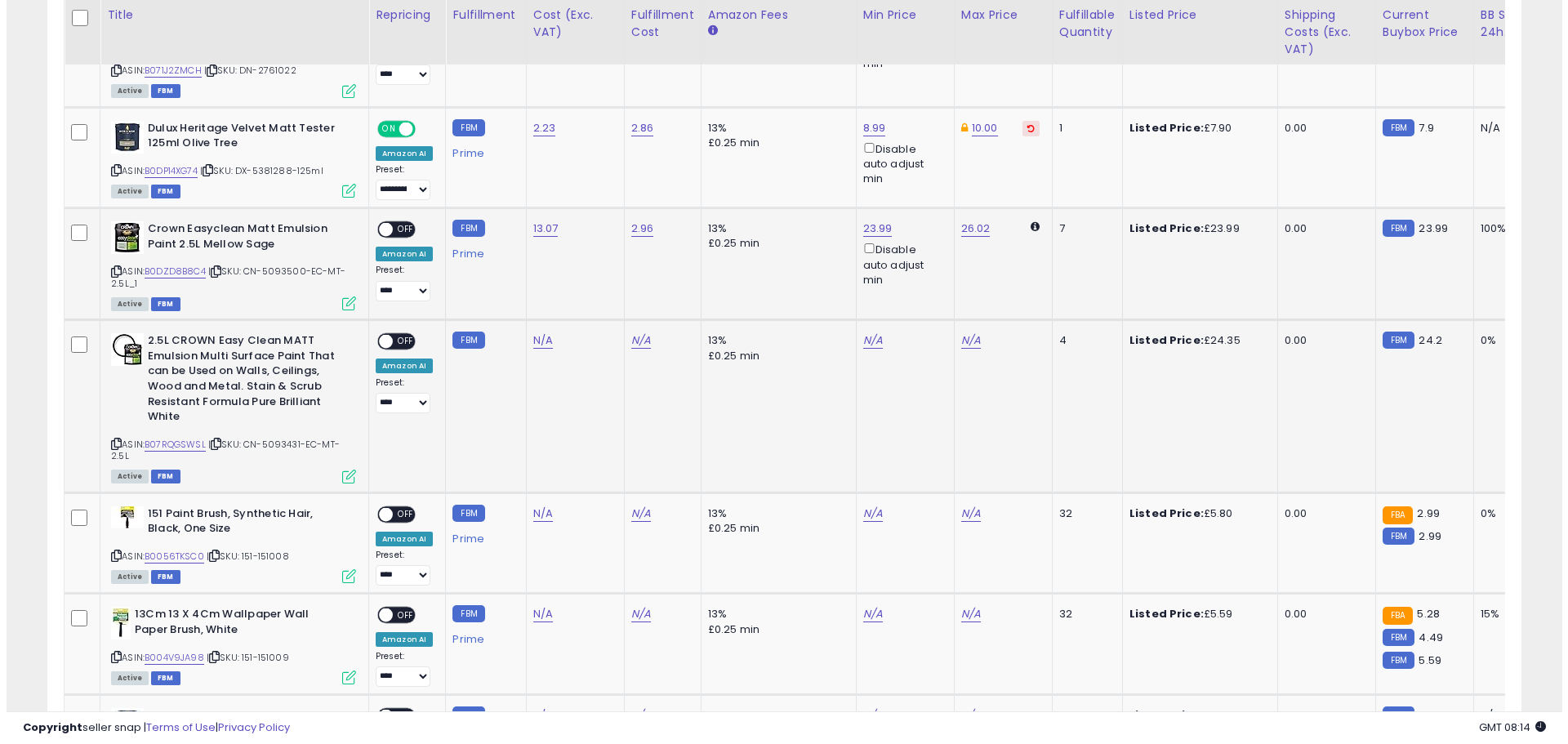scroll, scrollTop: 816350, scrollLeft: 815804, axis: both 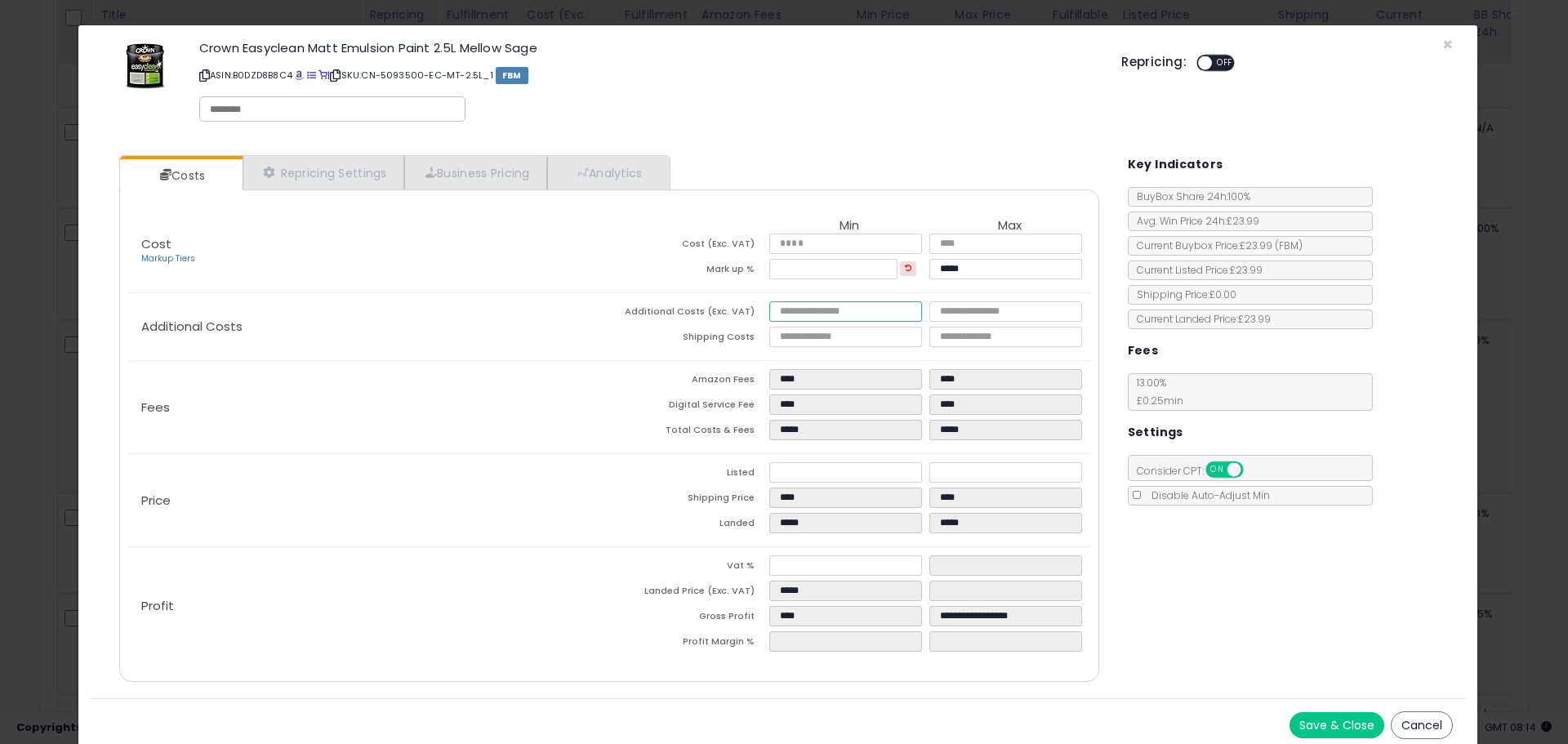 click at bounding box center (845, 311) 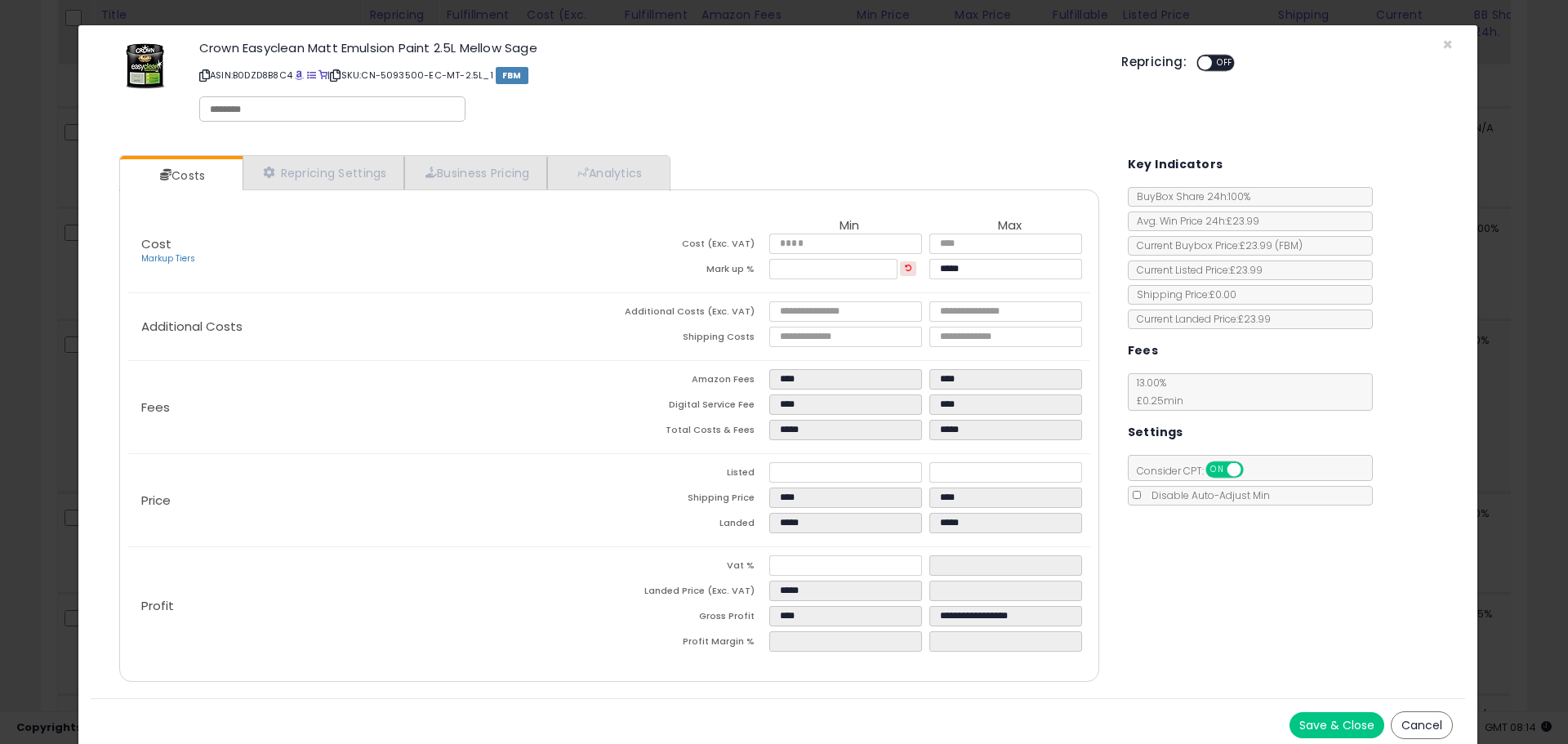 click on "Additional Costs
Additional Costs (Exc. VAT)
****
****
Shipping Costs
****
****" 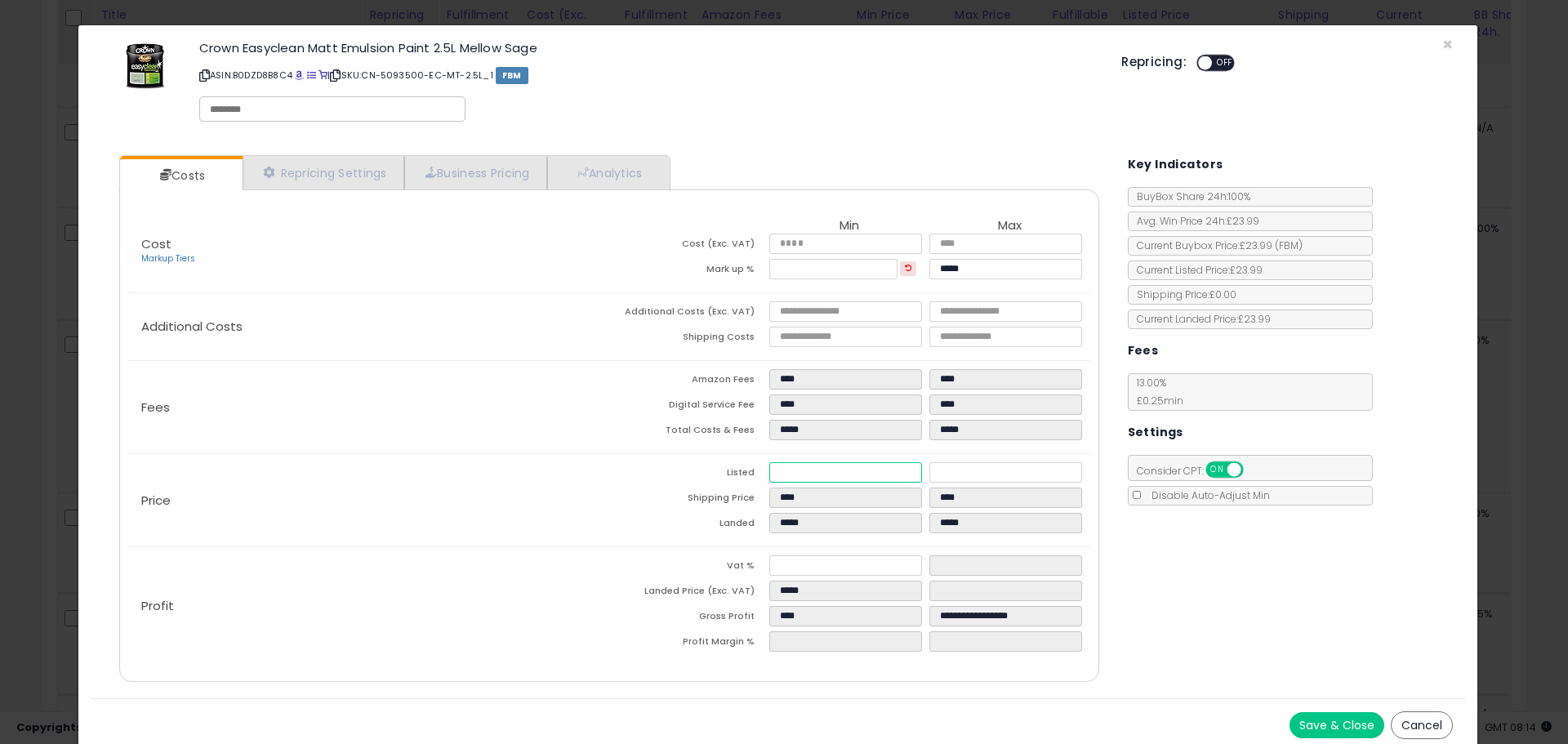 click on "*****" at bounding box center (845, 472) 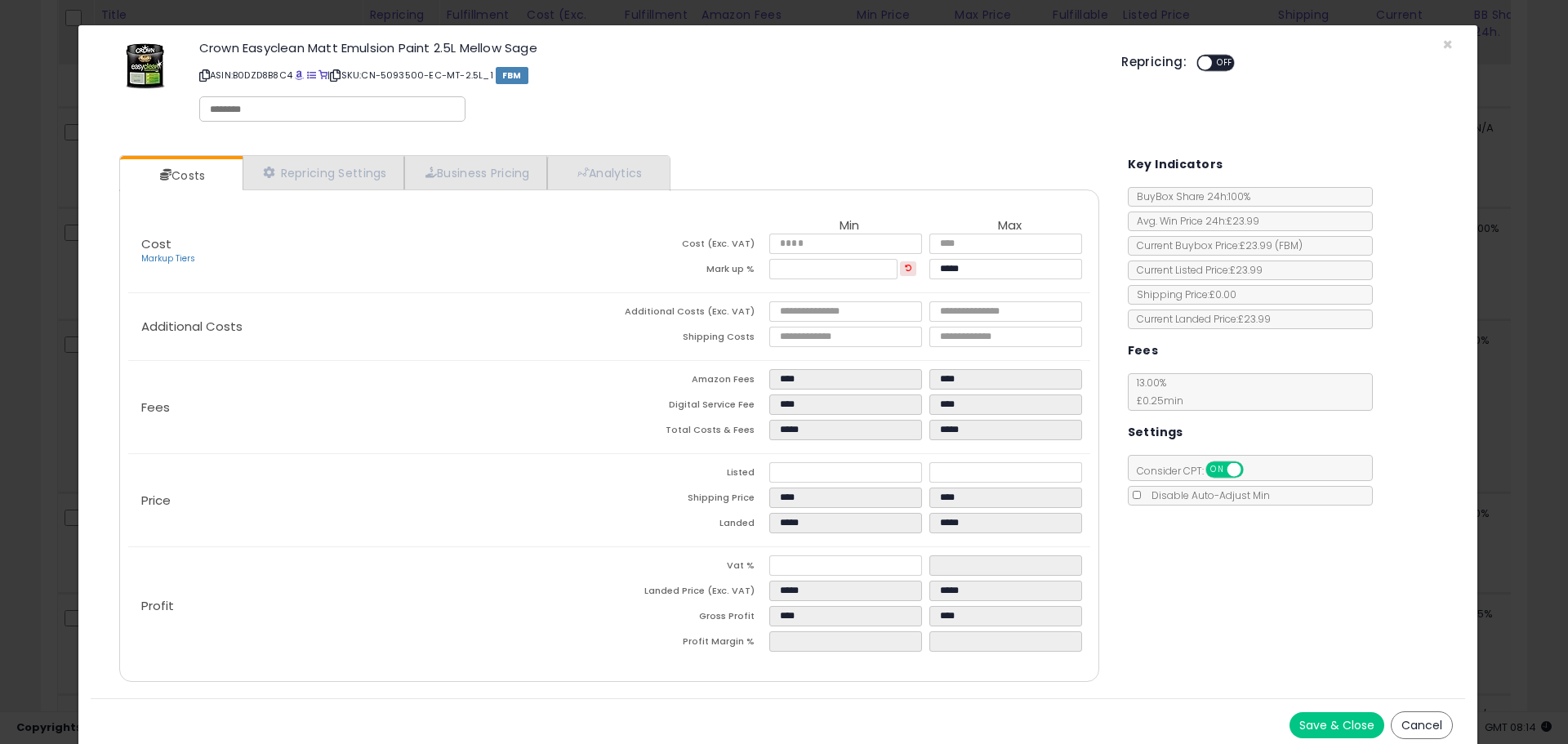 click on "Price
Listed
*****
*****
Shipping Price
****
****
Landed
*****
*****" 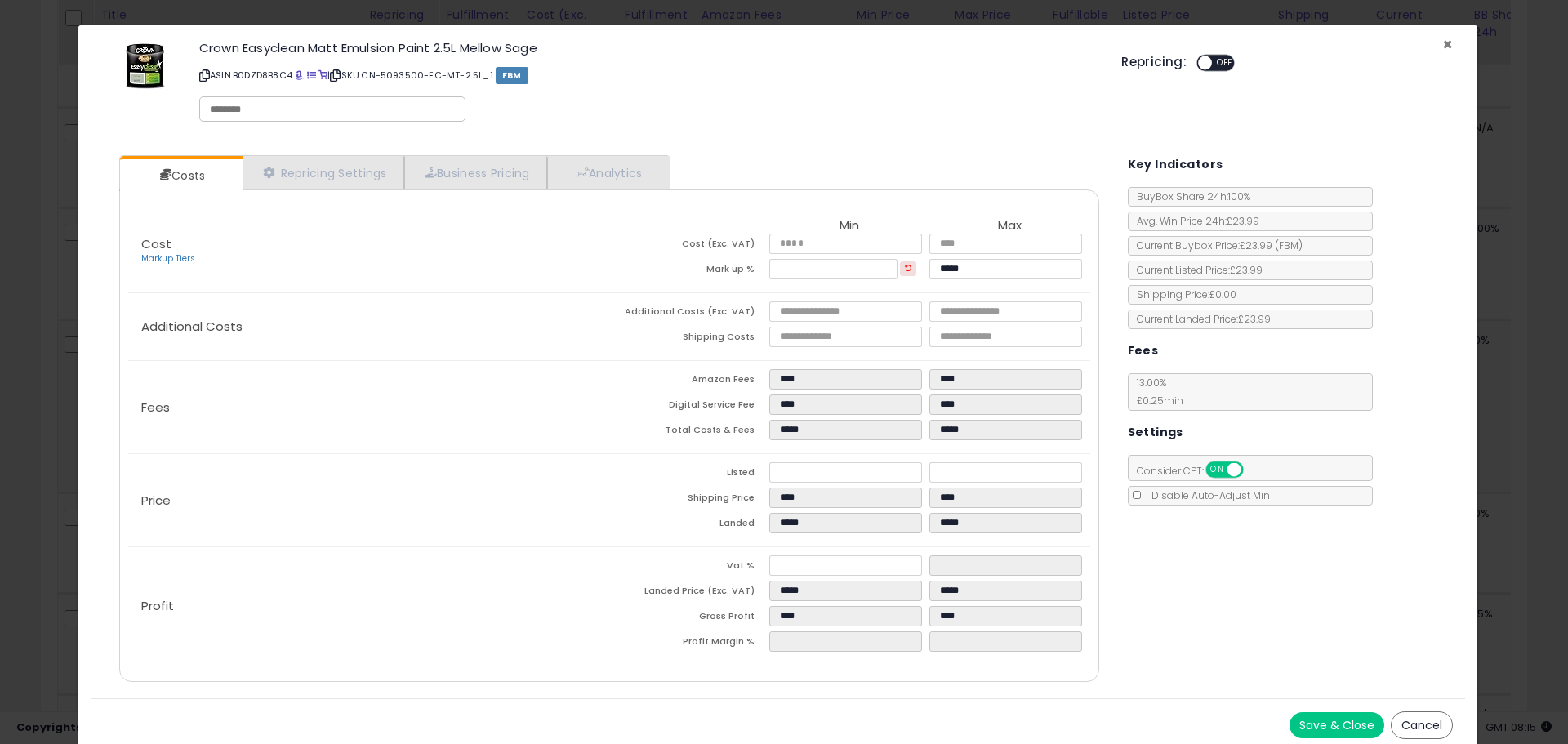 click on "×" at bounding box center (1447, 44) 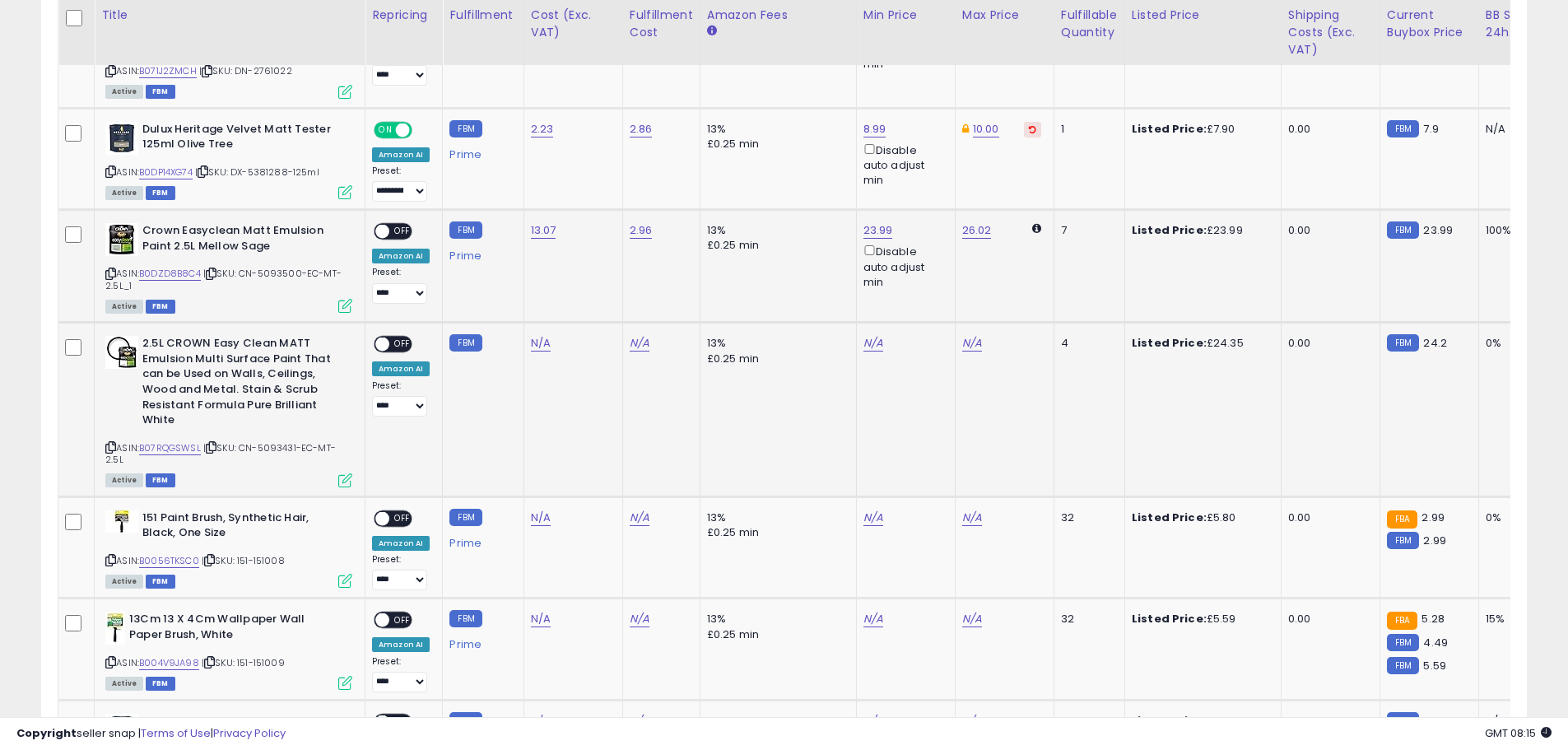 scroll, scrollTop: 338, scrollLeft: 862, axis: both 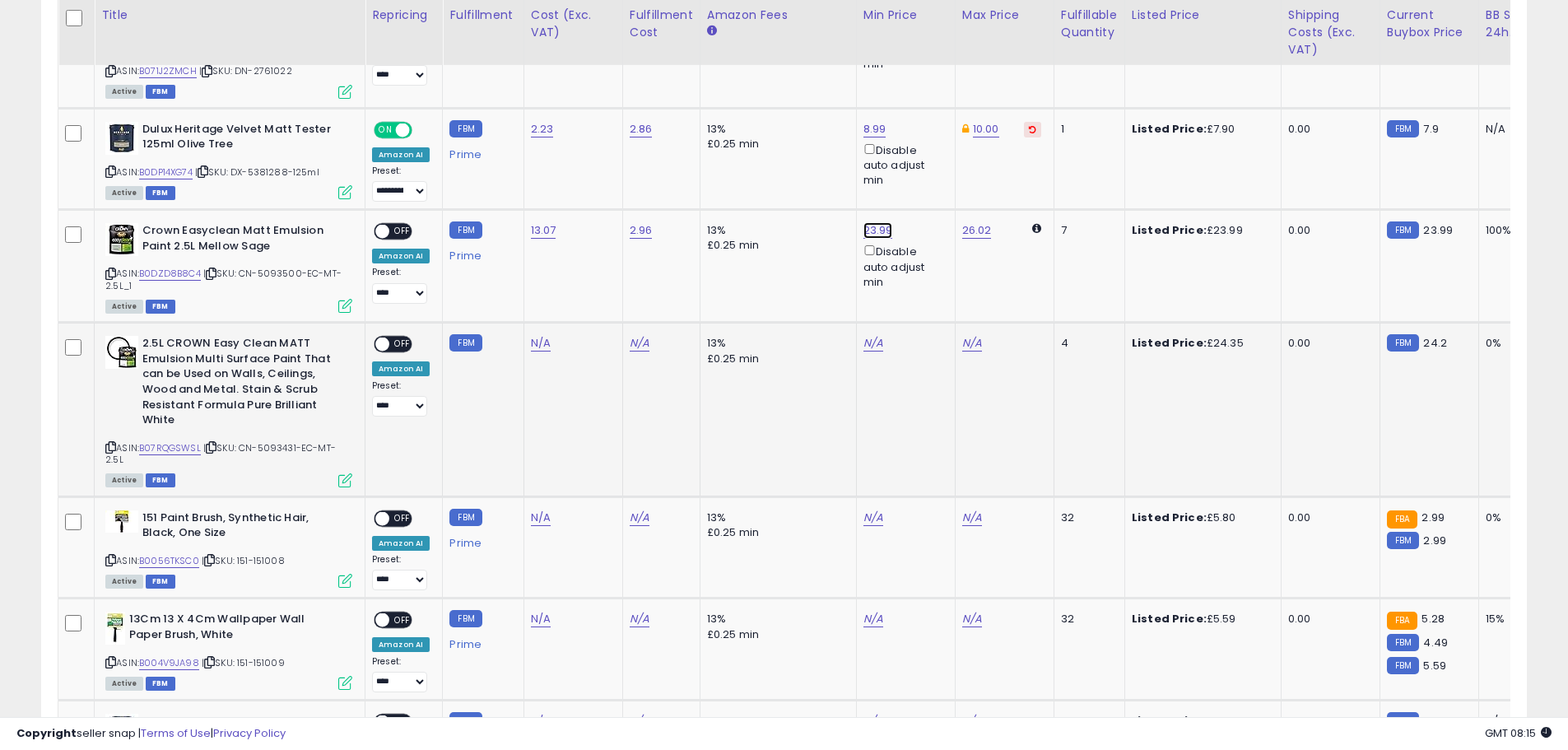 click on "23.99" at bounding box center (878, -1046) 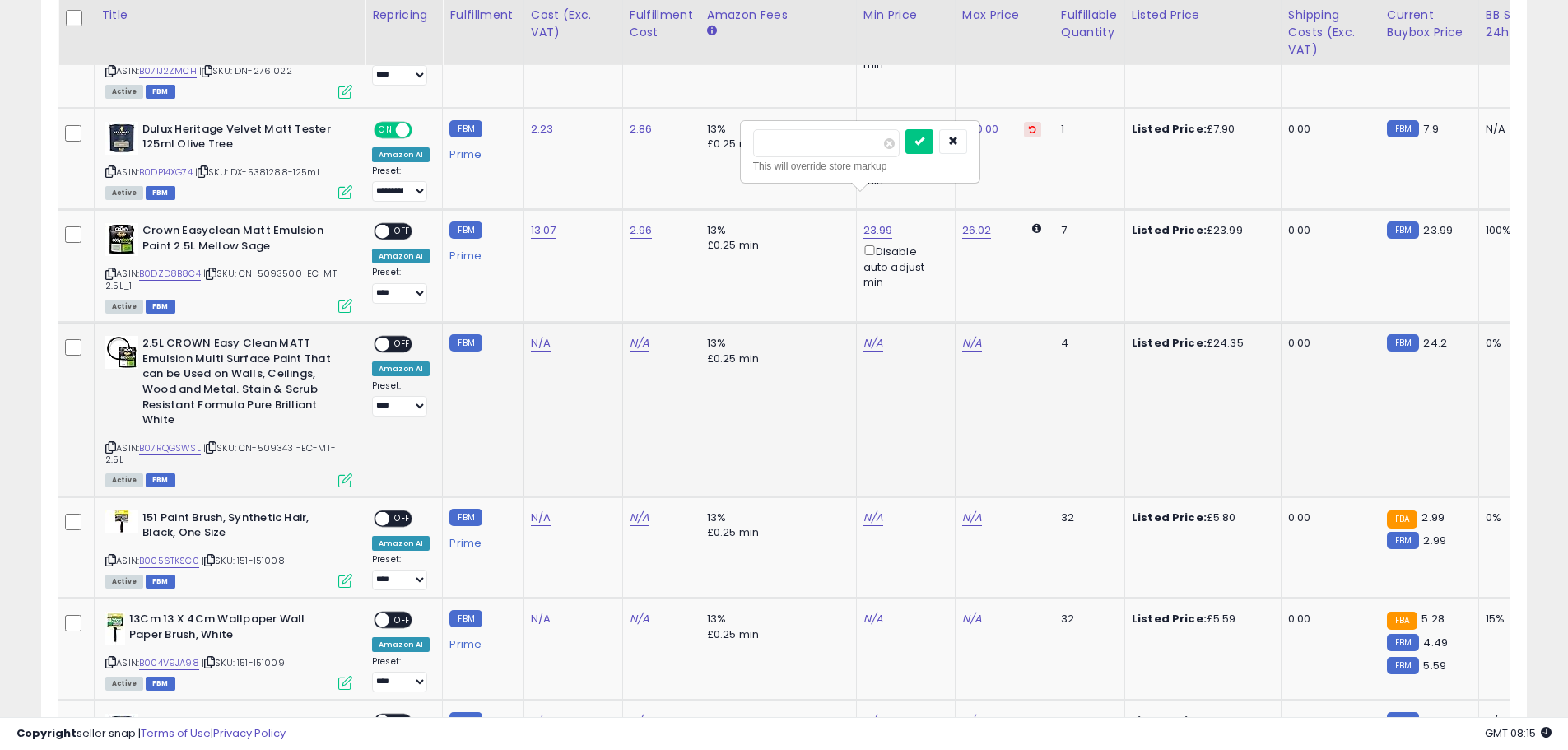 click on "*****" at bounding box center (826, 143) 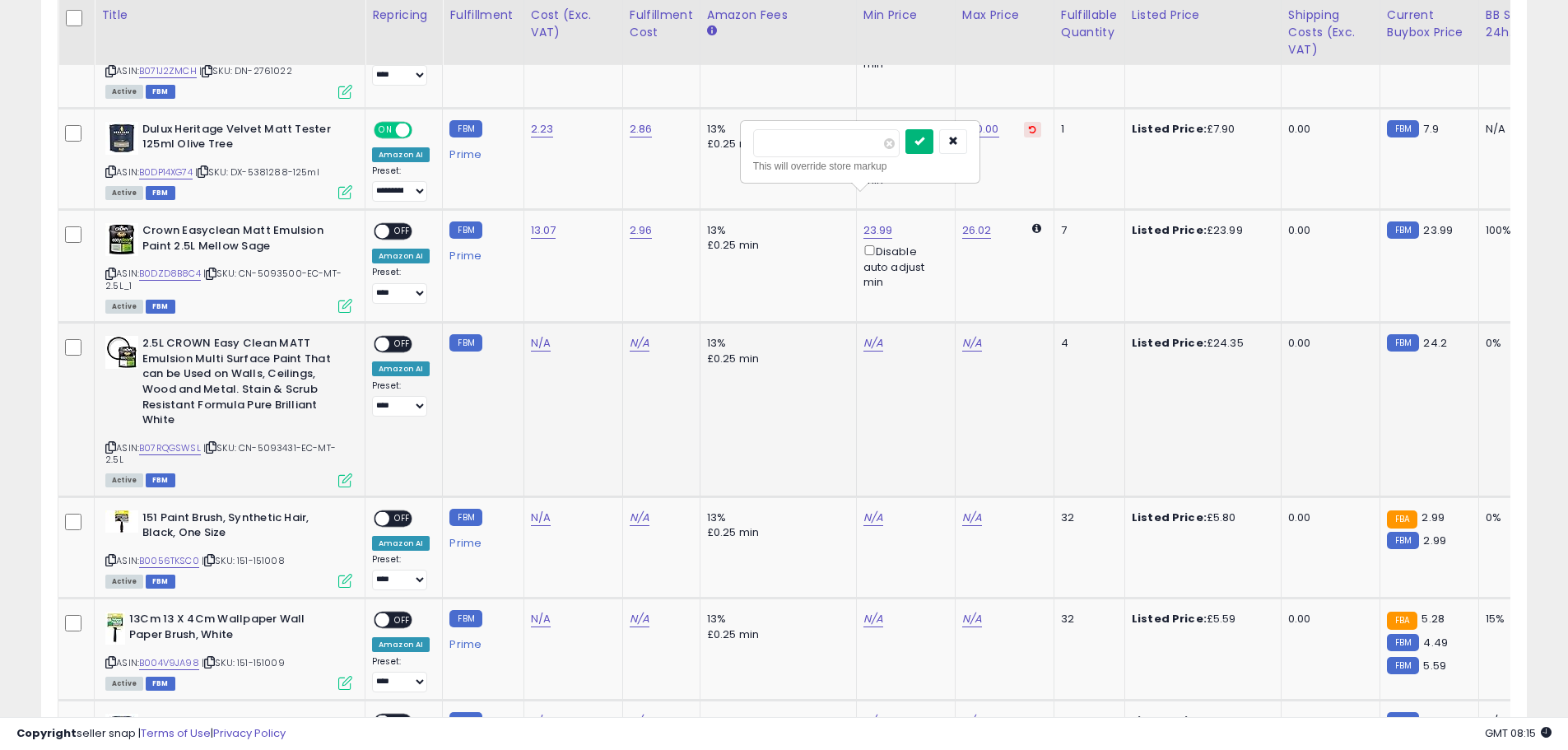 click at bounding box center [919, 141] 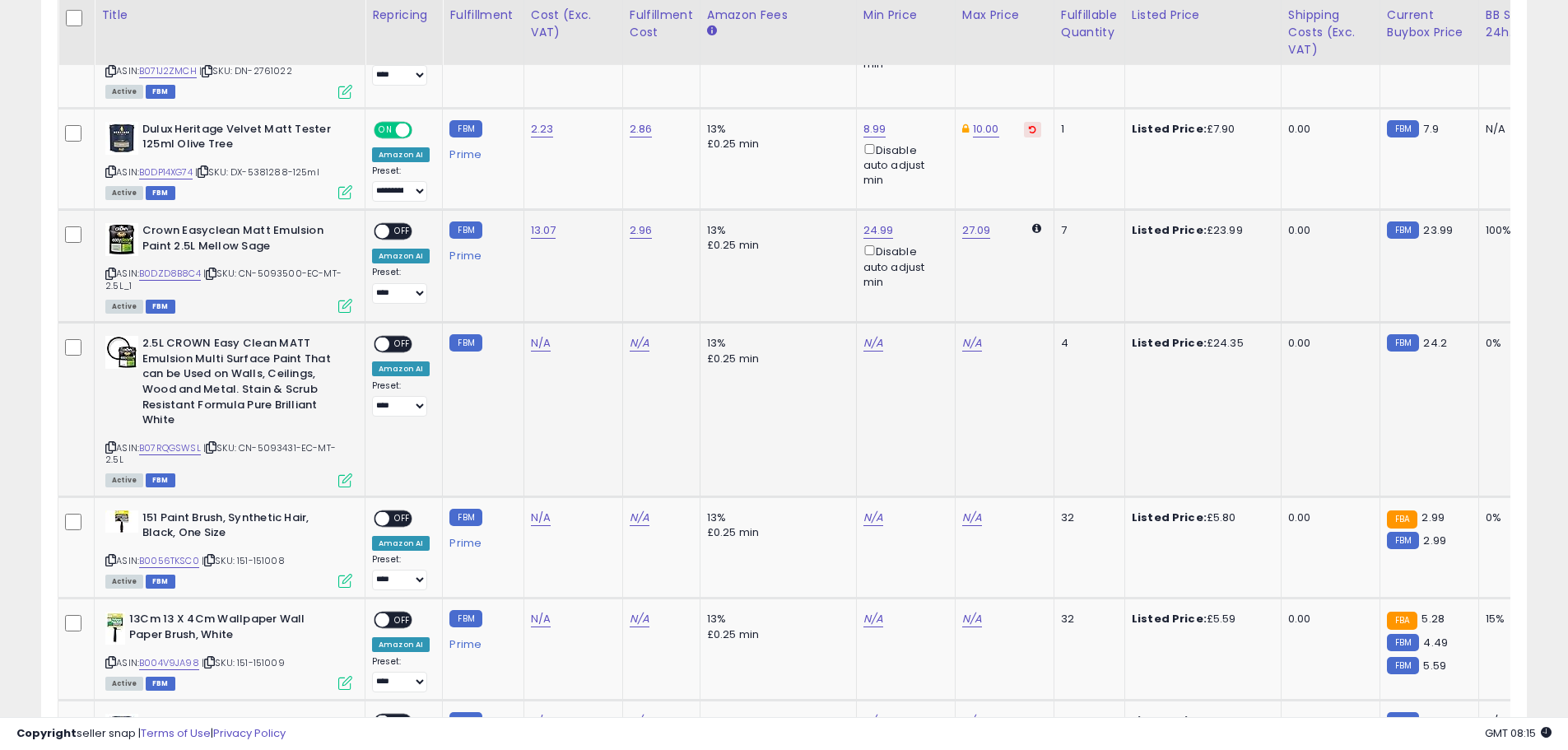 click at bounding box center [345, 305] 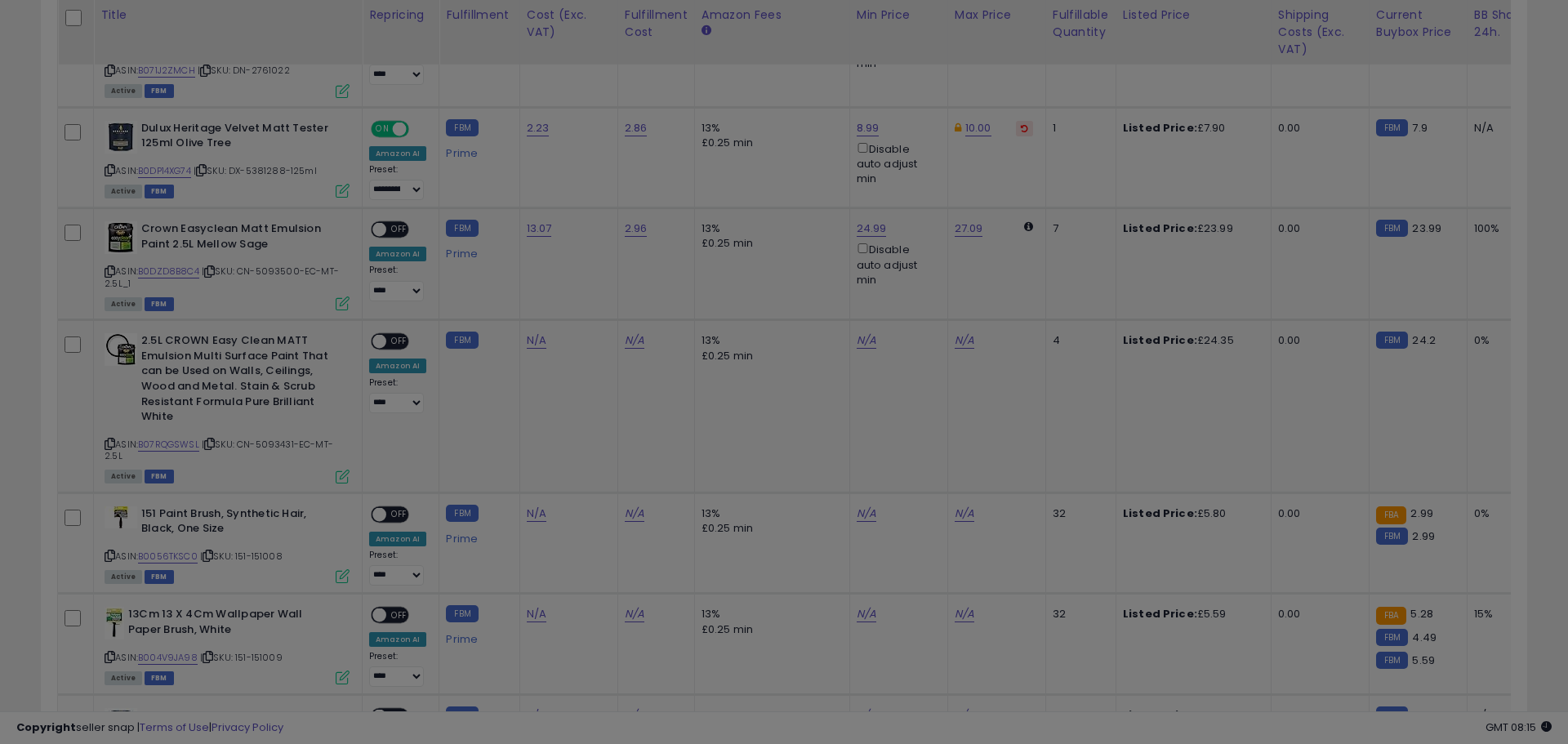 scroll, scrollTop: 816350, scrollLeft: 815804, axis: both 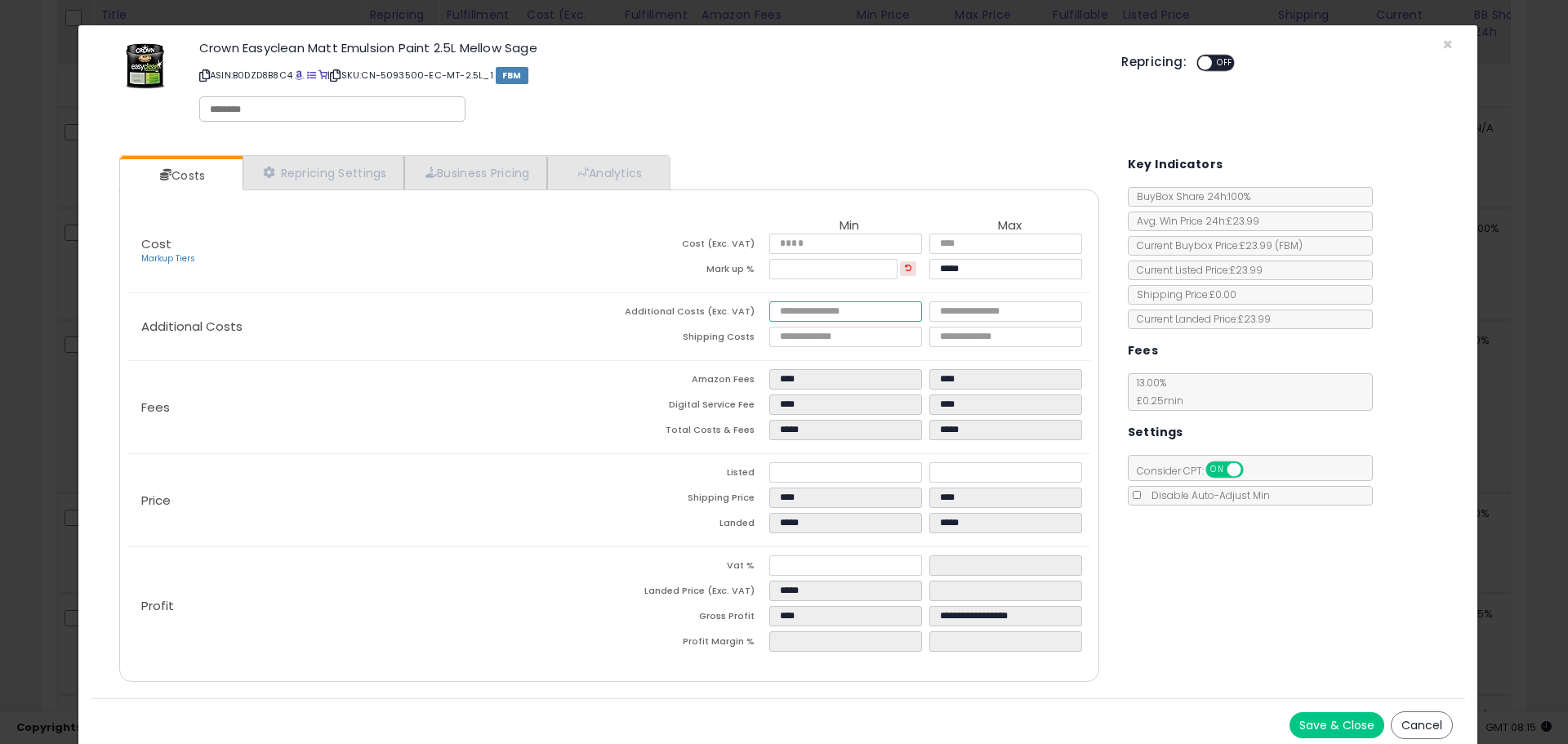 click at bounding box center [845, 311] 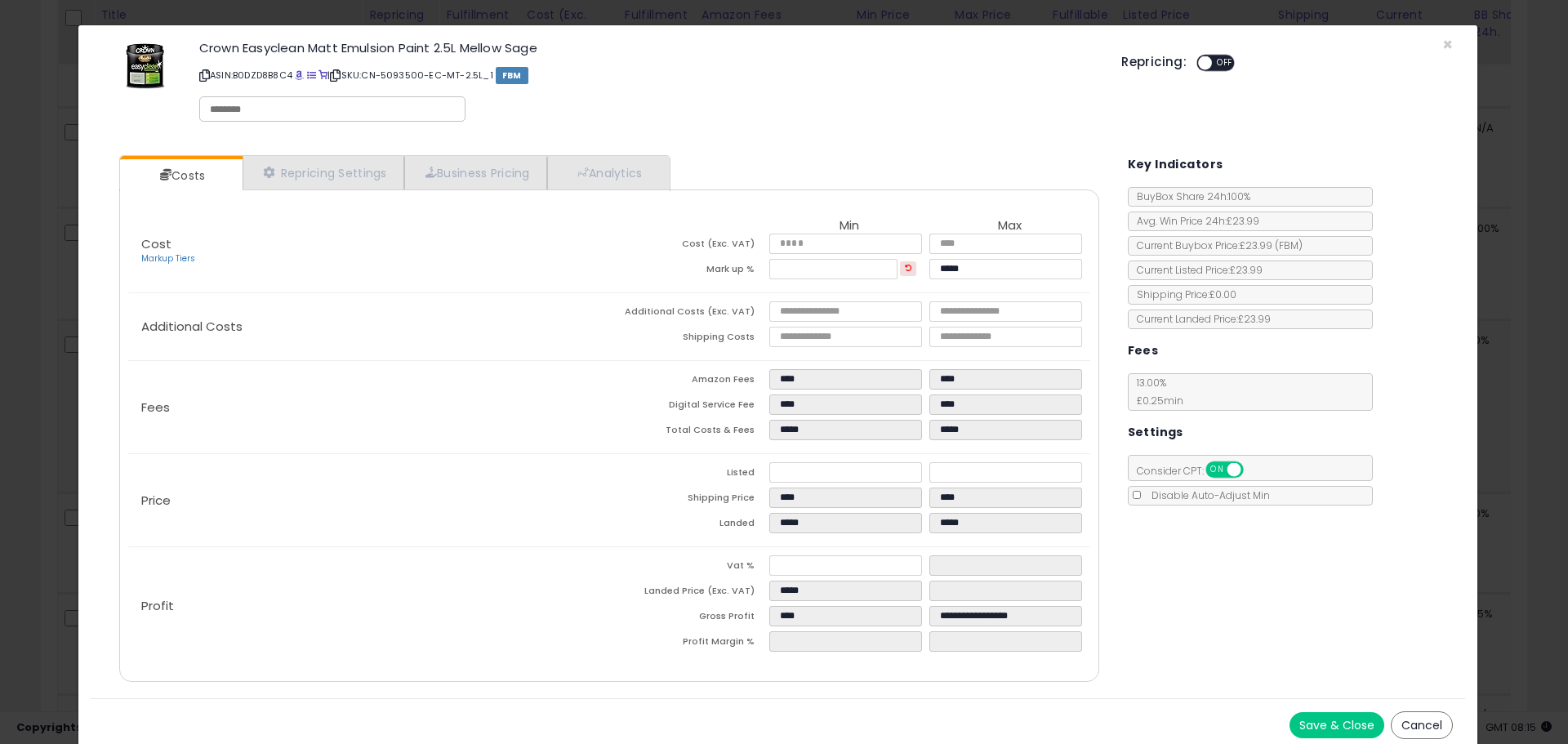 click on "Additional Costs
Additional Costs (Exc. VAT)
****
****
Shipping Costs
****
****" 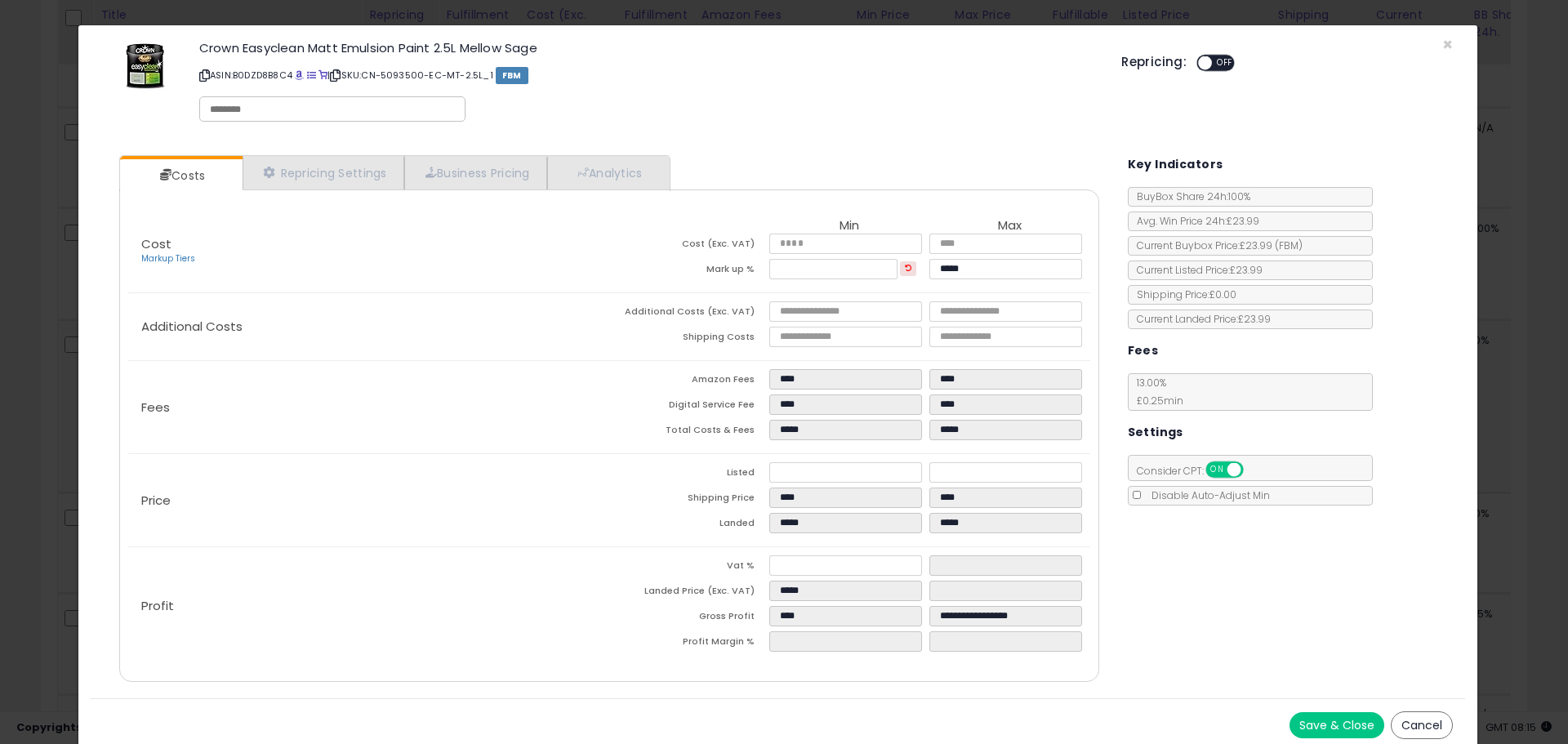 click on "Fees" at bounding box center (368, 408) 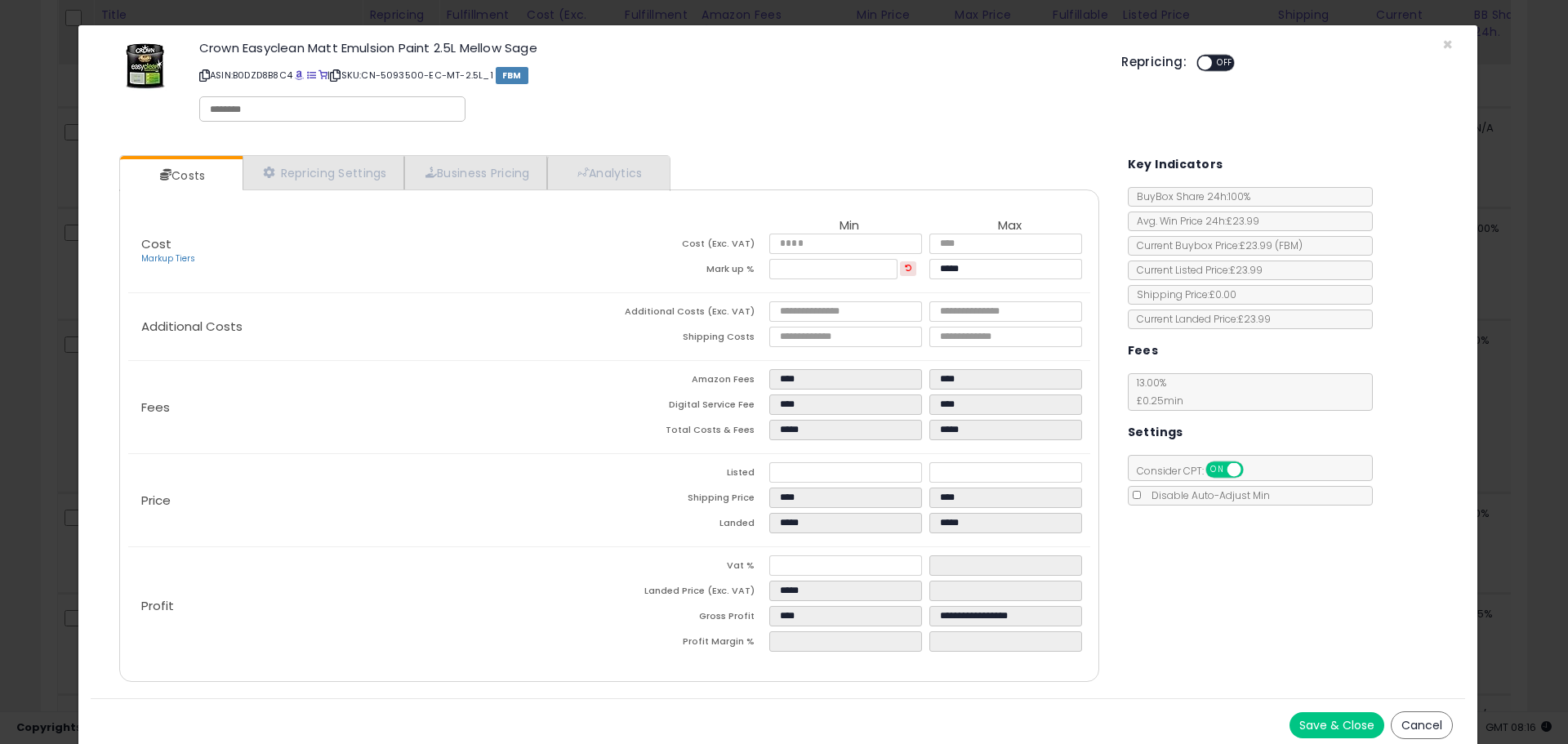 click on "Save & Close" at bounding box center [1337, 725] 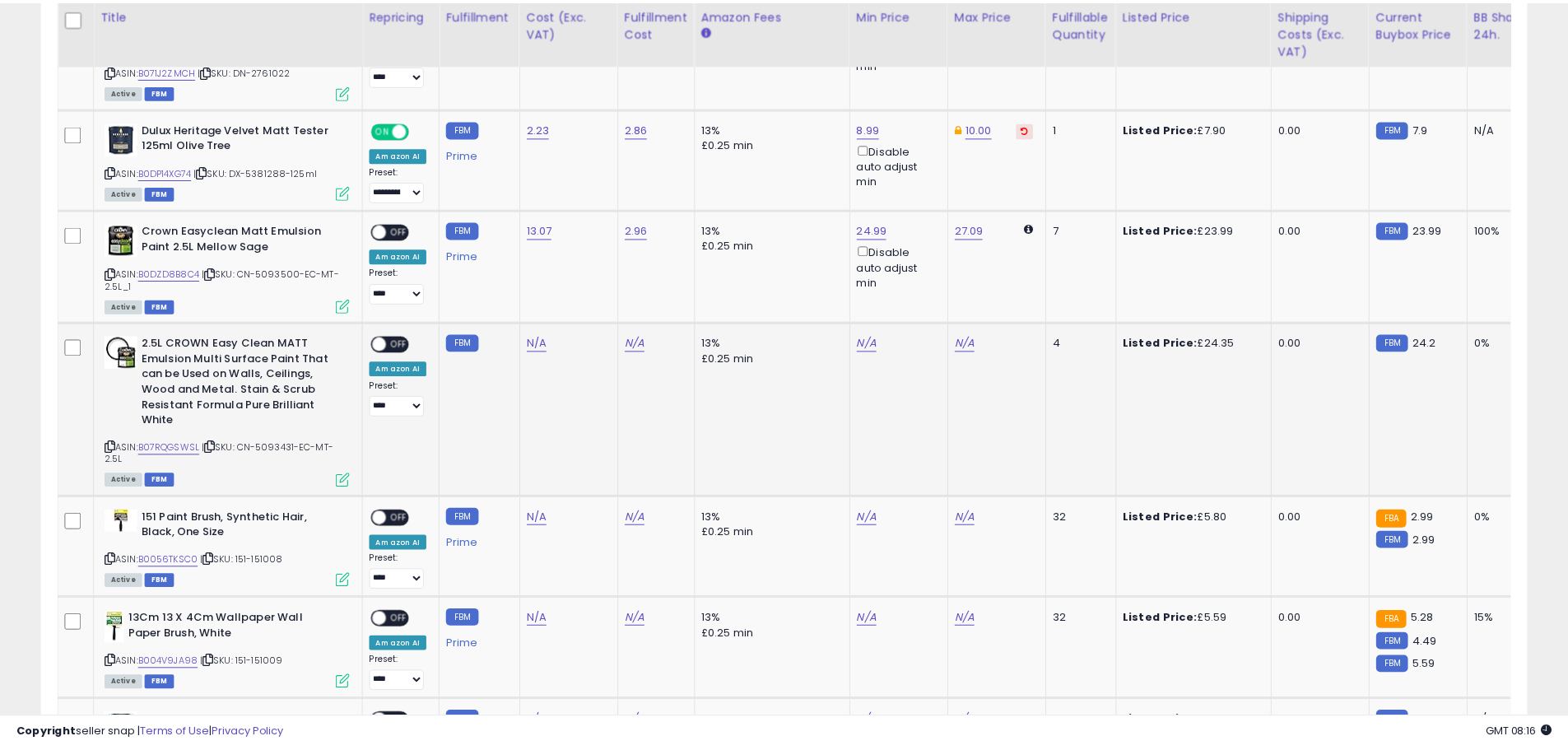 scroll, scrollTop: 338, scrollLeft: 862, axis: both 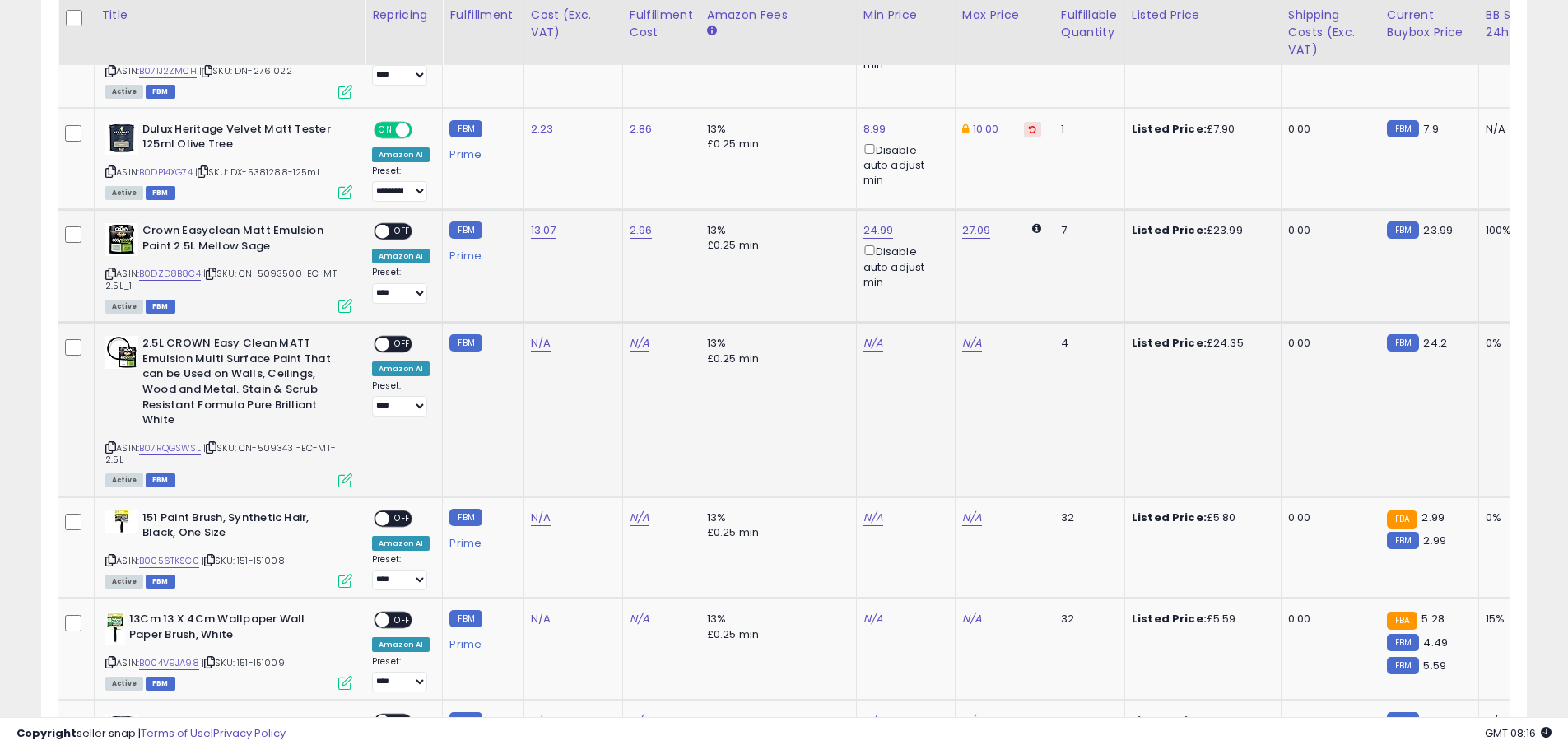 click at bounding box center [345, 305] 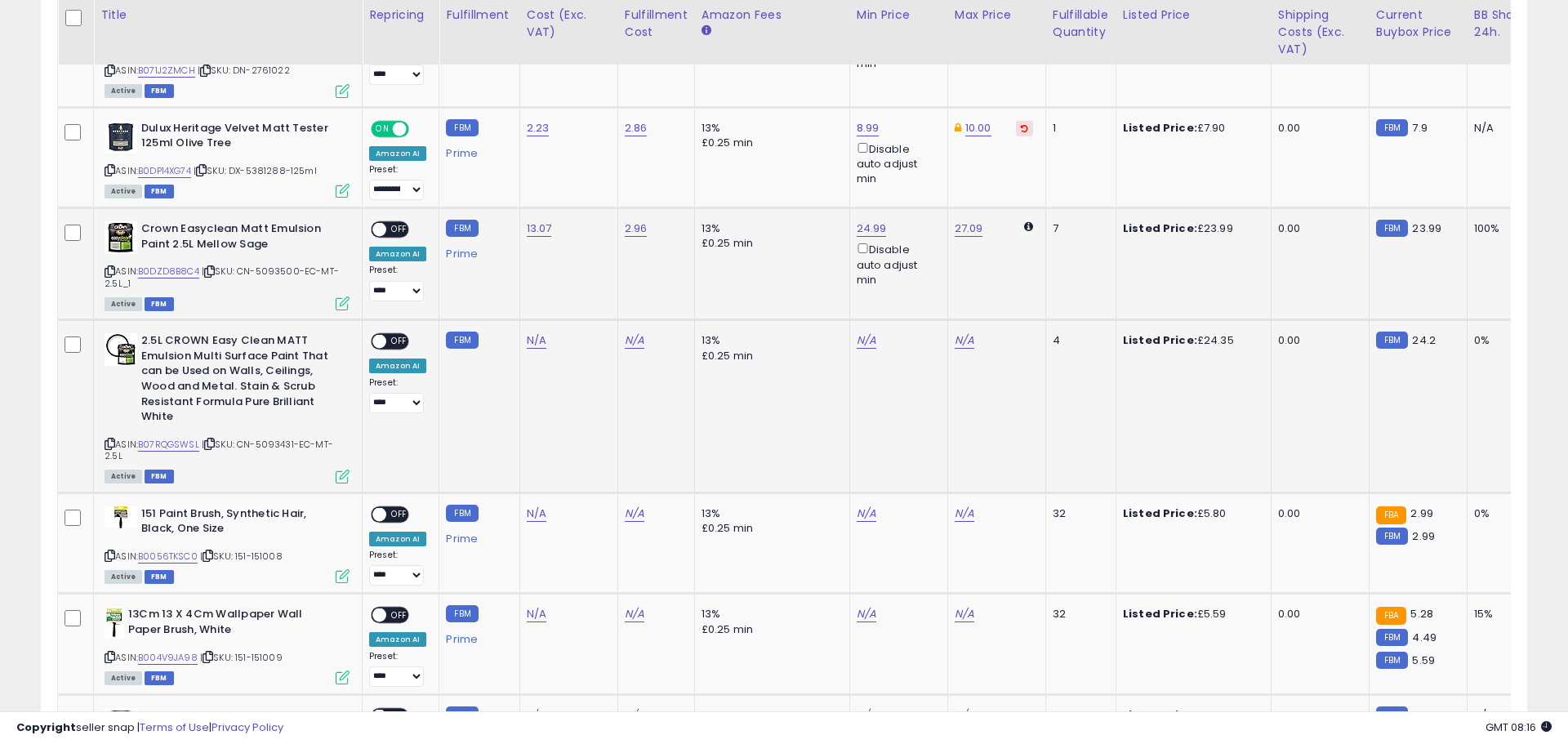 scroll, scrollTop: 816350, scrollLeft: 815804, axis: both 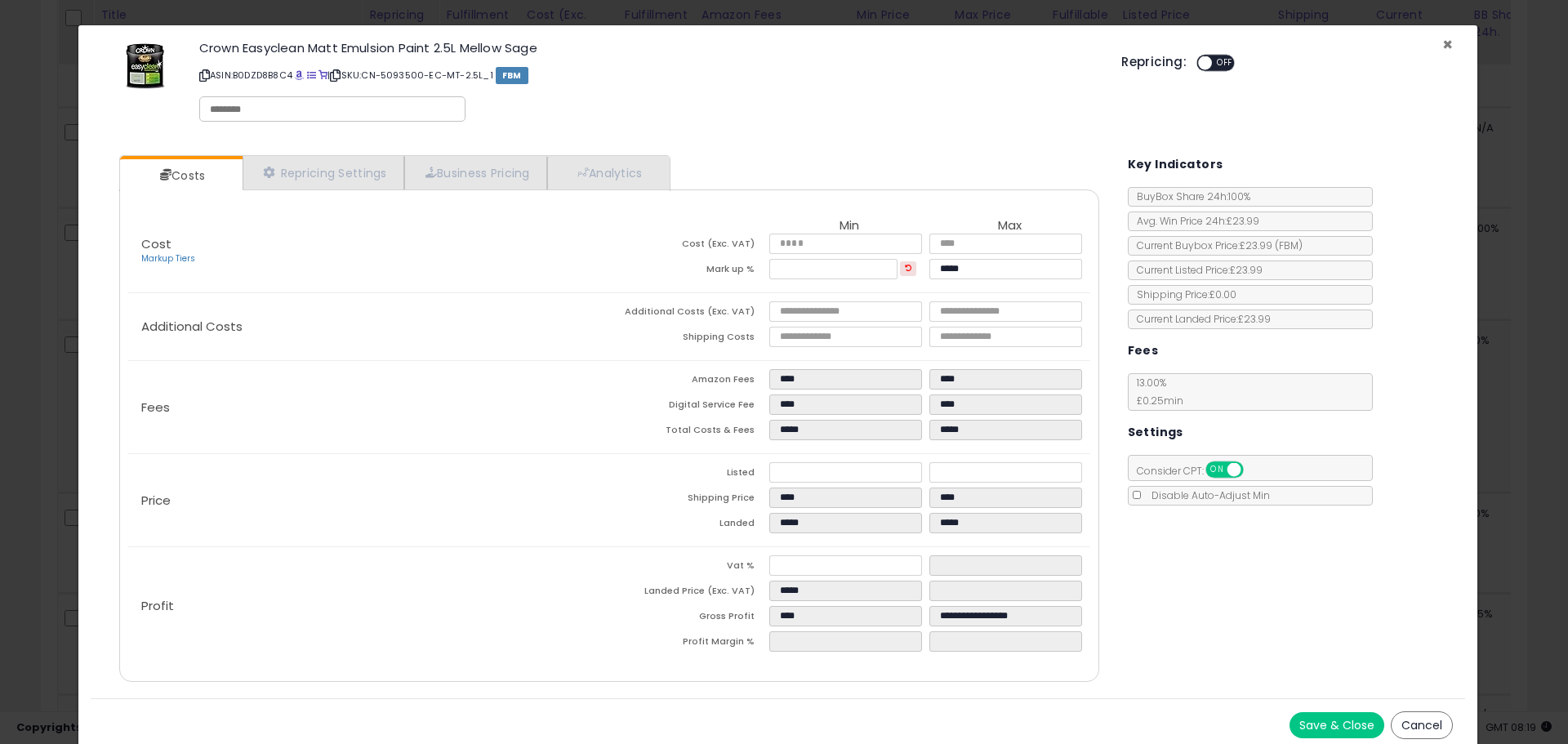 click on "×" at bounding box center (1447, 44) 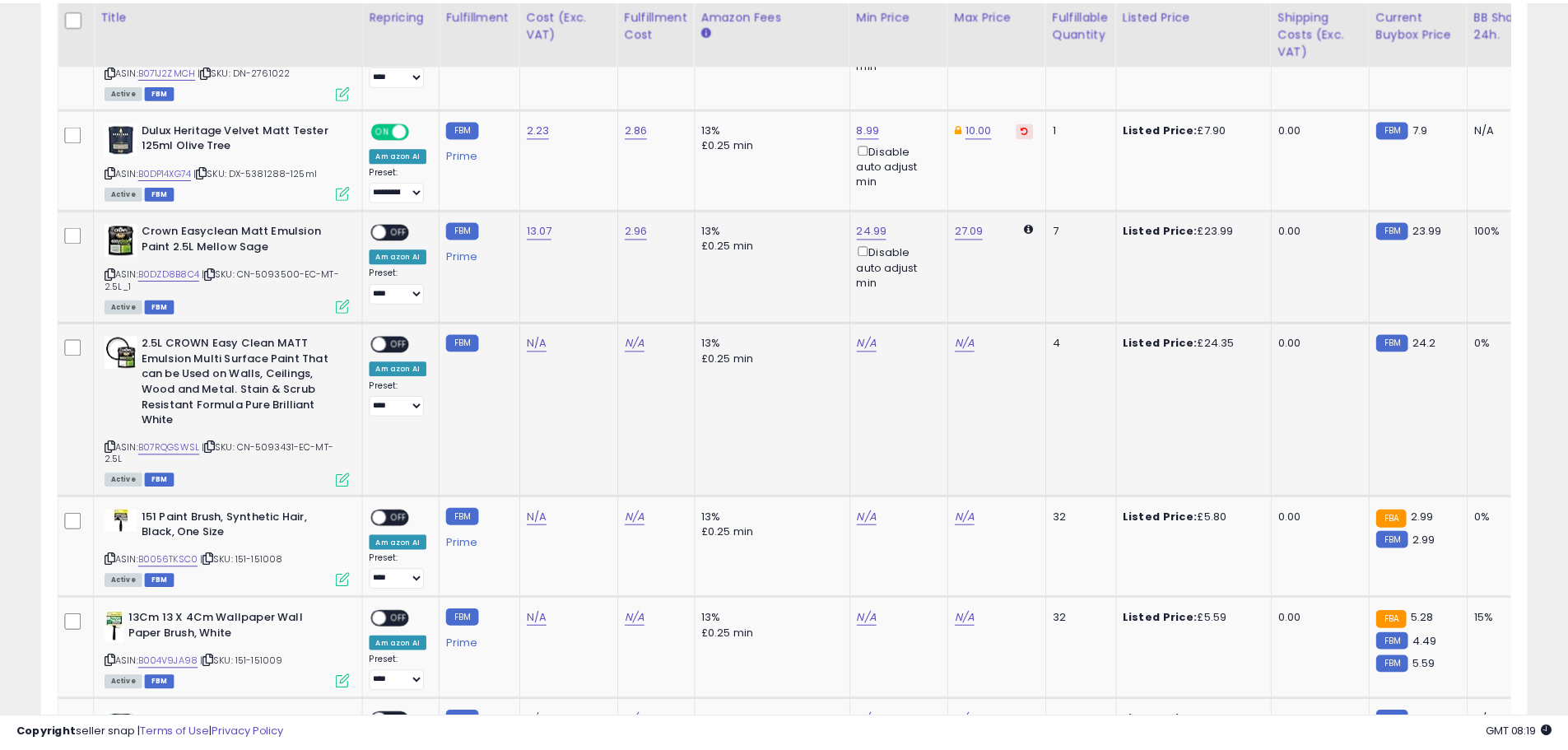 scroll, scrollTop: 338, scrollLeft: 862, axis: both 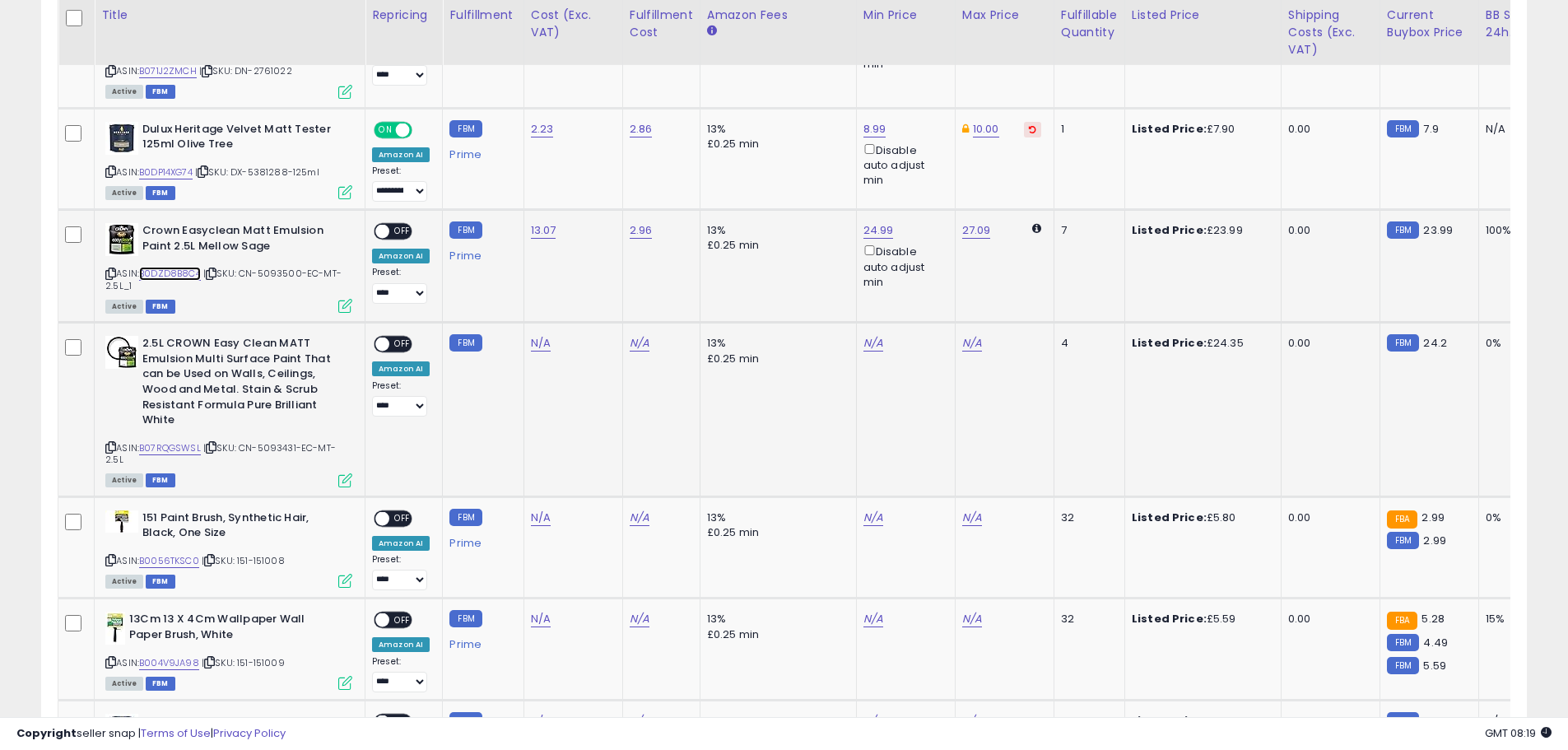click on "B0DZD8B8C4" at bounding box center [170, 273] 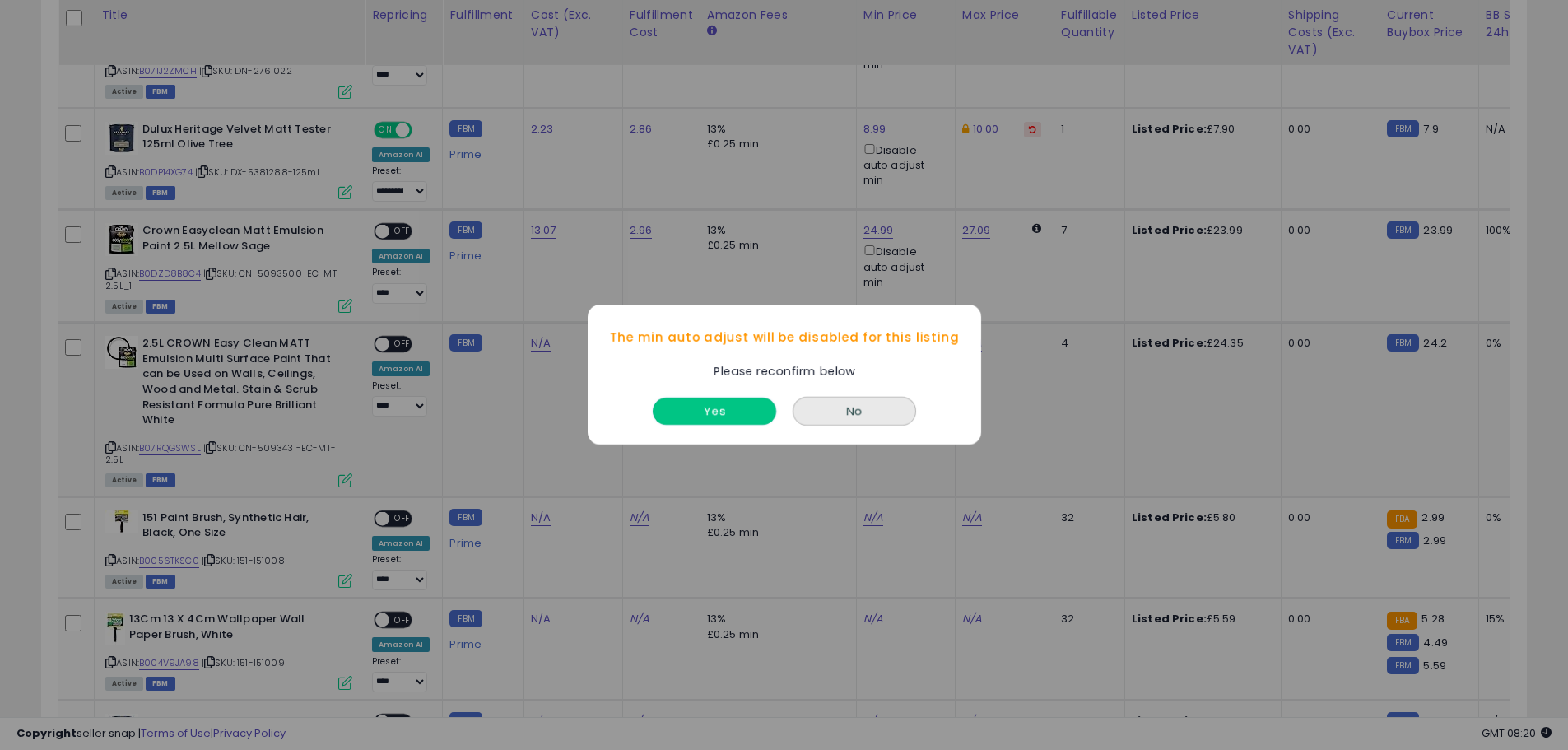 click on "Yes" at bounding box center [714, 412] 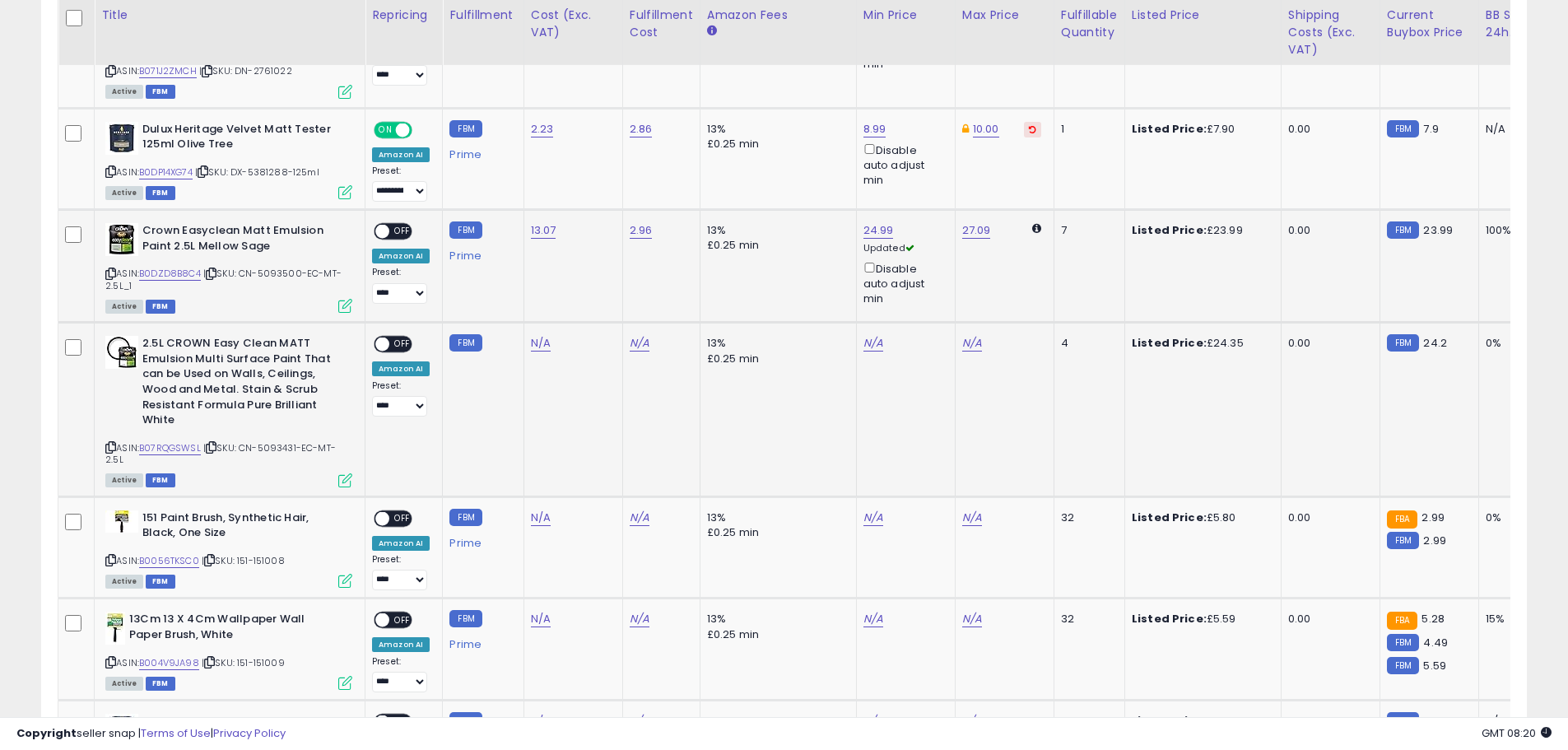 click at bounding box center (382, 231) 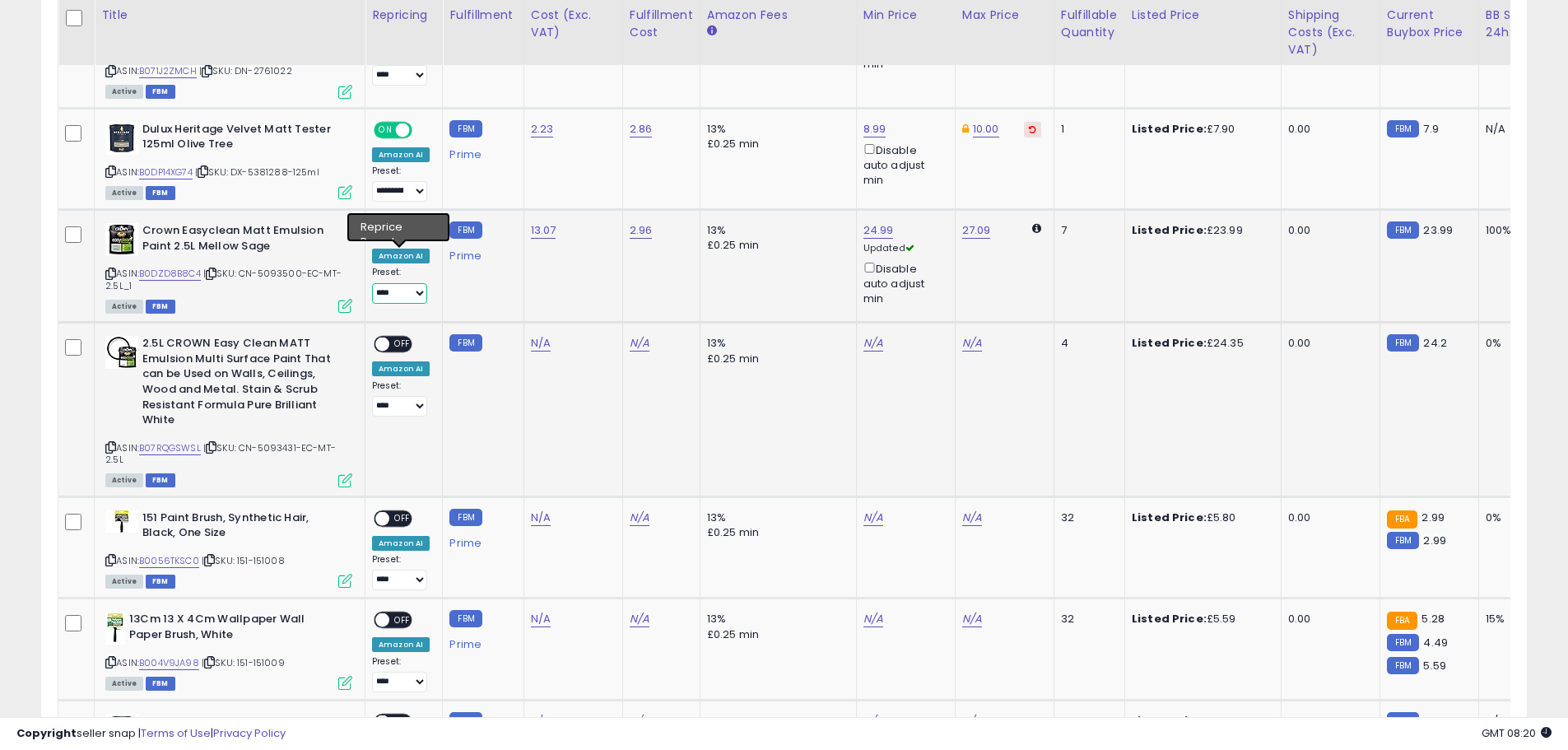 click on "**********" at bounding box center [399, 293] 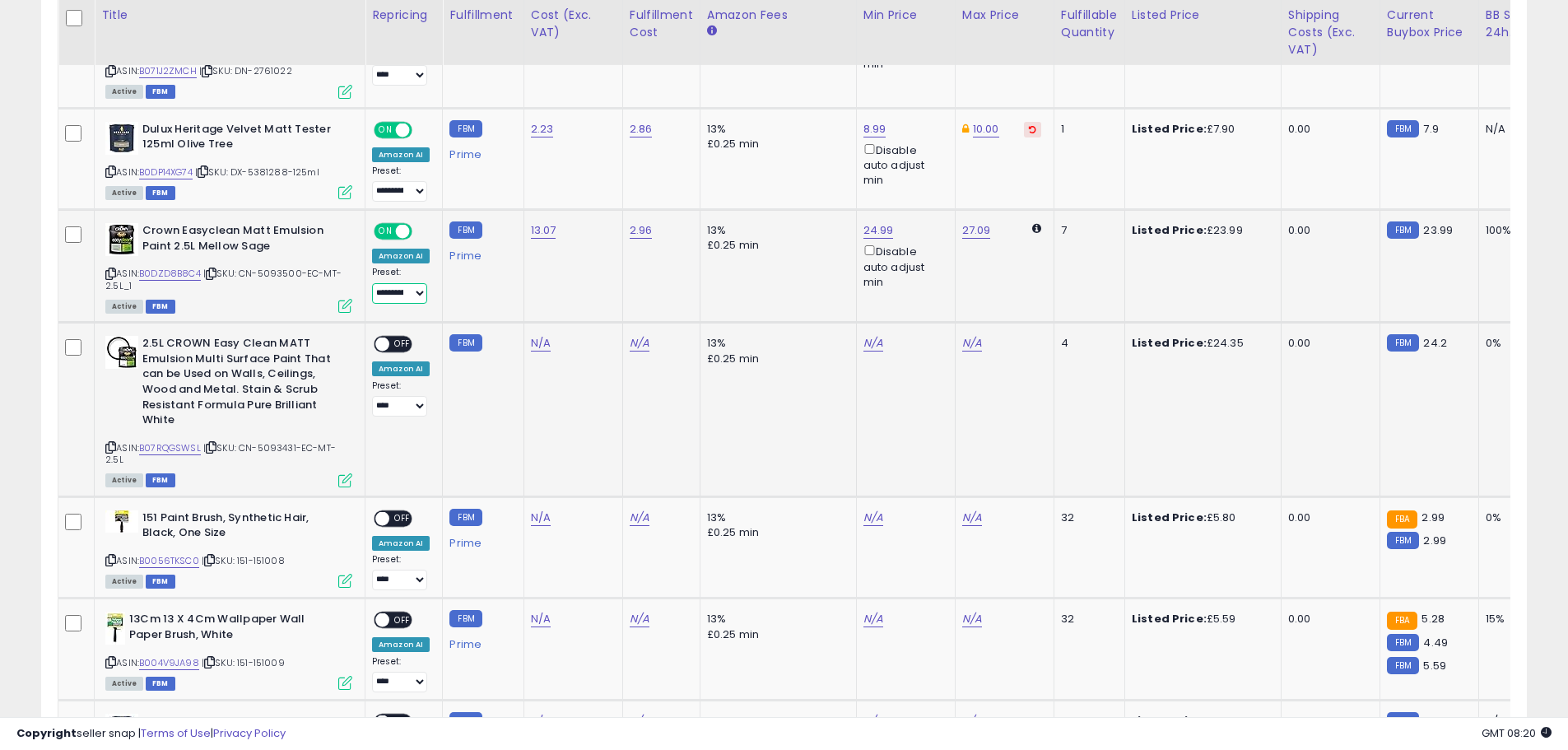 click on "**********" at bounding box center (399, 293) 